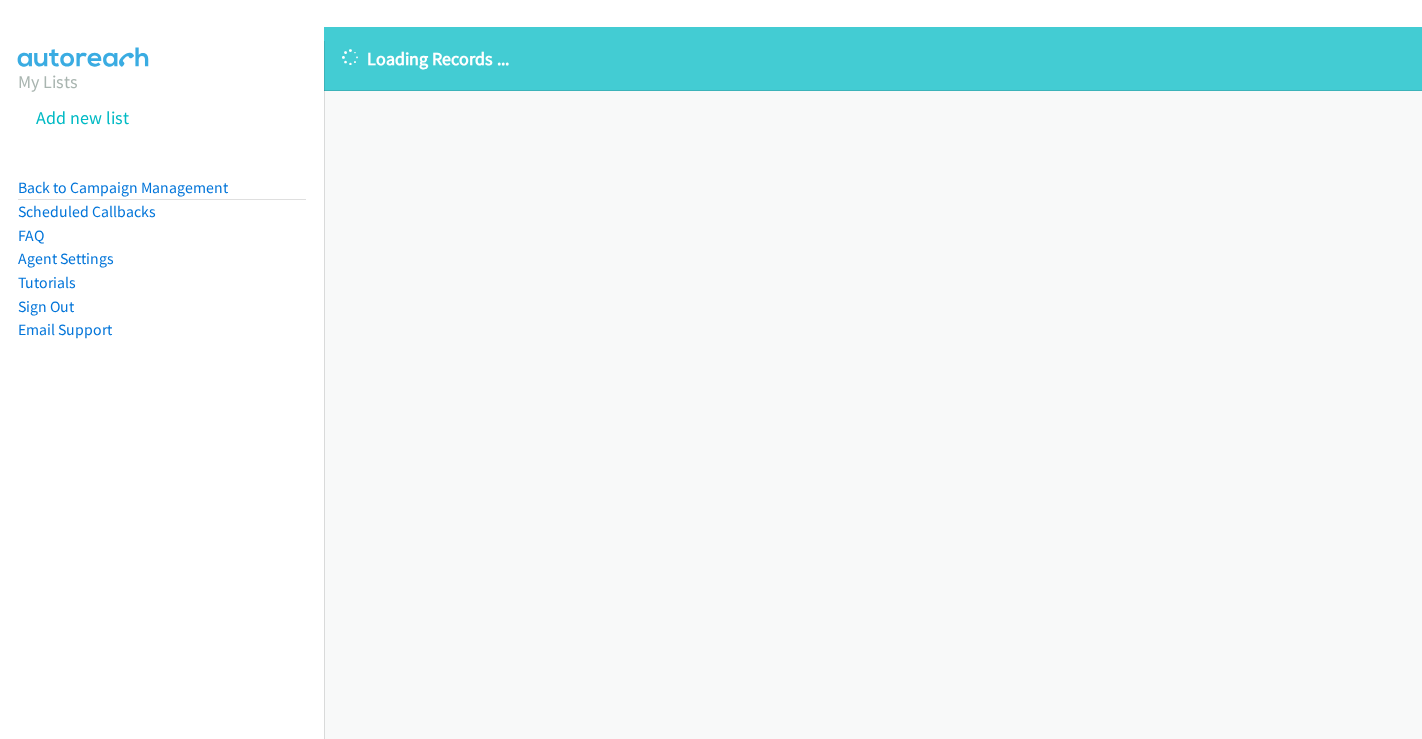scroll, scrollTop: 0, scrollLeft: 0, axis: both 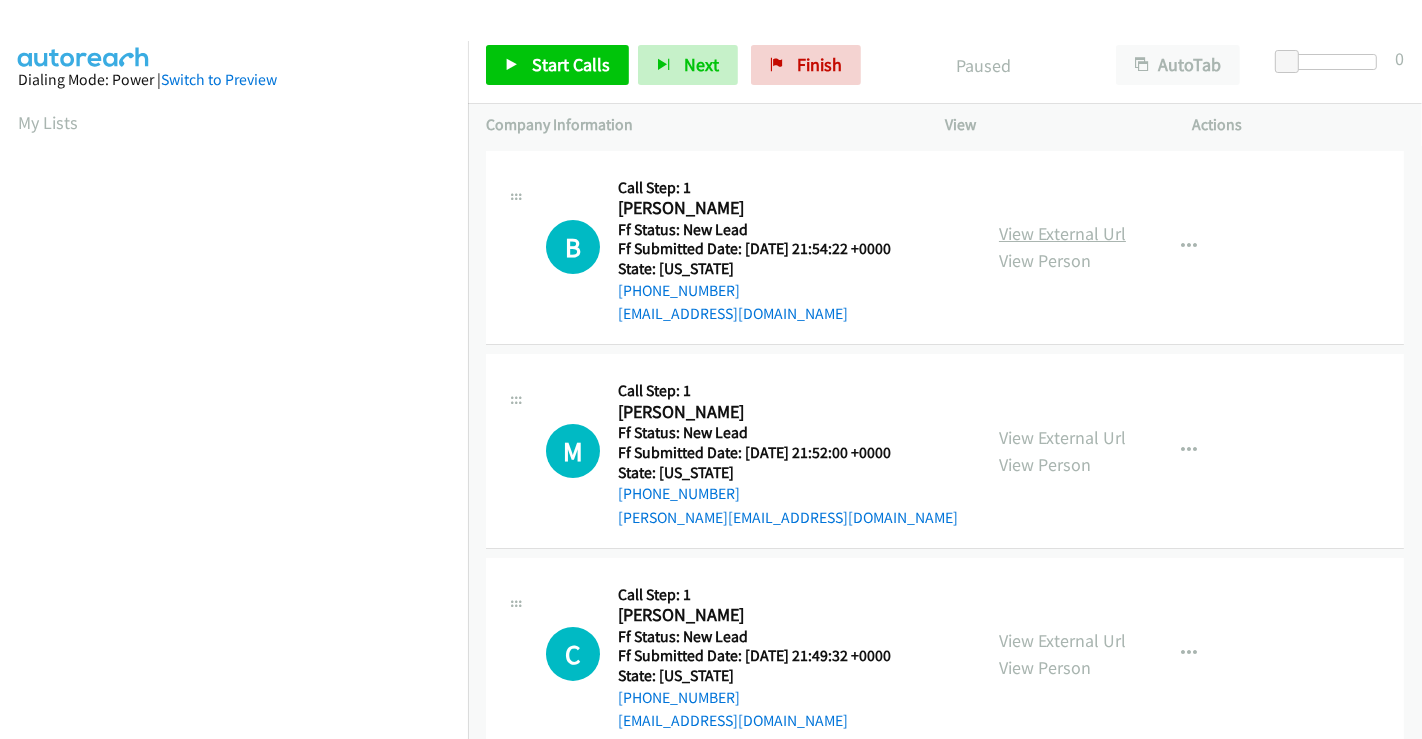 click on "View External Url" at bounding box center [1062, 233] 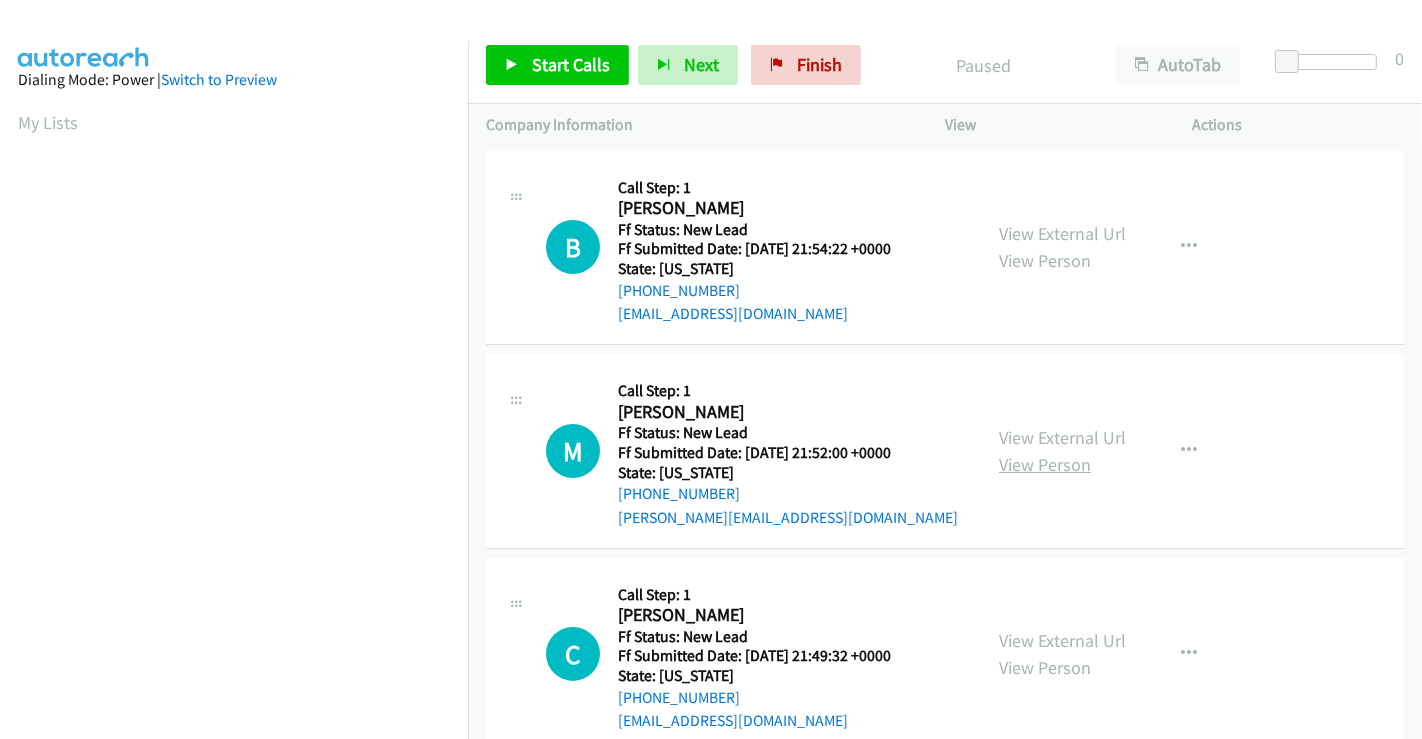 scroll, scrollTop: 0, scrollLeft: 0, axis: both 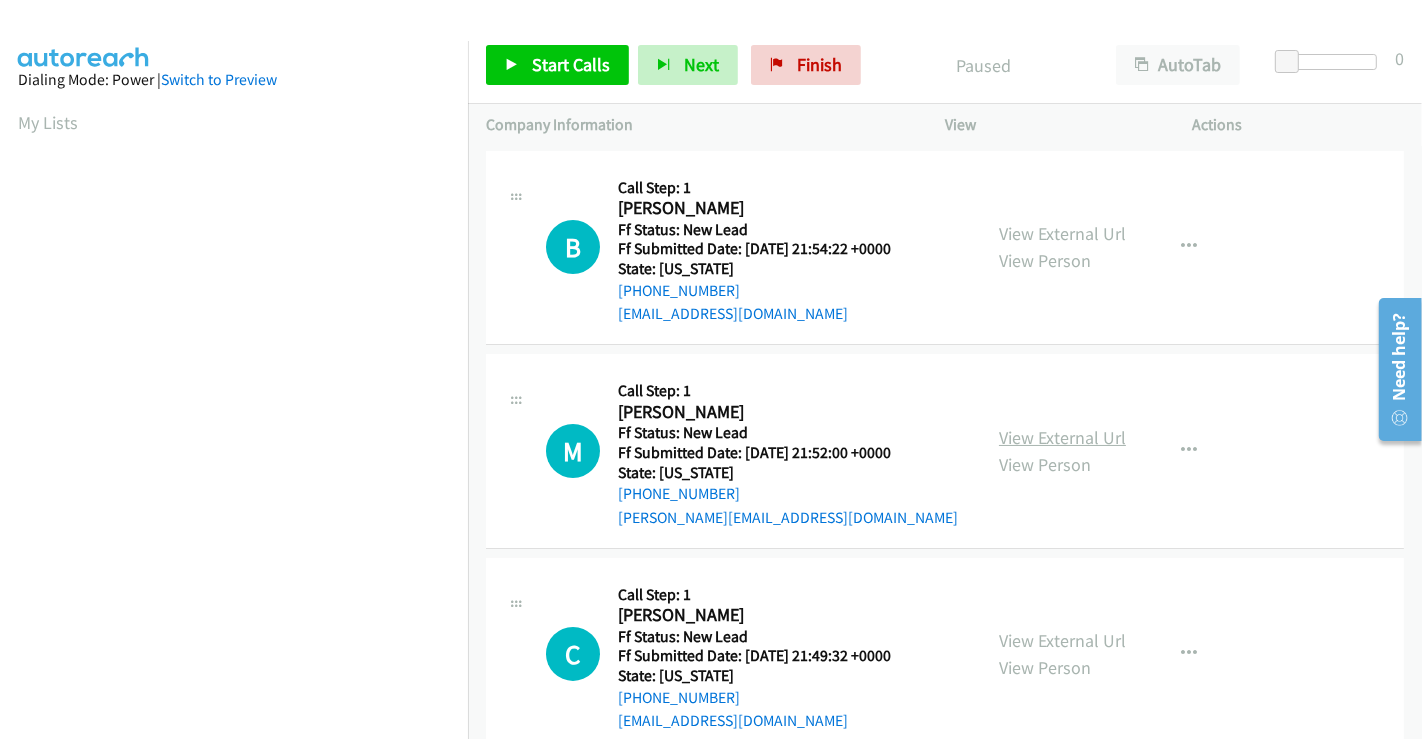 click on "View External Url" at bounding box center (1062, 437) 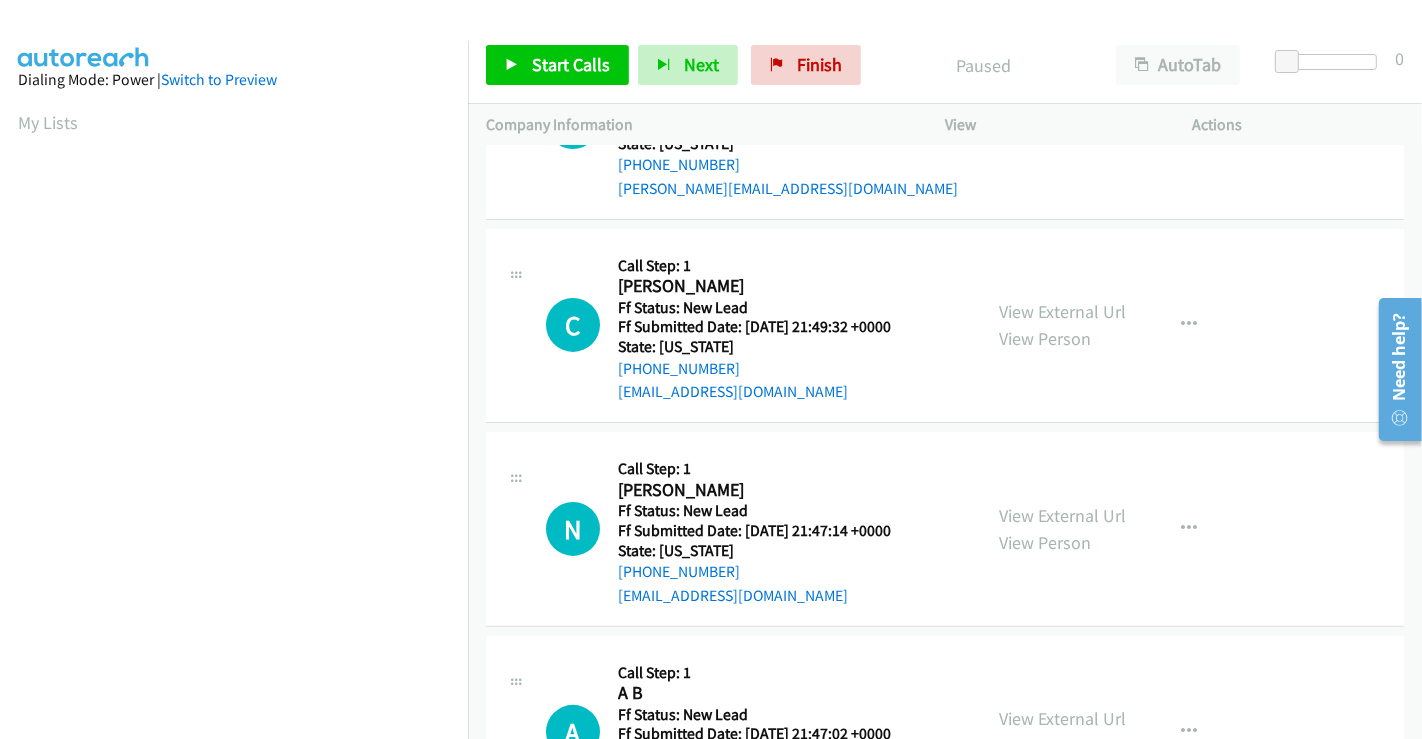scroll, scrollTop: 333, scrollLeft: 0, axis: vertical 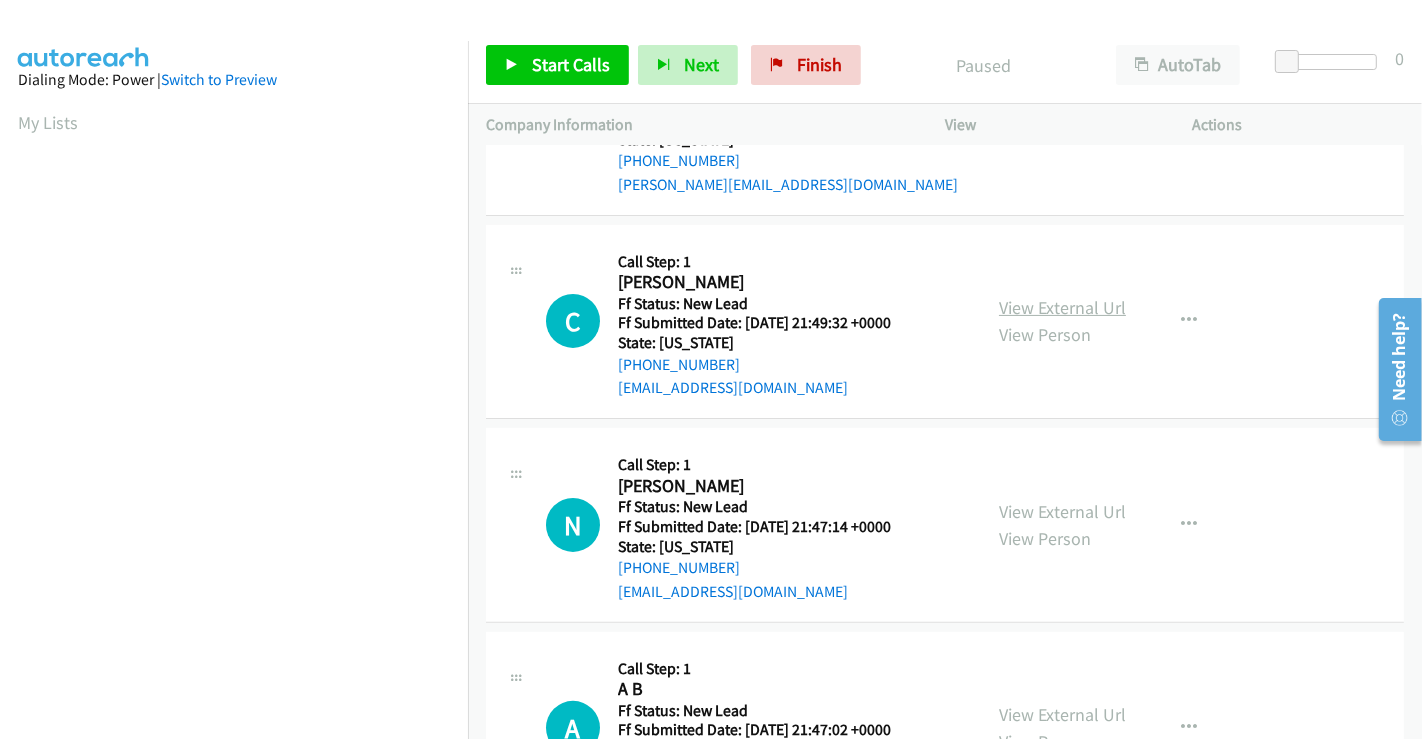 click on "View External Url" at bounding box center [1062, 307] 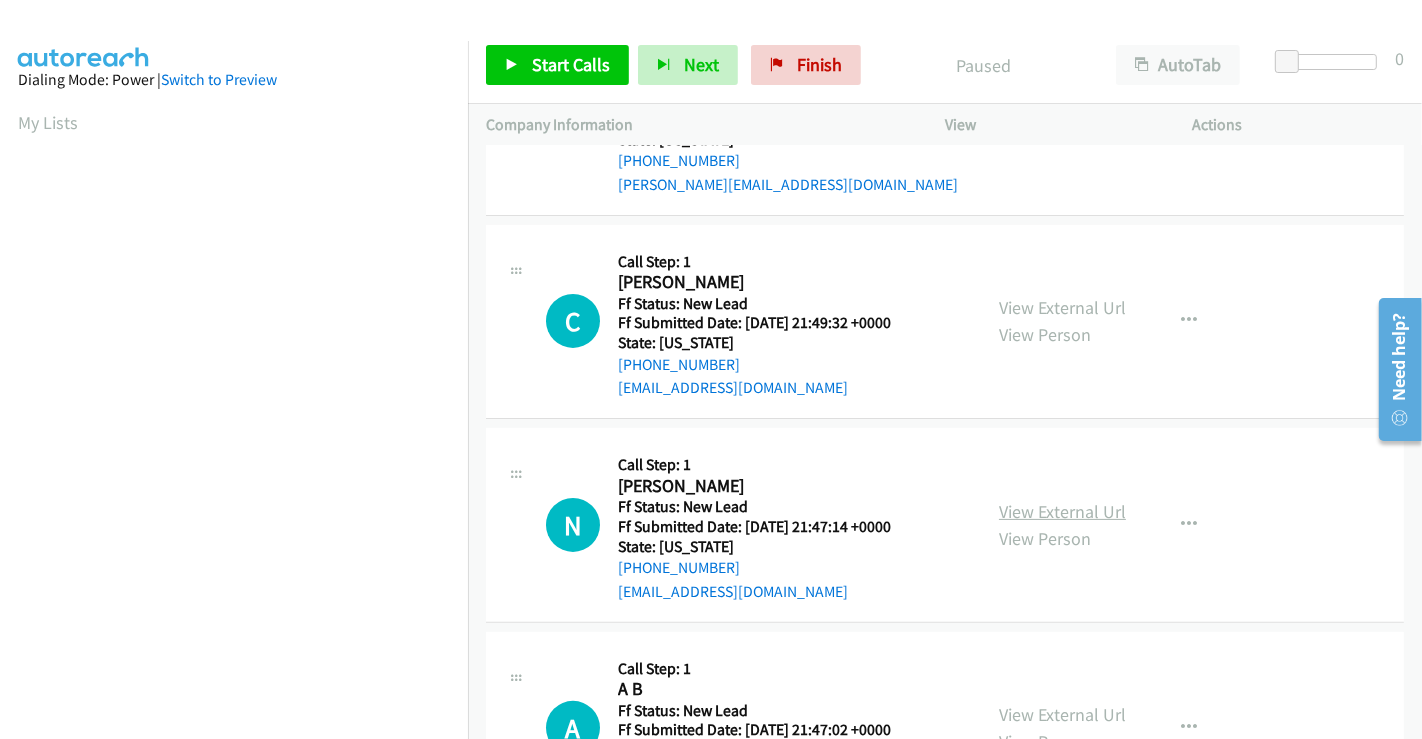 click on "View External Url" at bounding box center [1062, 511] 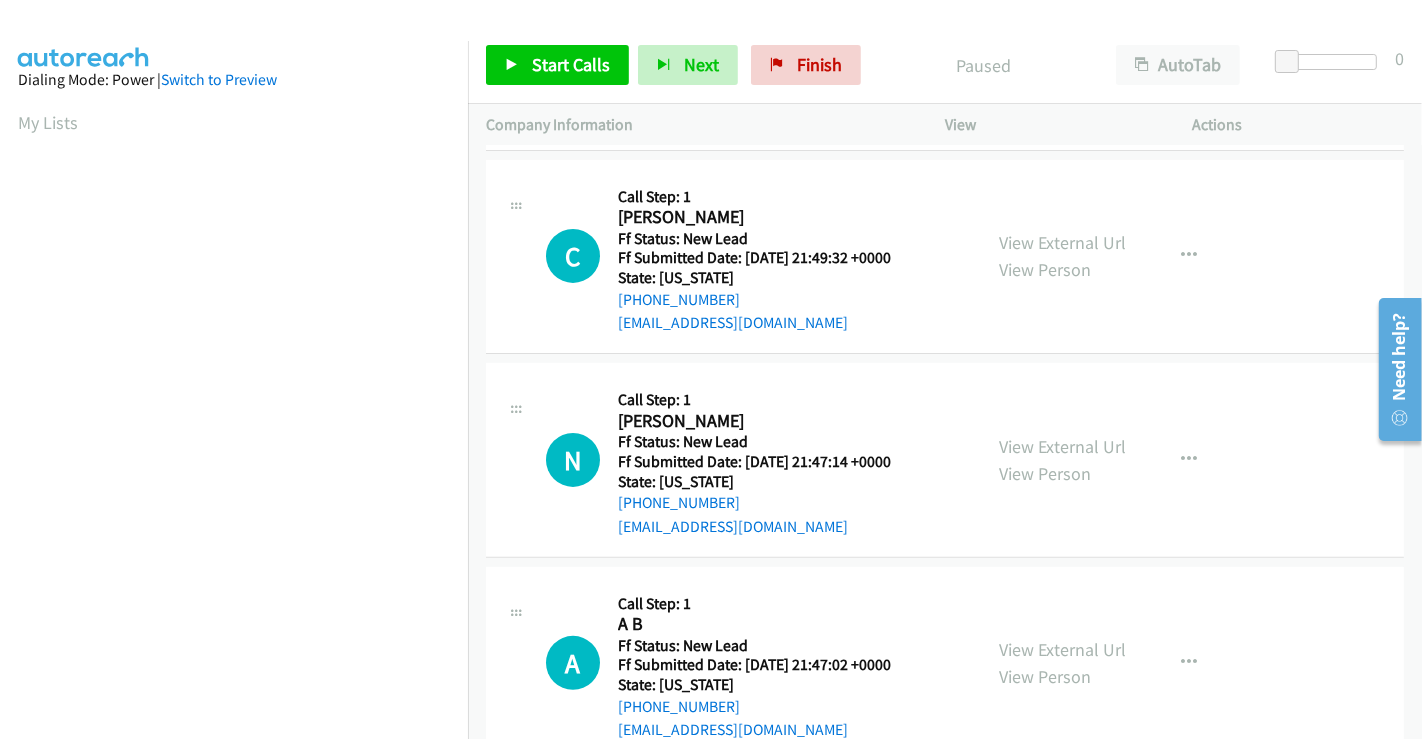 scroll, scrollTop: 449, scrollLeft: 0, axis: vertical 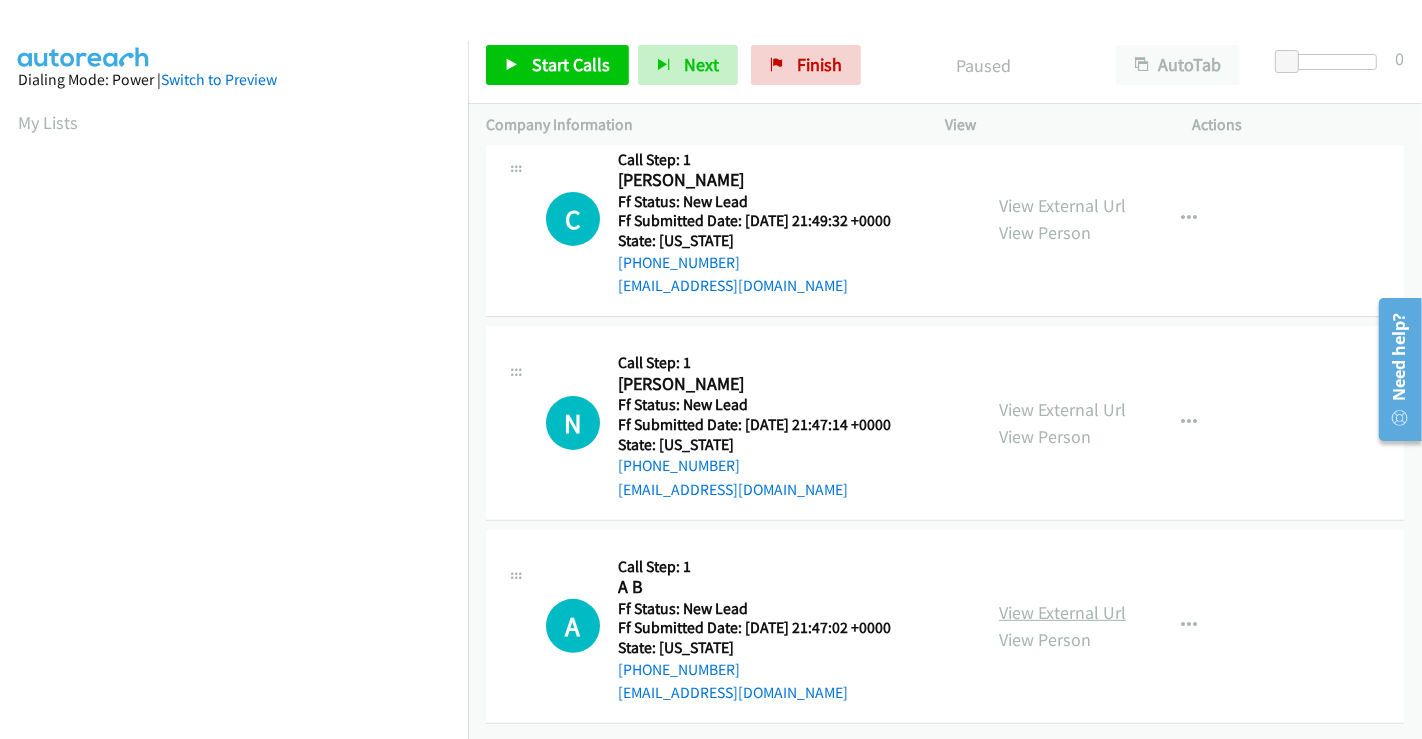 click on "View External Url" at bounding box center (1062, 612) 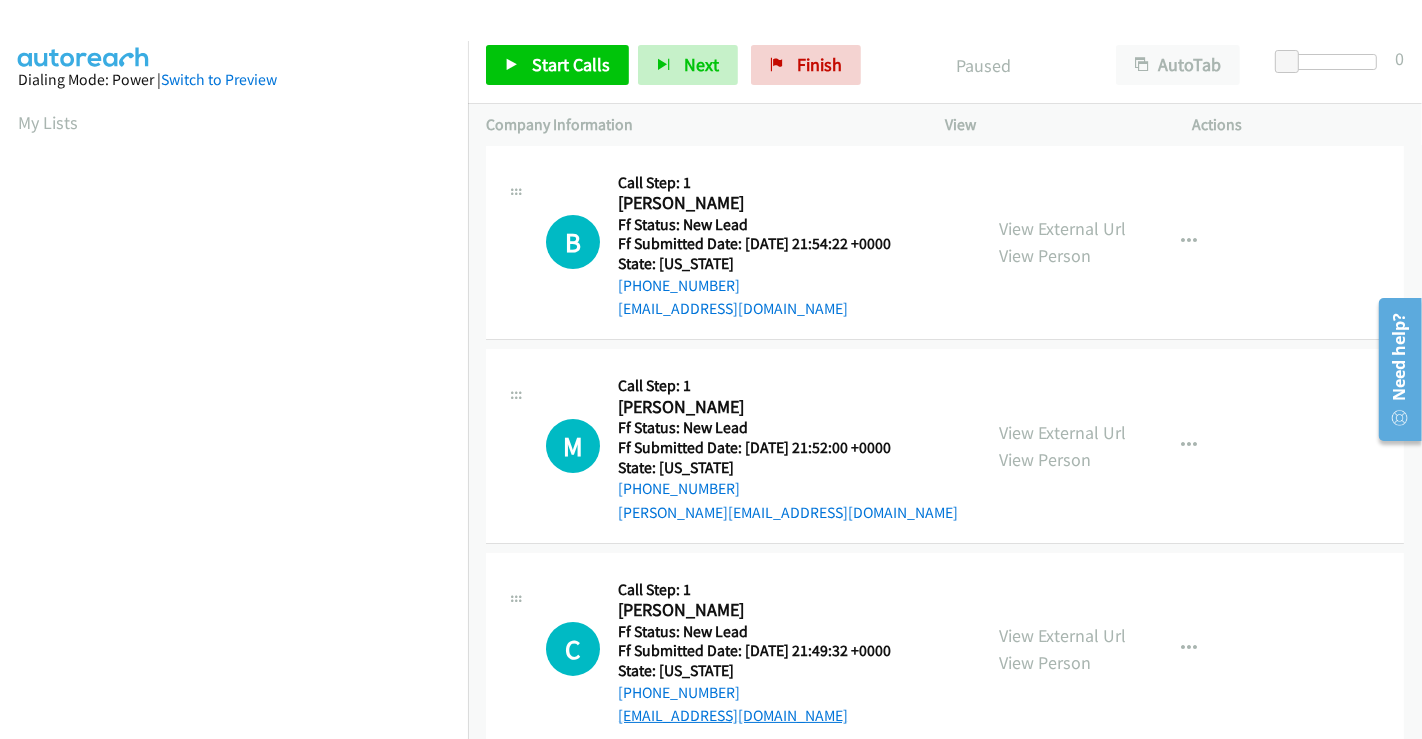 scroll, scrollTop: 0, scrollLeft: 0, axis: both 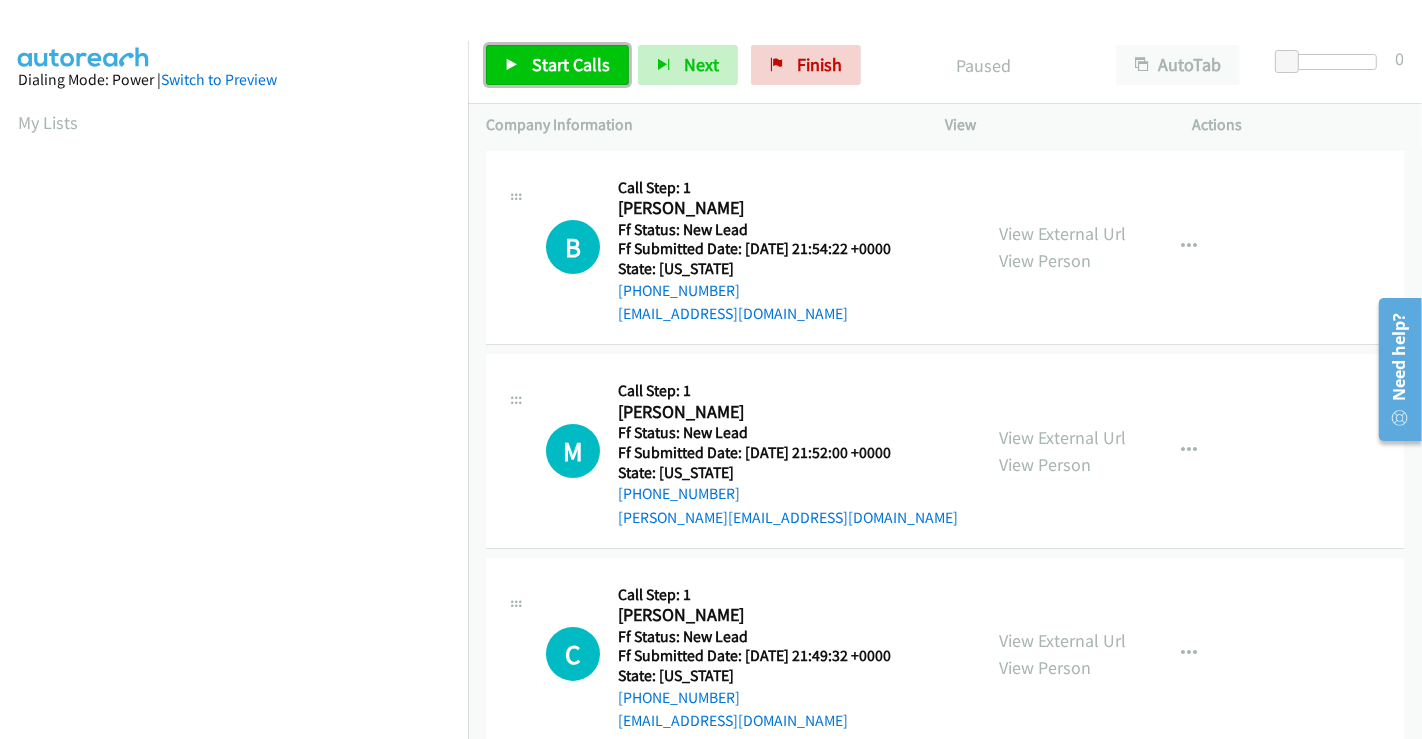 click on "Start Calls" at bounding box center (571, 64) 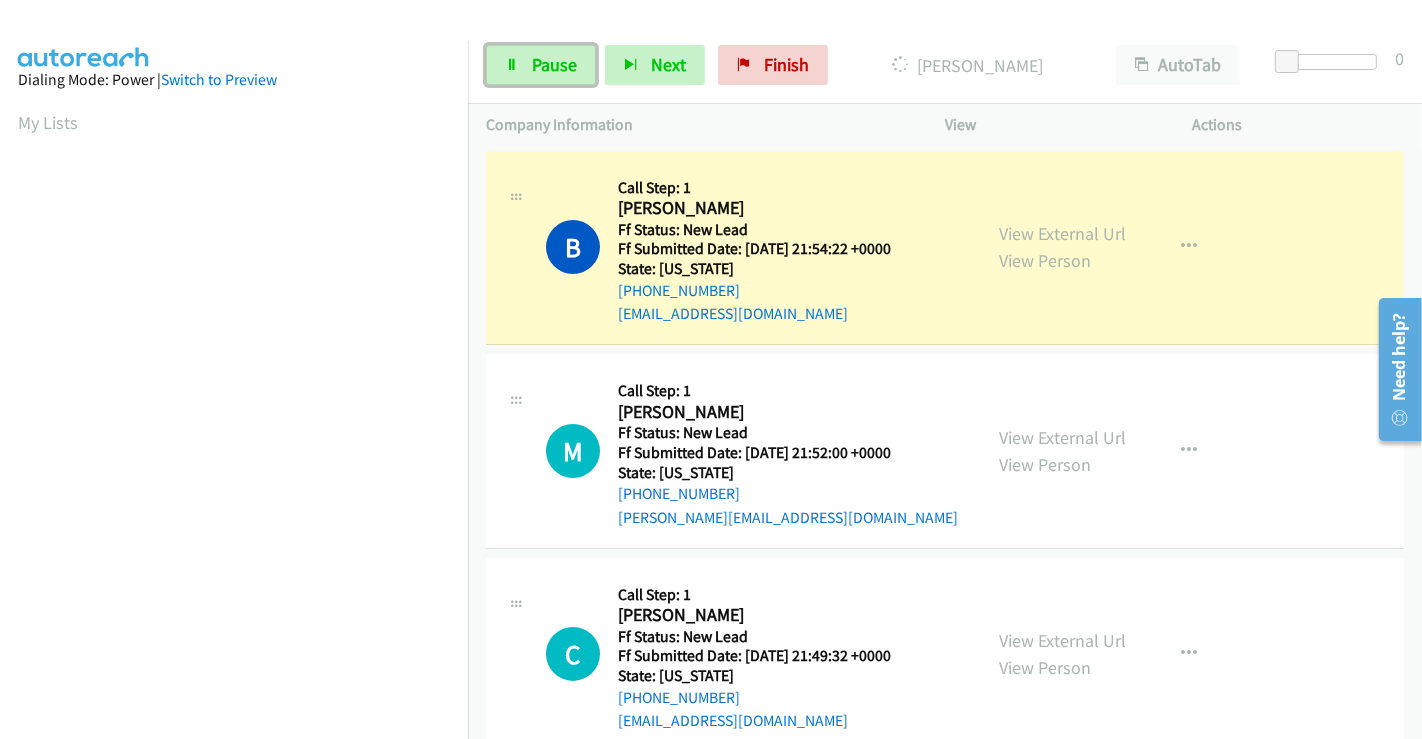 drag, startPoint x: 547, startPoint y: 58, endPoint x: 497, endPoint y: 17, distance: 64.66065 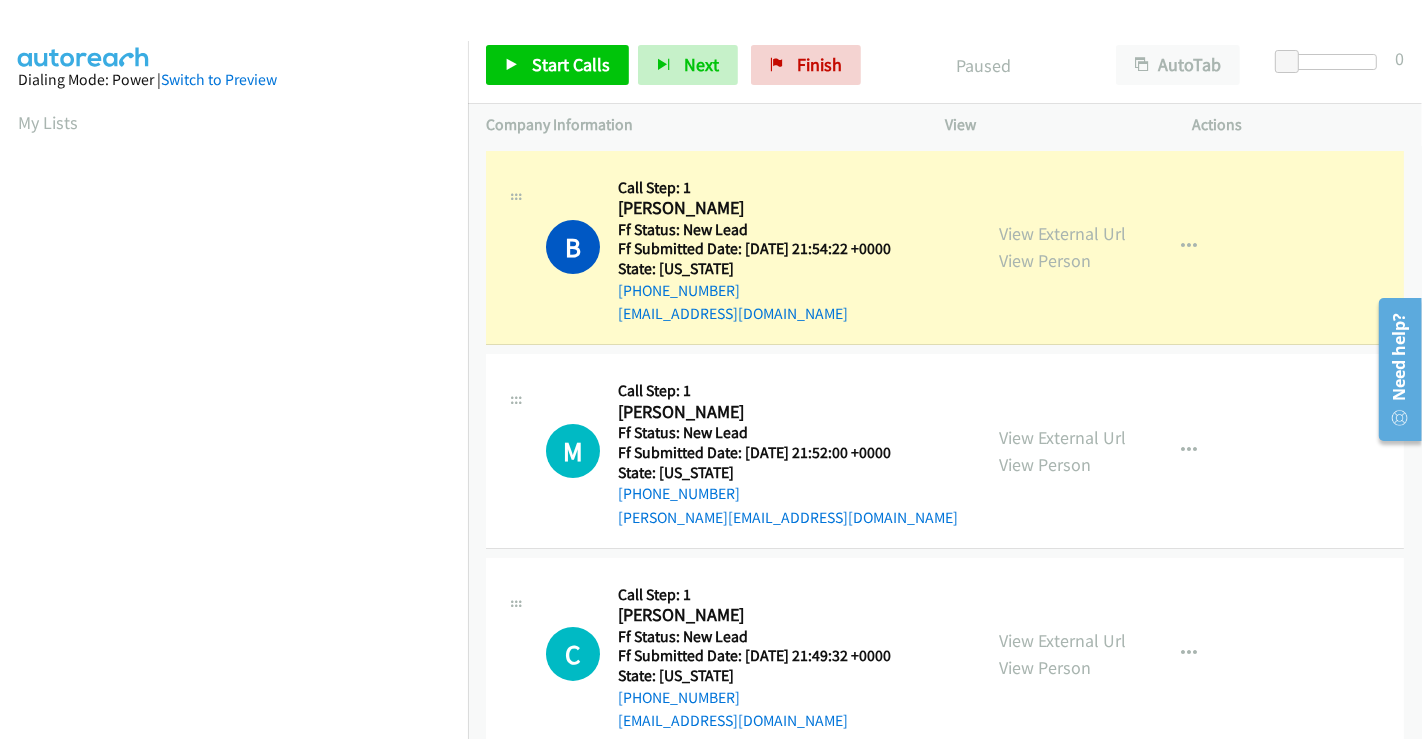 scroll, scrollTop: 385, scrollLeft: 0, axis: vertical 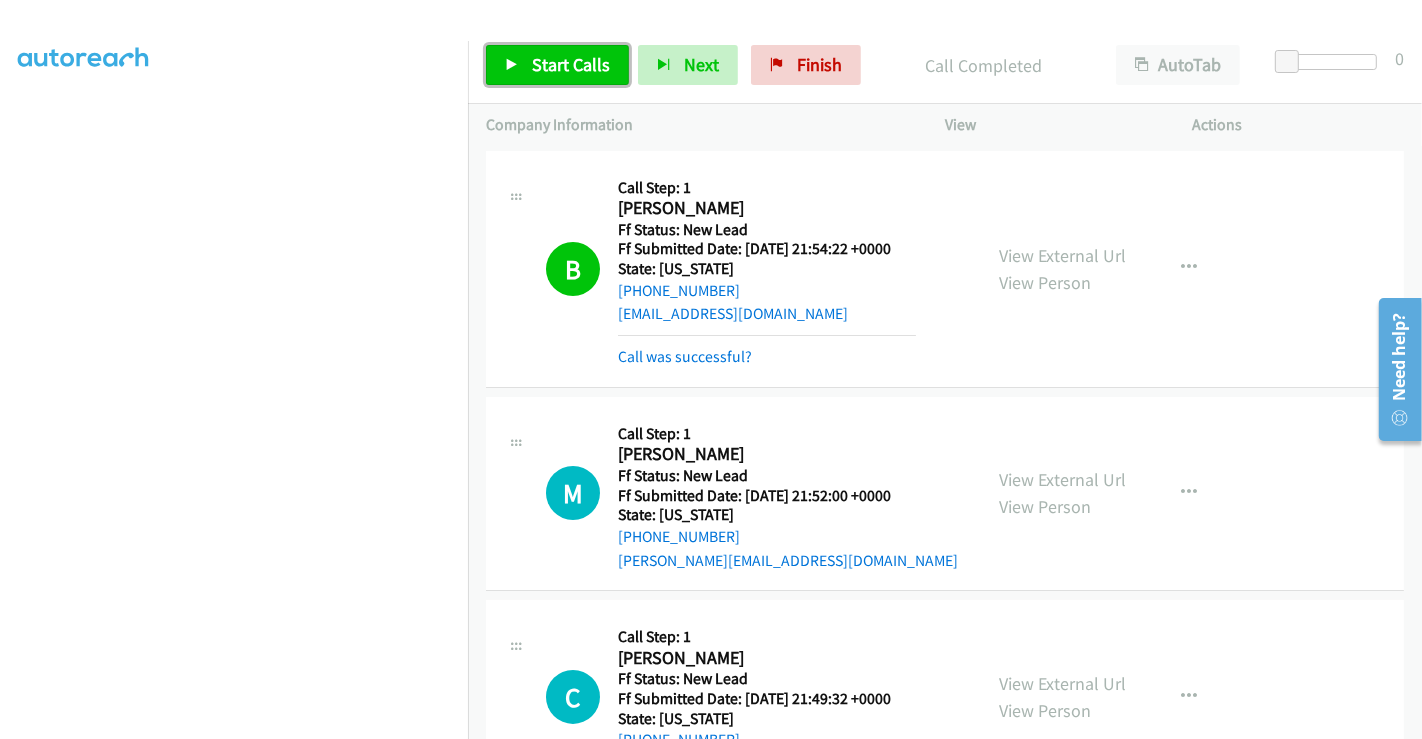 click on "Start Calls" at bounding box center [571, 64] 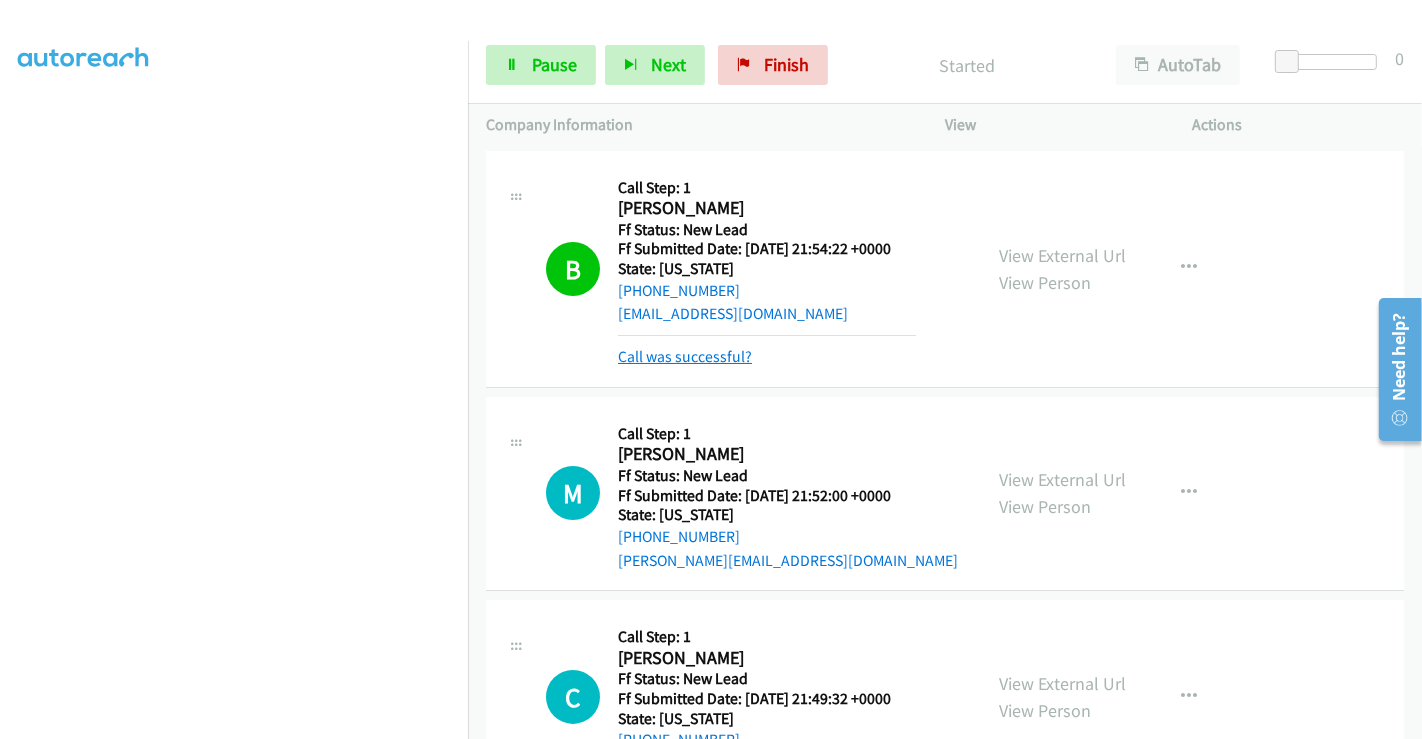 click on "Call was successful?" at bounding box center [685, 356] 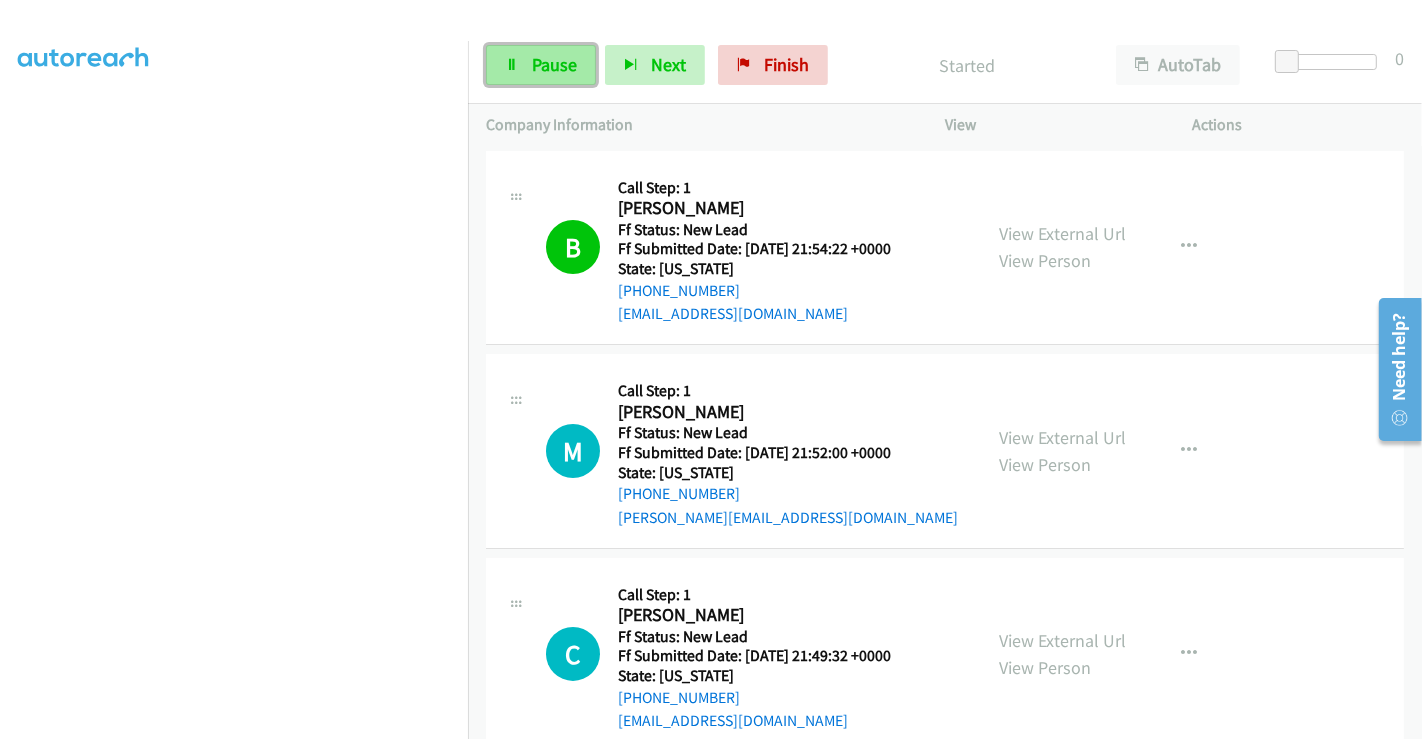 click on "Pause" at bounding box center [554, 64] 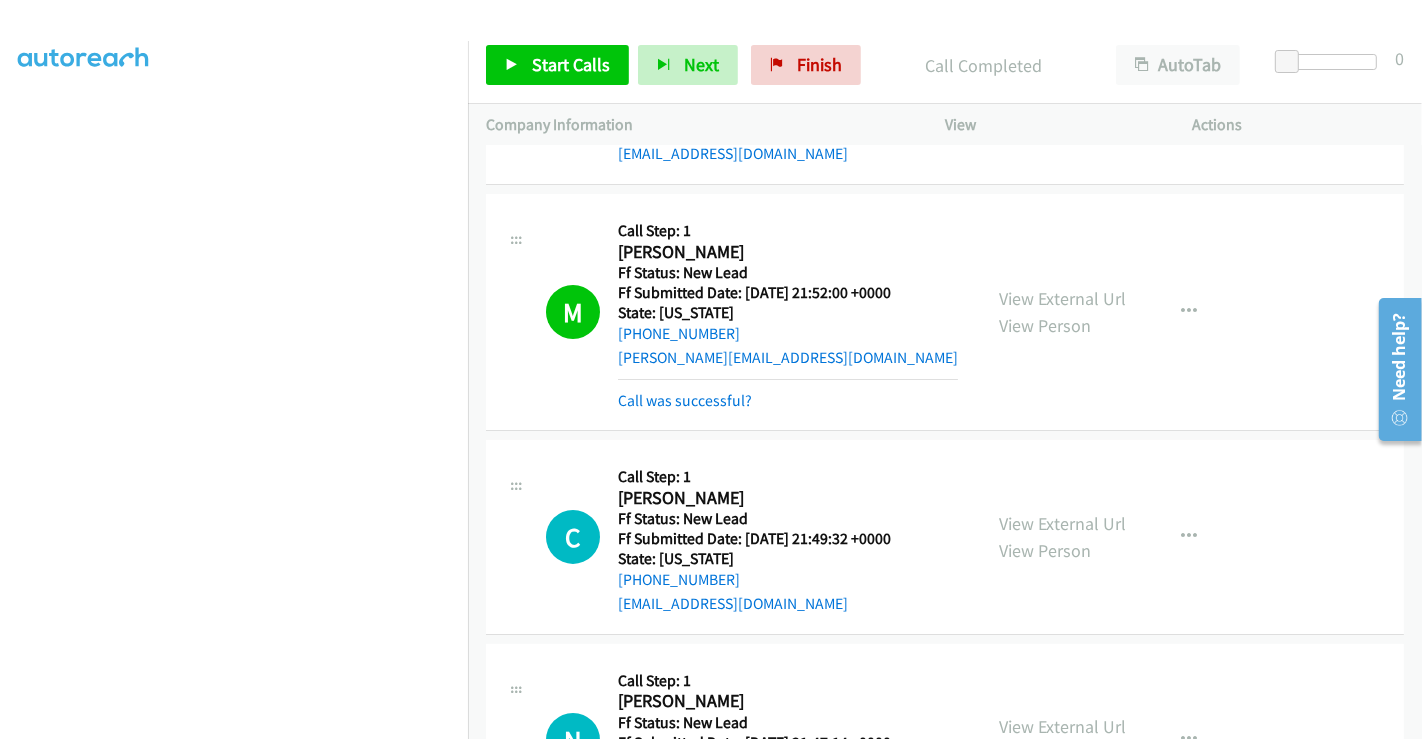 scroll, scrollTop: 222, scrollLeft: 0, axis: vertical 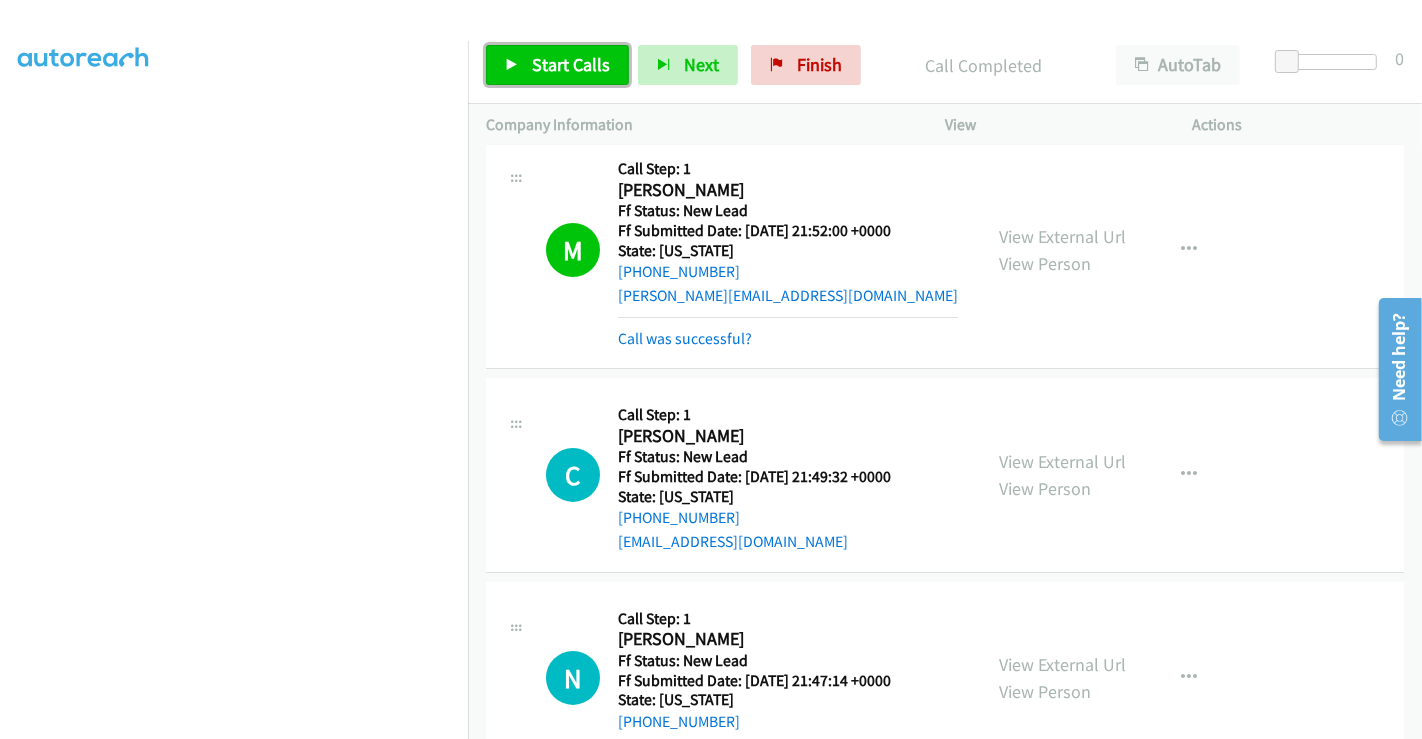 click on "Start Calls" at bounding box center [557, 65] 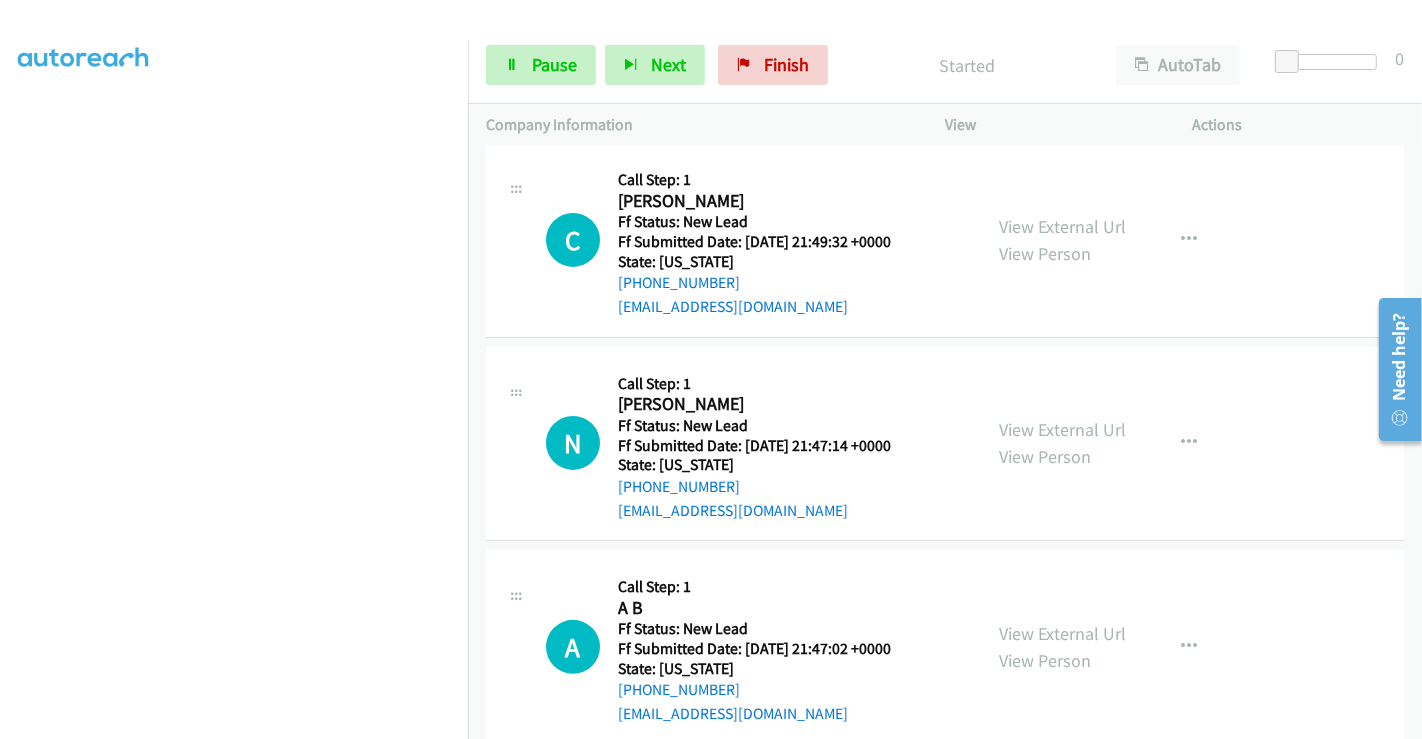 scroll, scrollTop: 491, scrollLeft: 0, axis: vertical 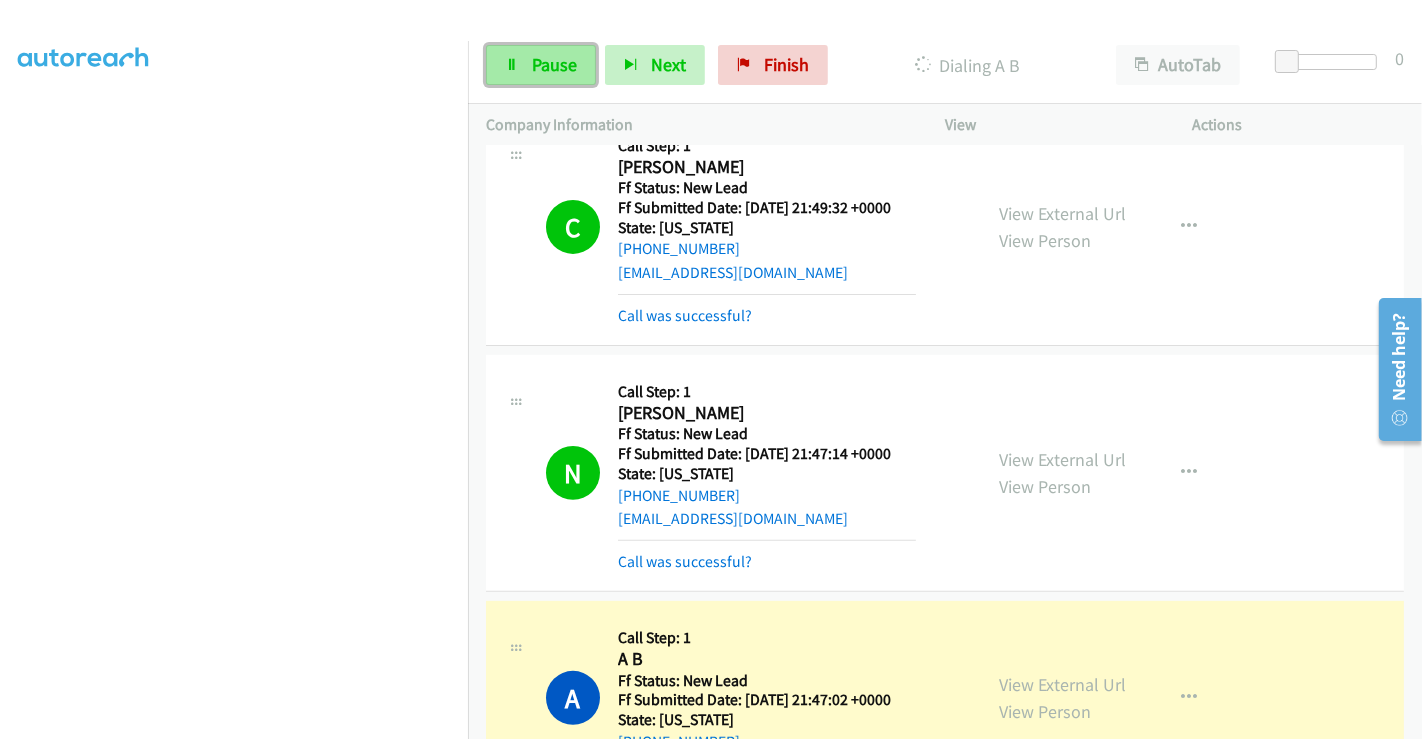 click on "Pause" at bounding box center (554, 64) 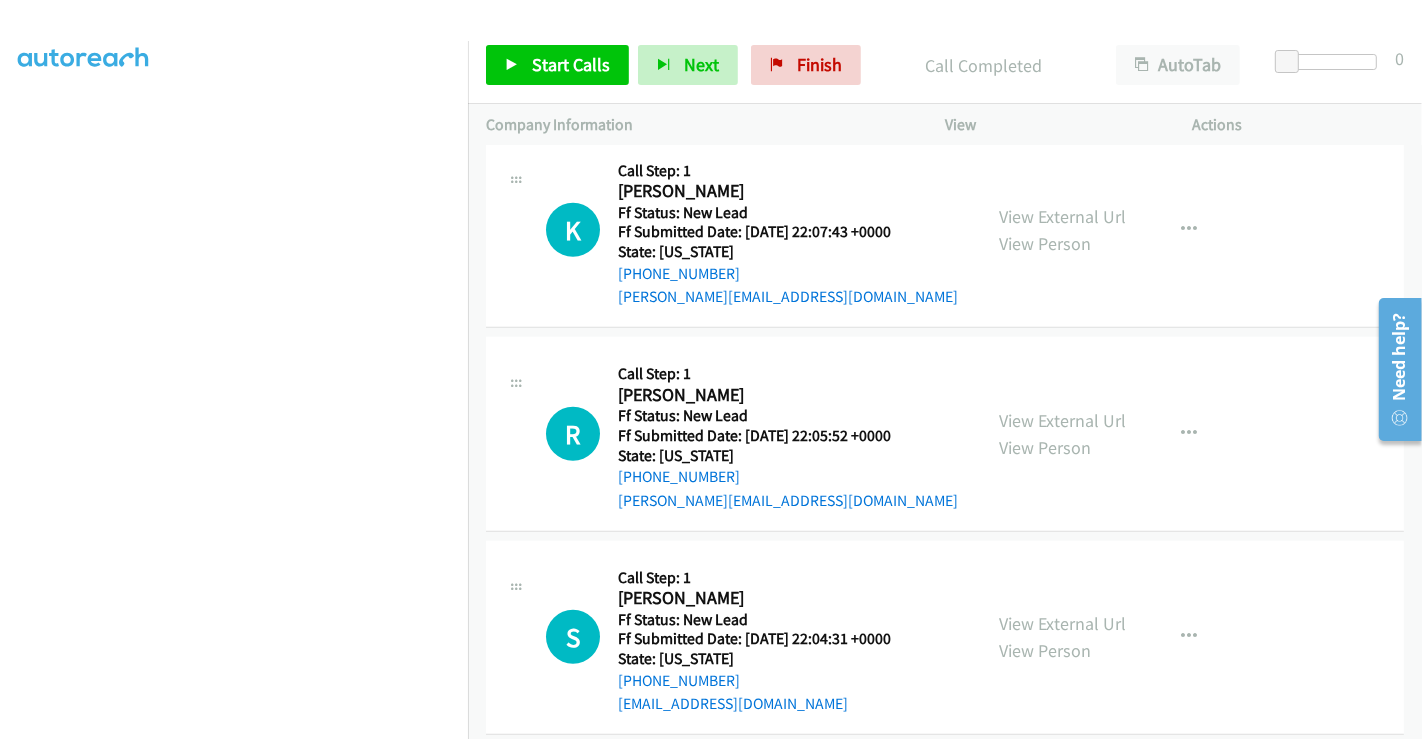 scroll, scrollTop: 1228, scrollLeft: 0, axis: vertical 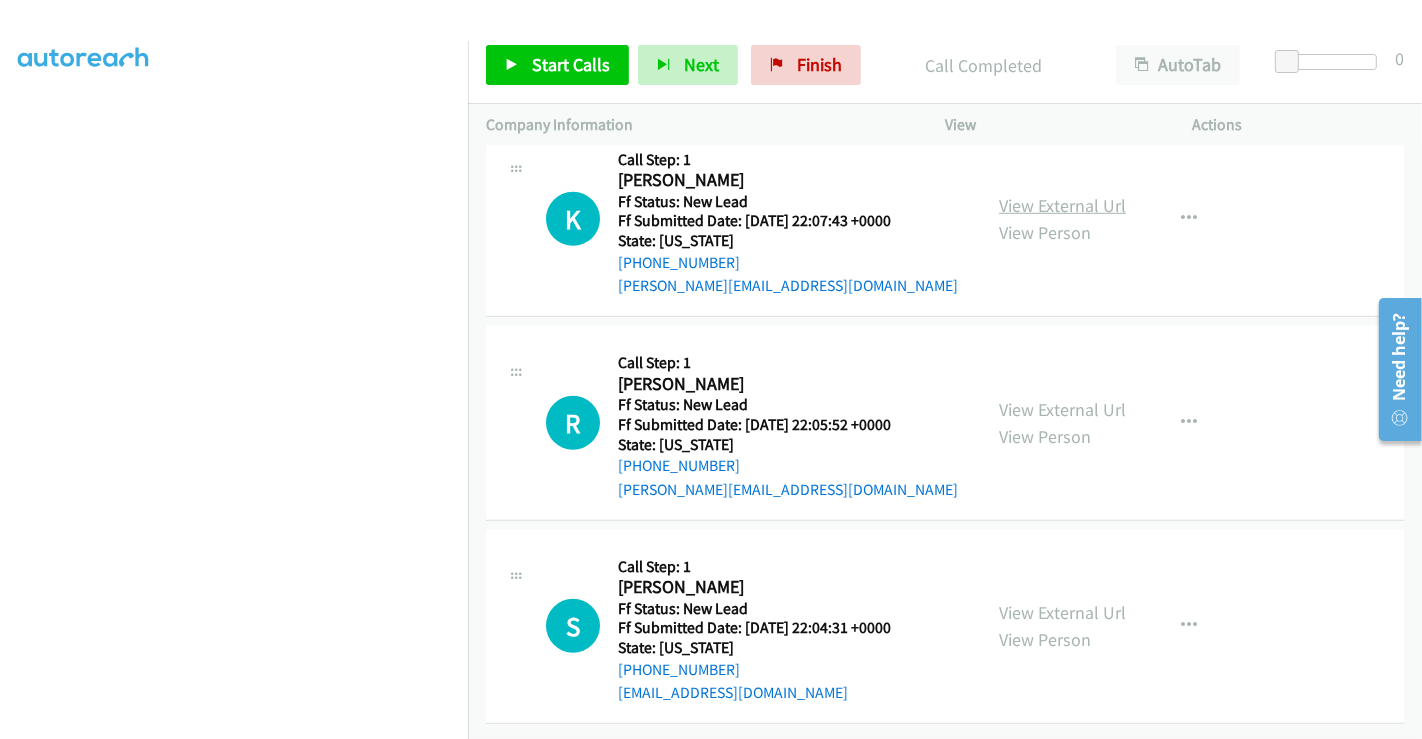 click on "View External Url" at bounding box center [1062, 205] 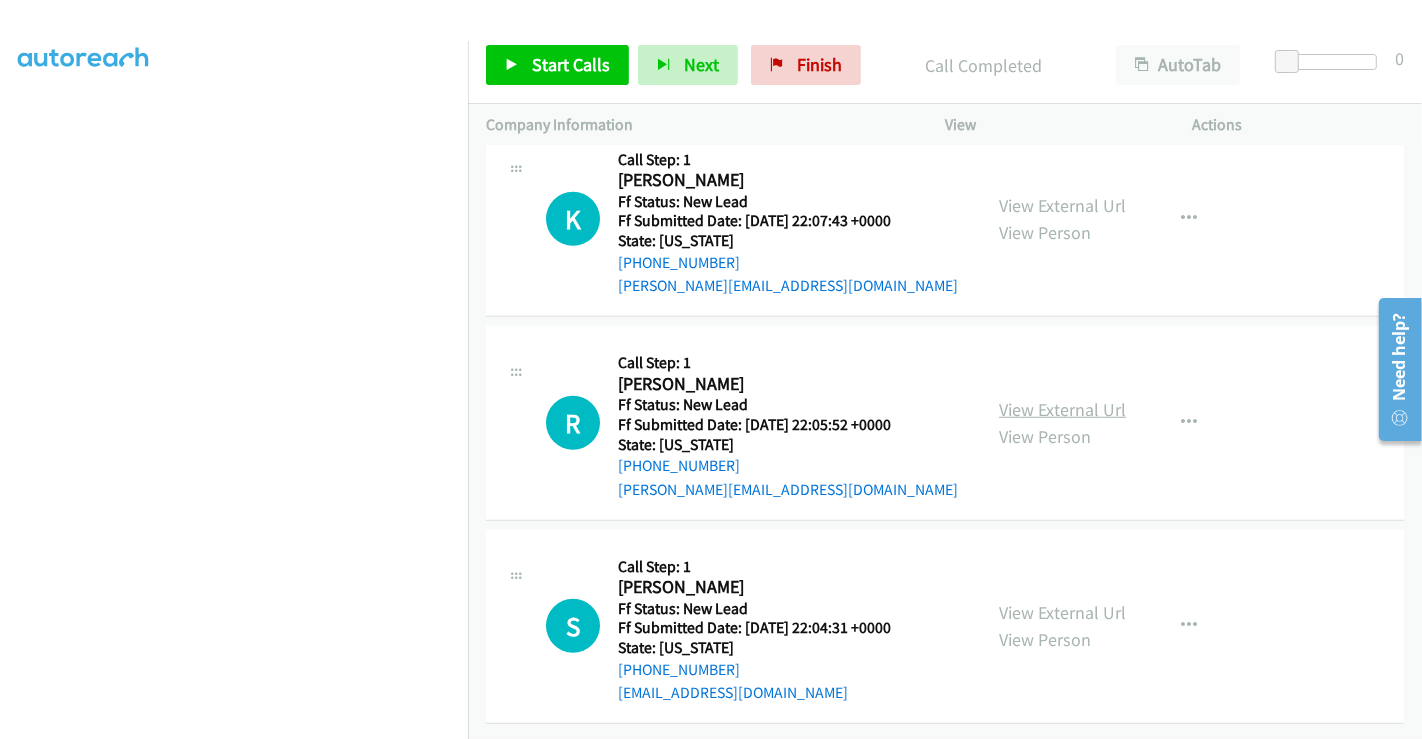 click on "View External Url" at bounding box center [1062, 409] 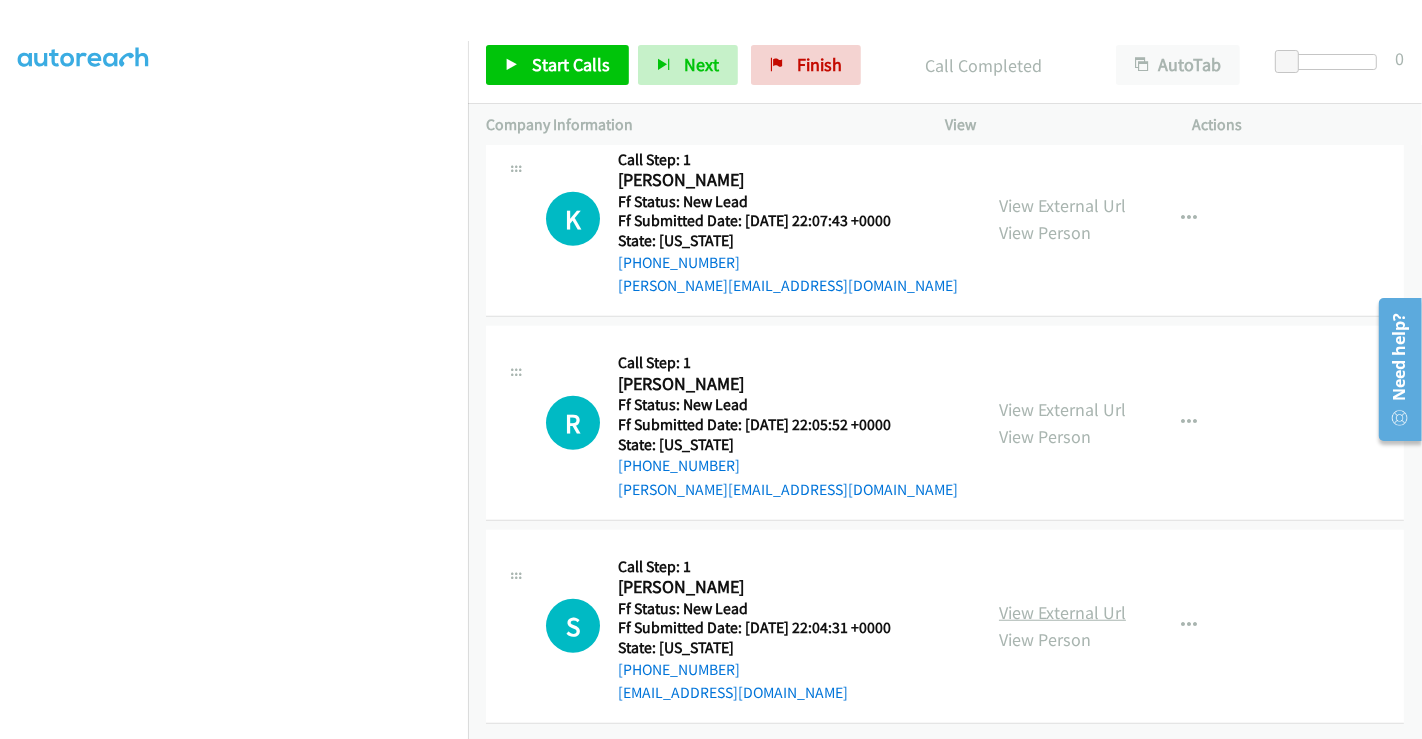 click on "View External Url" at bounding box center (1062, 612) 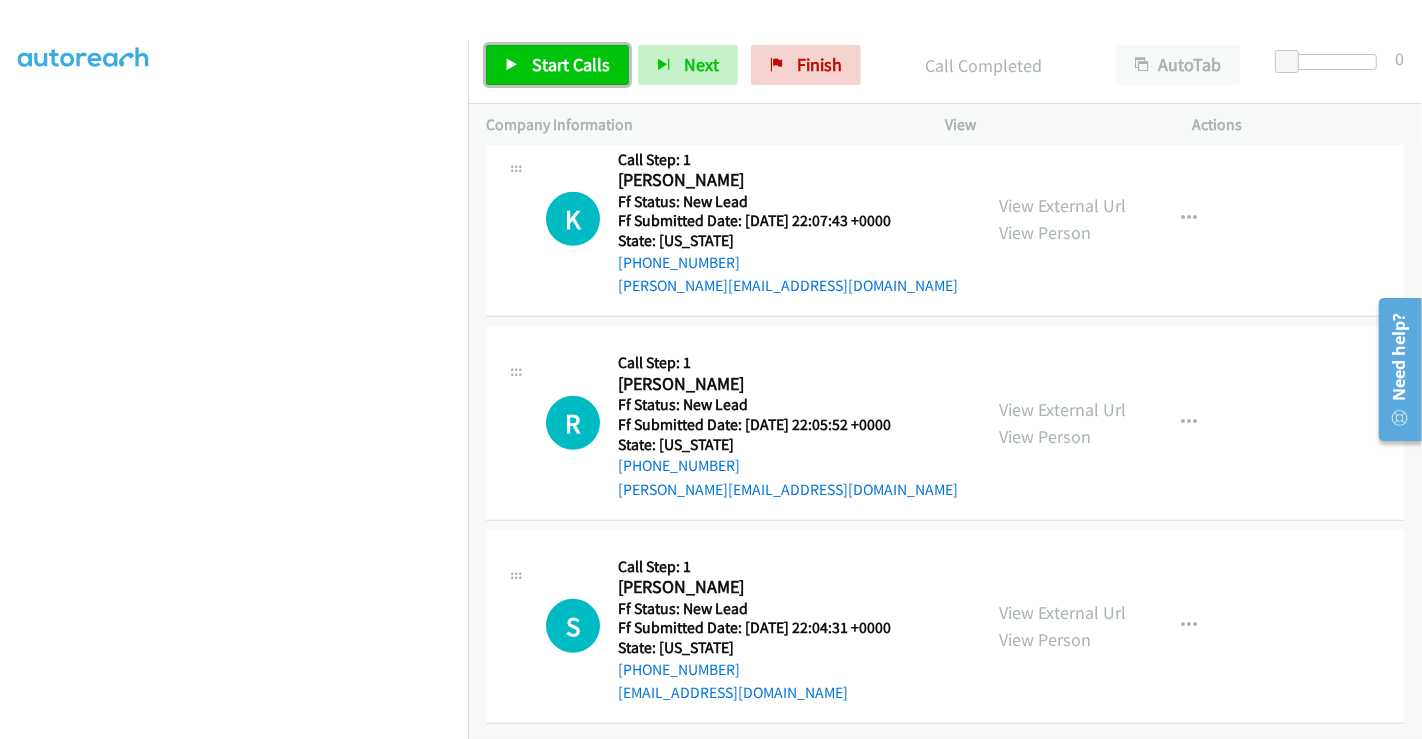 click on "Start Calls" at bounding box center [571, 64] 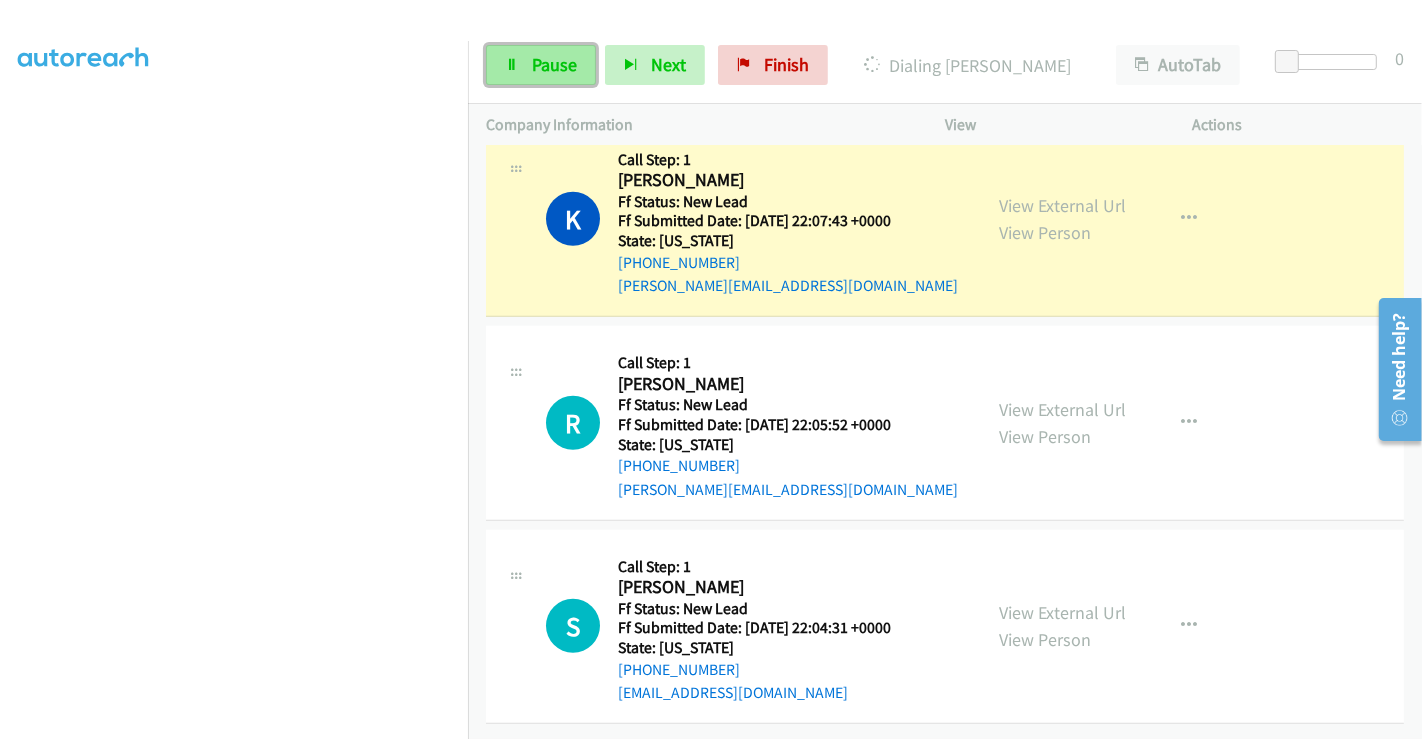 click on "Pause" at bounding box center [554, 64] 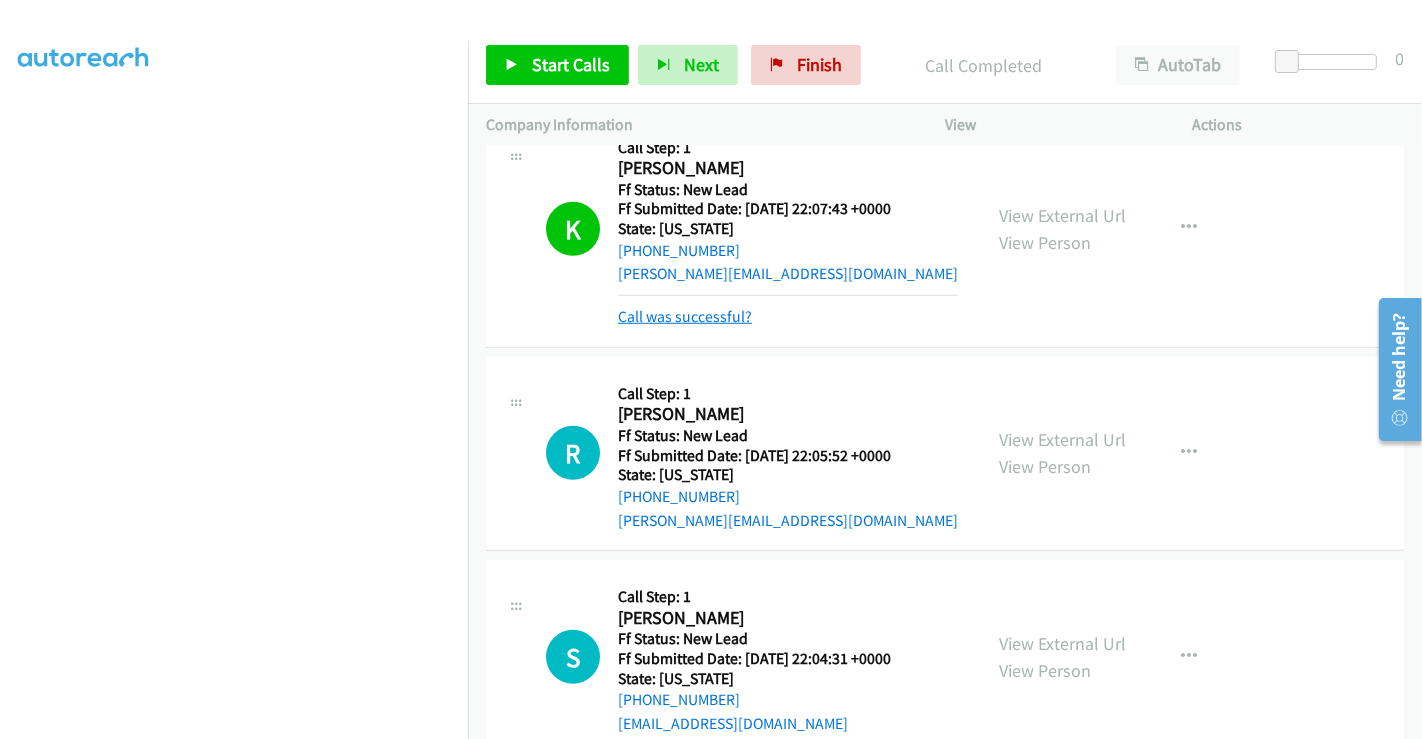 click on "Call was successful?" at bounding box center [685, 316] 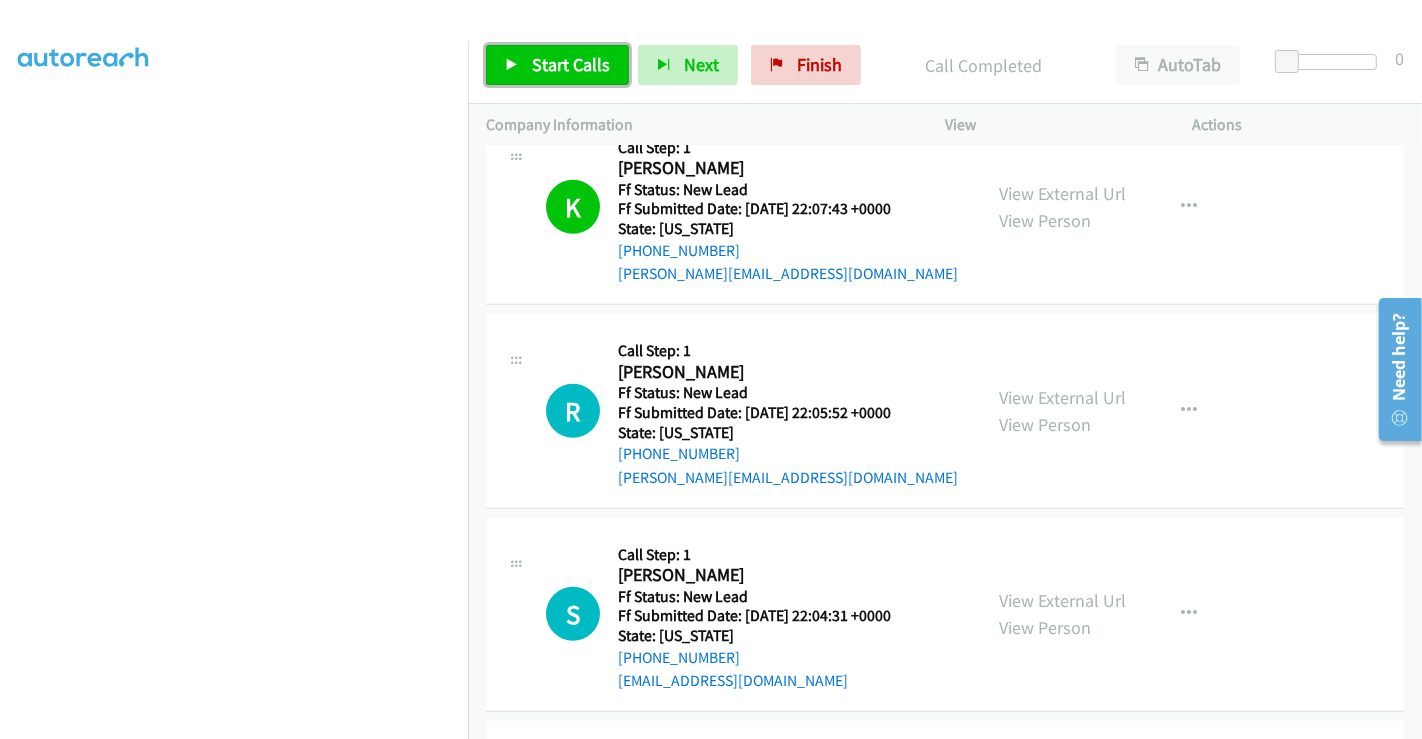 click on "Start Calls" at bounding box center [571, 64] 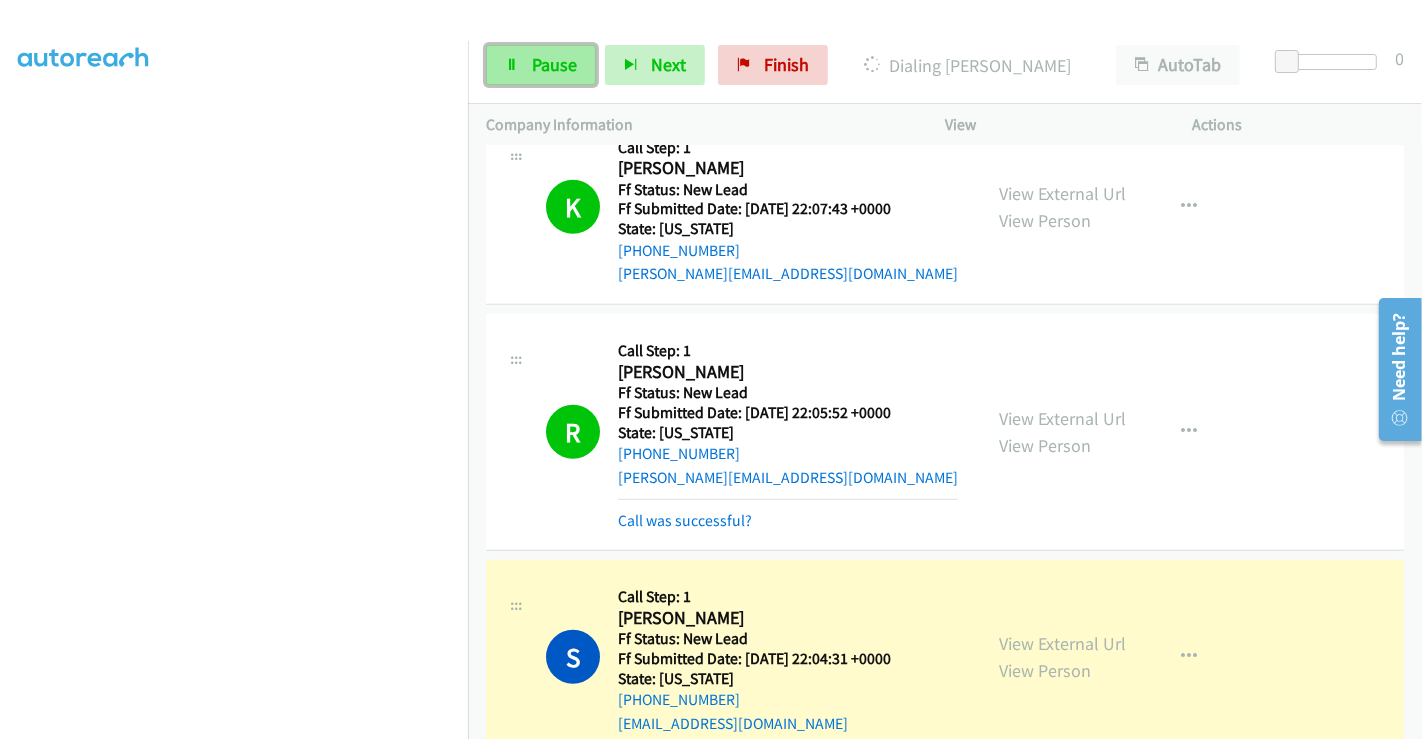 click on "Pause" at bounding box center [554, 64] 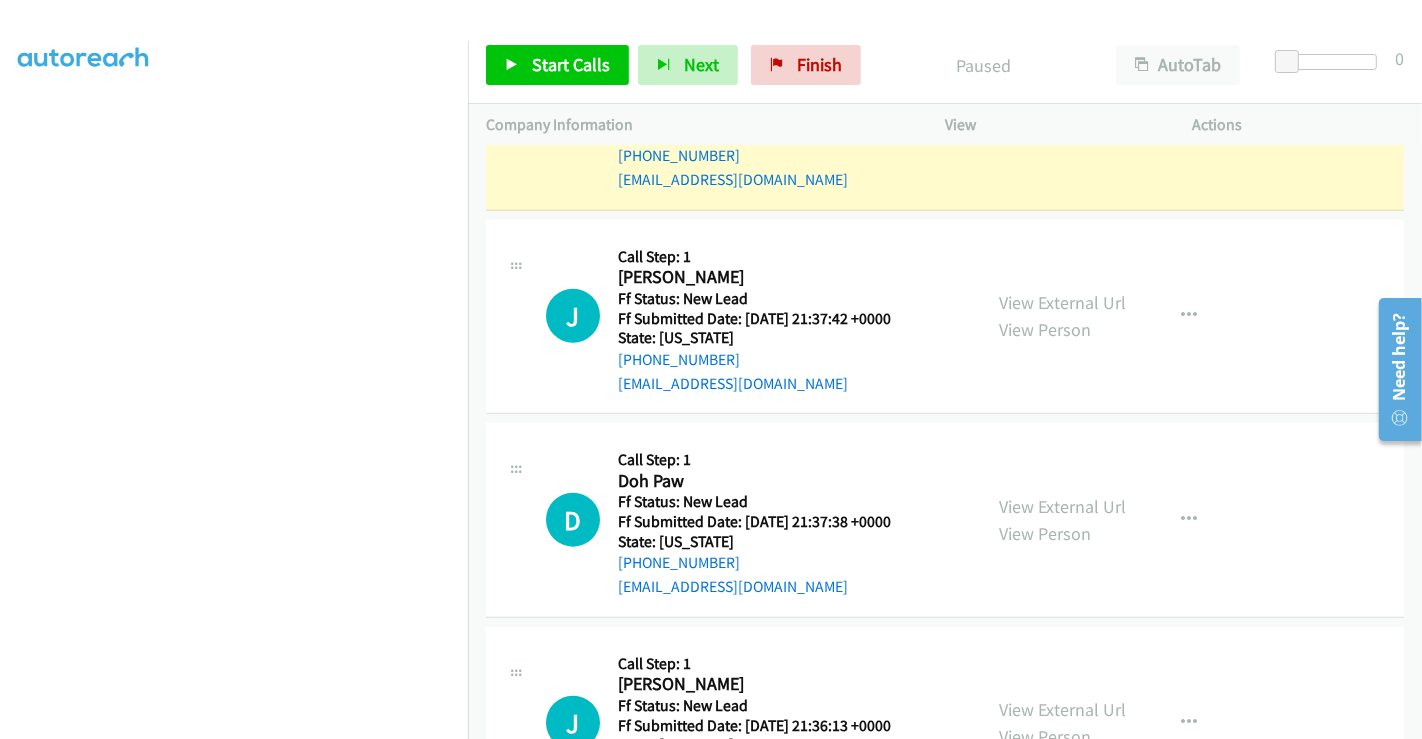 scroll, scrollTop: 1880, scrollLeft: 0, axis: vertical 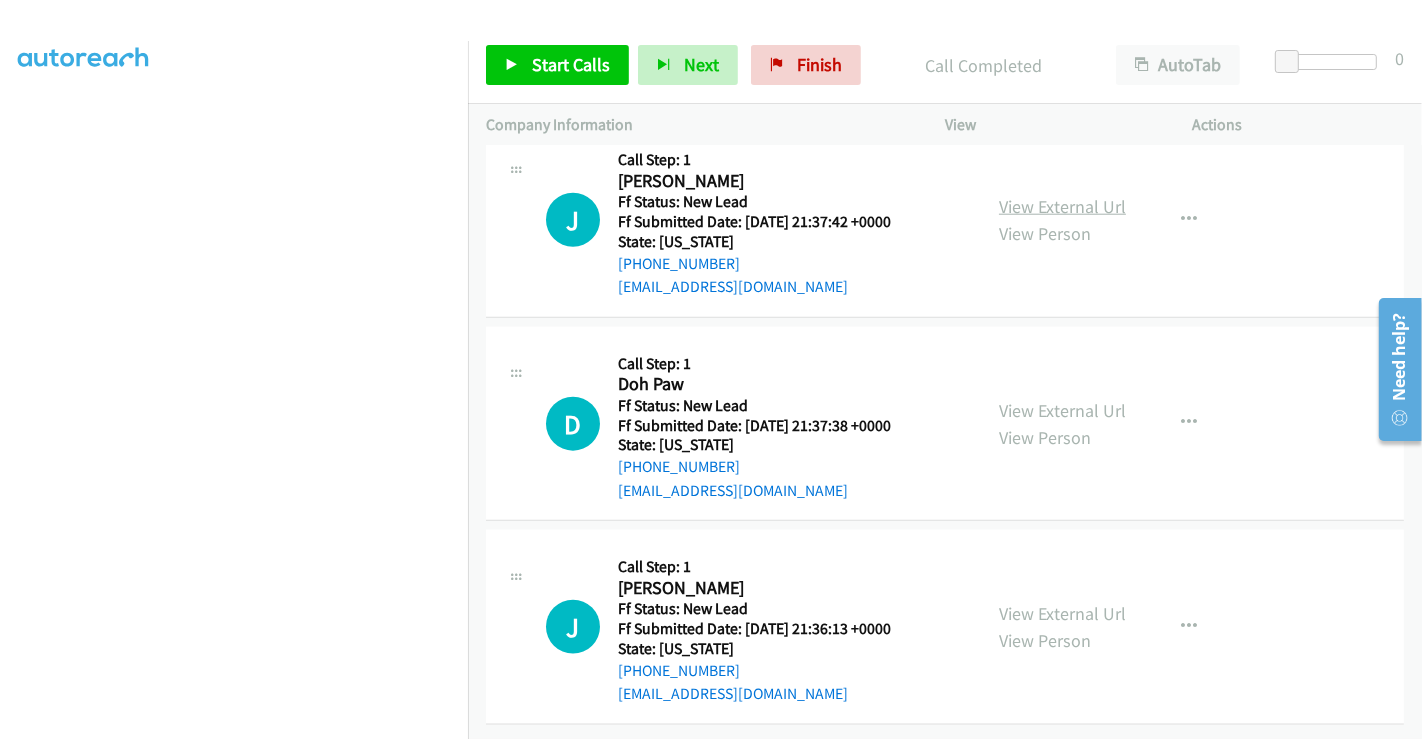 click on "View External Url" at bounding box center (1062, 206) 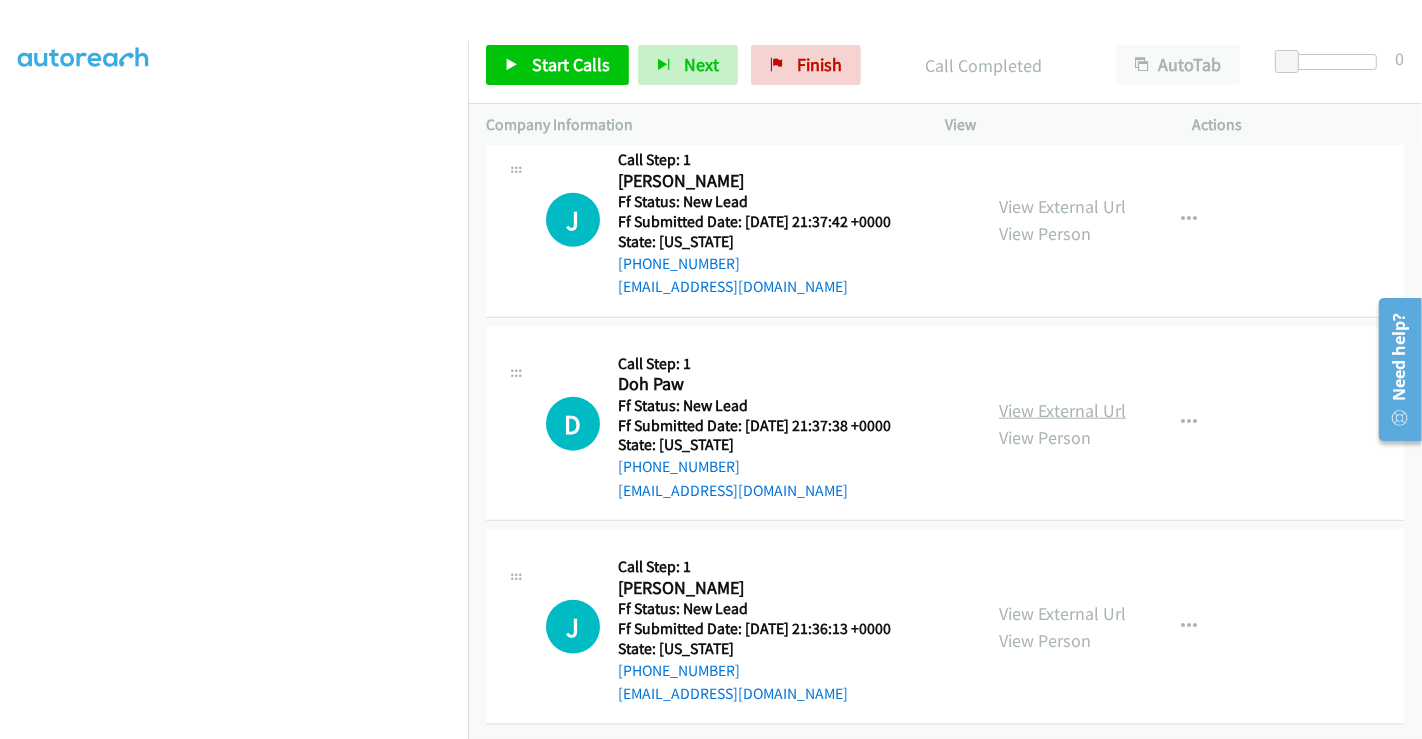 click on "View External Url" at bounding box center (1062, 410) 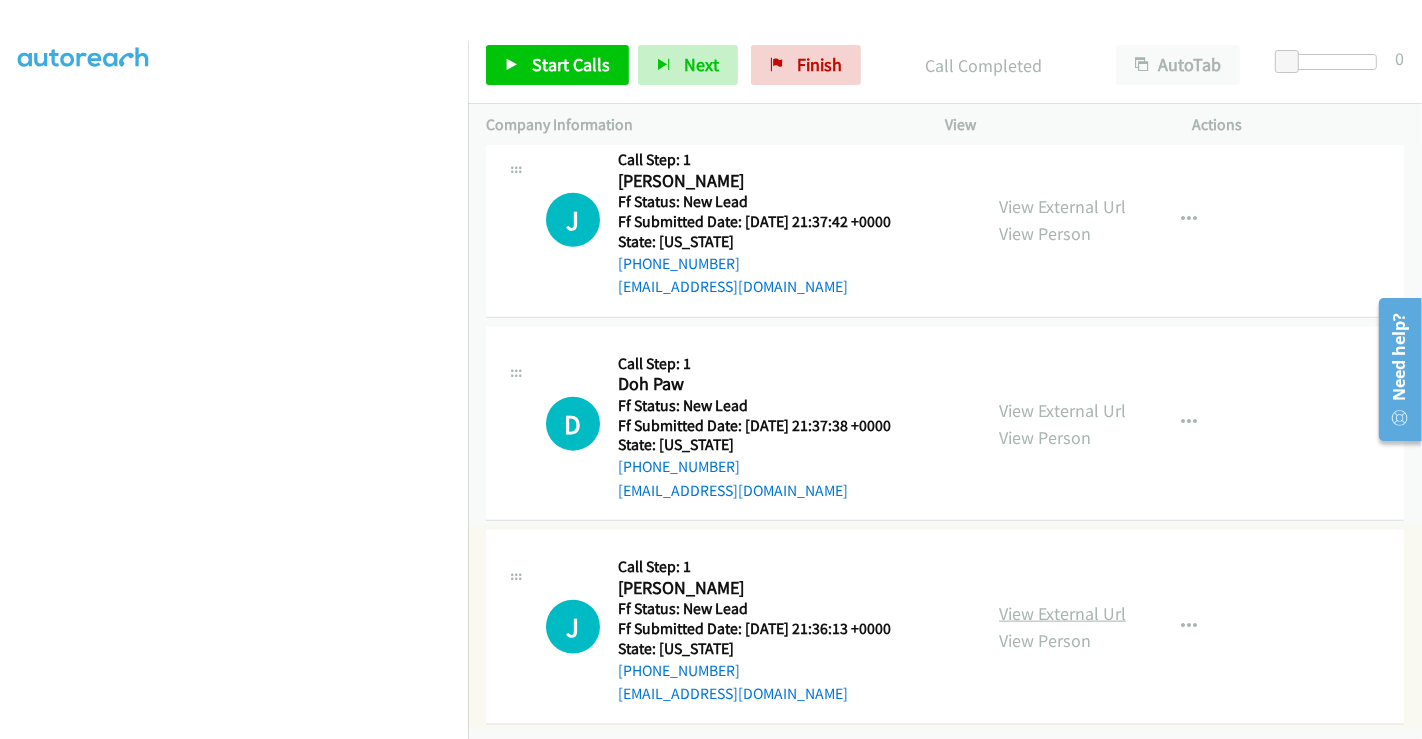 click on "View External Url" at bounding box center [1062, 613] 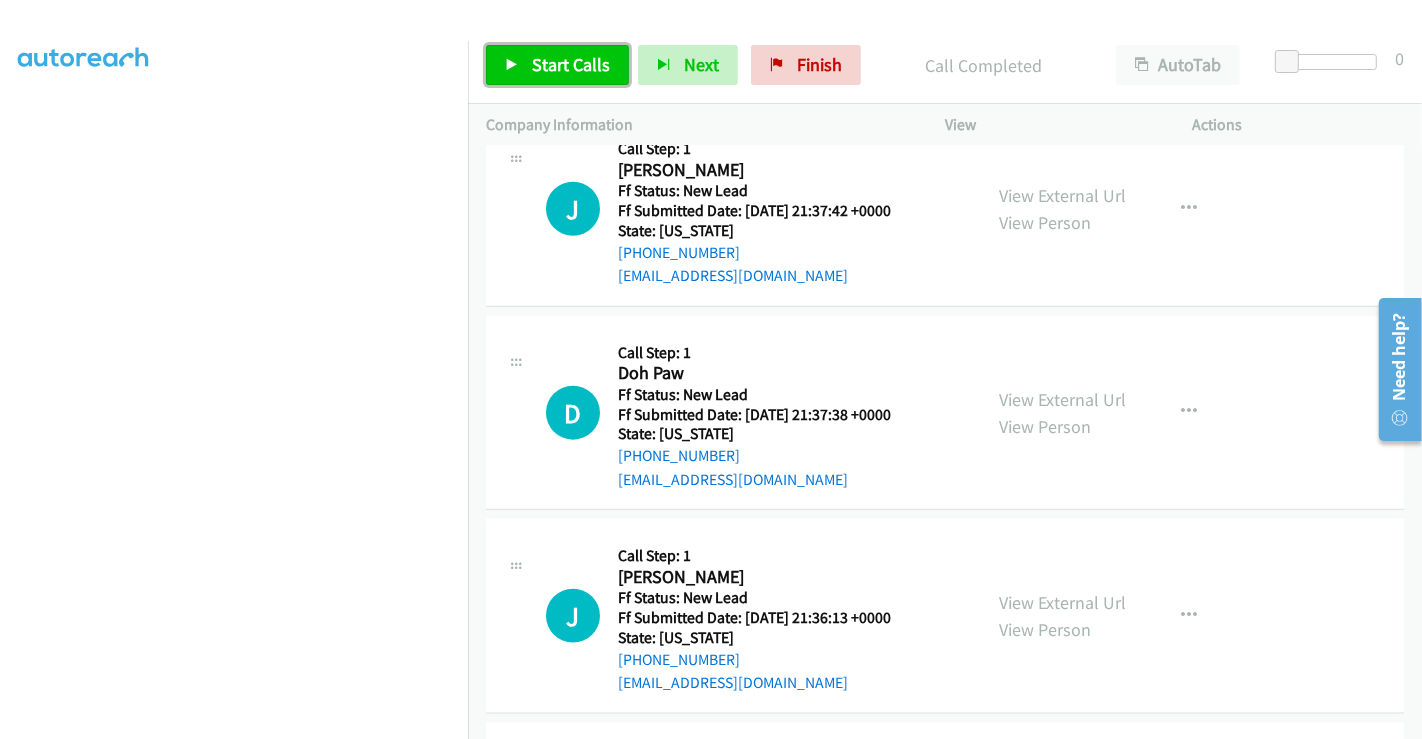click on "Start Calls" at bounding box center (571, 64) 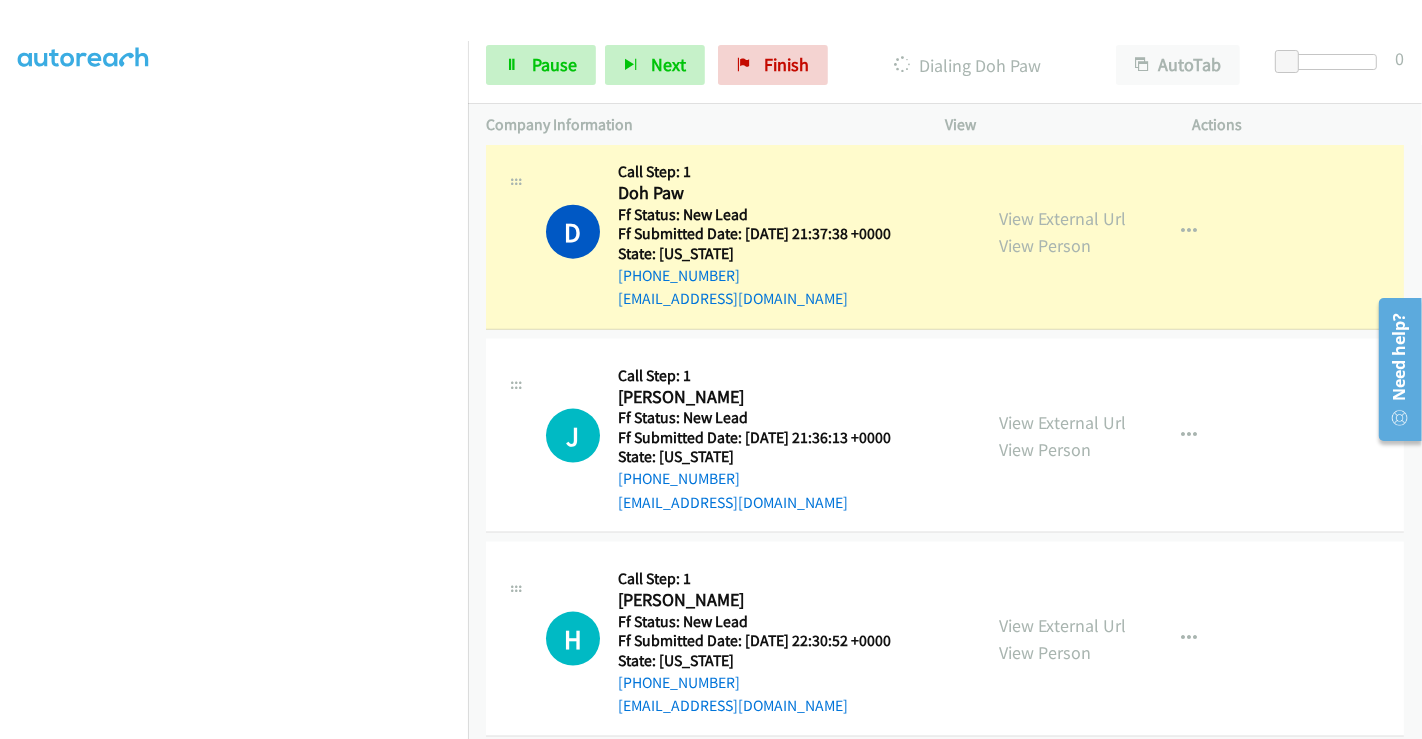 scroll, scrollTop: 2034, scrollLeft: 0, axis: vertical 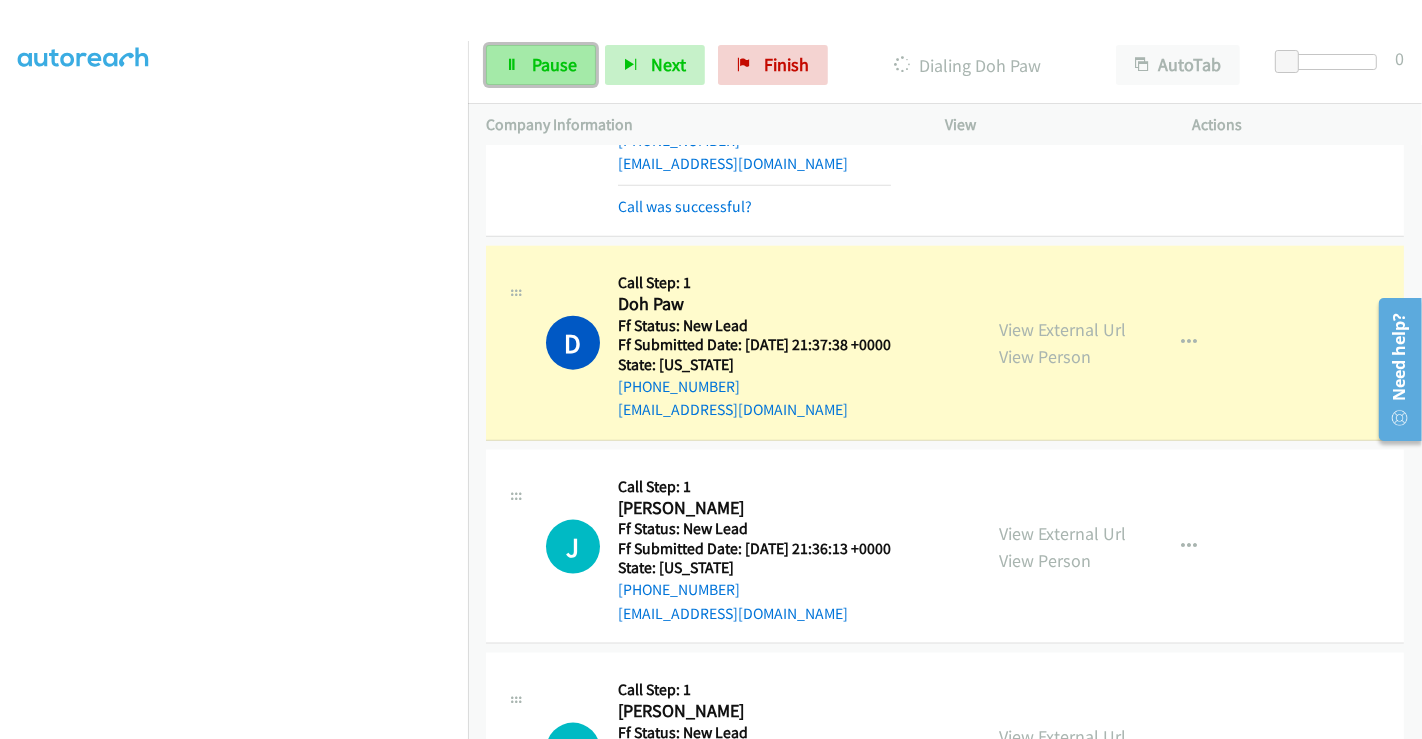 click on "Pause" at bounding box center [554, 64] 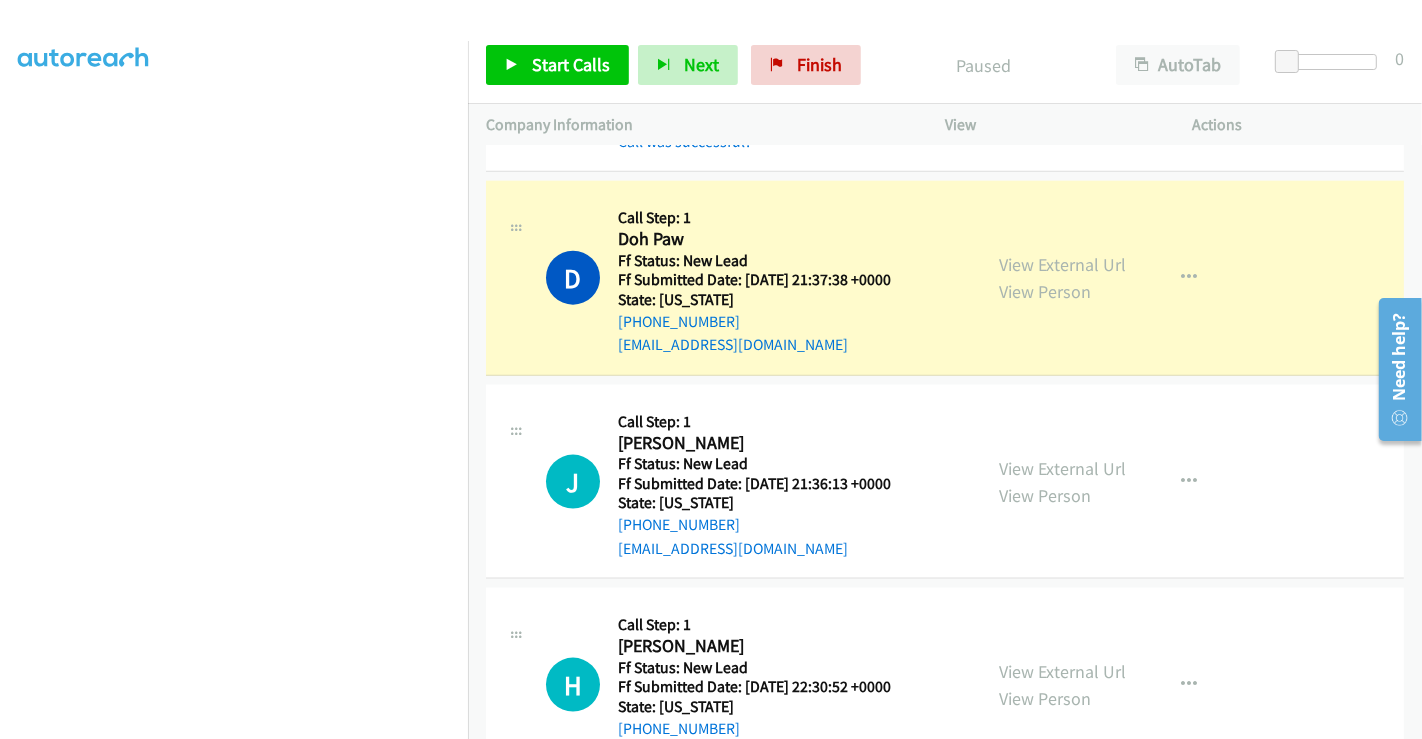 scroll, scrollTop: 2019, scrollLeft: 0, axis: vertical 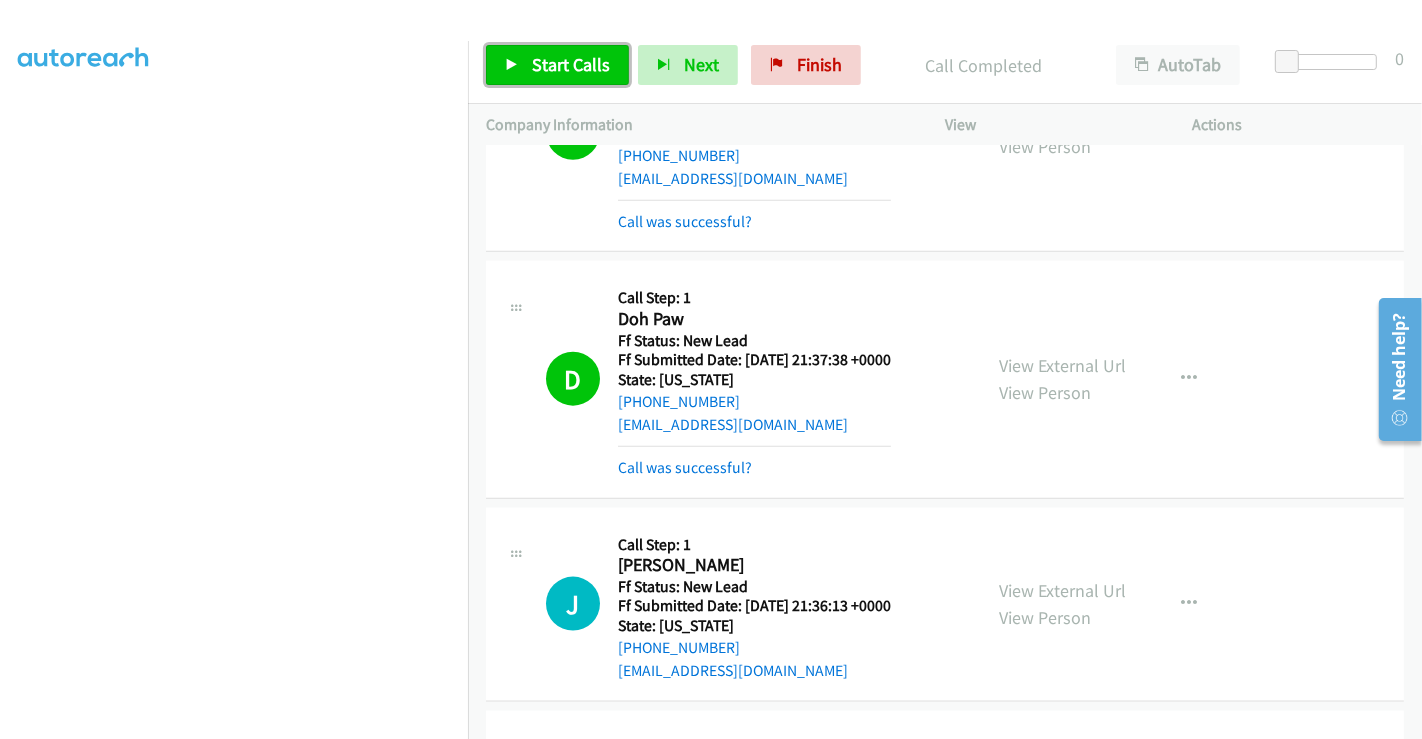 click on "Start Calls" at bounding box center [571, 64] 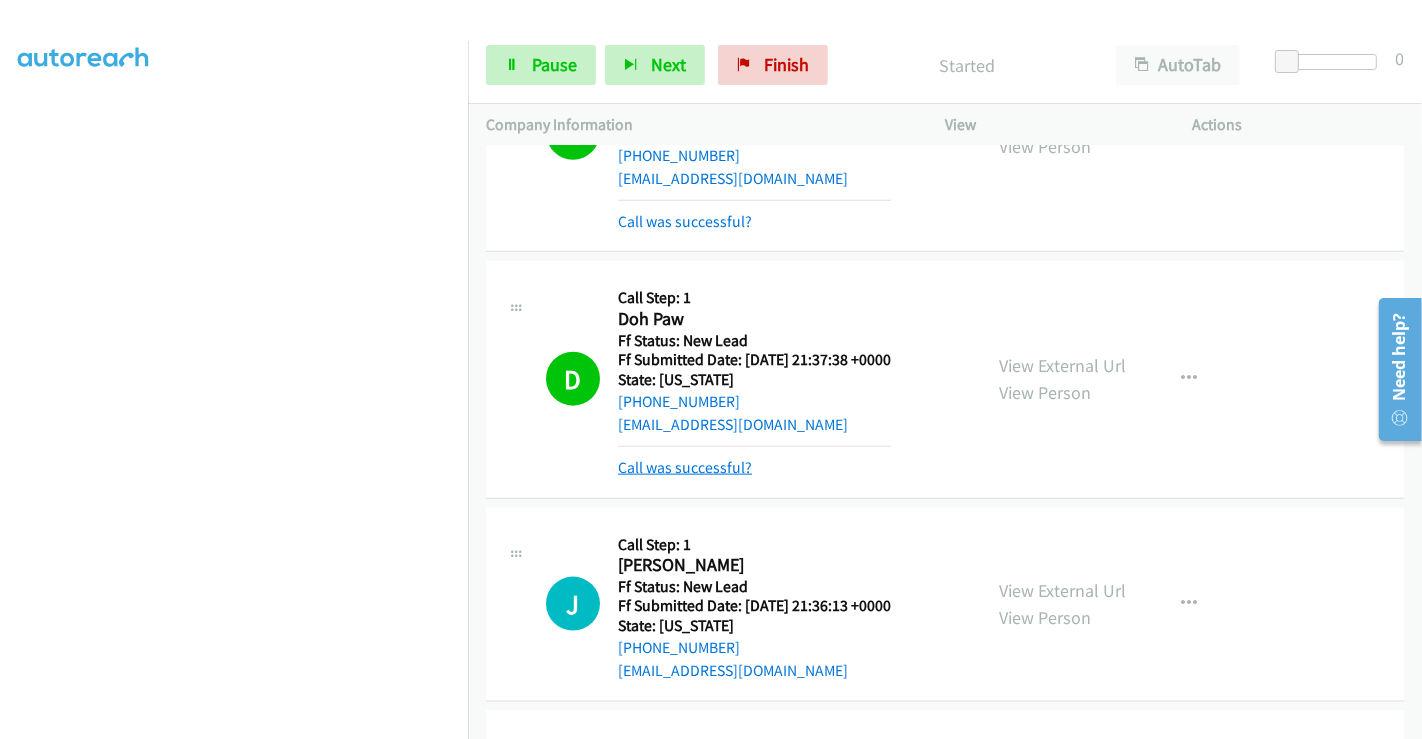 click on "Call was successful?" at bounding box center [685, 467] 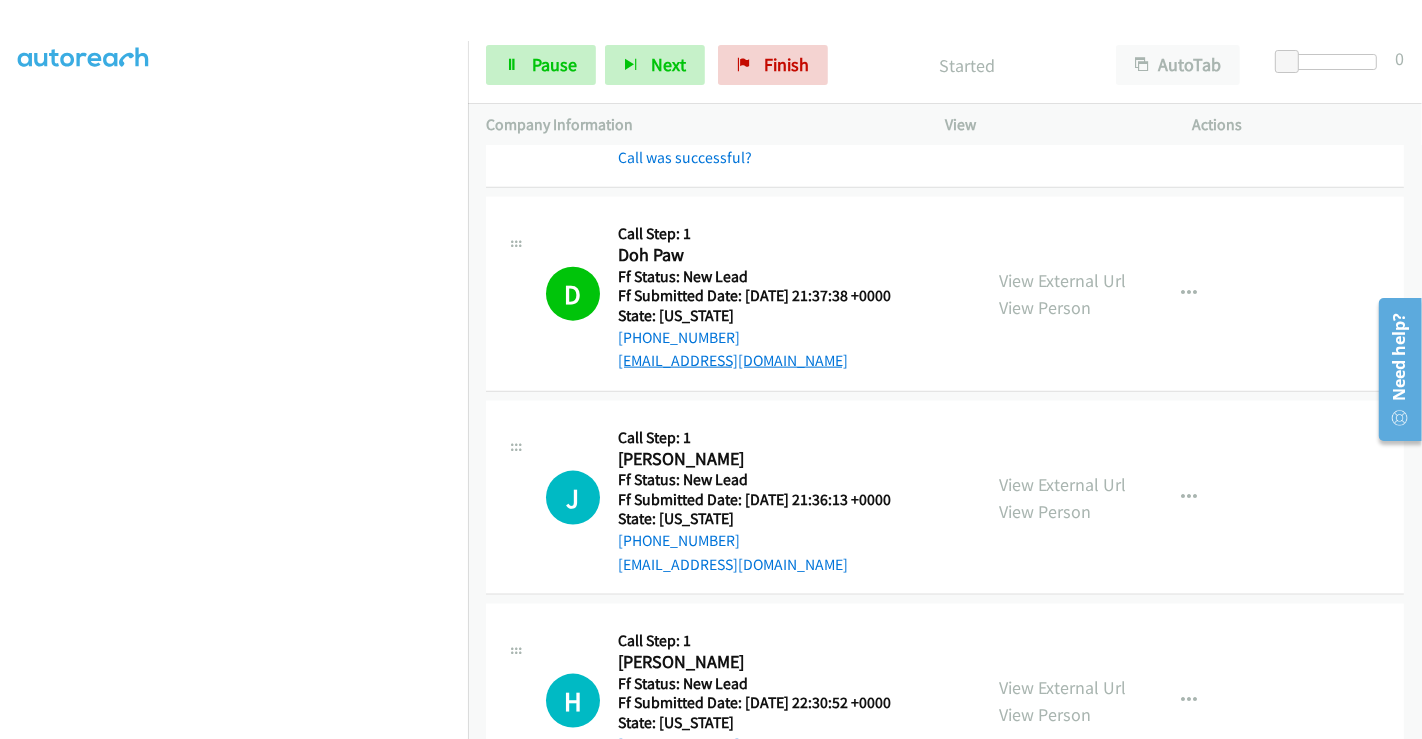 scroll, scrollTop: 2130, scrollLeft: 0, axis: vertical 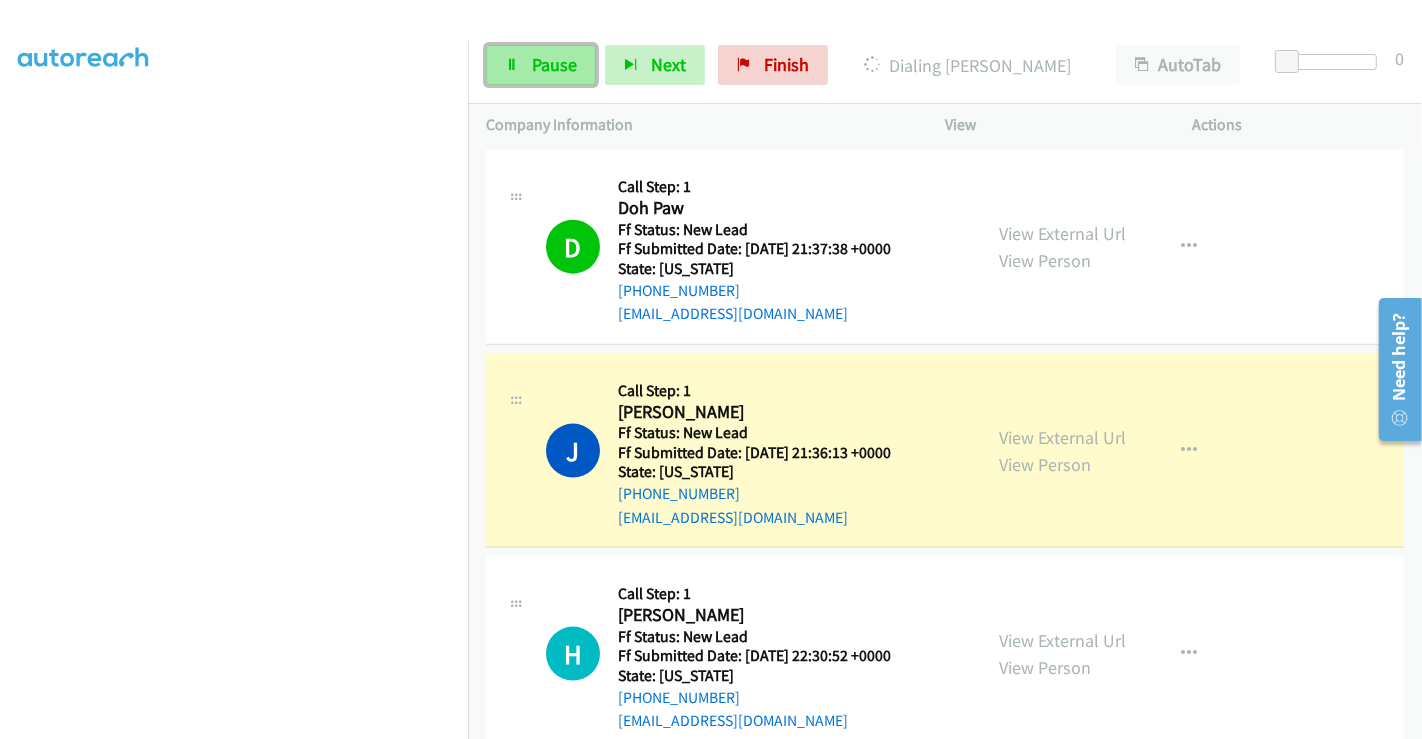 click on "Pause" at bounding box center (554, 64) 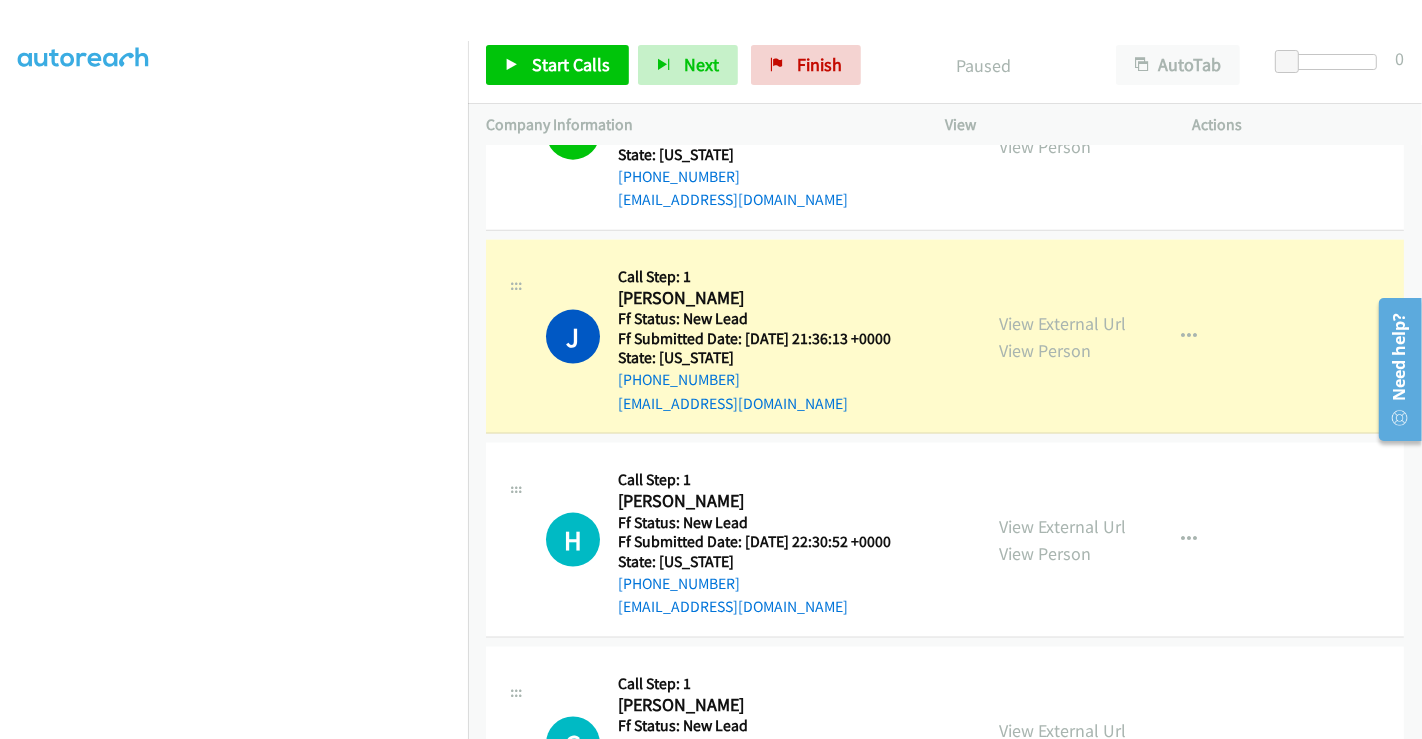 scroll, scrollTop: 2352, scrollLeft: 0, axis: vertical 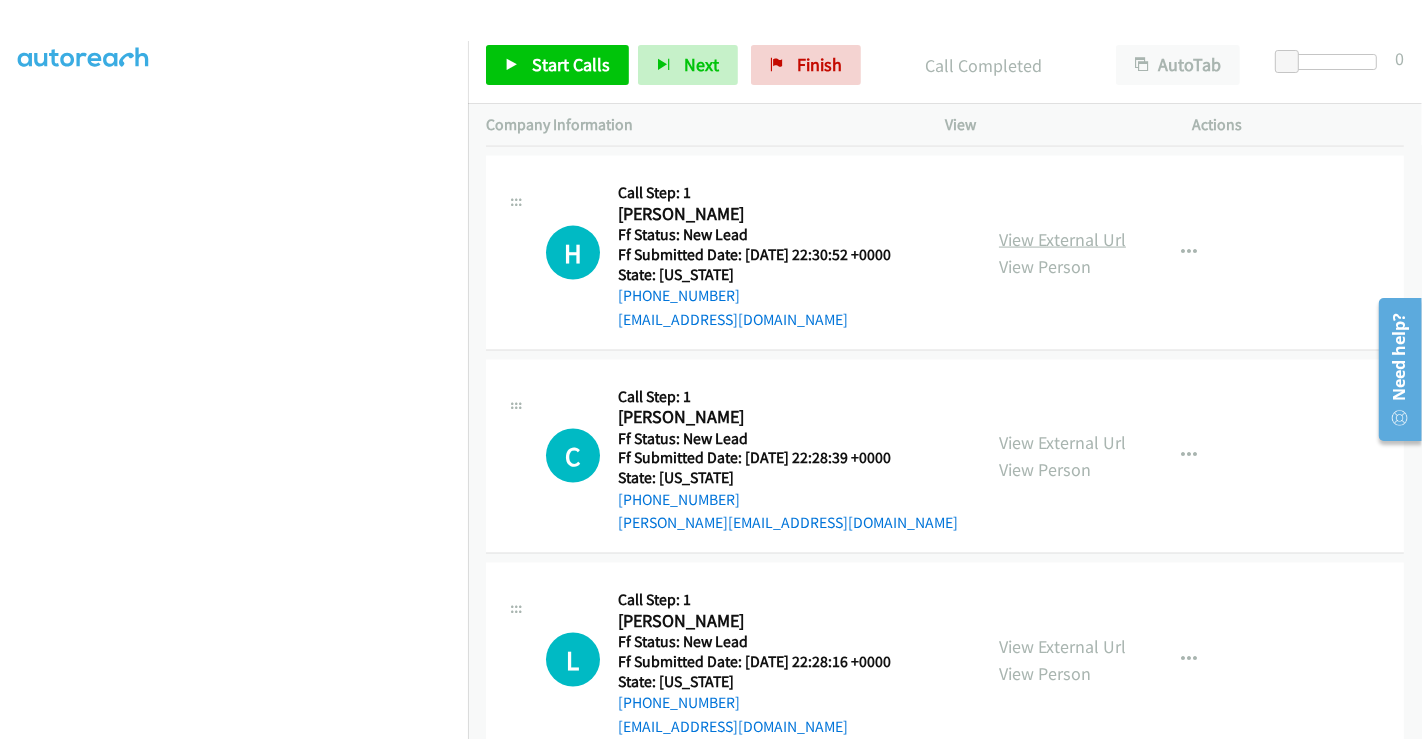click on "View External Url" at bounding box center (1062, 239) 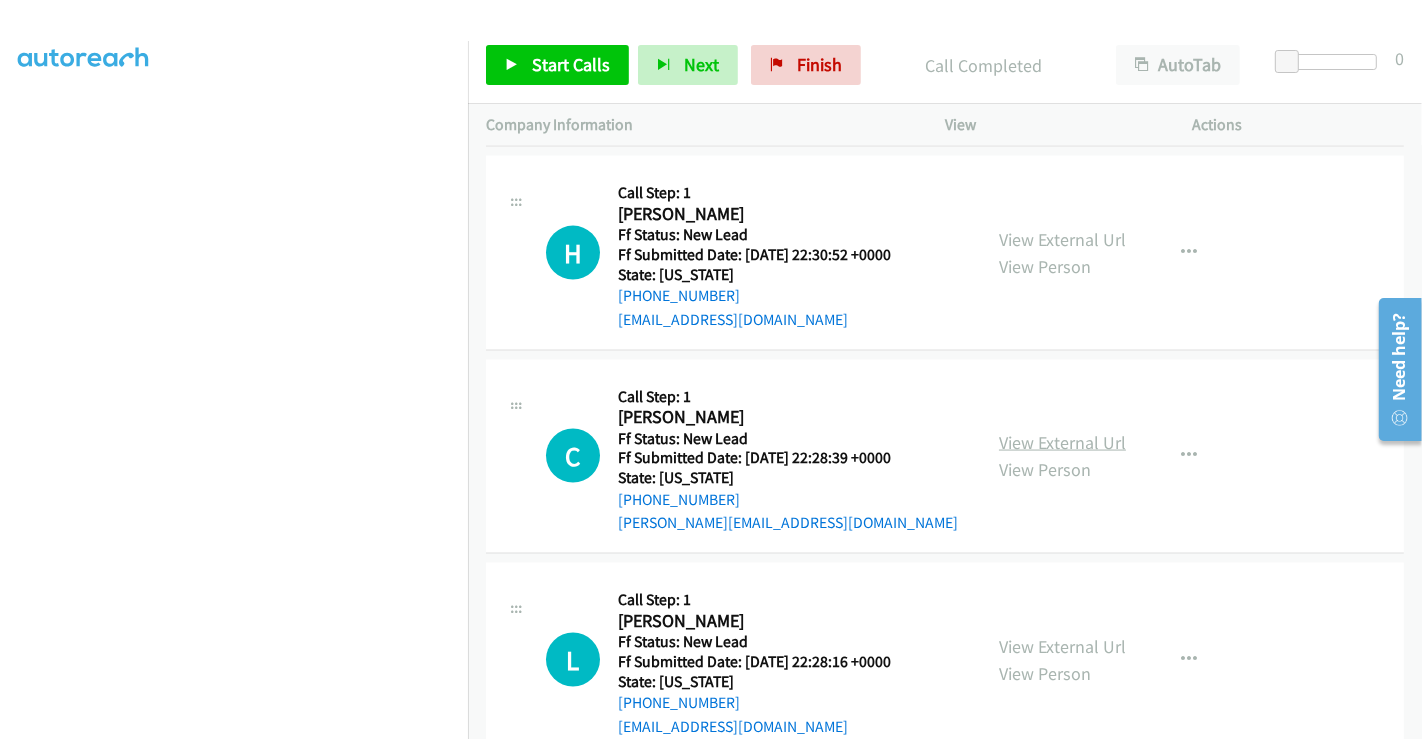 click on "View External Url" at bounding box center (1062, 442) 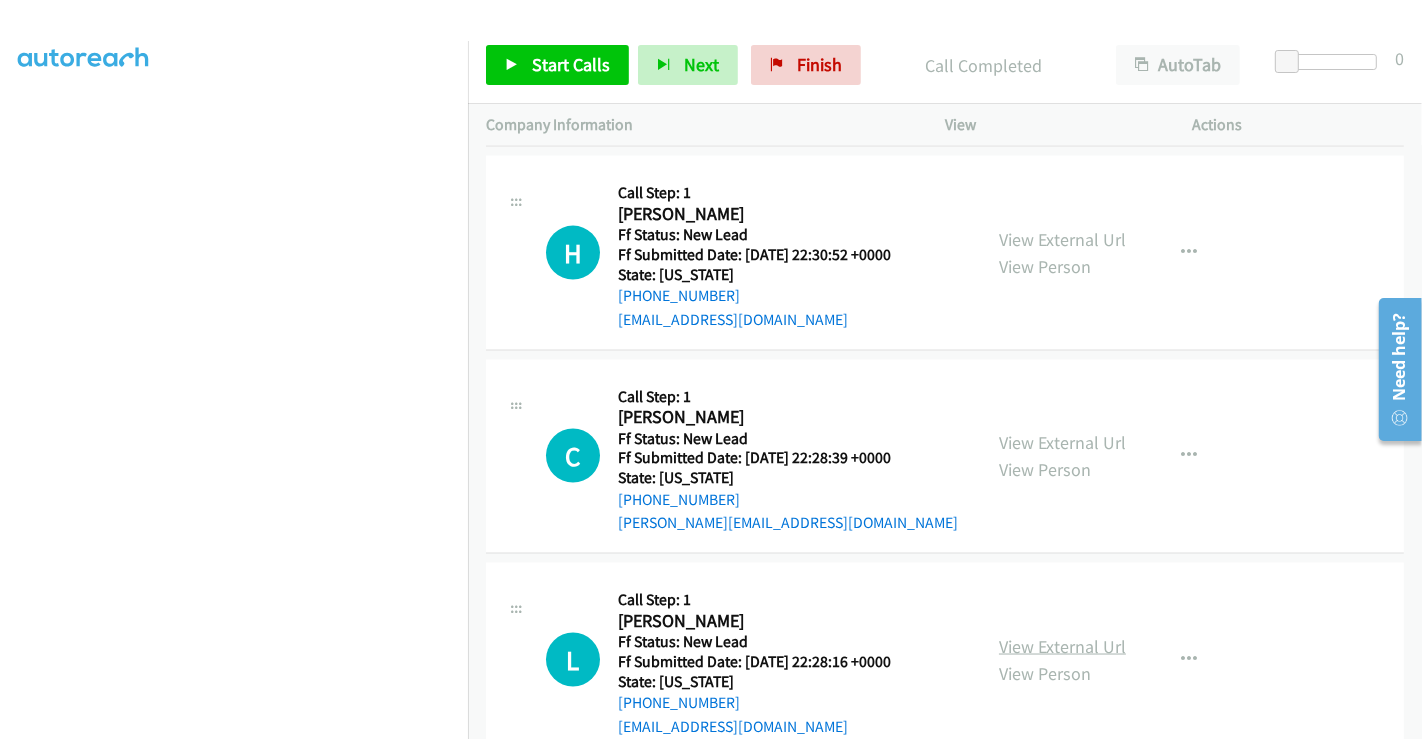 click on "View External Url" at bounding box center [1062, 646] 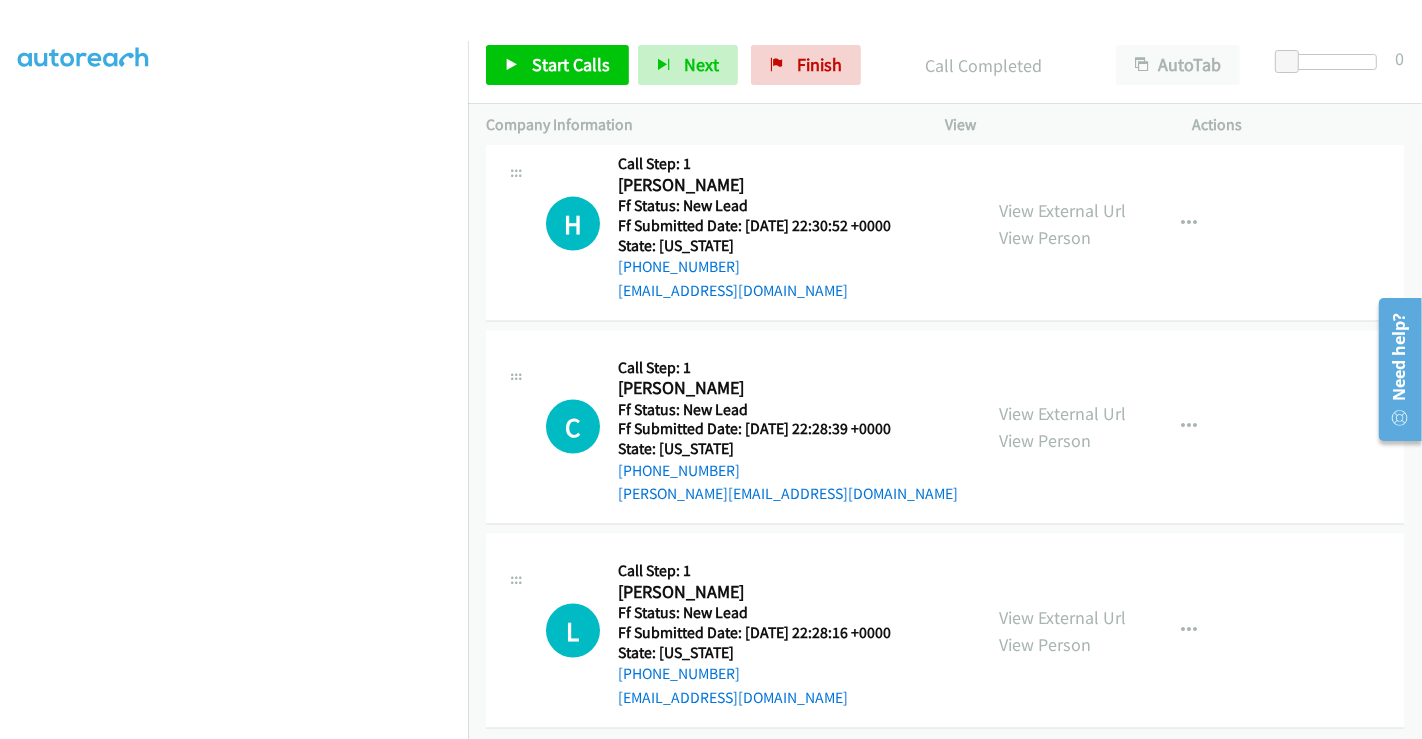 scroll, scrollTop: 2617, scrollLeft: 0, axis: vertical 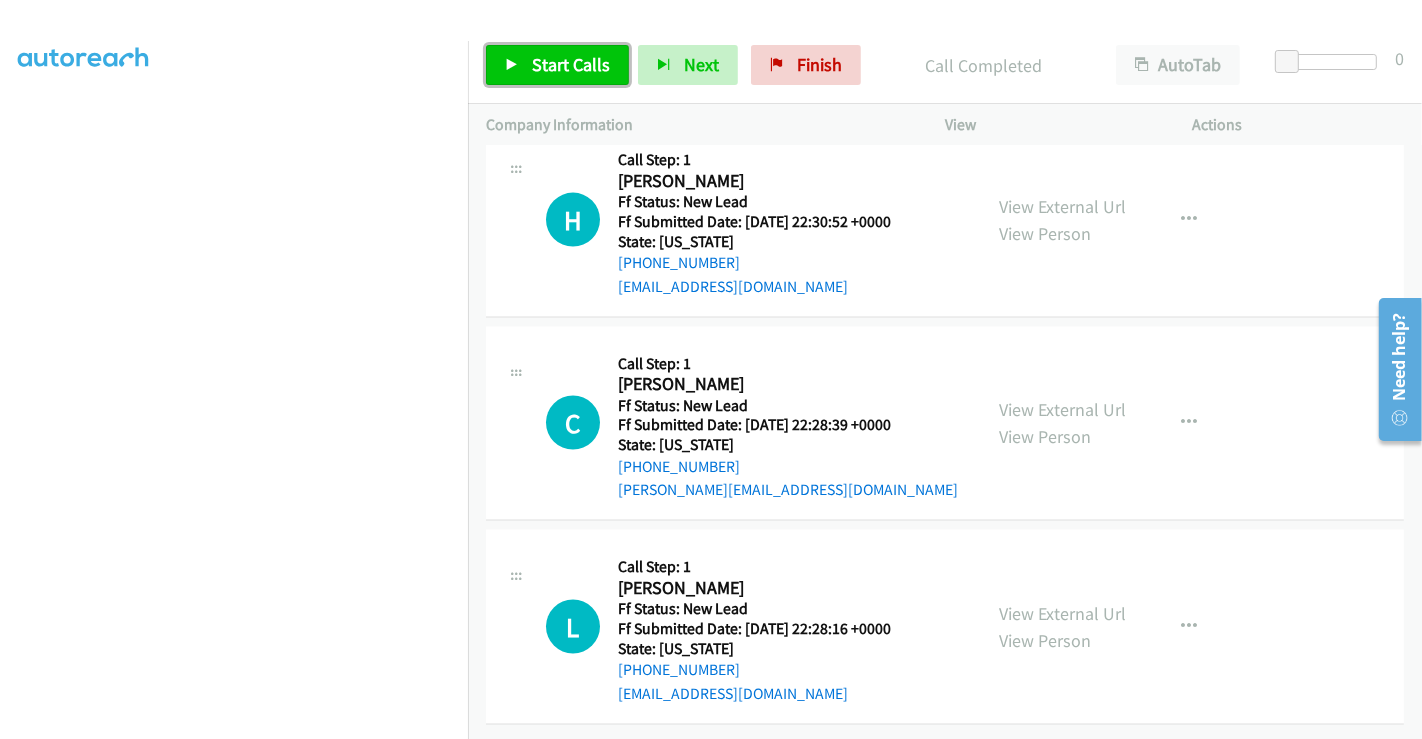 click on "Start Calls" at bounding box center (571, 64) 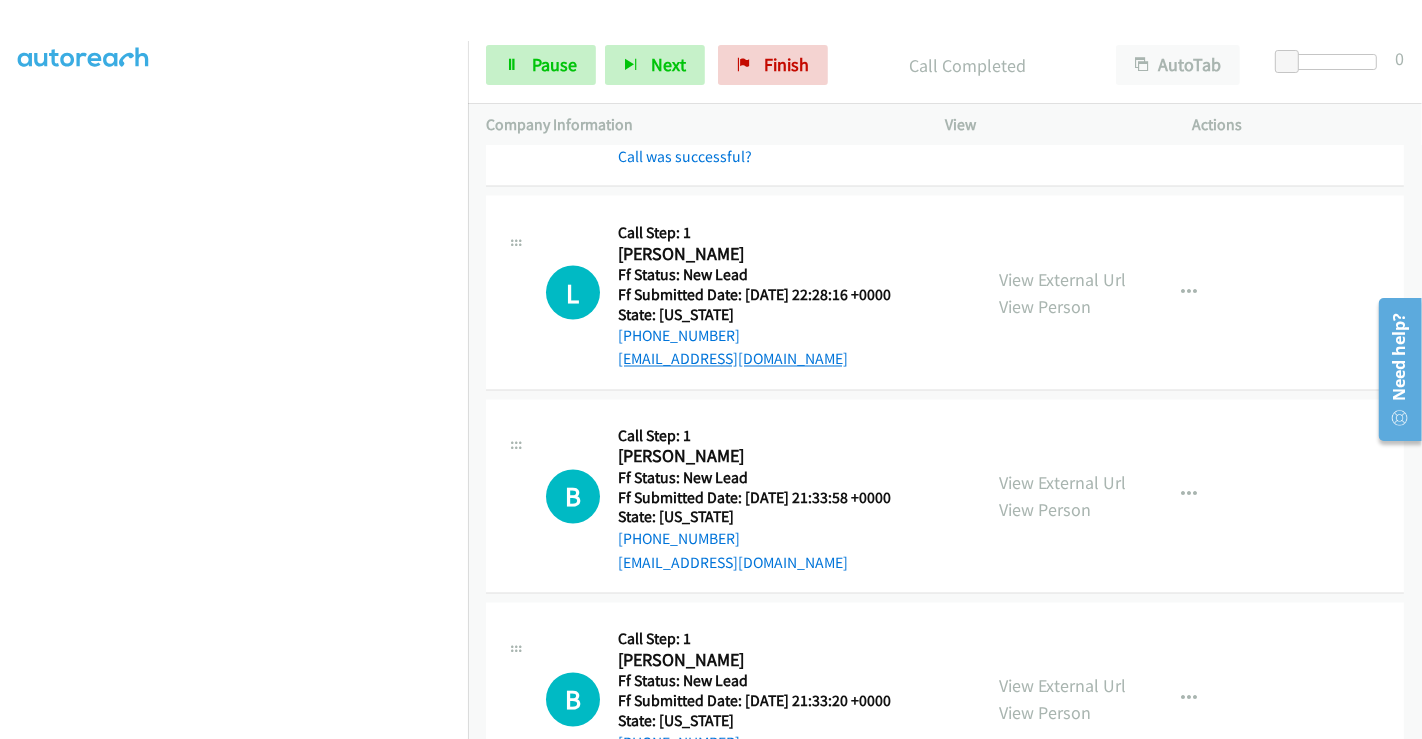 scroll, scrollTop: 3061, scrollLeft: 0, axis: vertical 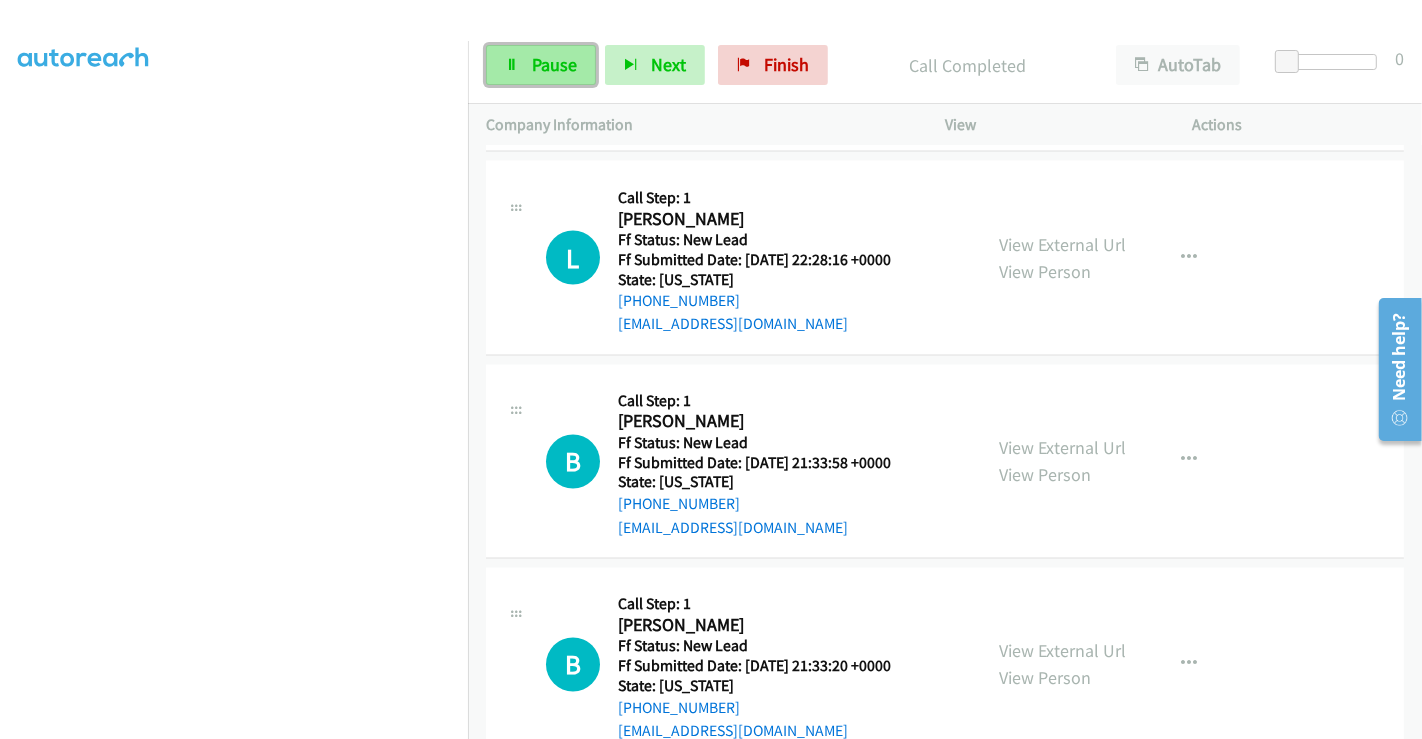 click on "Pause" at bounding box center (554, 64) 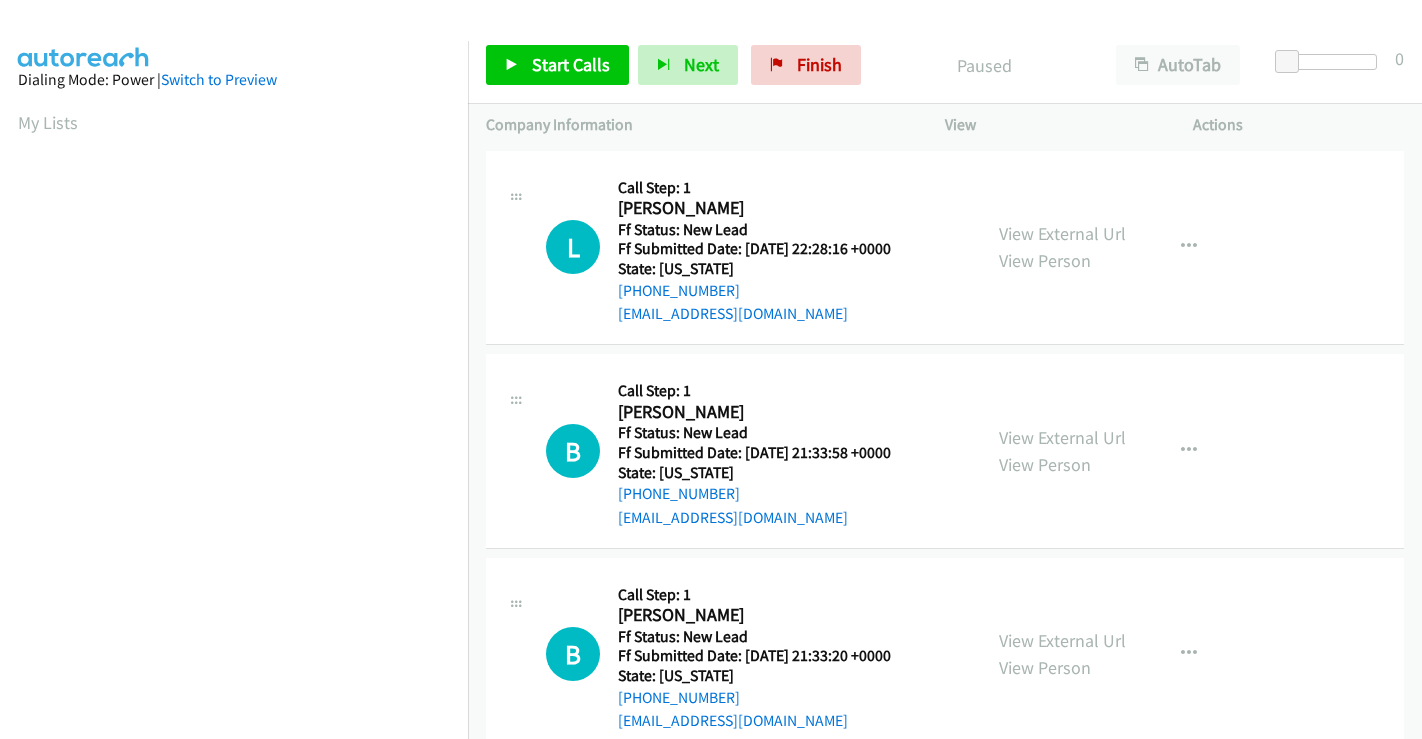 scroll, scrollTop: 0, scrollLeft: 0, axis: both 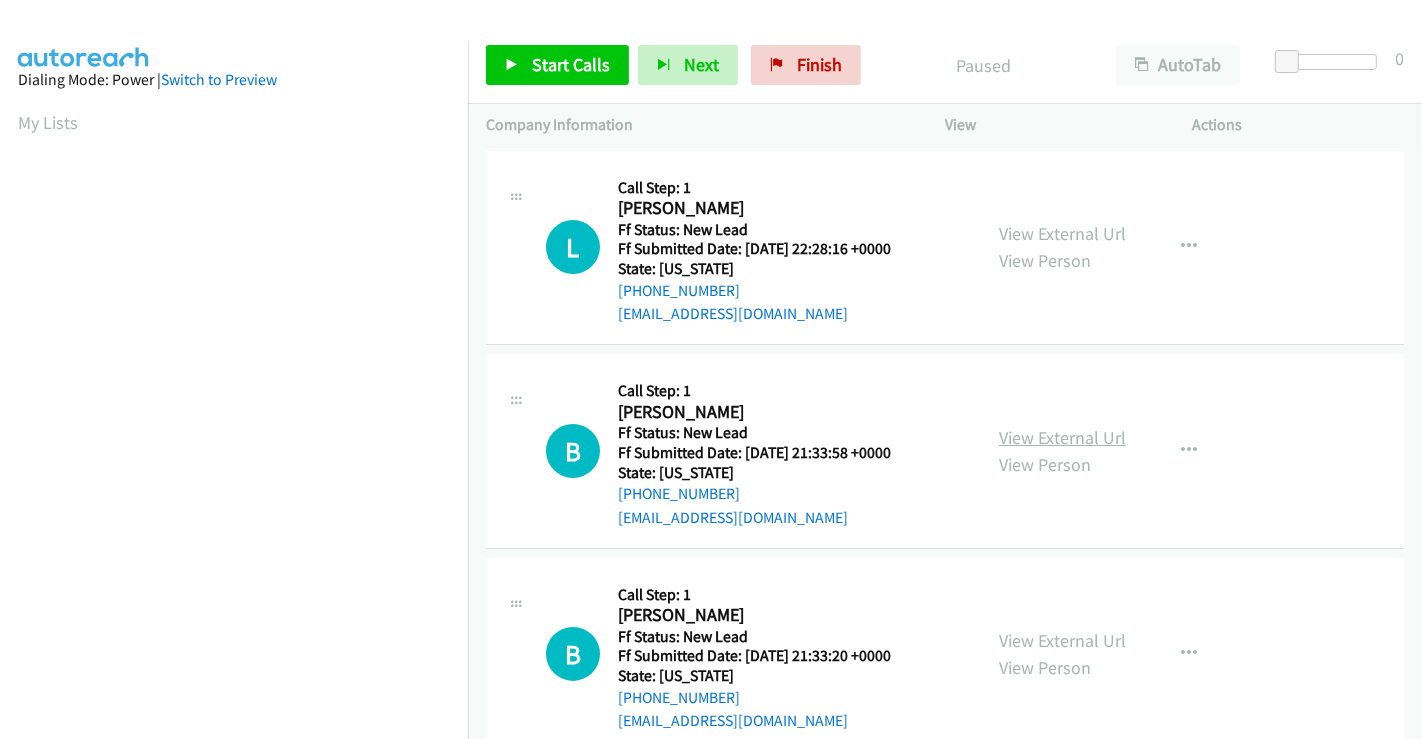 click on "View External Url" at bounding box center [1062, 437] 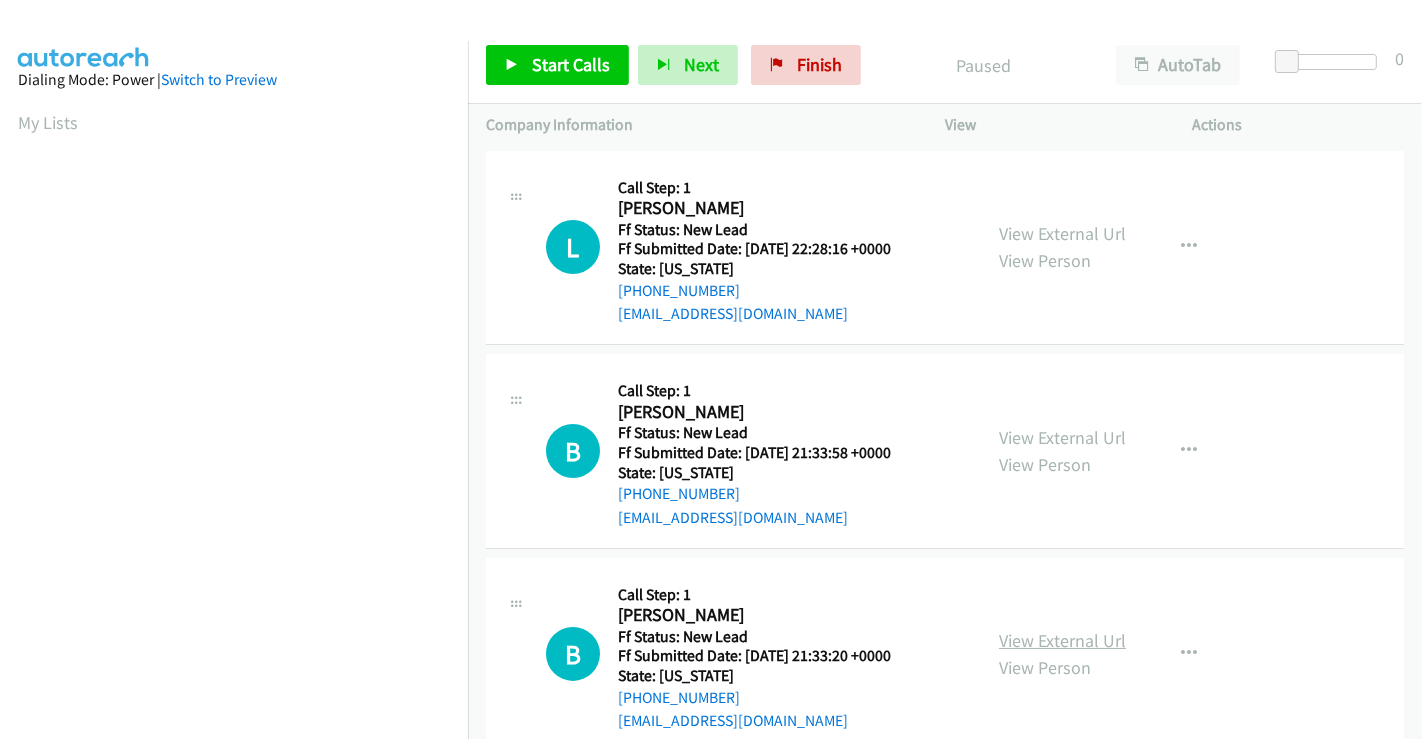 scroll, scrollTop: 0, scrollLeft: 0, axis: both 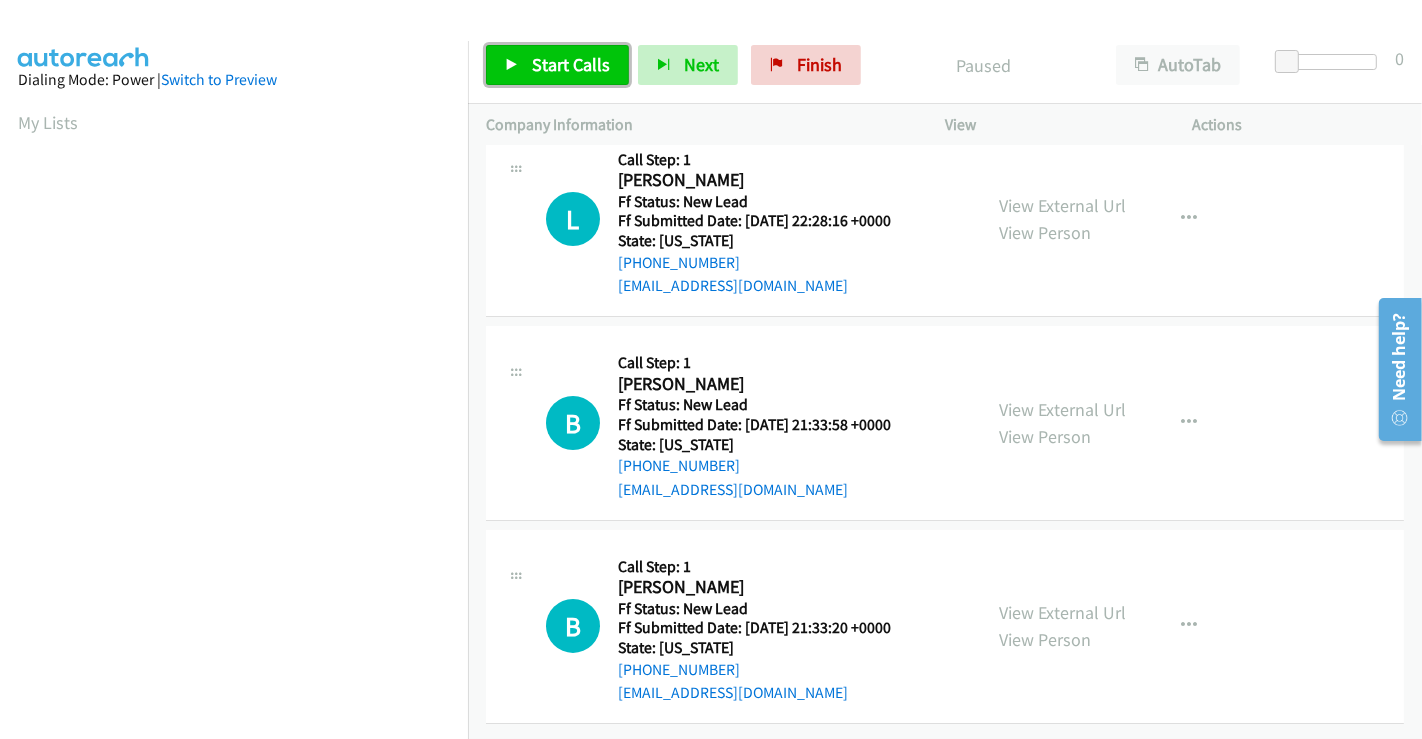 click on "Start Calls" at bounding box center (557, 65) 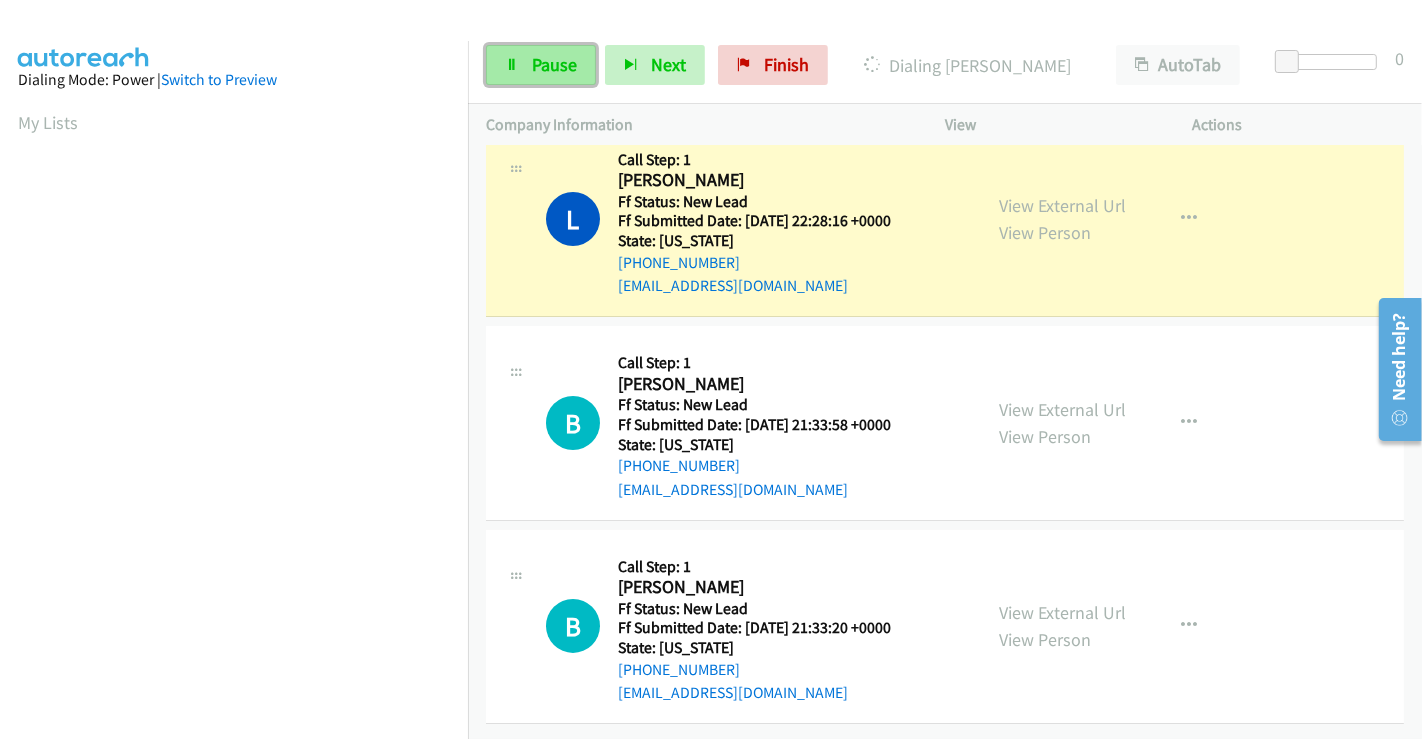 click on "Pause" at bounding box center [554, 64] 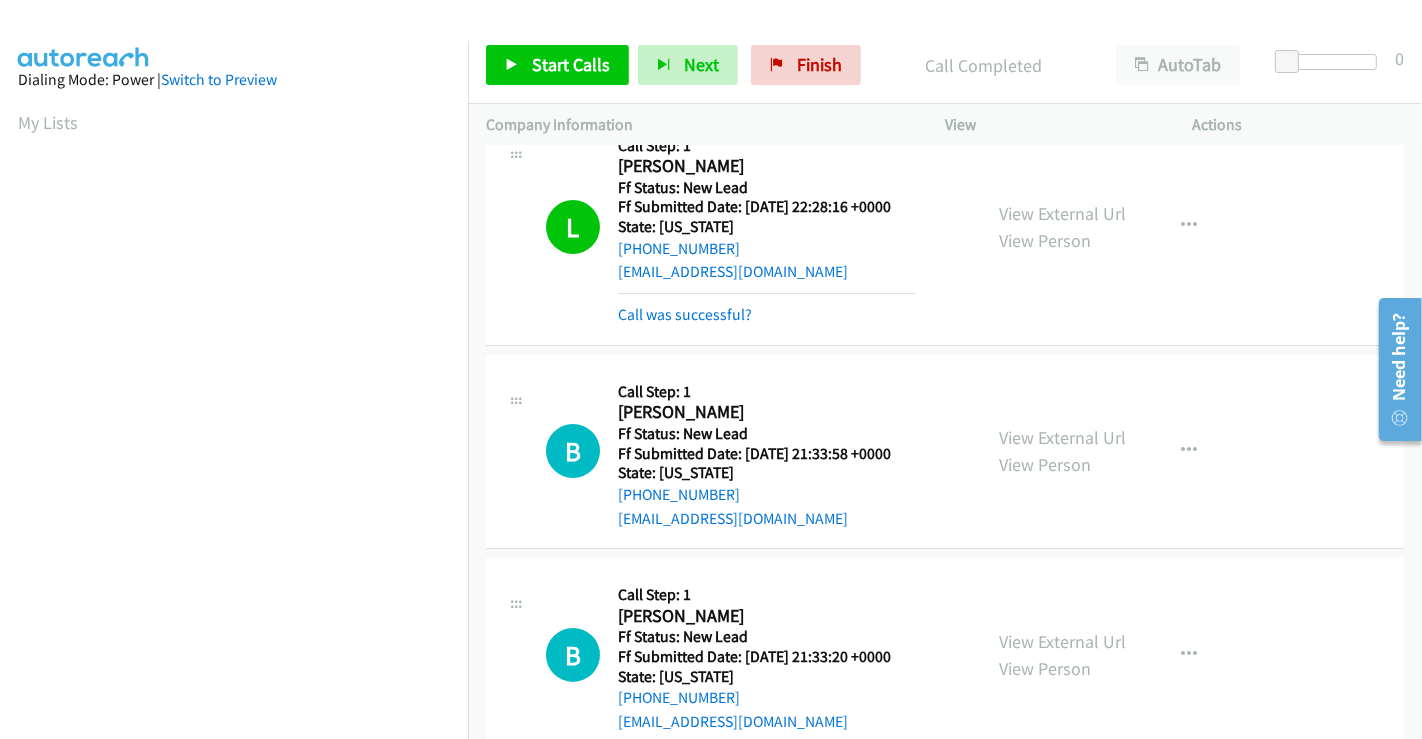 scroll, scrollTop: 385, scrollLeft: 0, axis: vertical 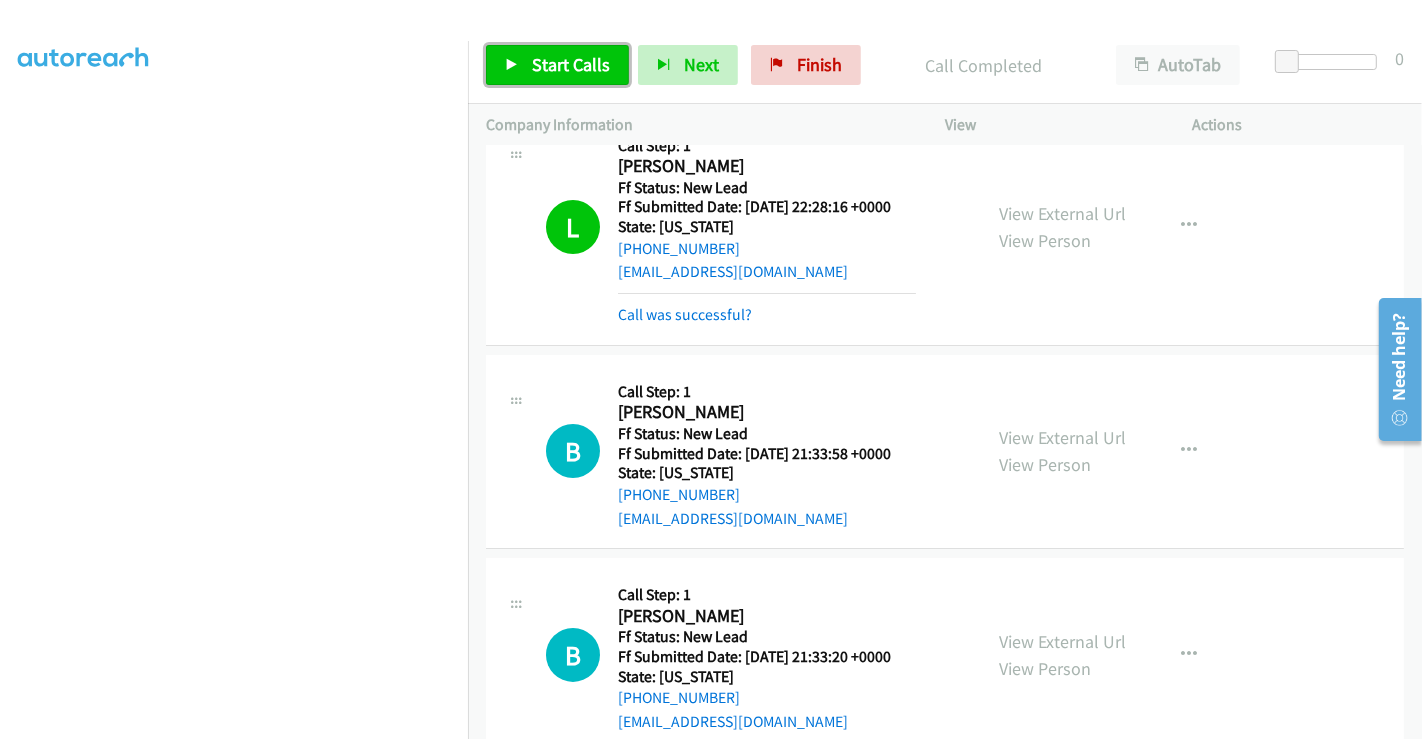 click on "Start Calls" at bounding box center (571, 64) 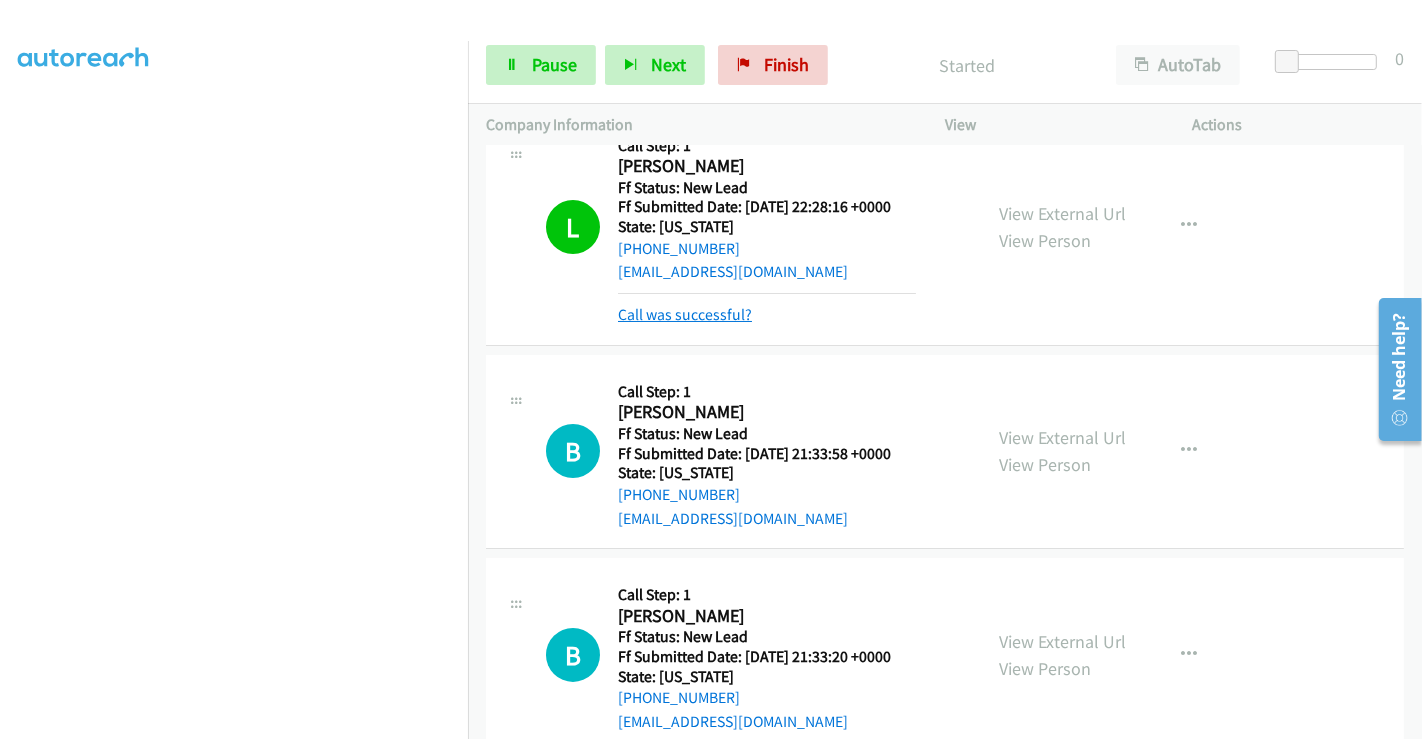 click on "Call was successful?" at bounding box center (685, 314) 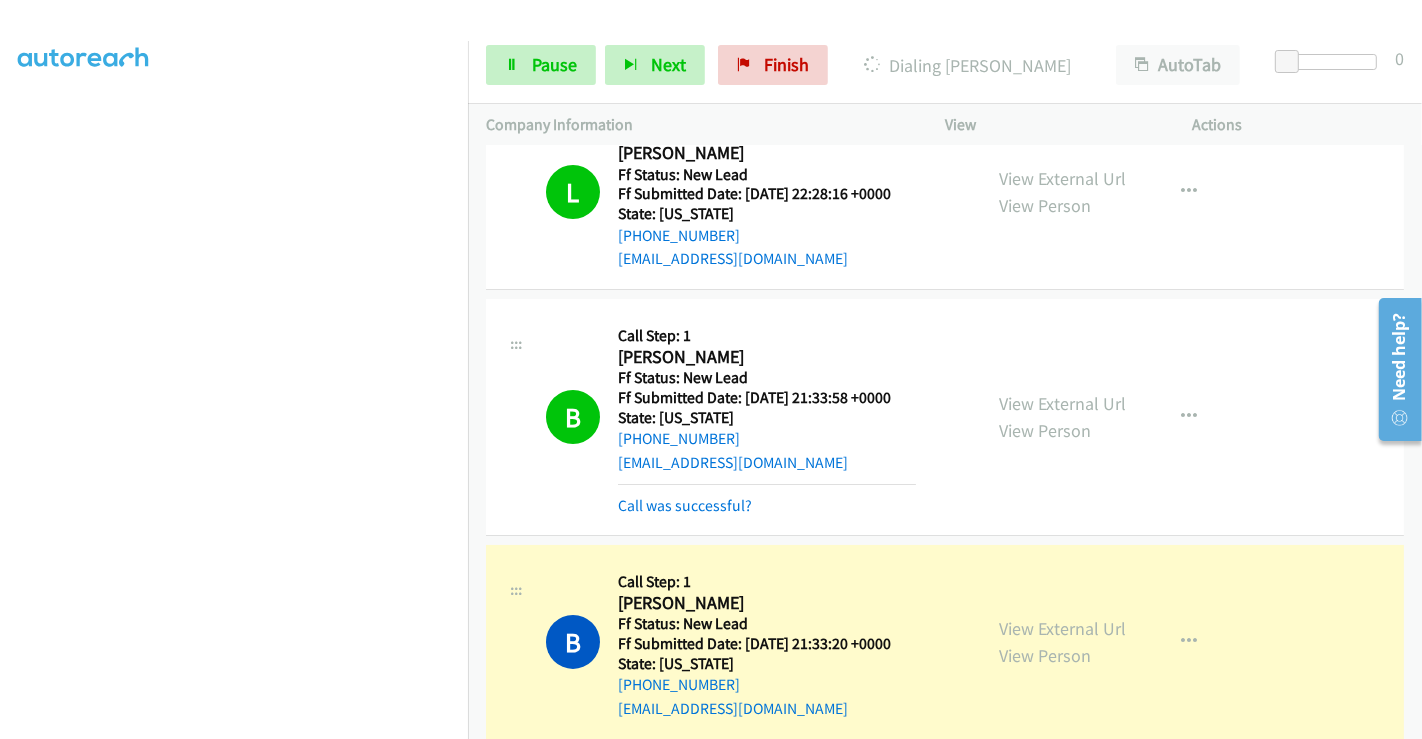 scroll, scrollTop: 85, scrollLeft: 0, axis: vertical 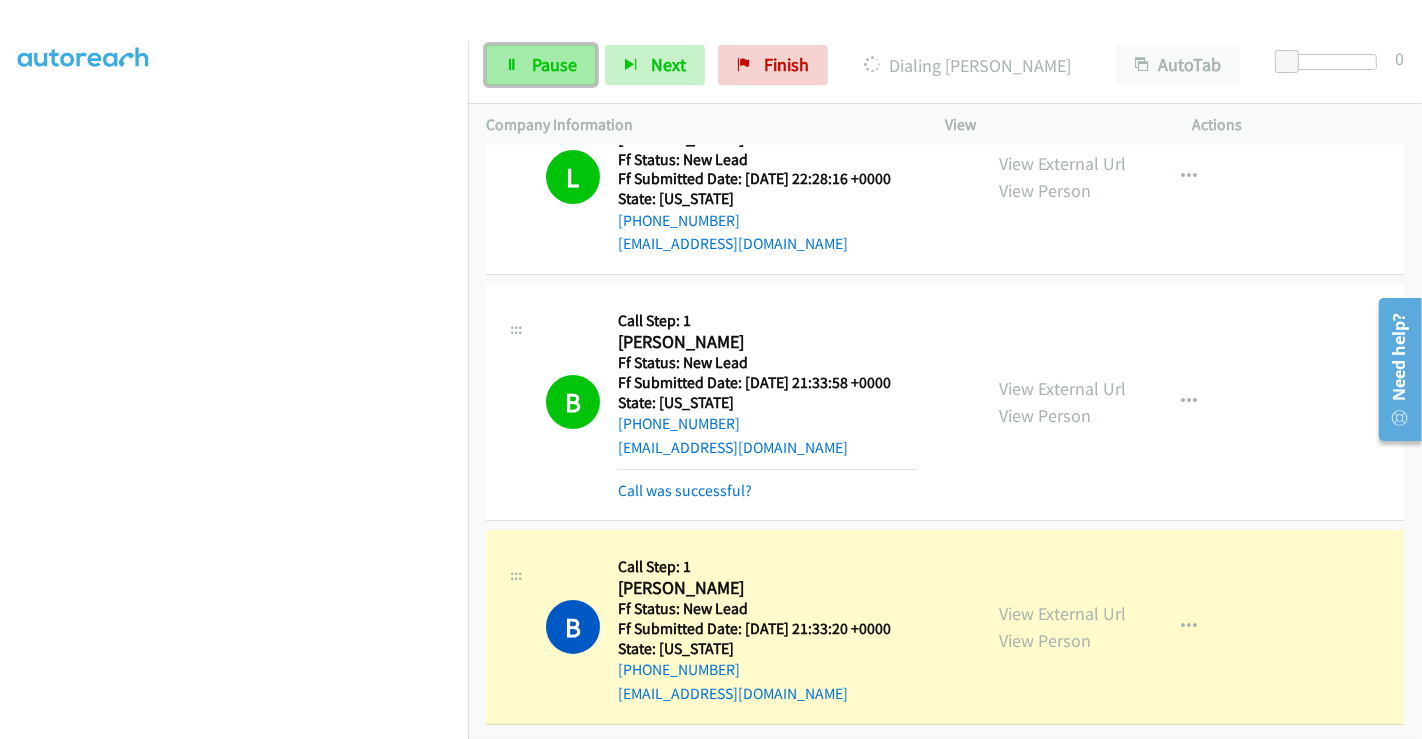 click on "Pause" at bounding box center [554, 64] 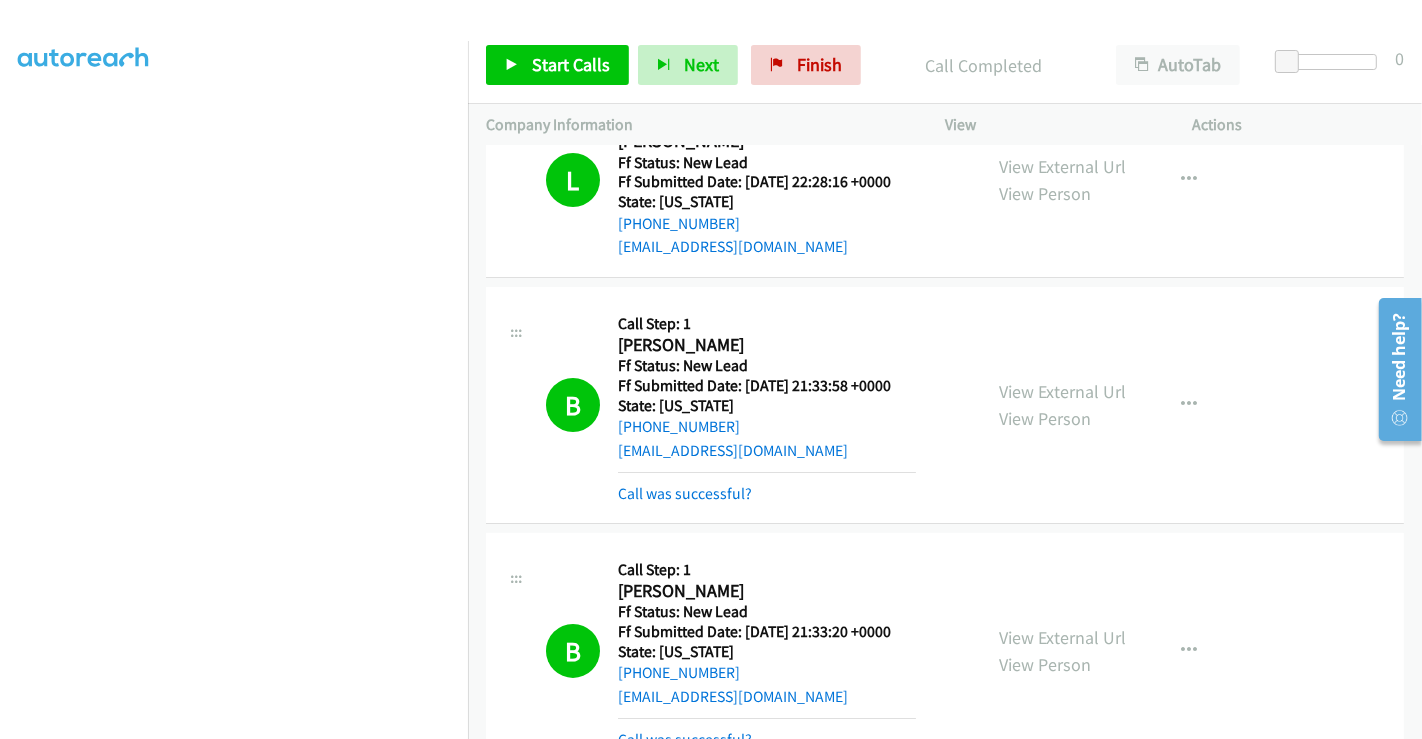 scroll, scrollTop: 218, scrollLeft: 0, axis: vertical 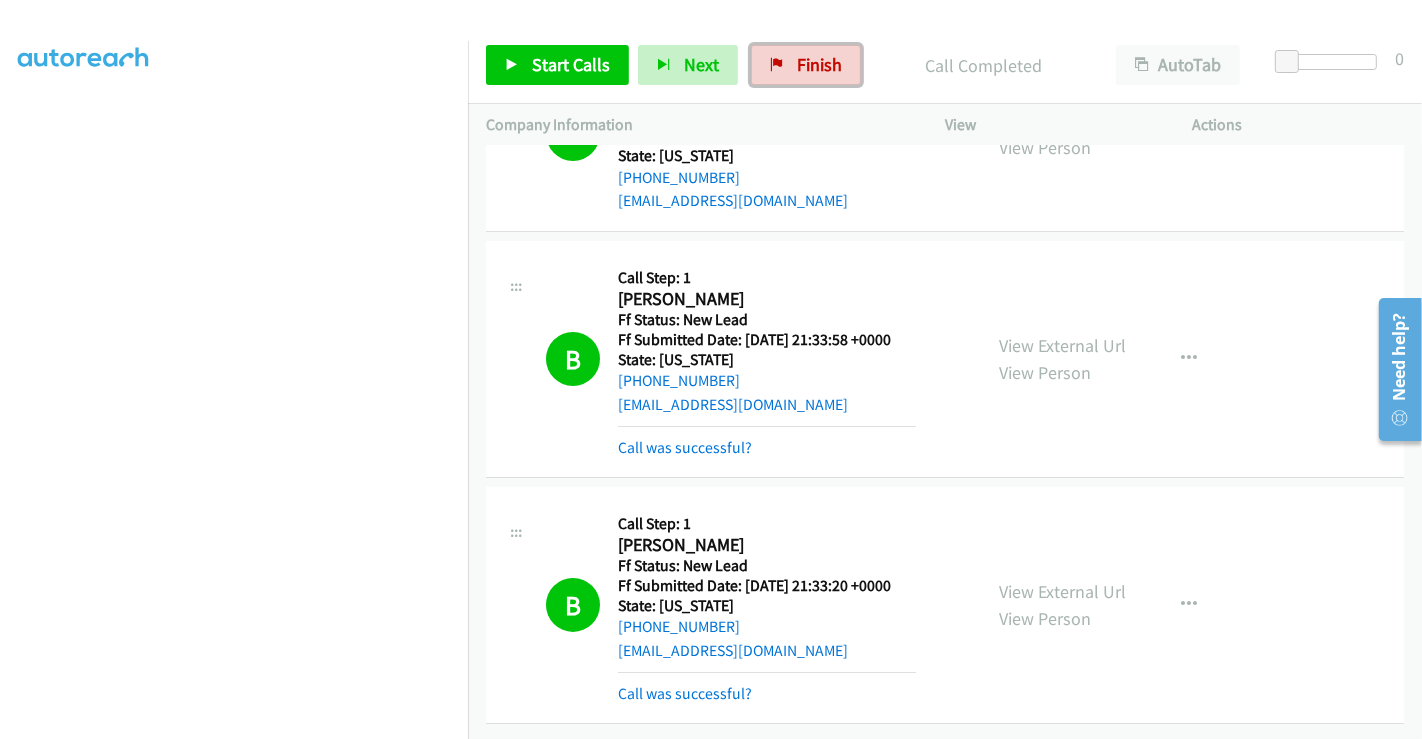 drag, startPoint x: 799, startPoint y: 69, endPoint x: 785, endPoint y: 122, distance: 54.81788 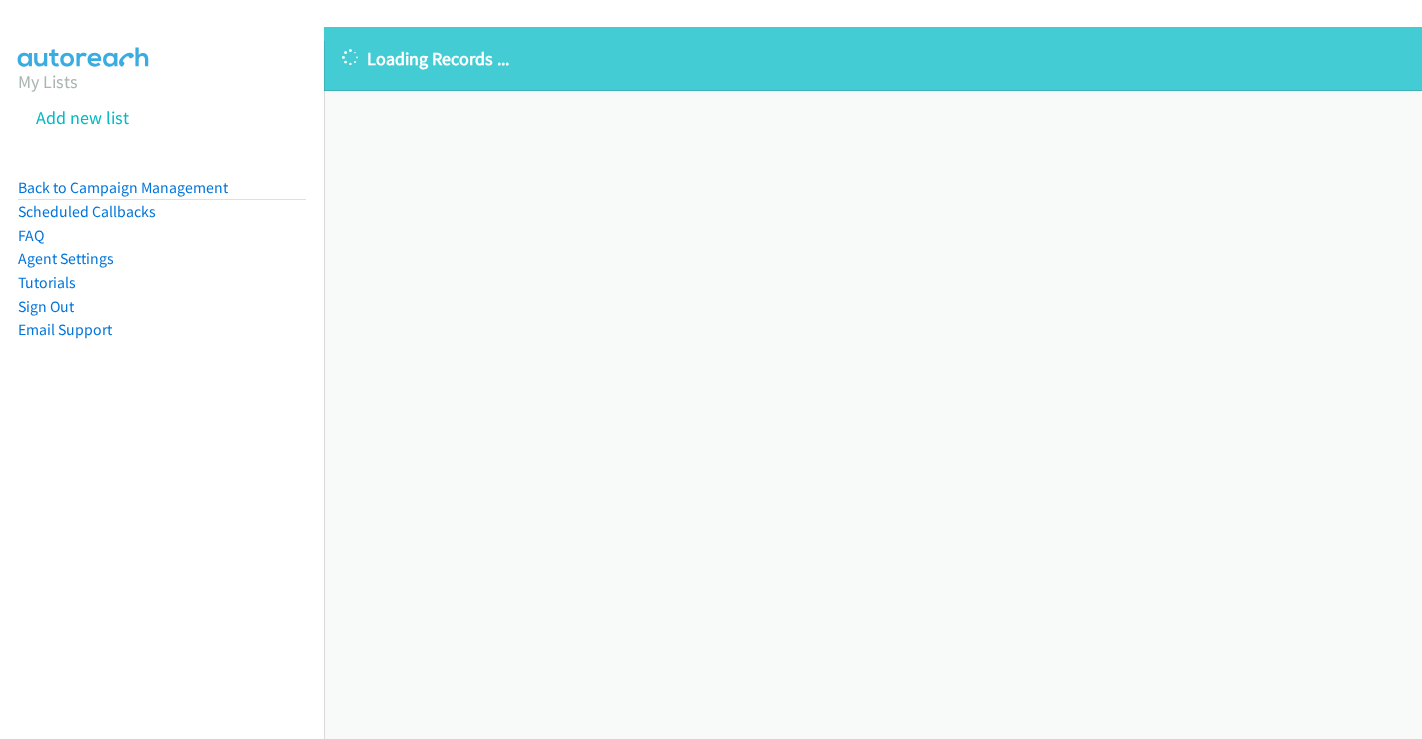 scroll, scrollTop: 0, scrollLeft: 0, axis: both 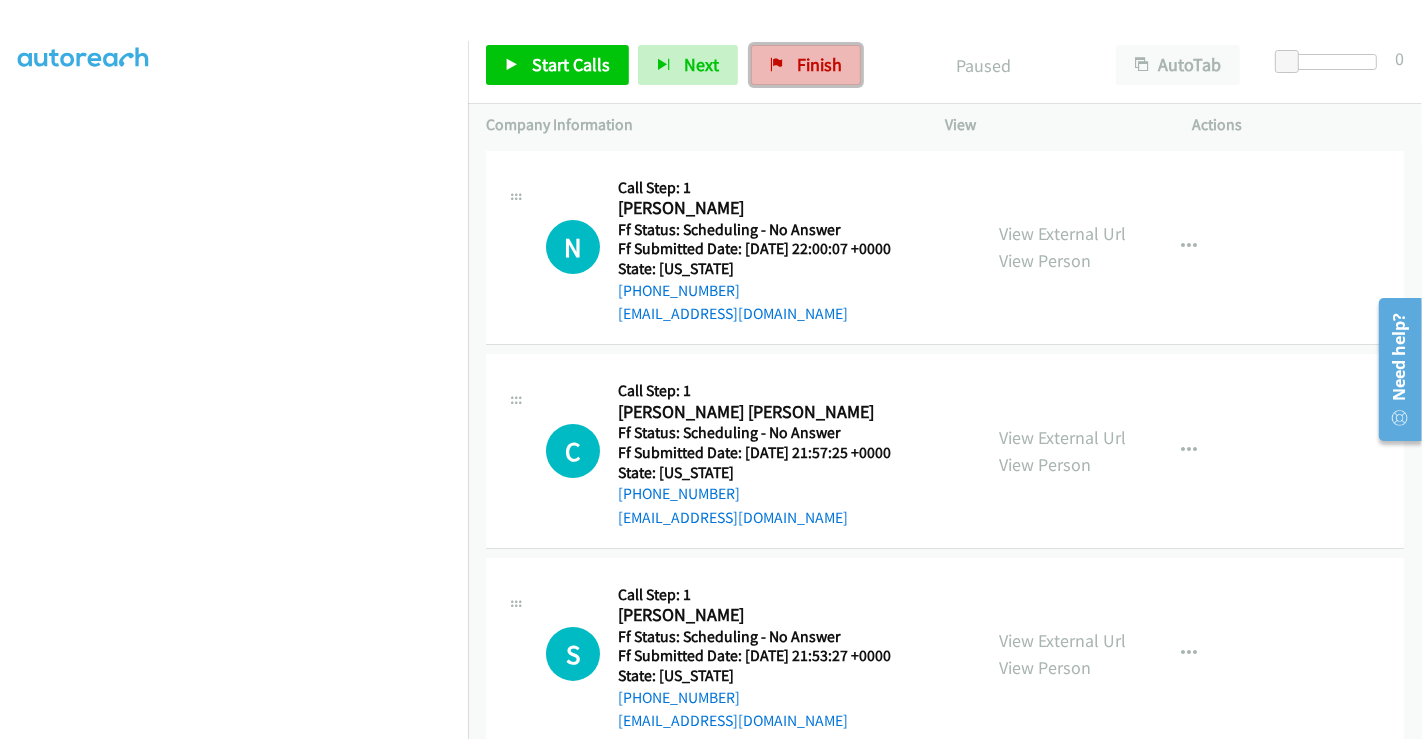 click on "Finish" at bounding box center [819, 64] 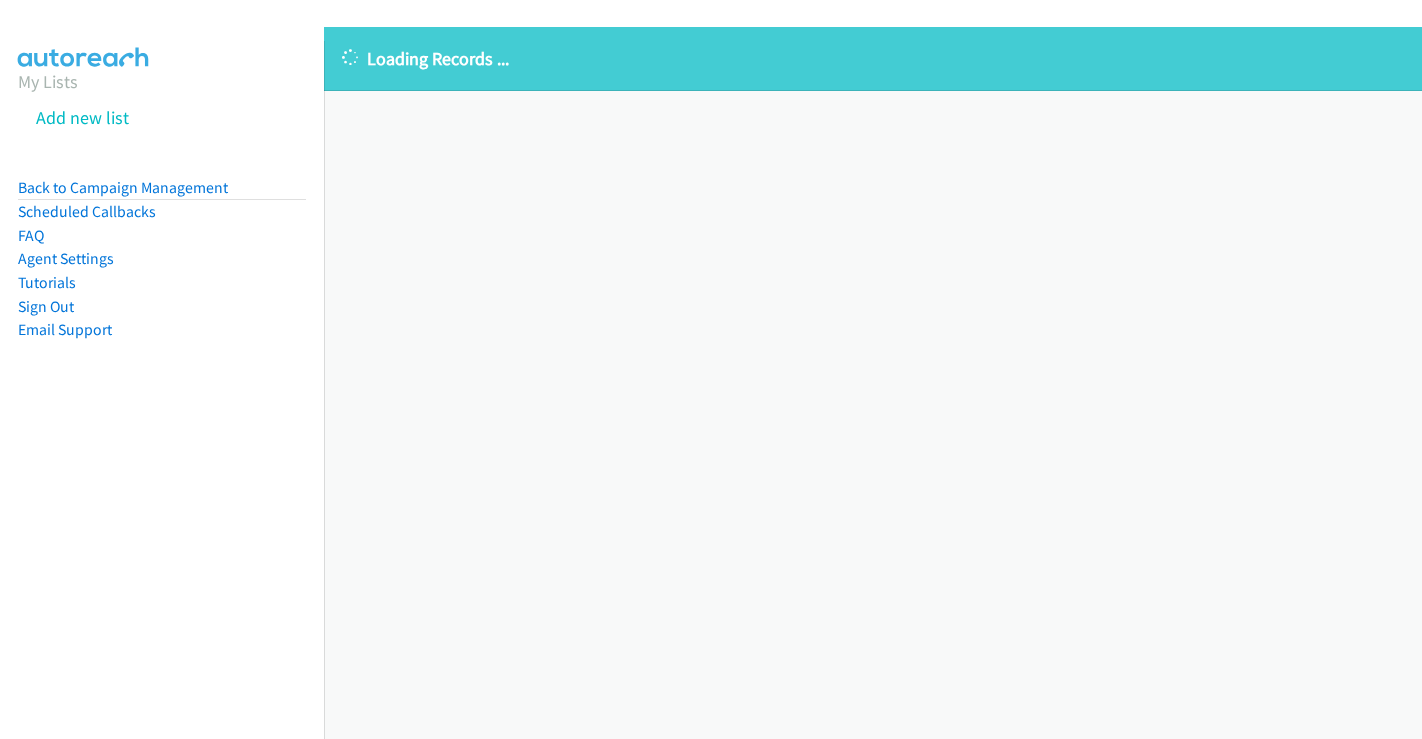 scroll, scrollTop: 0, scrollLeft: 0, axis: both 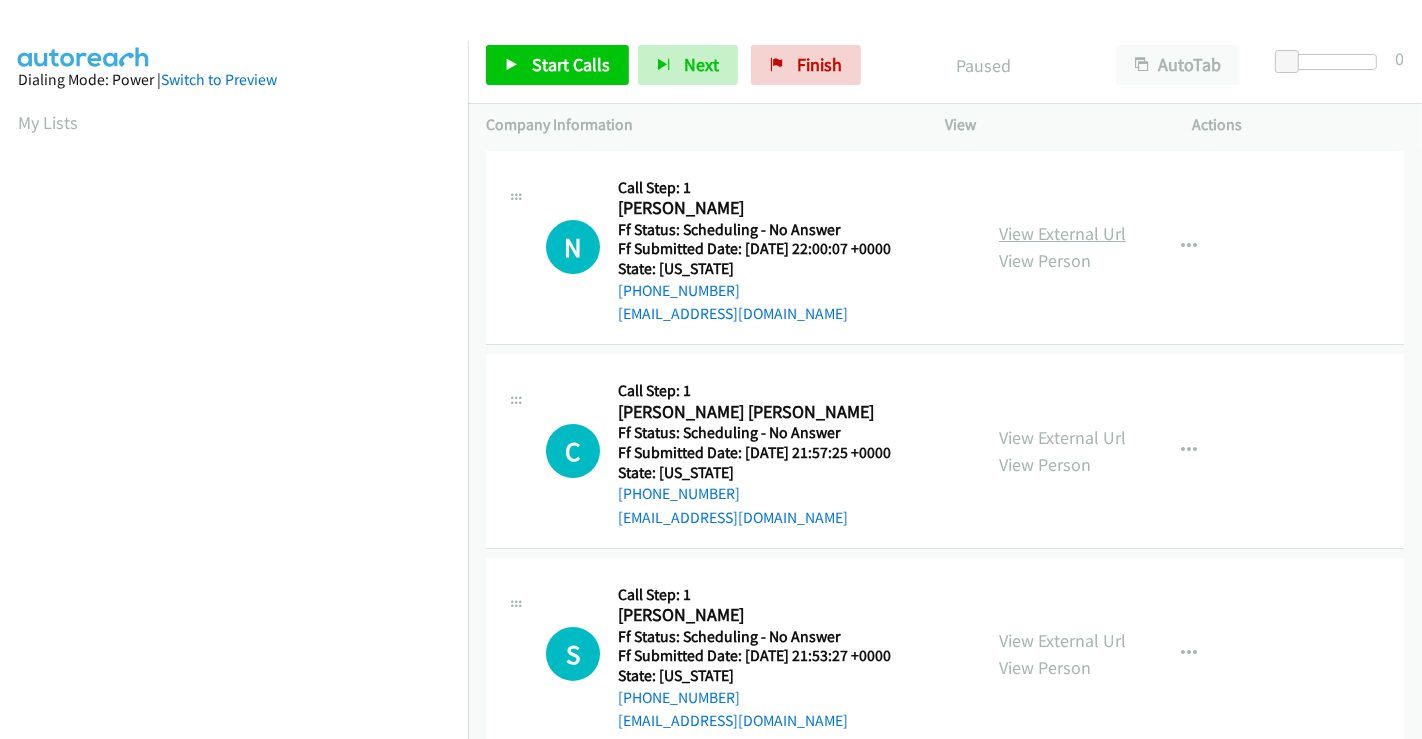click on "View External Url" at bounding box center (1062, 233) 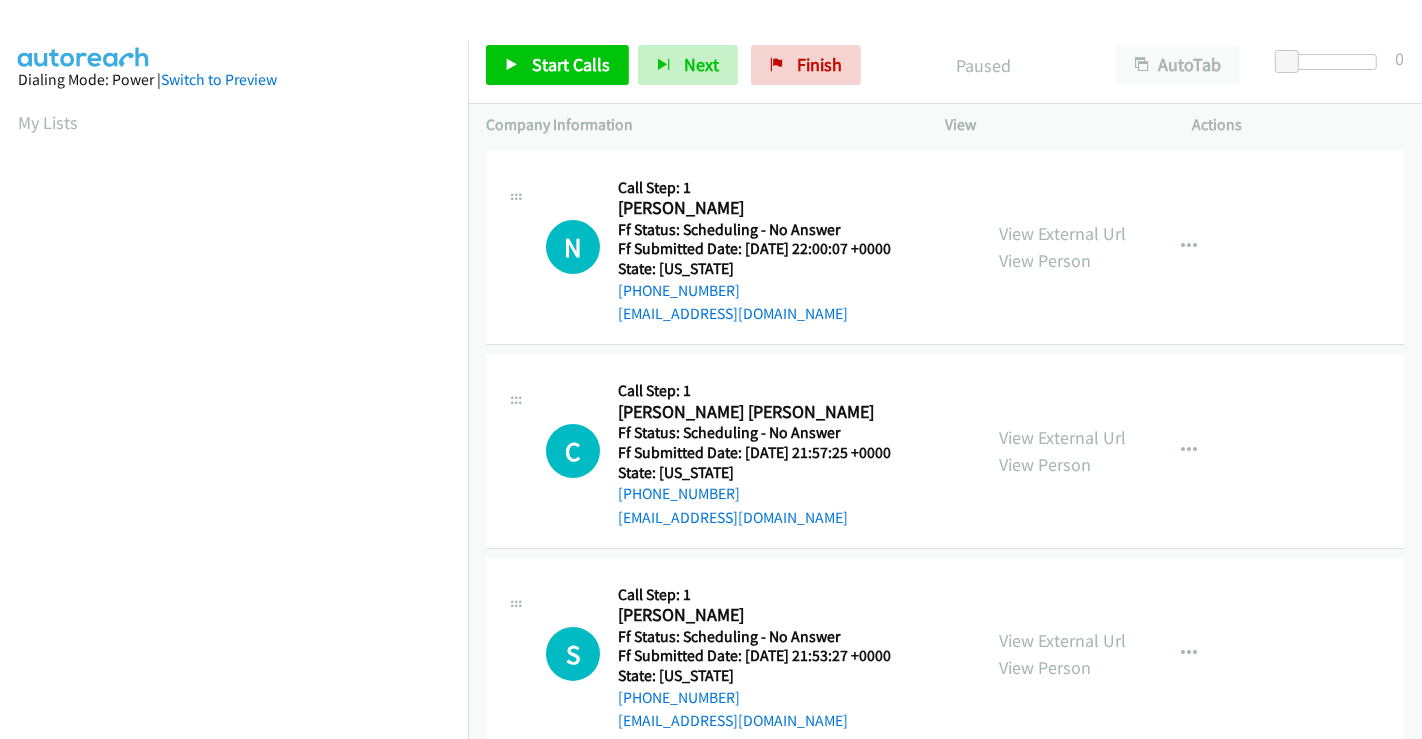 scroll, scrollTop: 0, scrollLeft: 0, axis: both 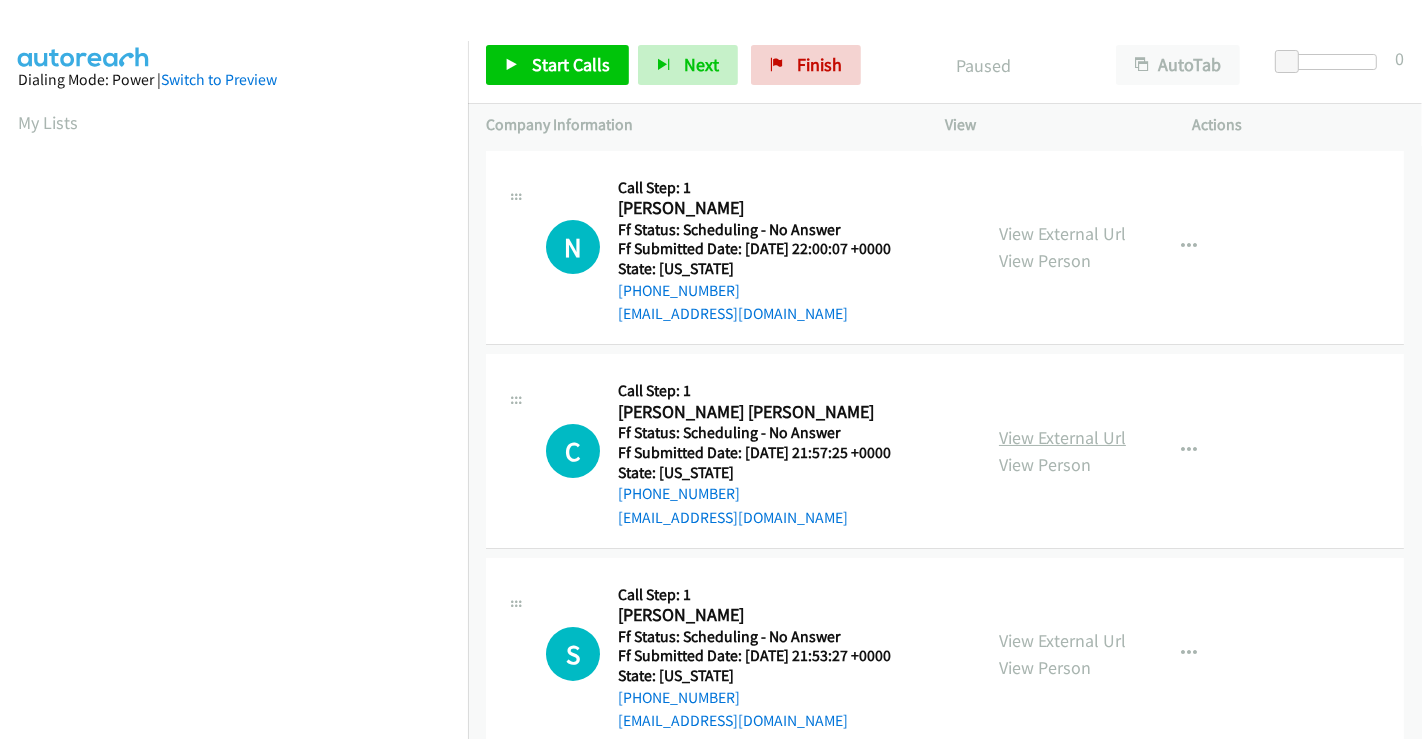 click on "View External Url" at bounding box center (1062, 437) 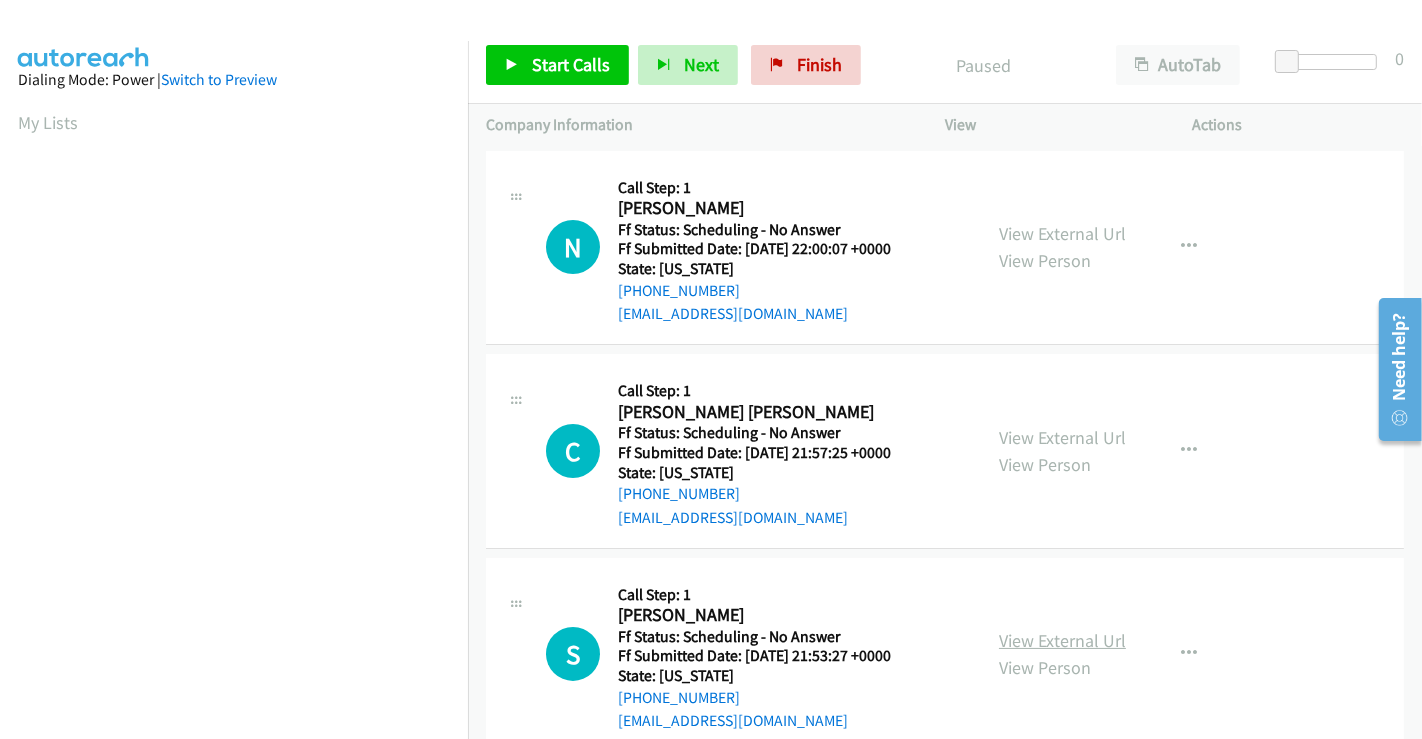 click on "View External Url" at bounding box center [1062, 640] 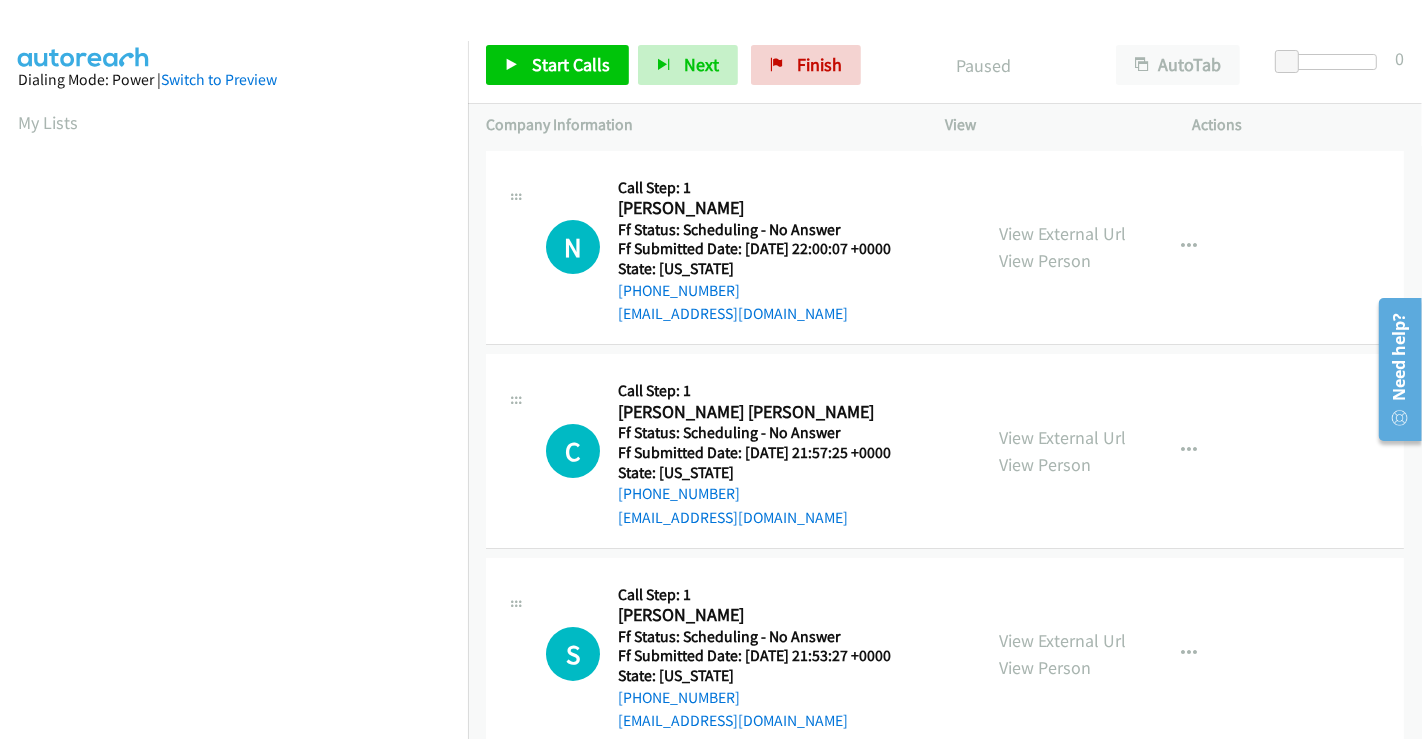 scroll, scrollTop: 222, scrollLeft: 0, axis: vertical 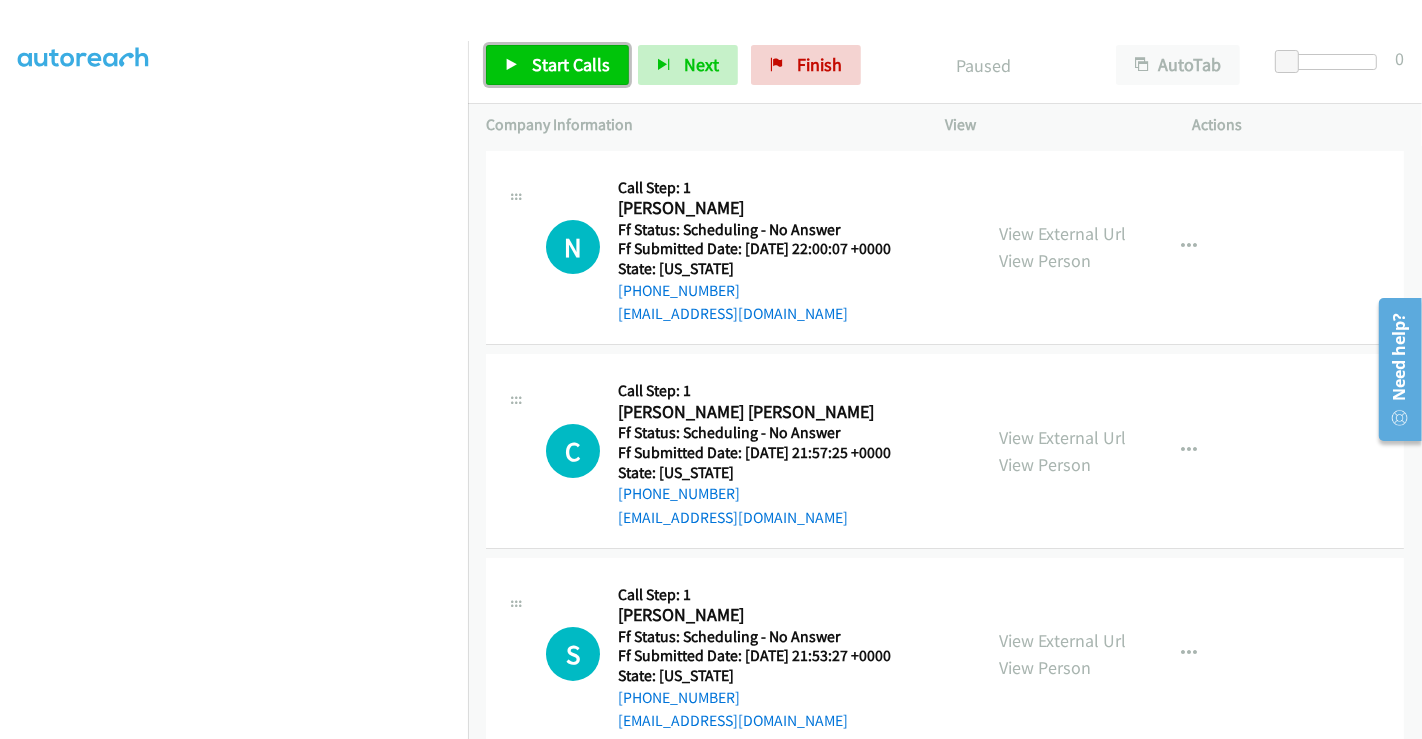 click on "Start Calls" at bounding box center [571, 64] 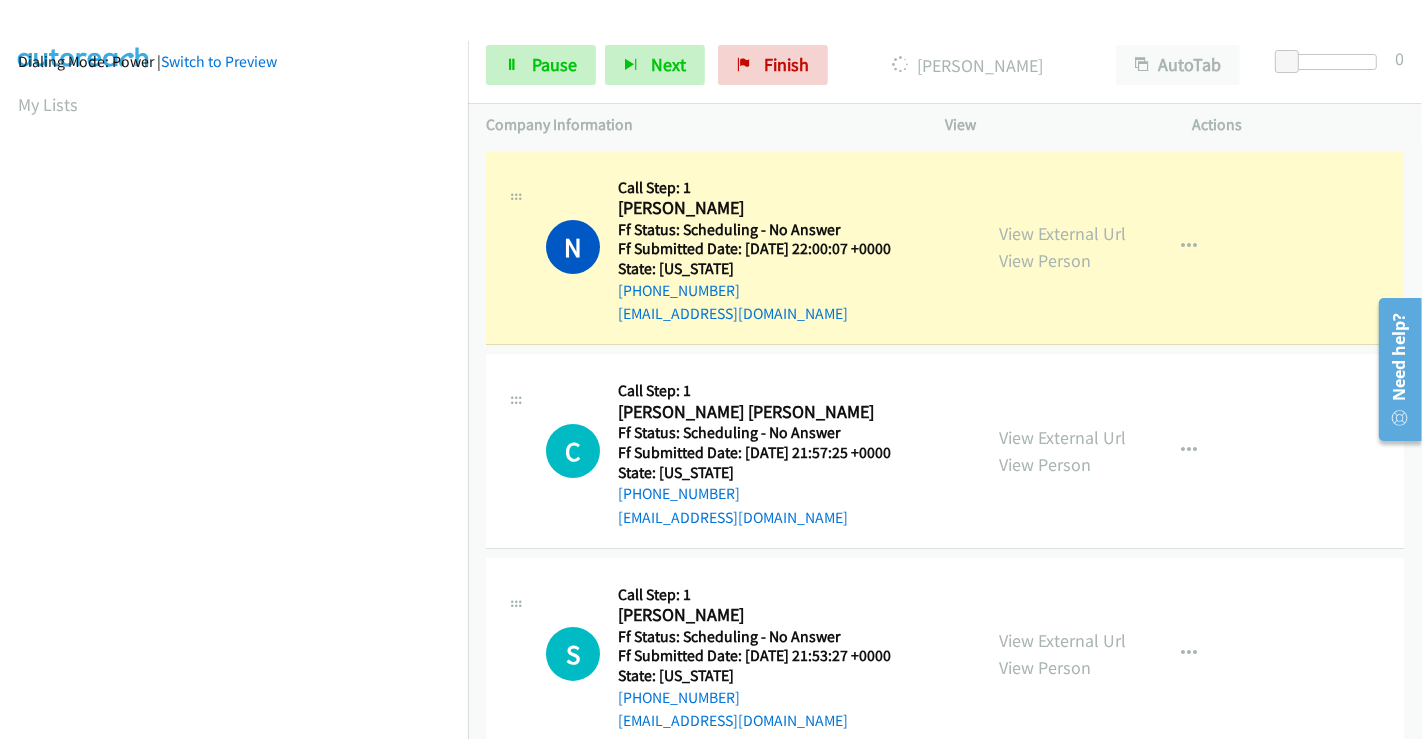 scroll, scrollTop: 0, scrollLeft: 0, axis: both 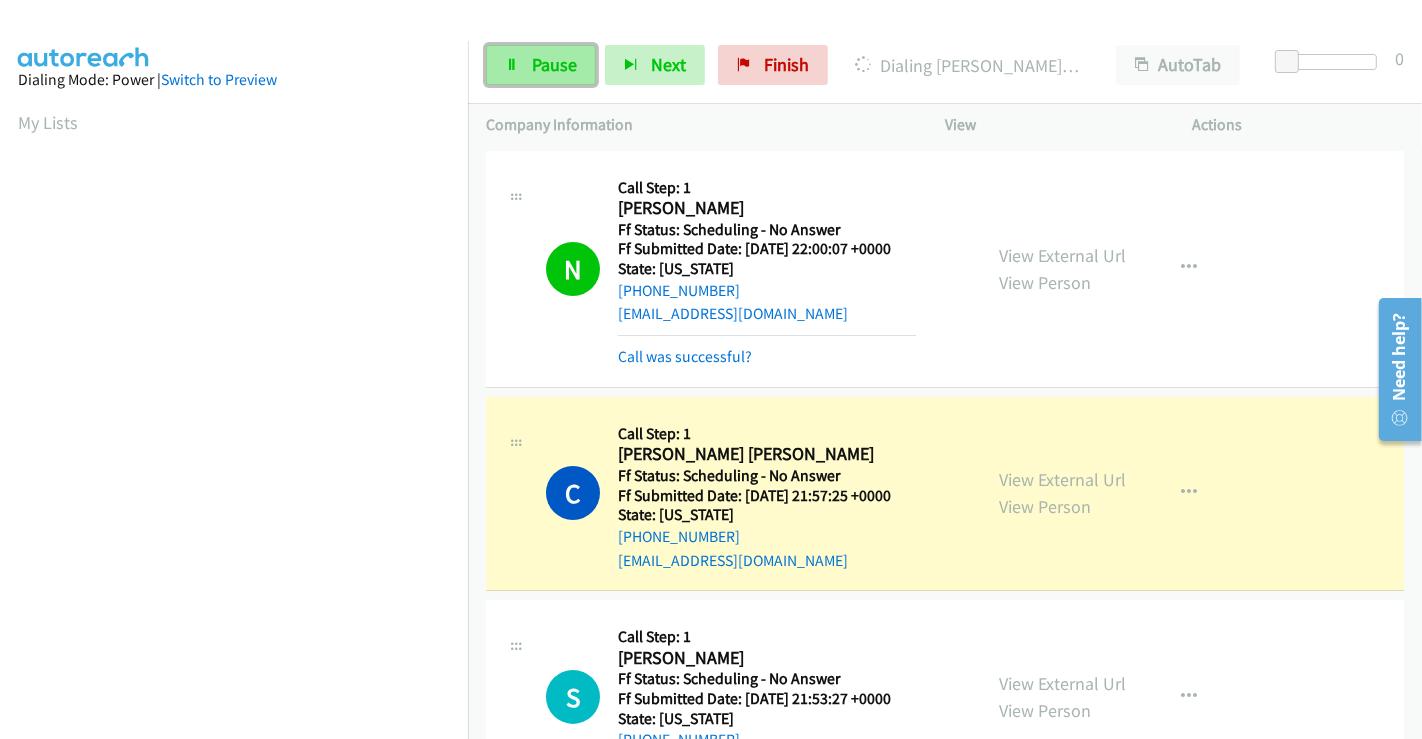 click on "Pause" at bounding box center (554, 64) 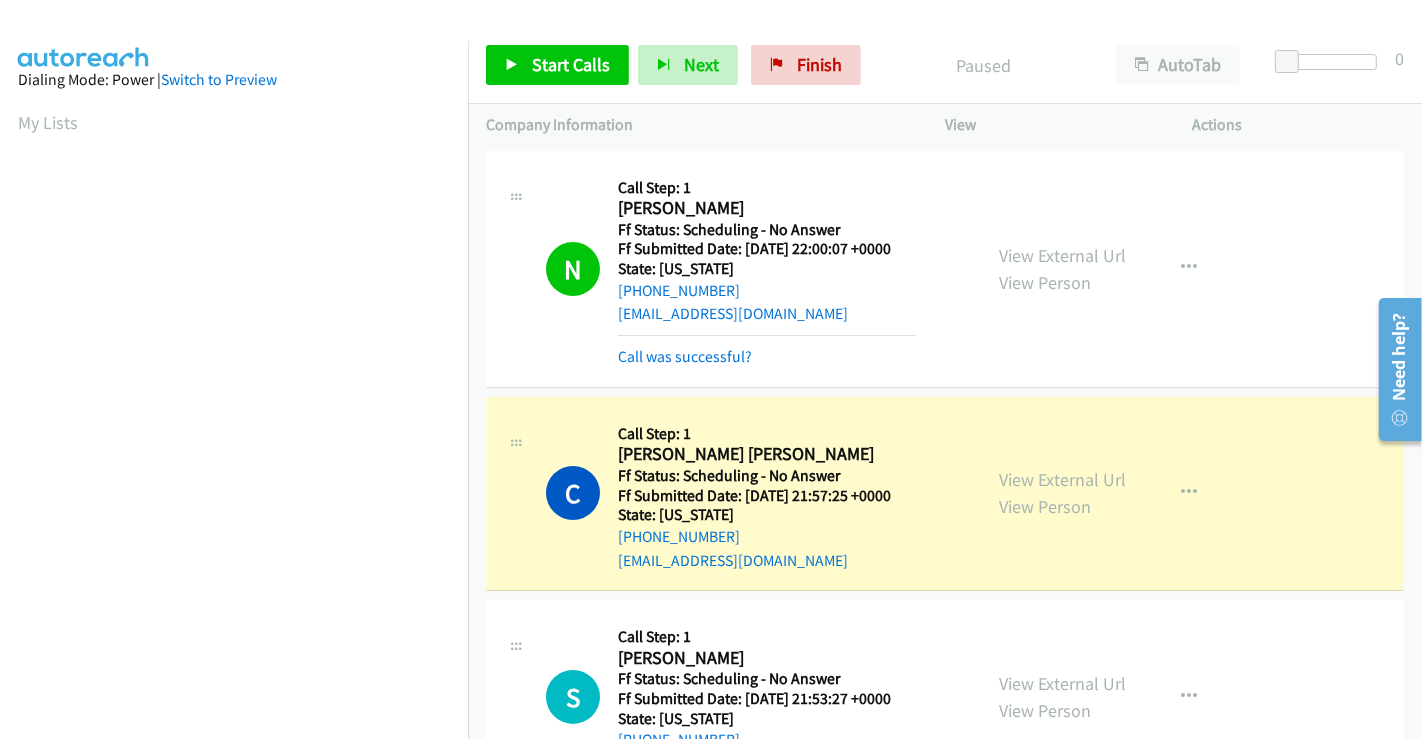 scroll, scrollTop: 385, scrollLeft: 0, axis: vertical 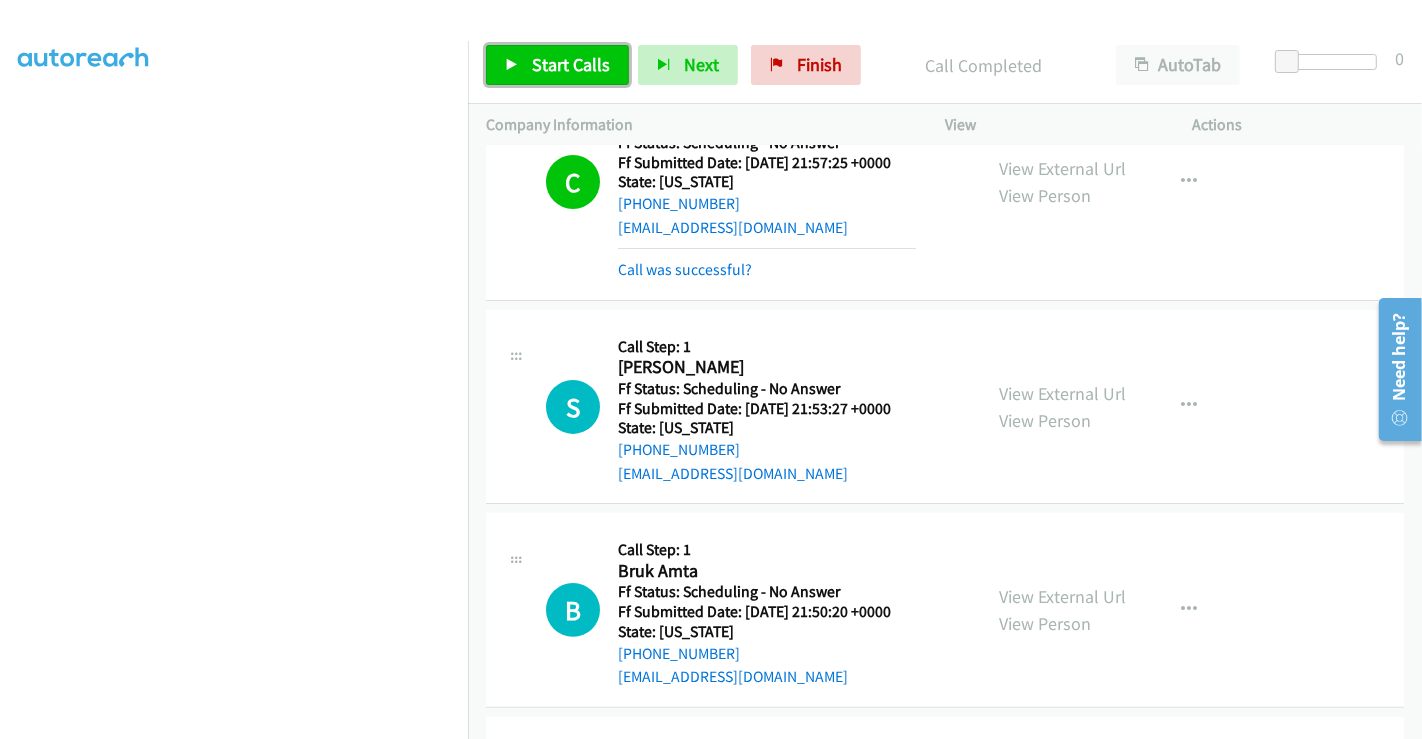 click on "Start Calls" at bounding box center (571, 64) 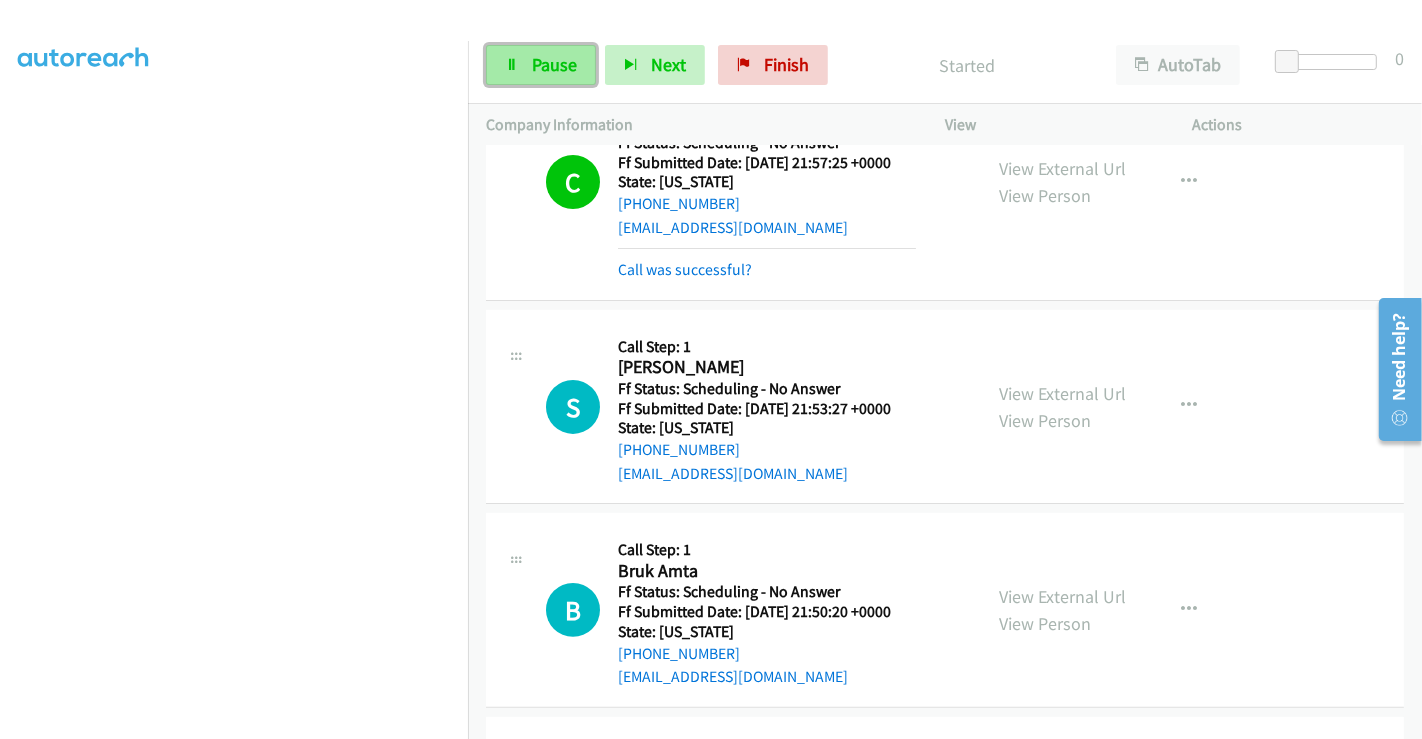 click on "Pause" at bounding box center [554, 64] 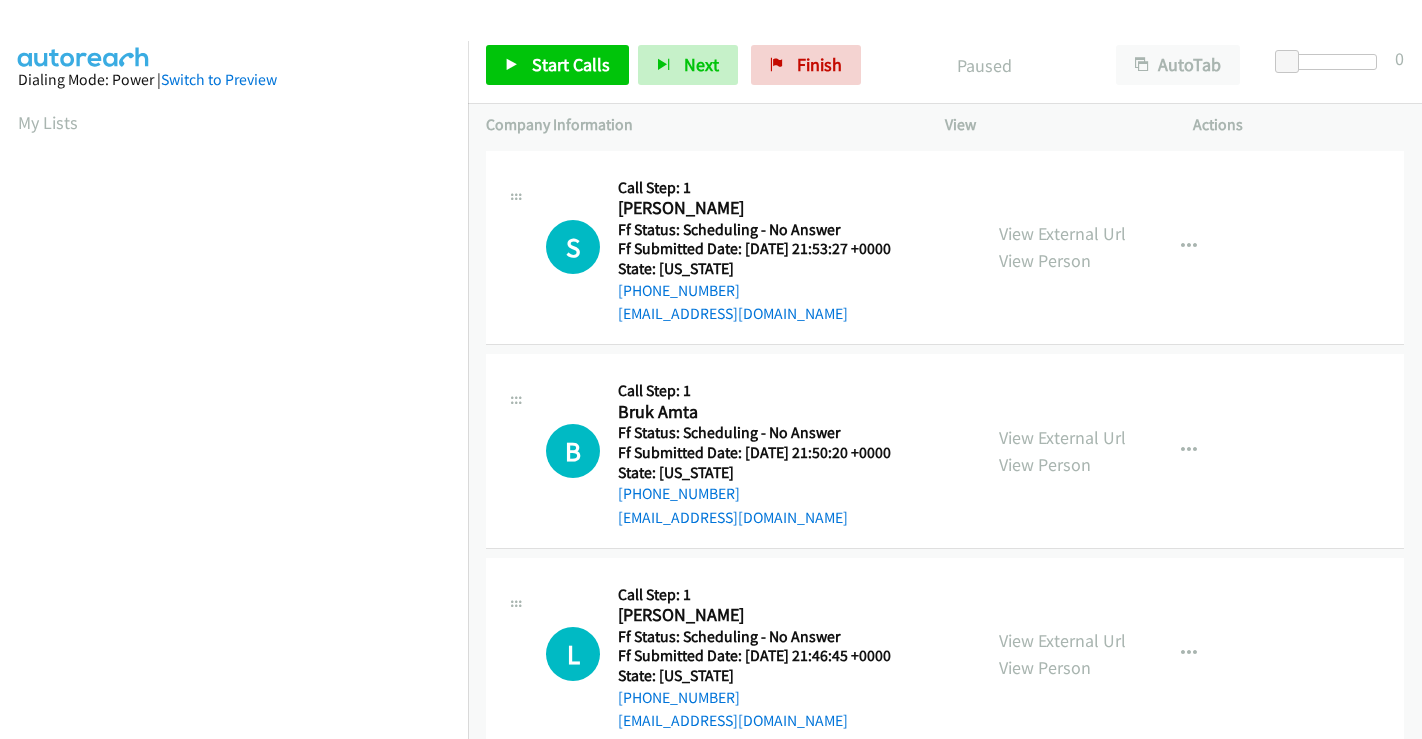 scroll, scrollTop: 0, scrollLeft: 0, axis: both 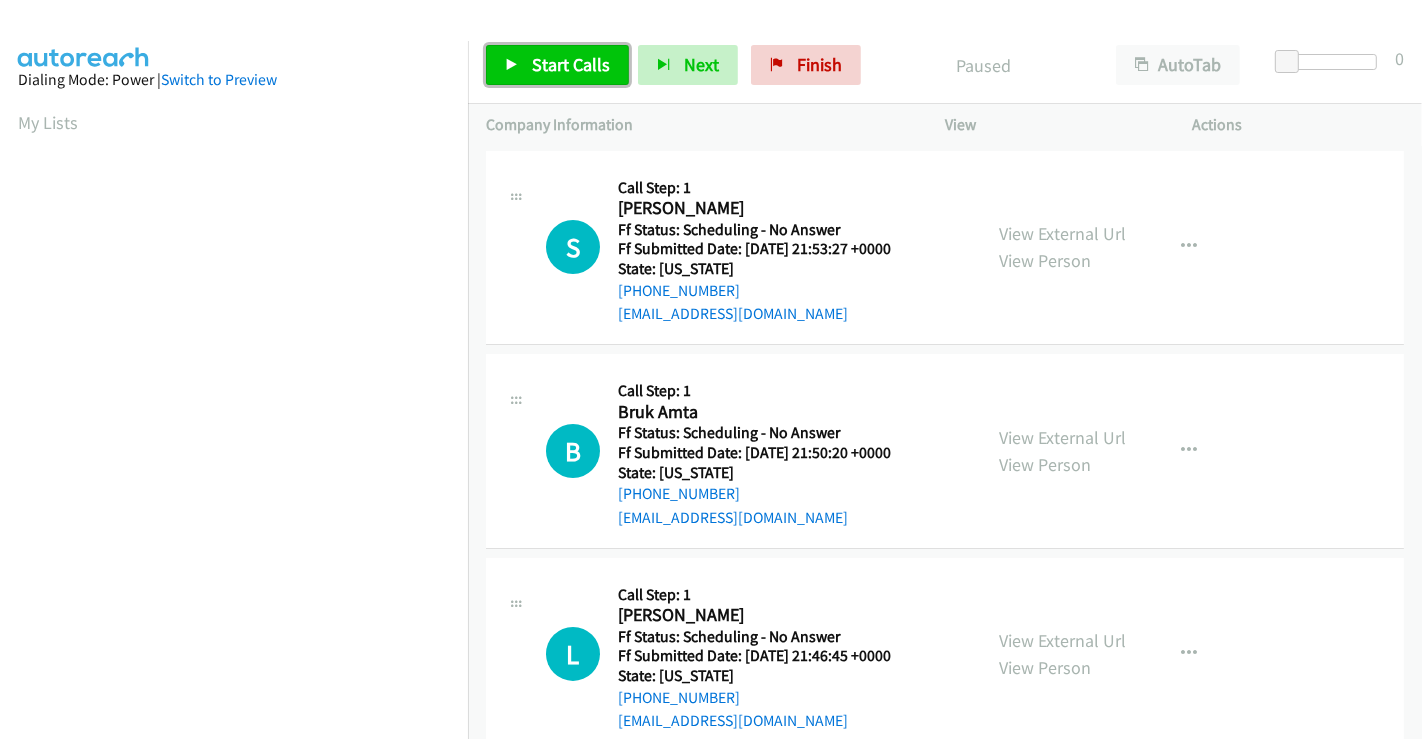 click on "Start Calls" at bounding box center [571, 64] 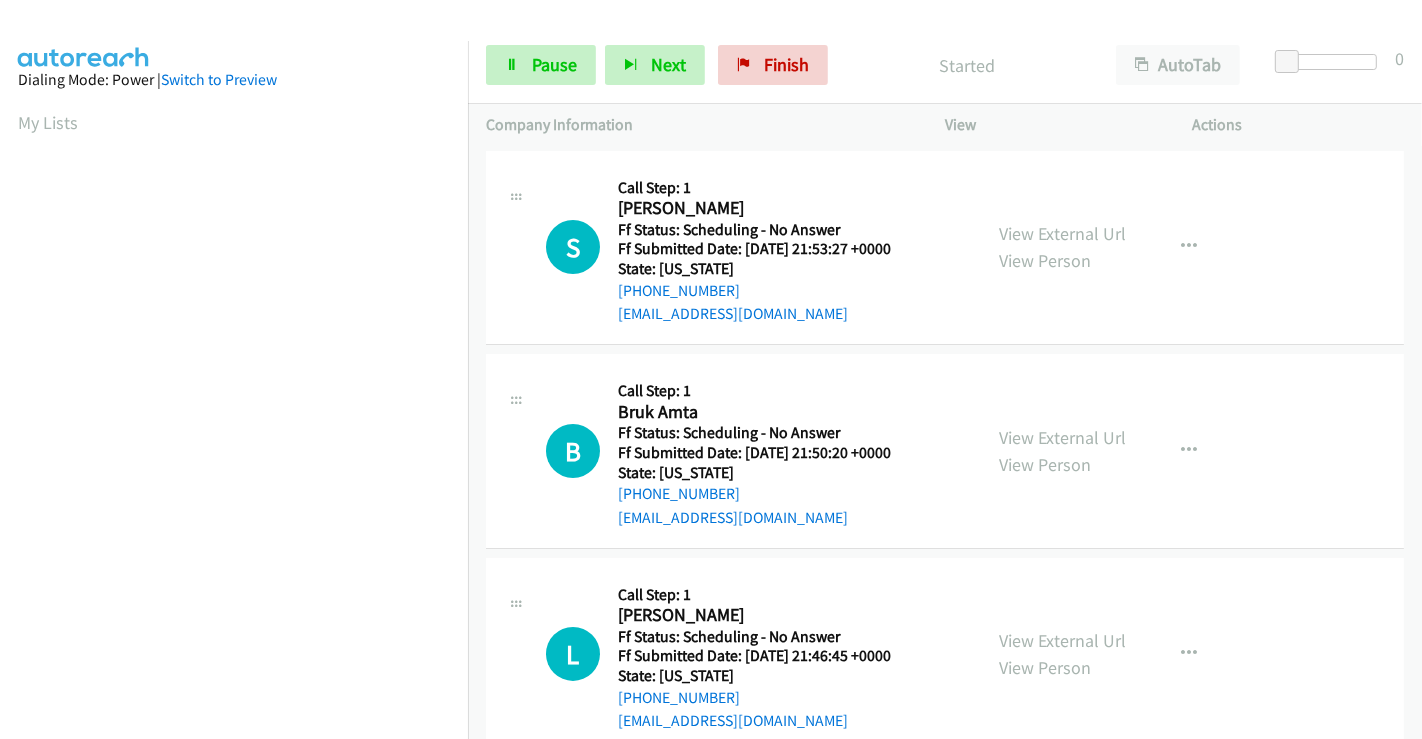 scroll, scrollTop: 0, scrollLeft: 0, axis: both 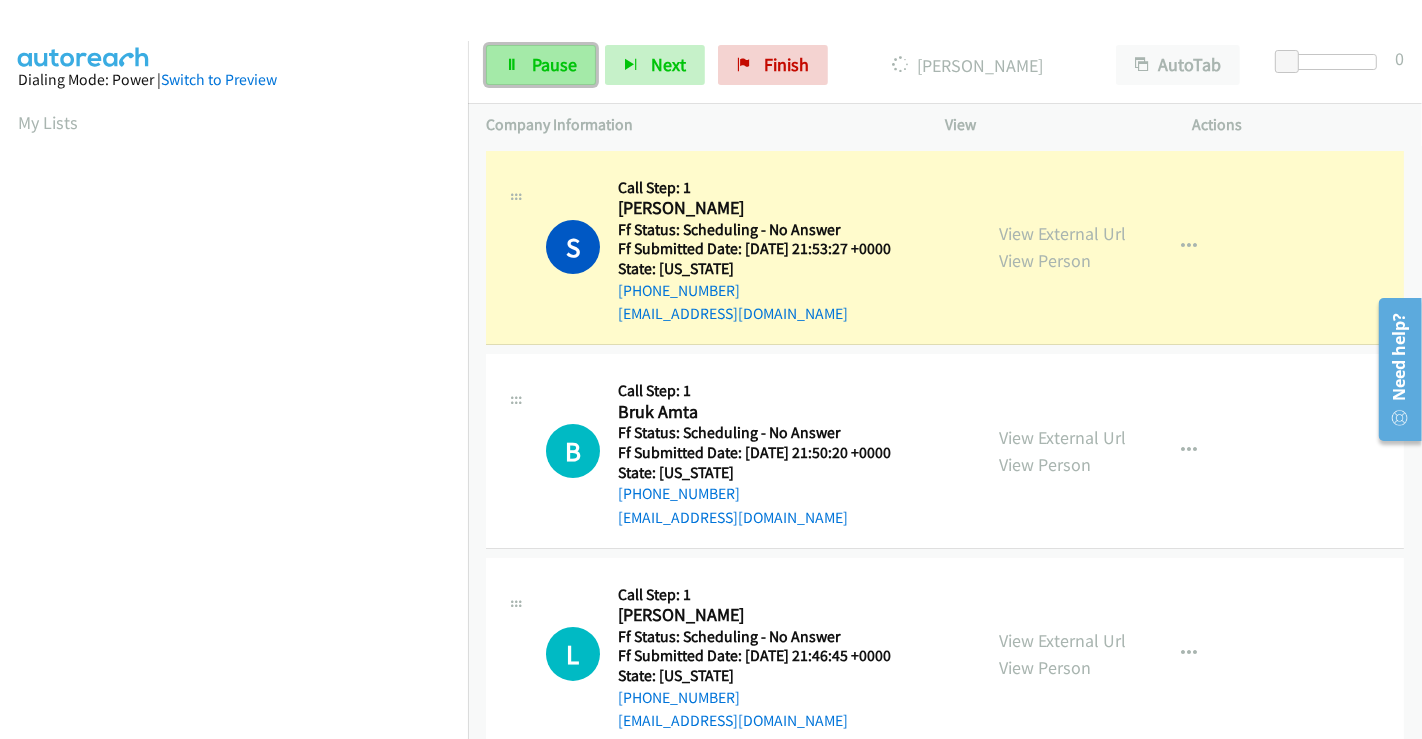 click on "Pause" at bounding box center [554, 64] 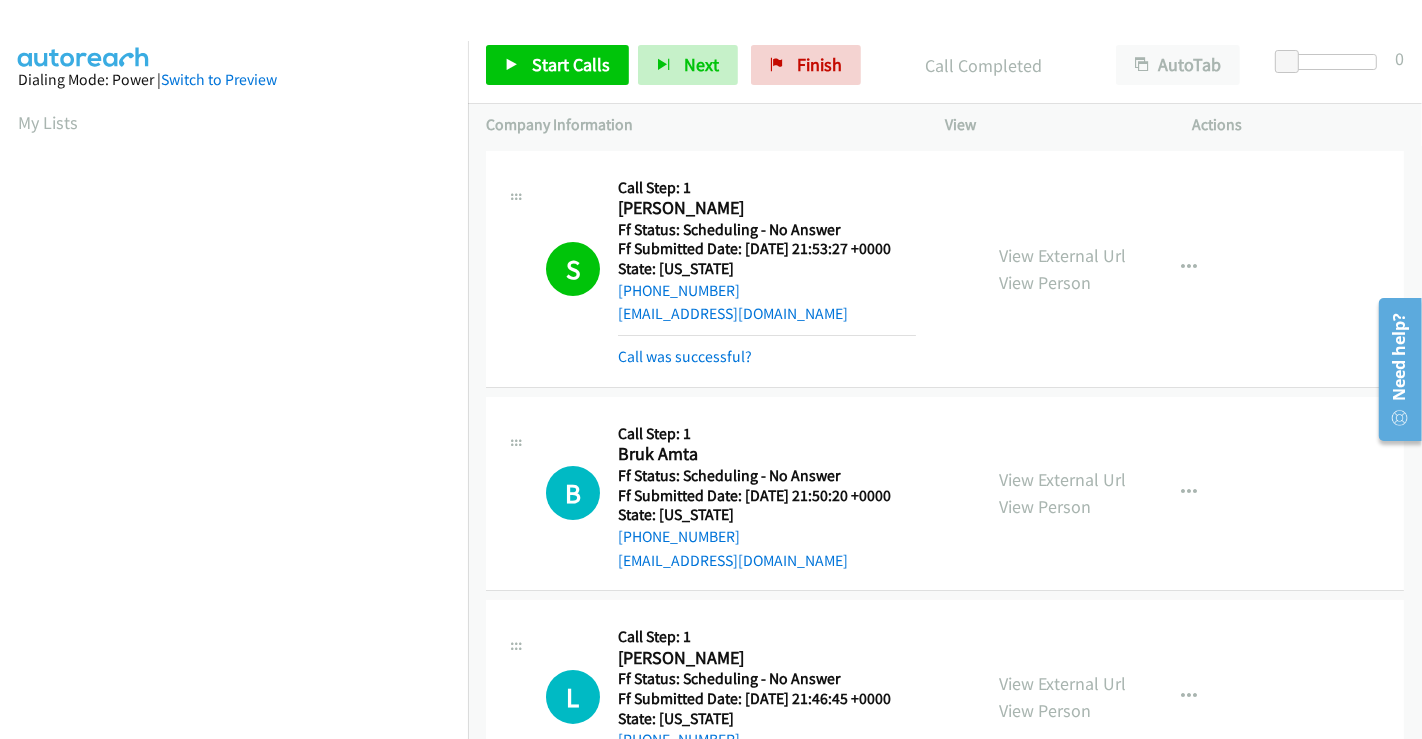 scroll, scrollTop: 385, scrollLeft: 0, axis: vertical 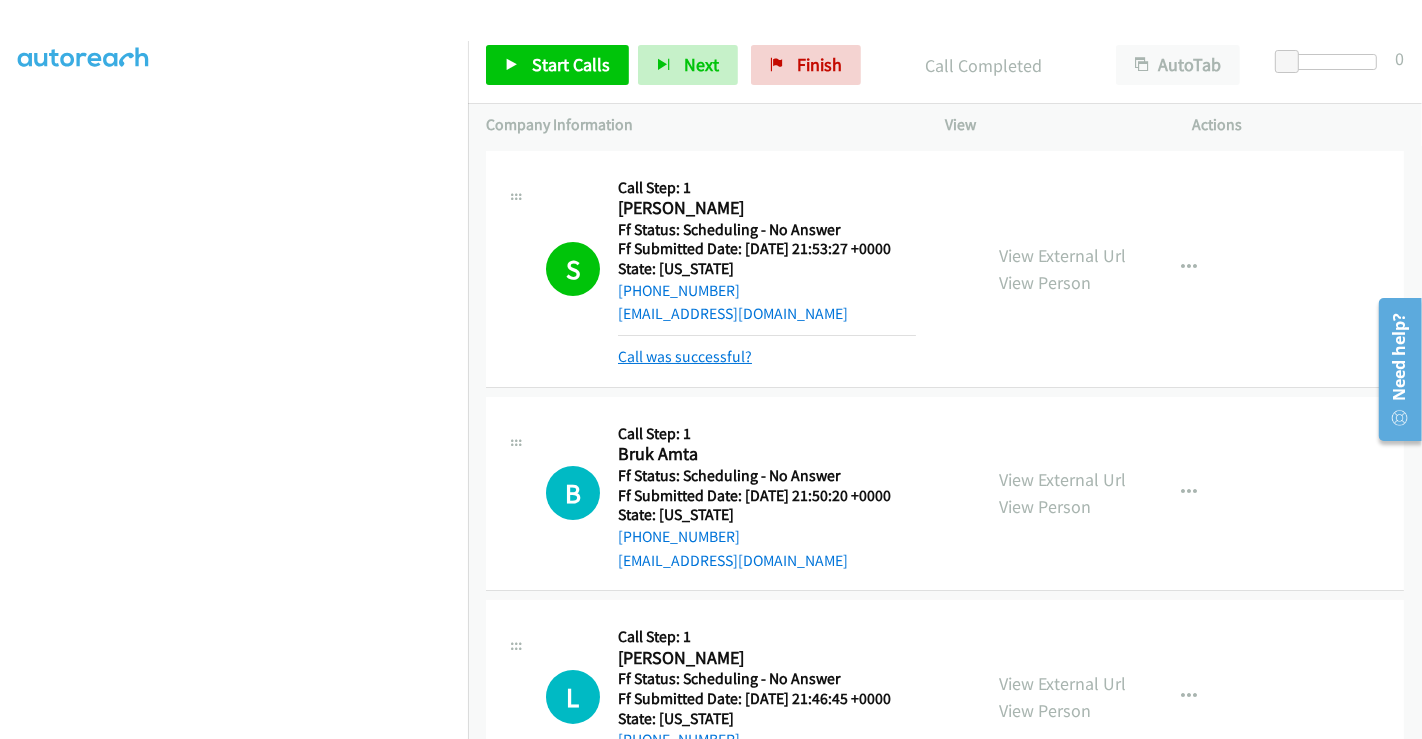 click on "Call was successful?" at bounding box center (685, 356) 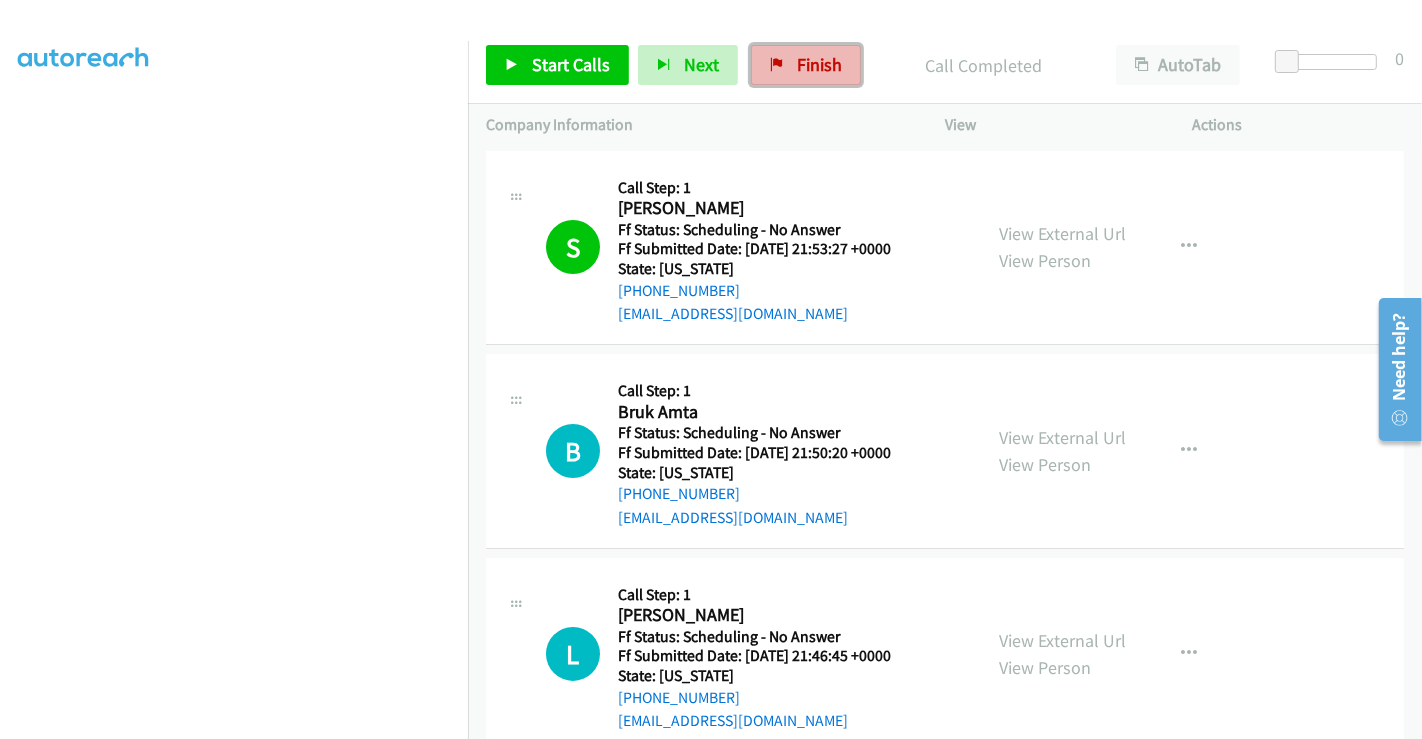 click on "Finish" at bounding box center (819, 64) 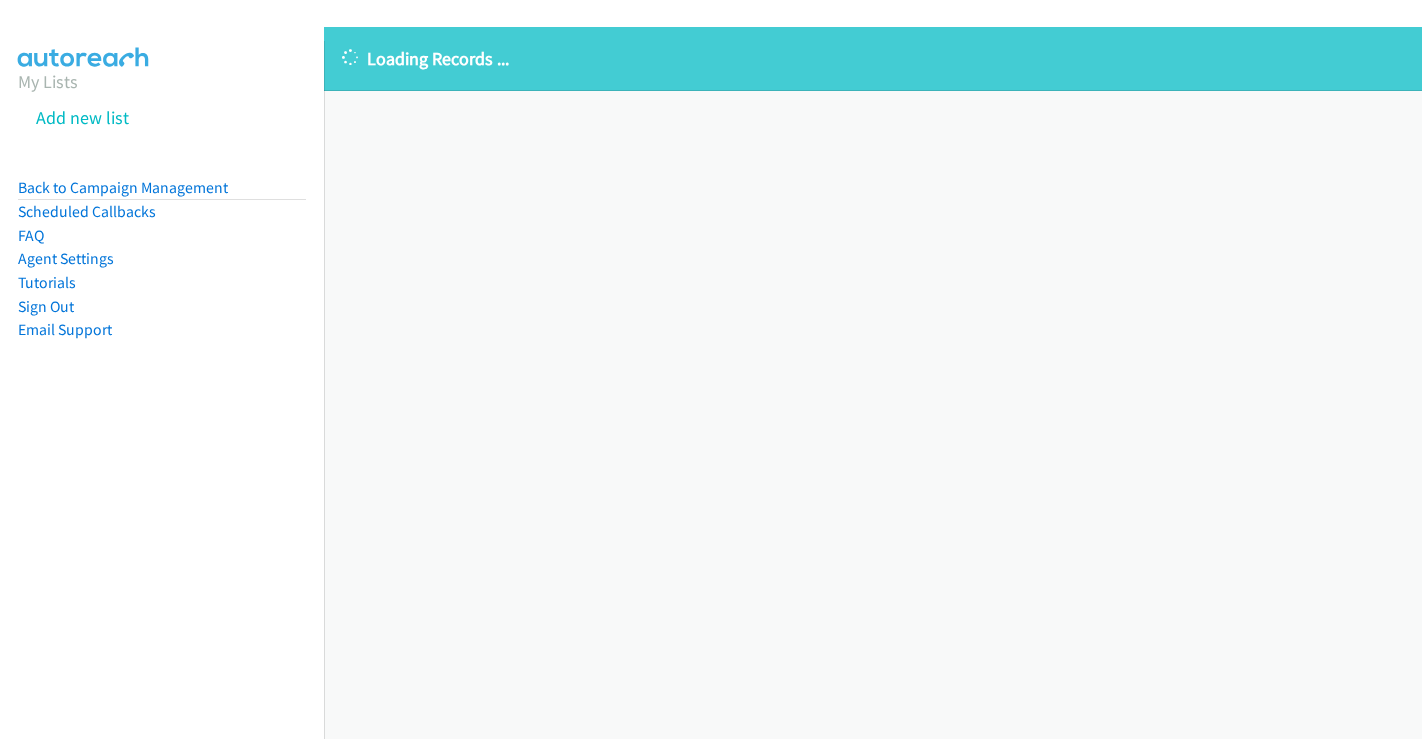 scroll, scrollTop: 0, scrollLeft: 0, axis: both 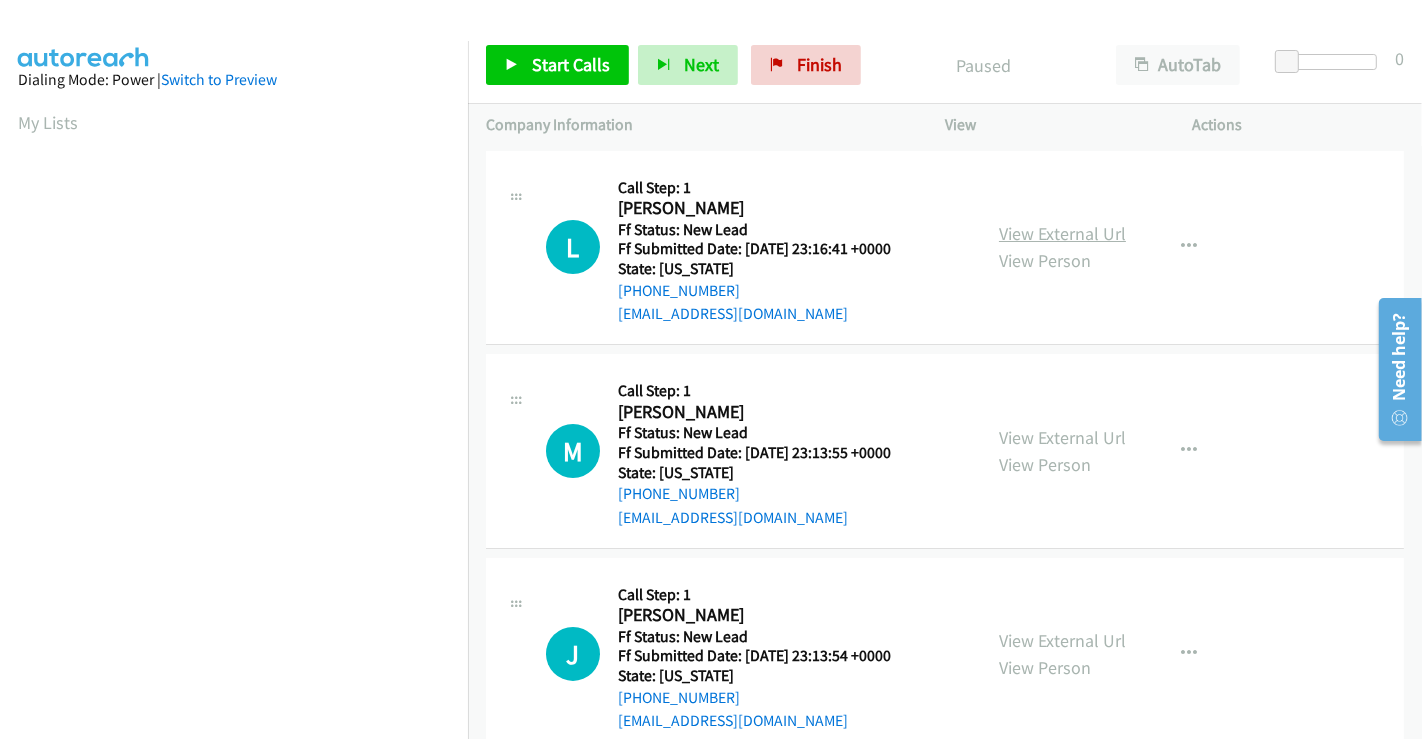 click on "View External Url" at bounding box center [1062, 233] 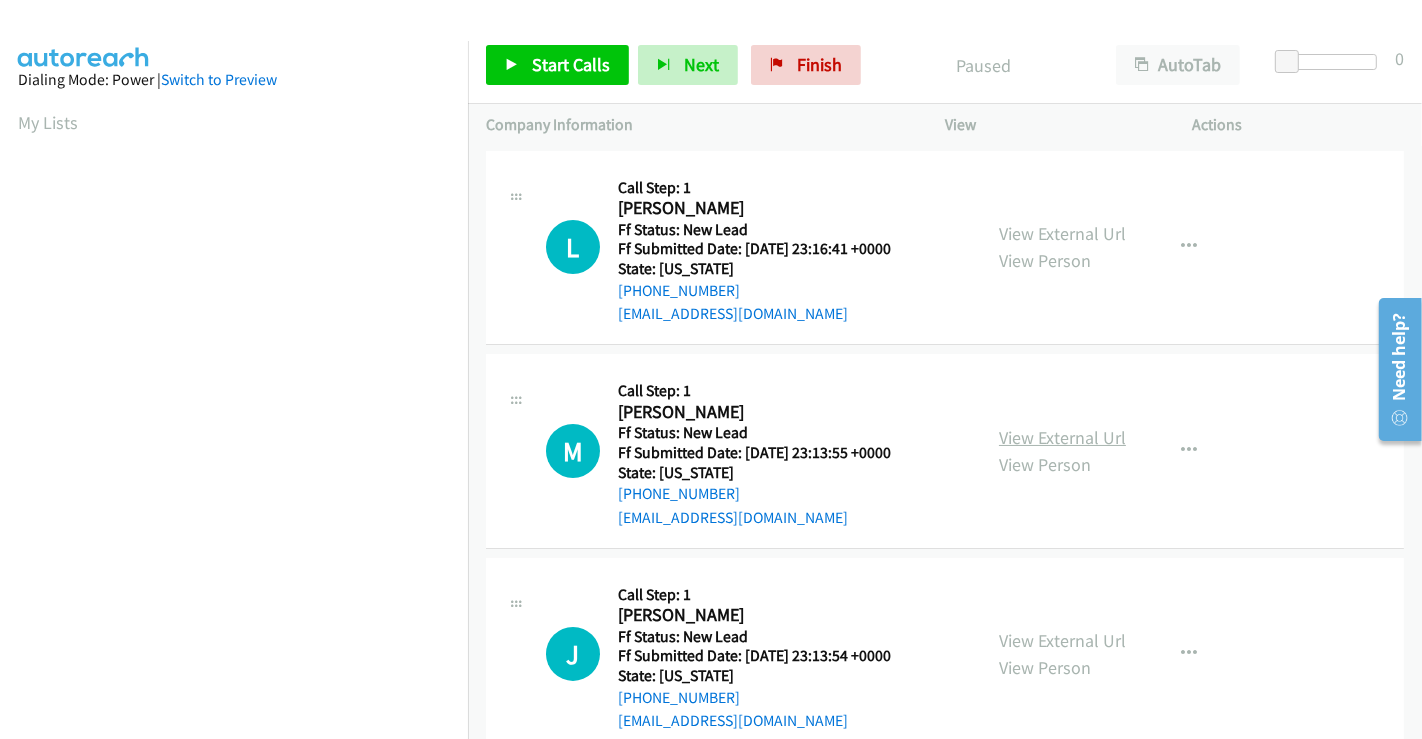 click on "View External Url" at bounding box center [1062, 437] 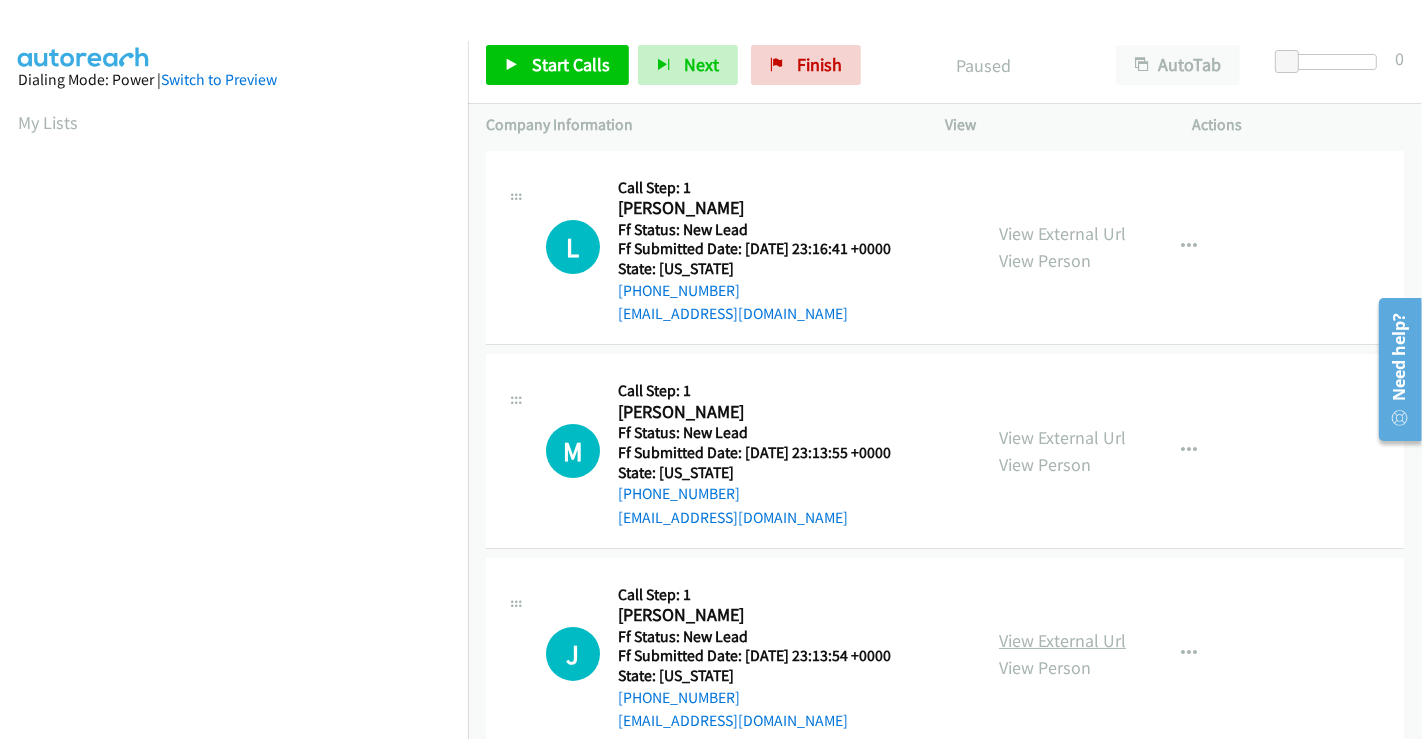 click on "View External Url" at bounding box center (1062, 640) 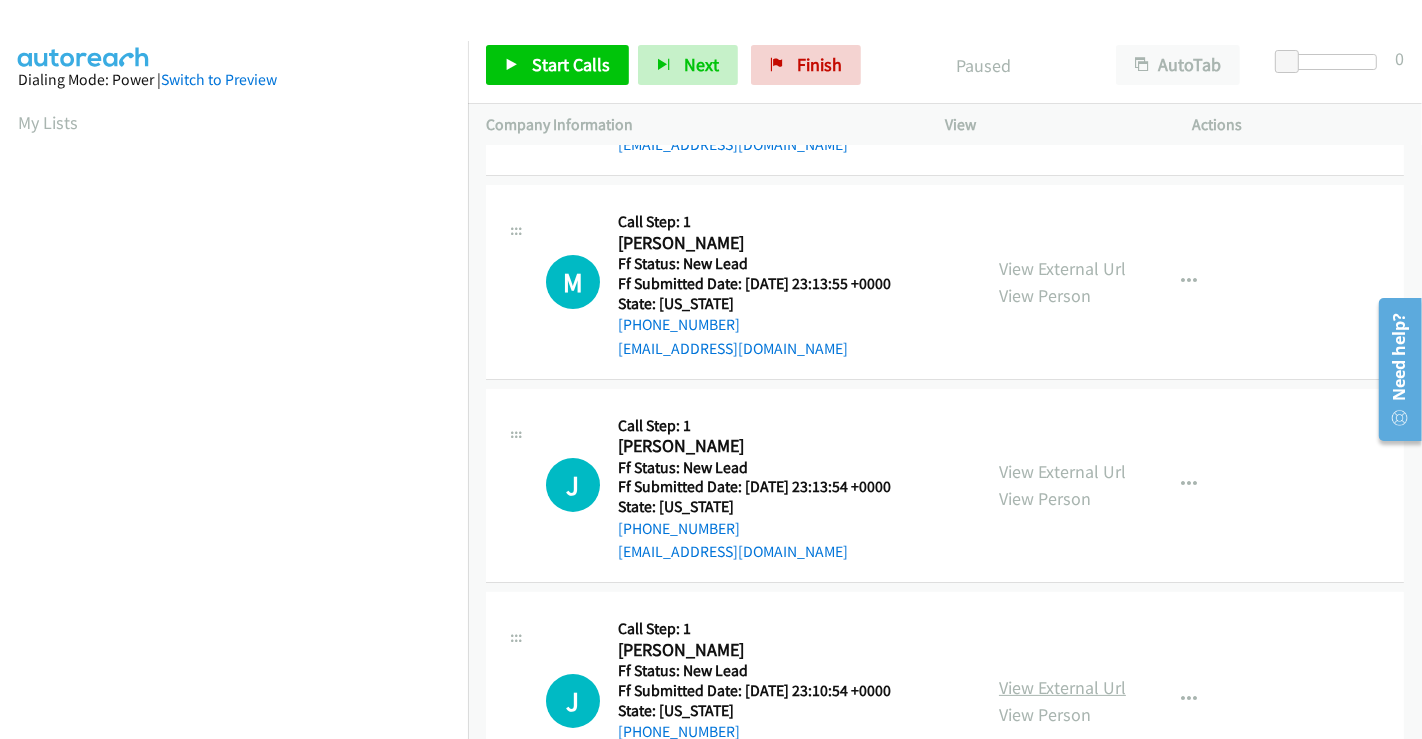 scroll, scrollTop: 444, scrollLeft: 0, axis: vertical 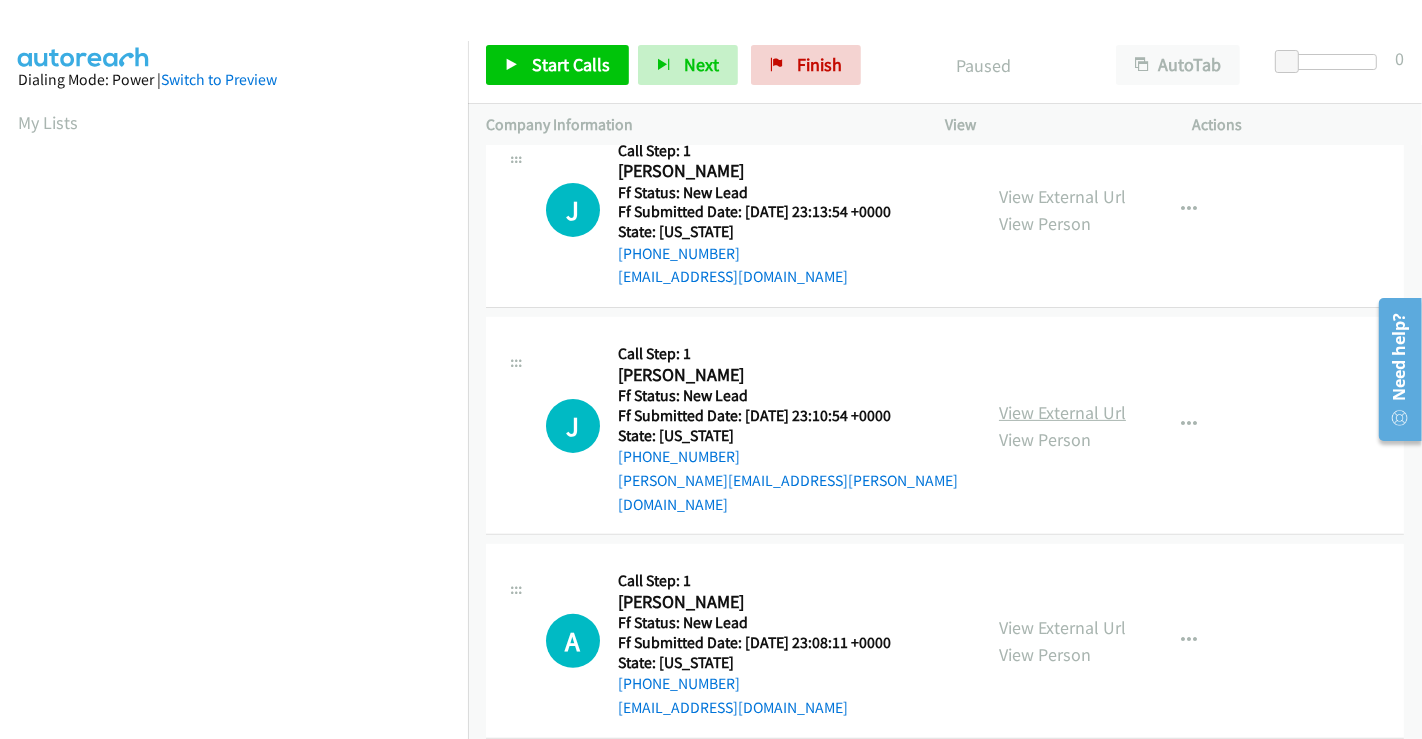 click on "View External Url" at bounding box center (1062, 412) 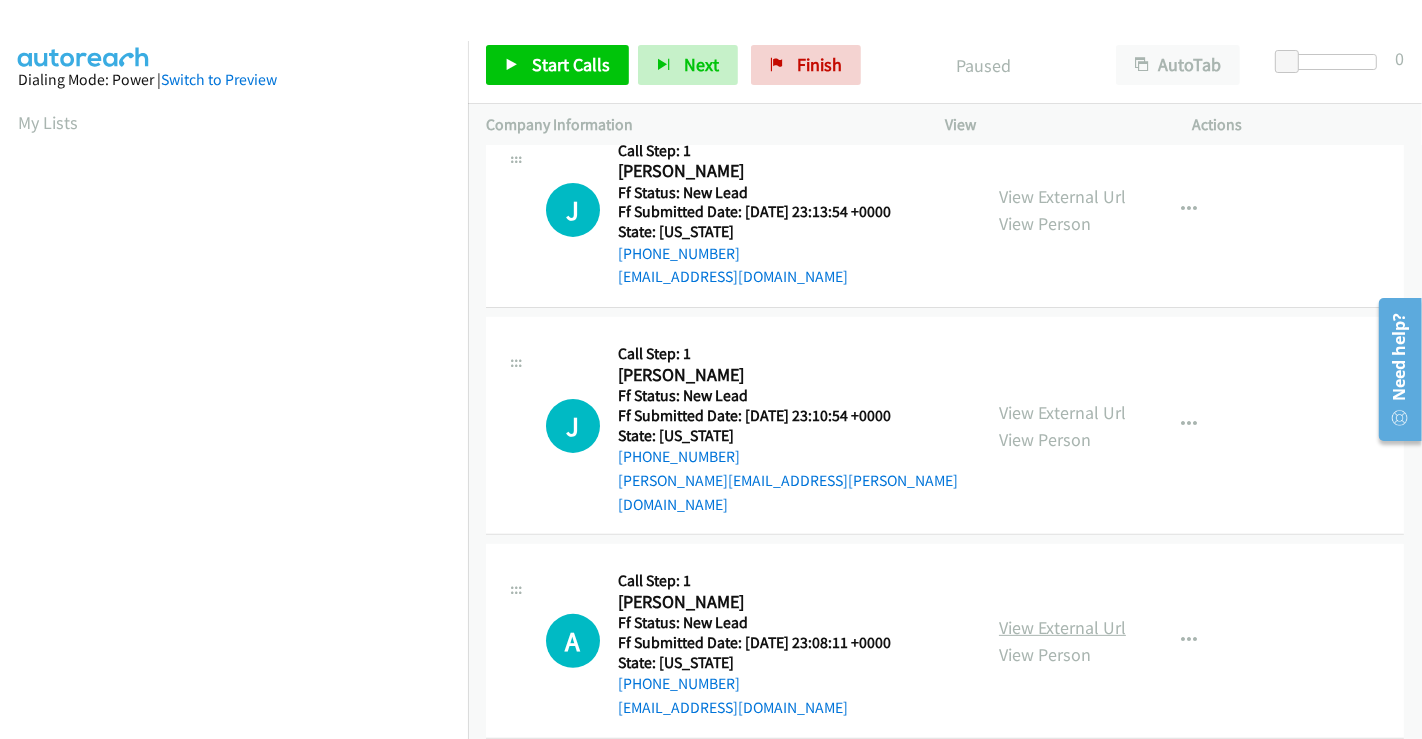 click on "View External Url" at bounding box center (1062, 627) 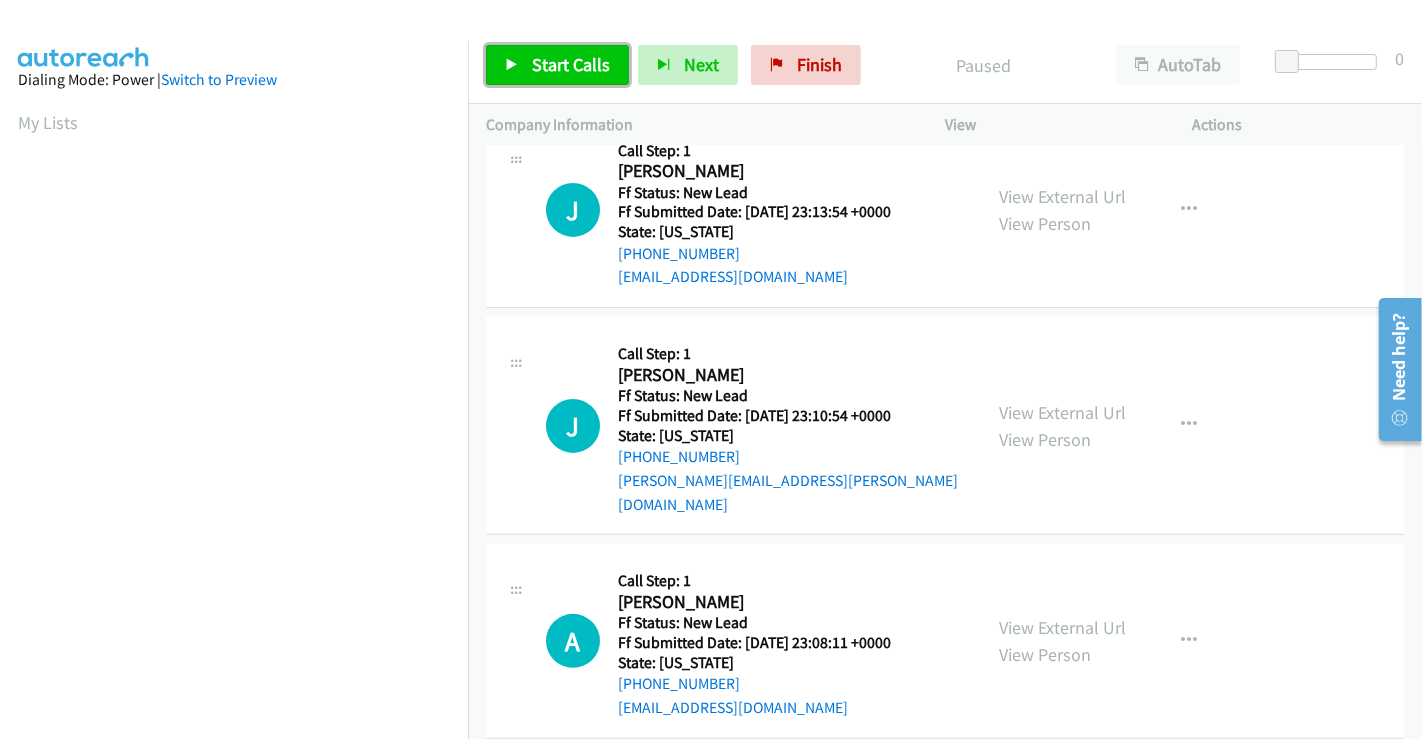 click on "Start Calls" at bounding box center [571, 64] 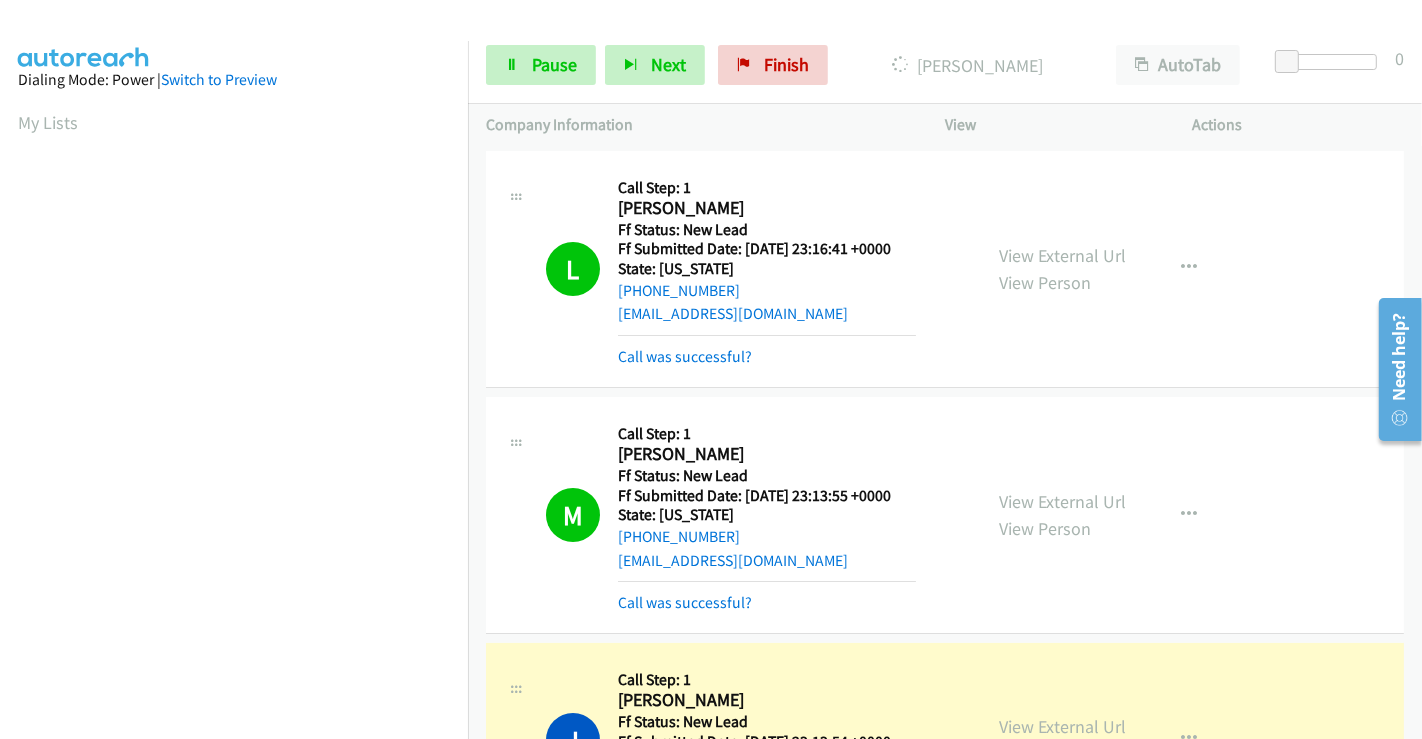 scroll, scrollTop: 385, scrollLeft: 0, axis: vertical 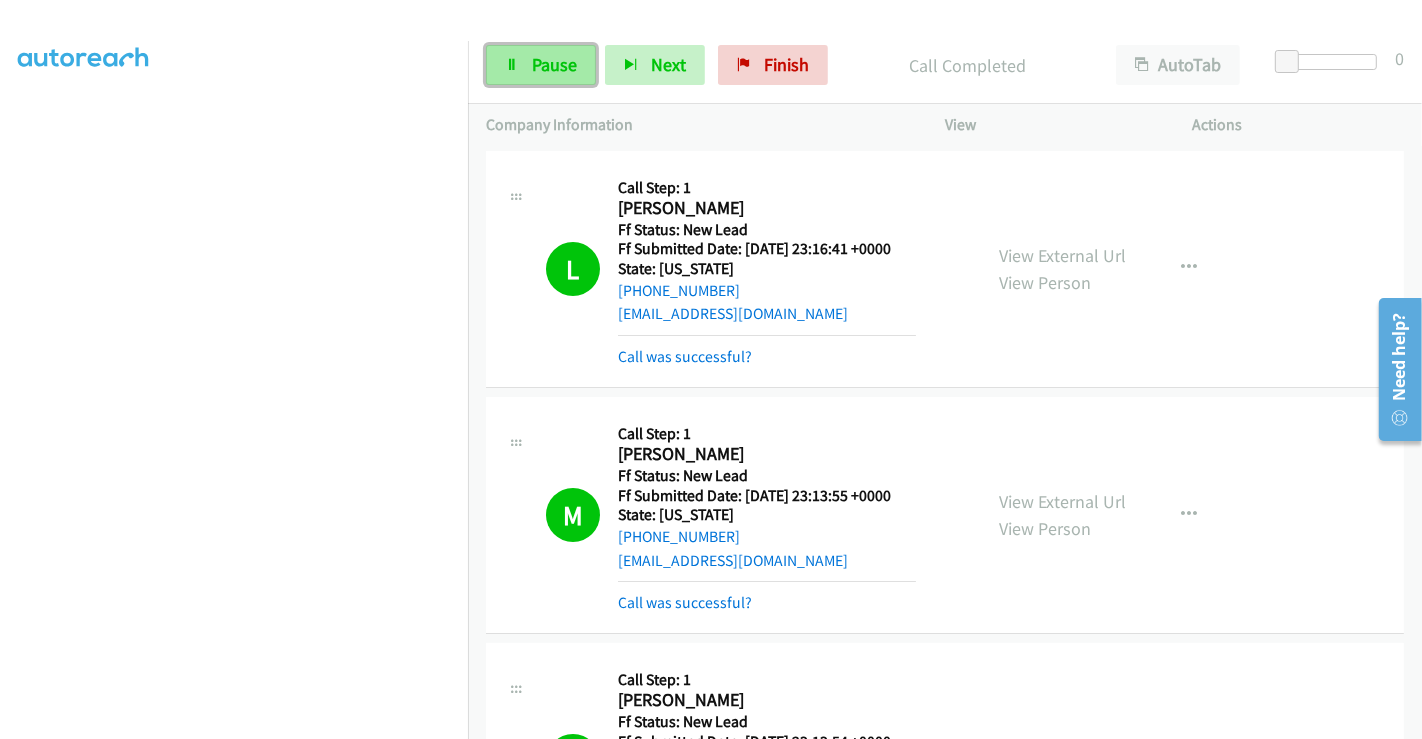 click on "Pause" at bounding box center [554, 64] 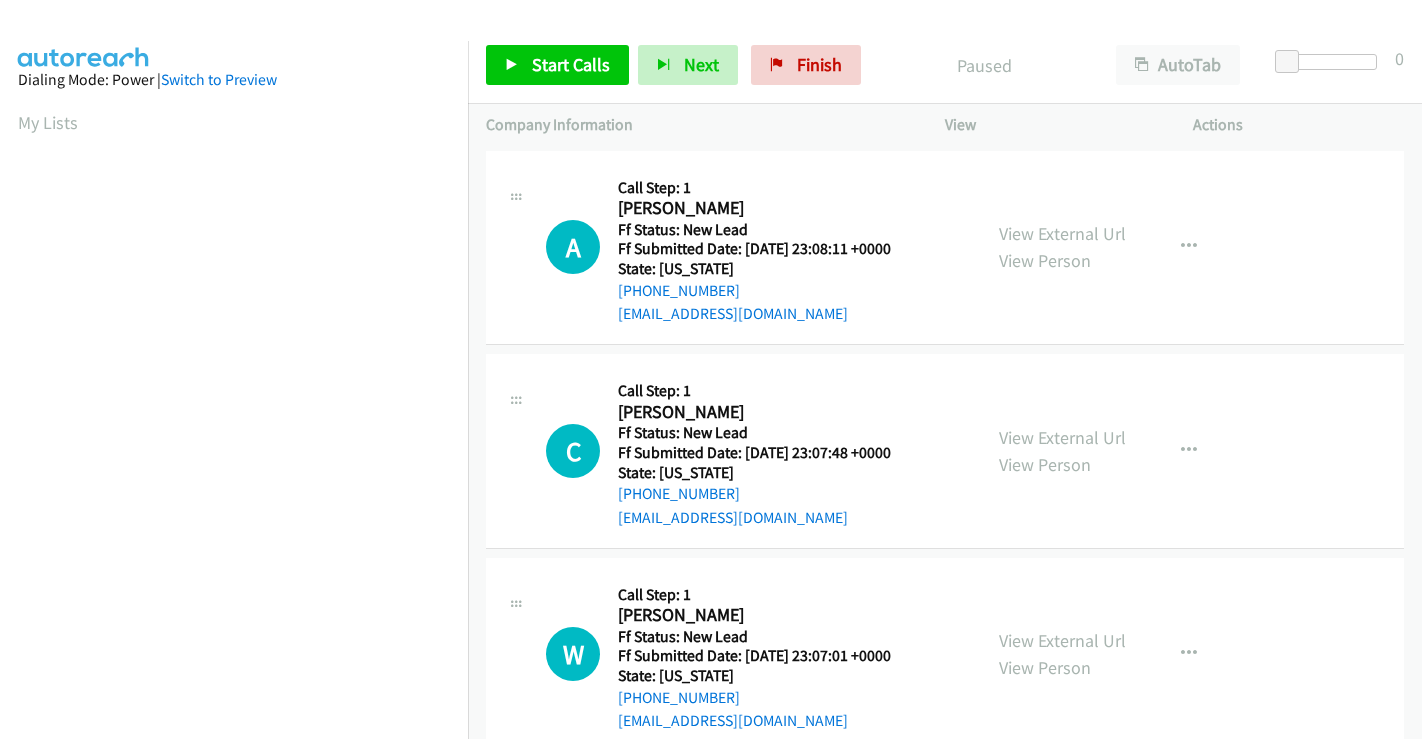 scroll, scrollTop: 0, scrollLeft: 0, axis: both 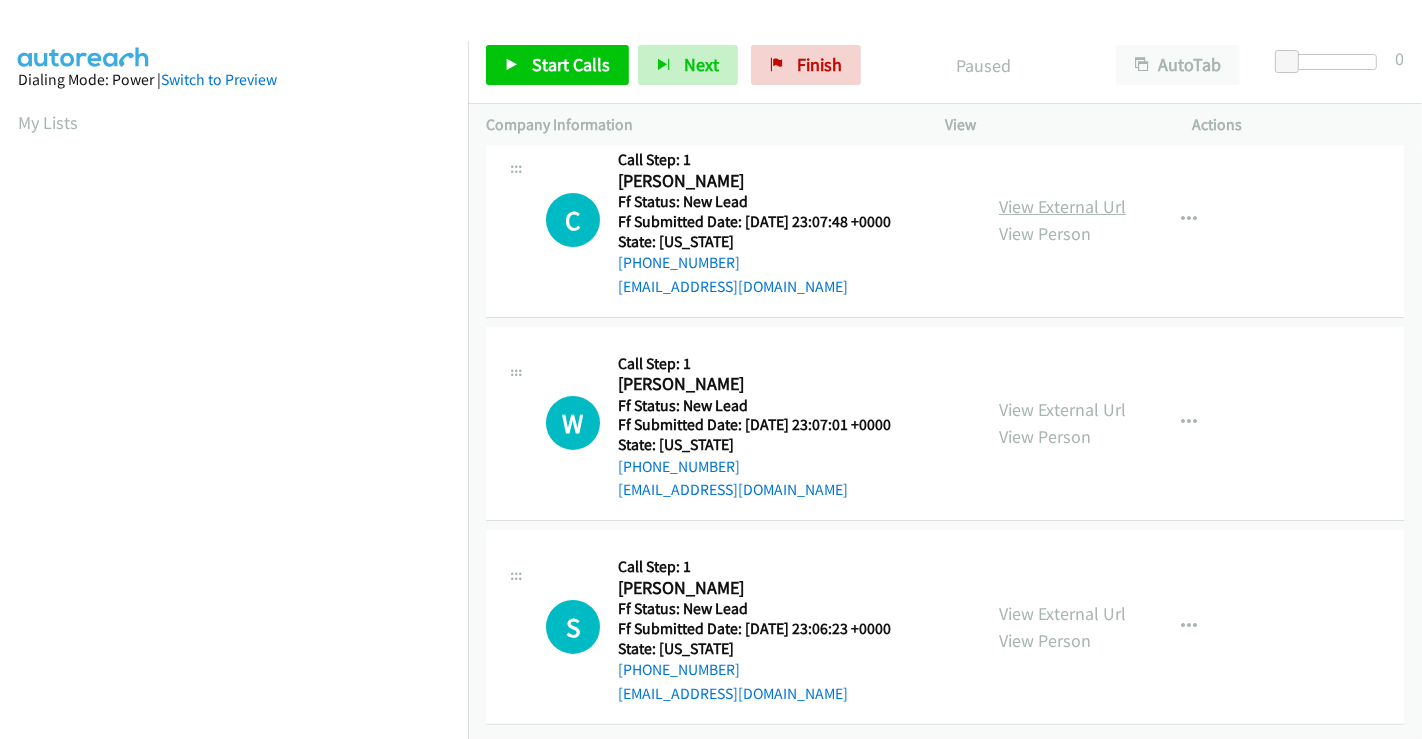 click on "View External Url" at bounding box center (1062, 206) 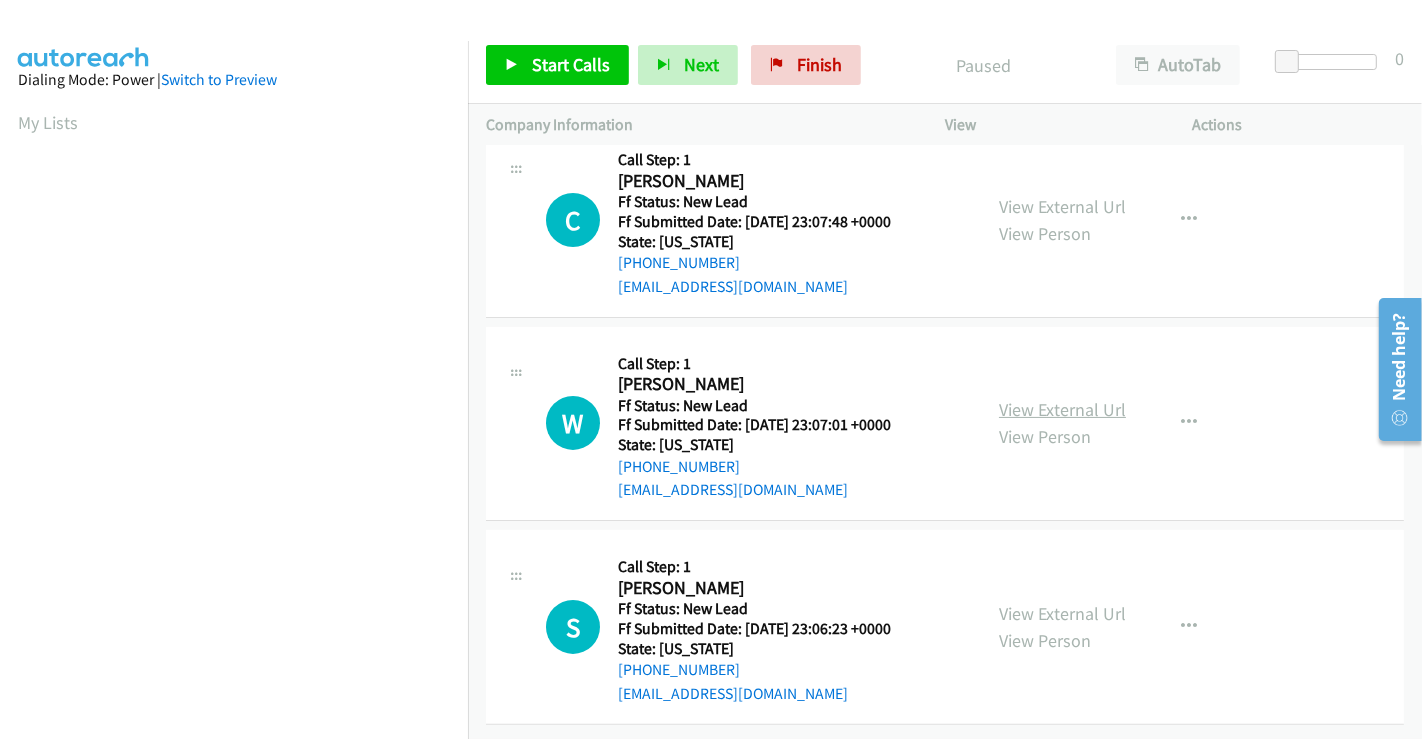 click on "View External Url" at bounding box center (1062, 409) 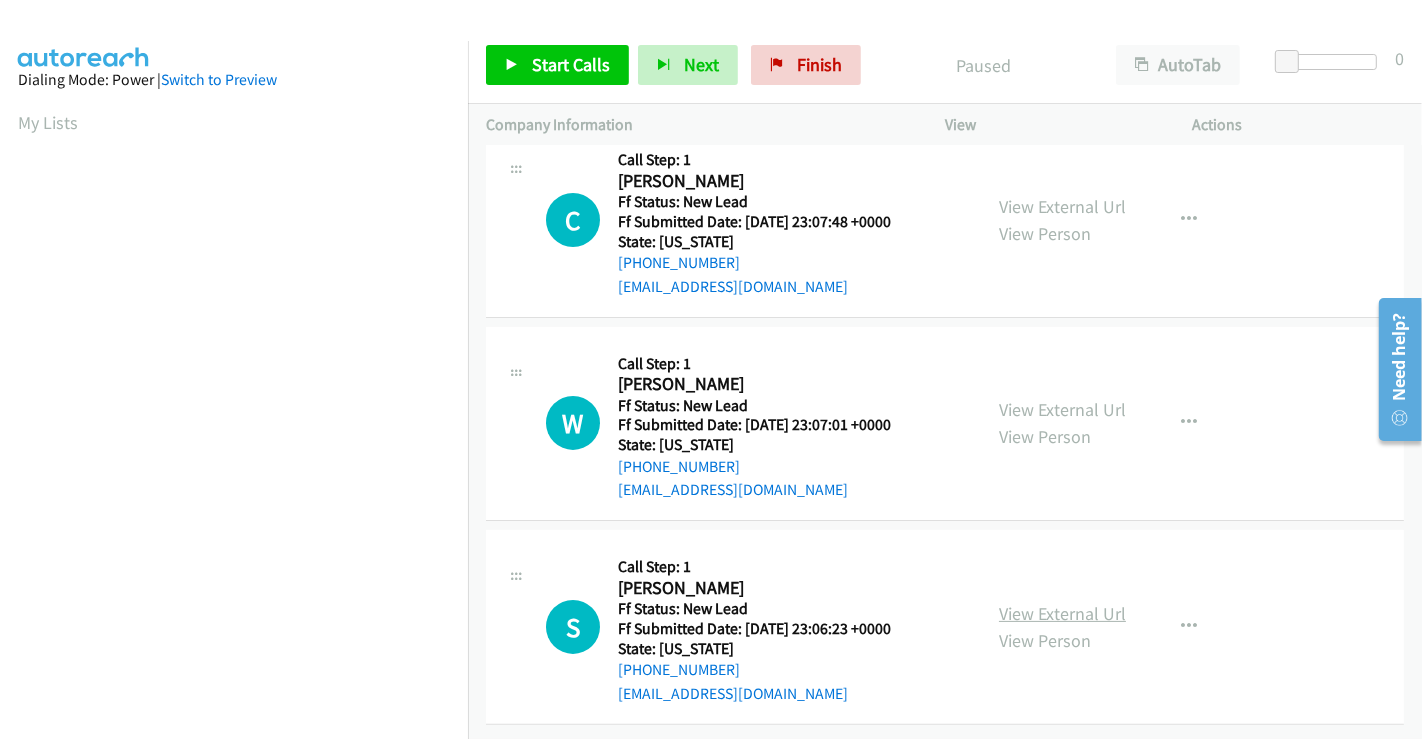 click on "View External Url" at bounding box center (1062, 613) 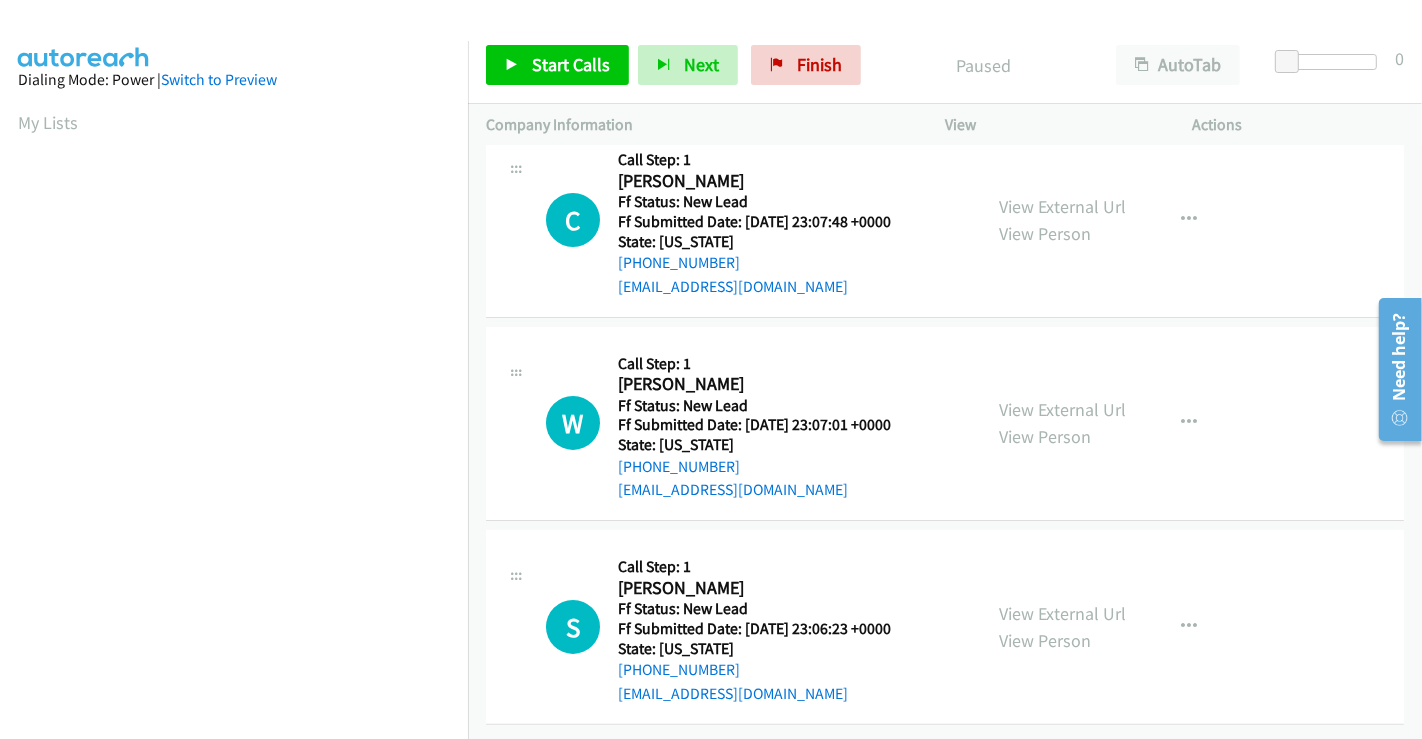 scroll, scrollTop: 0, scrollLeft: 0, axis: both 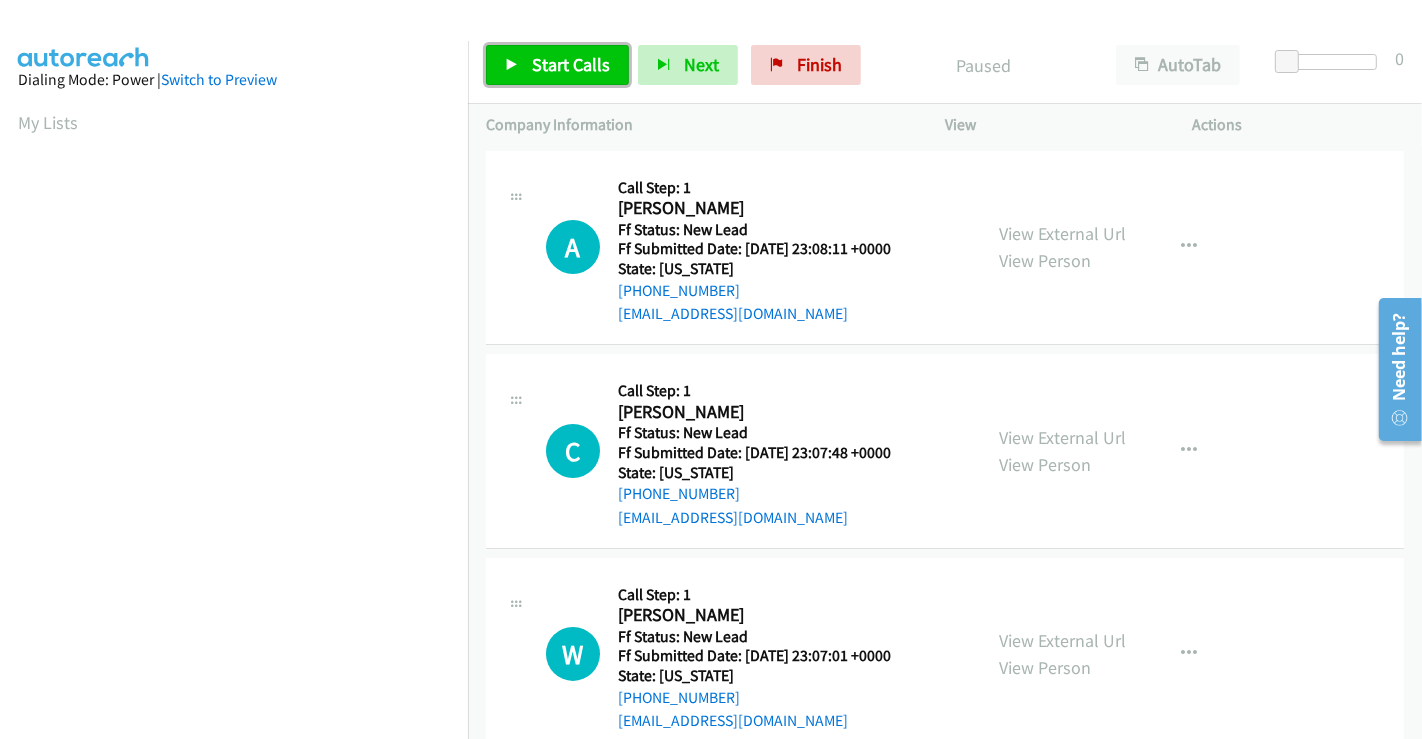 click on "Start Calls" at bounding box center [571, 64] 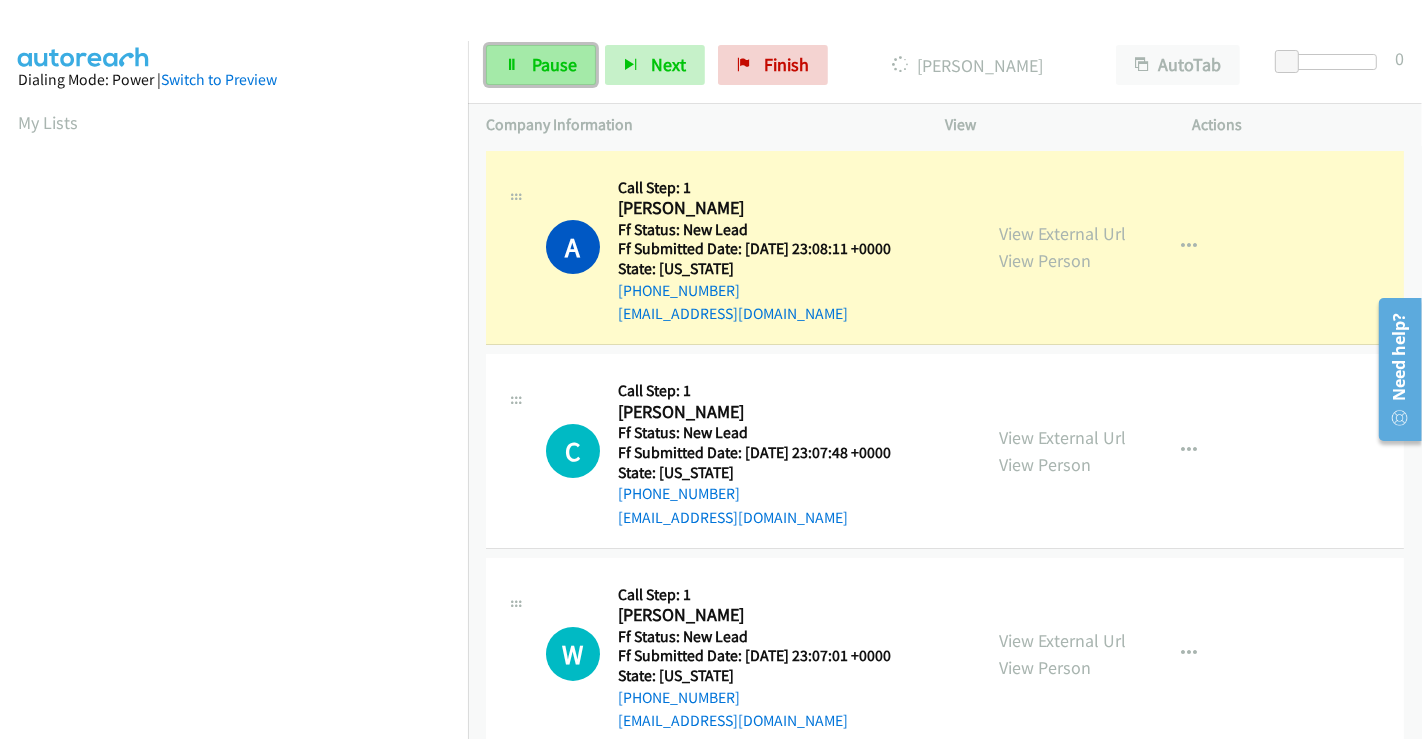 click on "Pause" at bounding box center [541, 65] 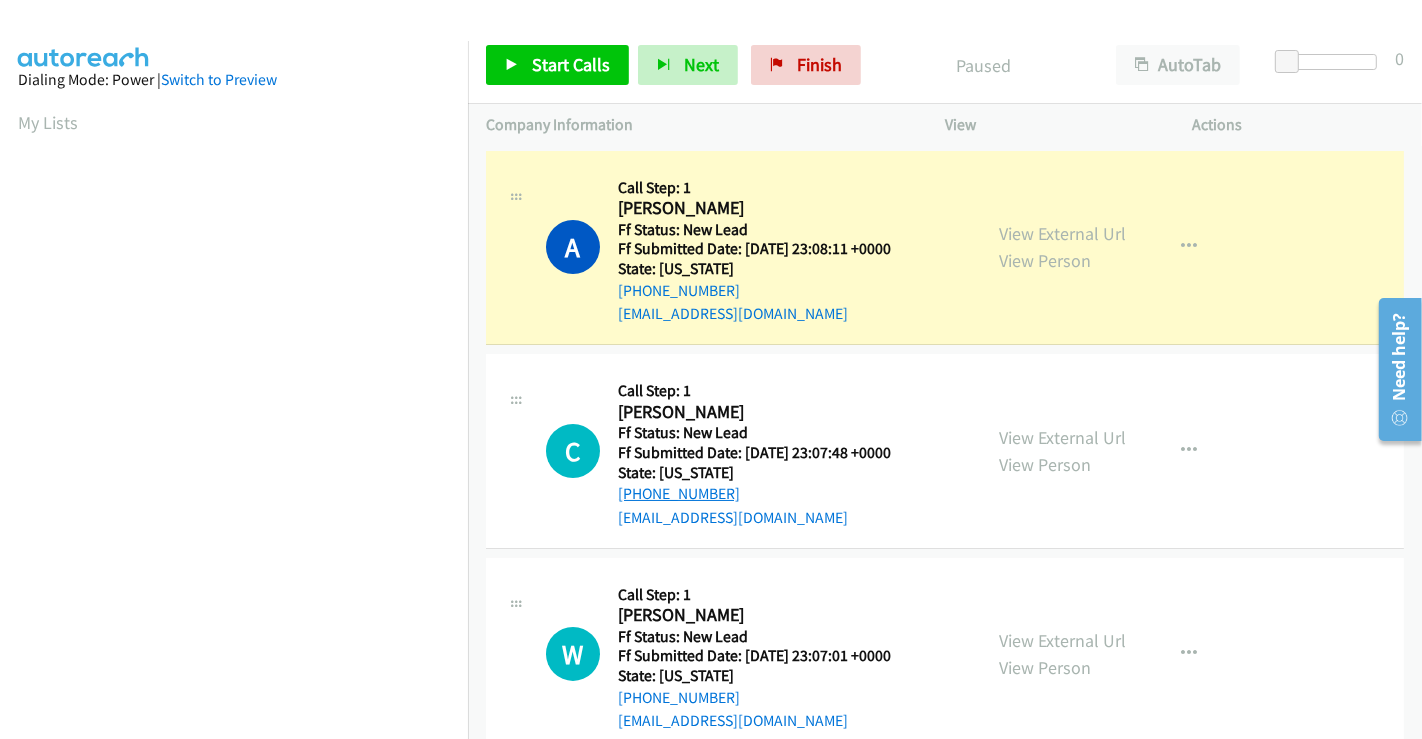 scroll, scrollTop: 385, scrollLeft: 0, axis: vertical 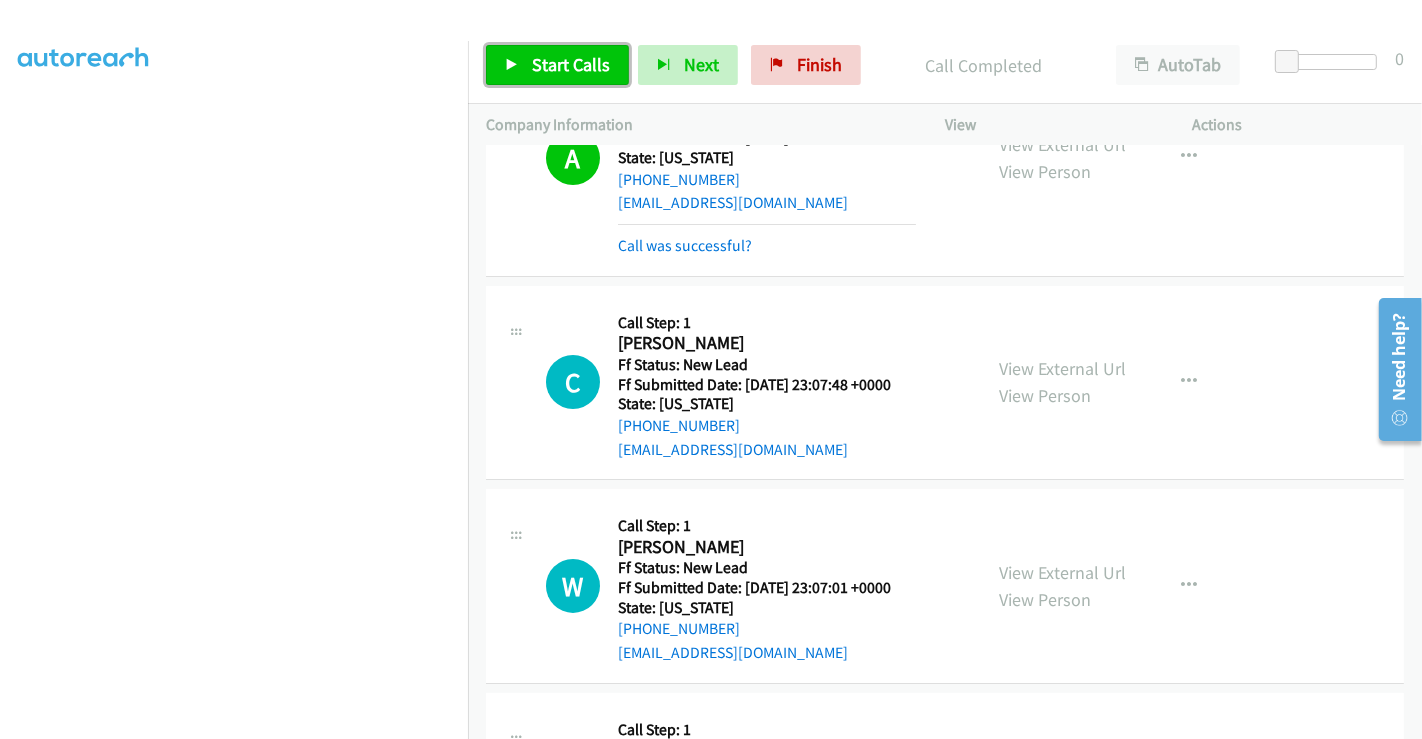 click on "Start Calls" at bounding box center [571, 64] 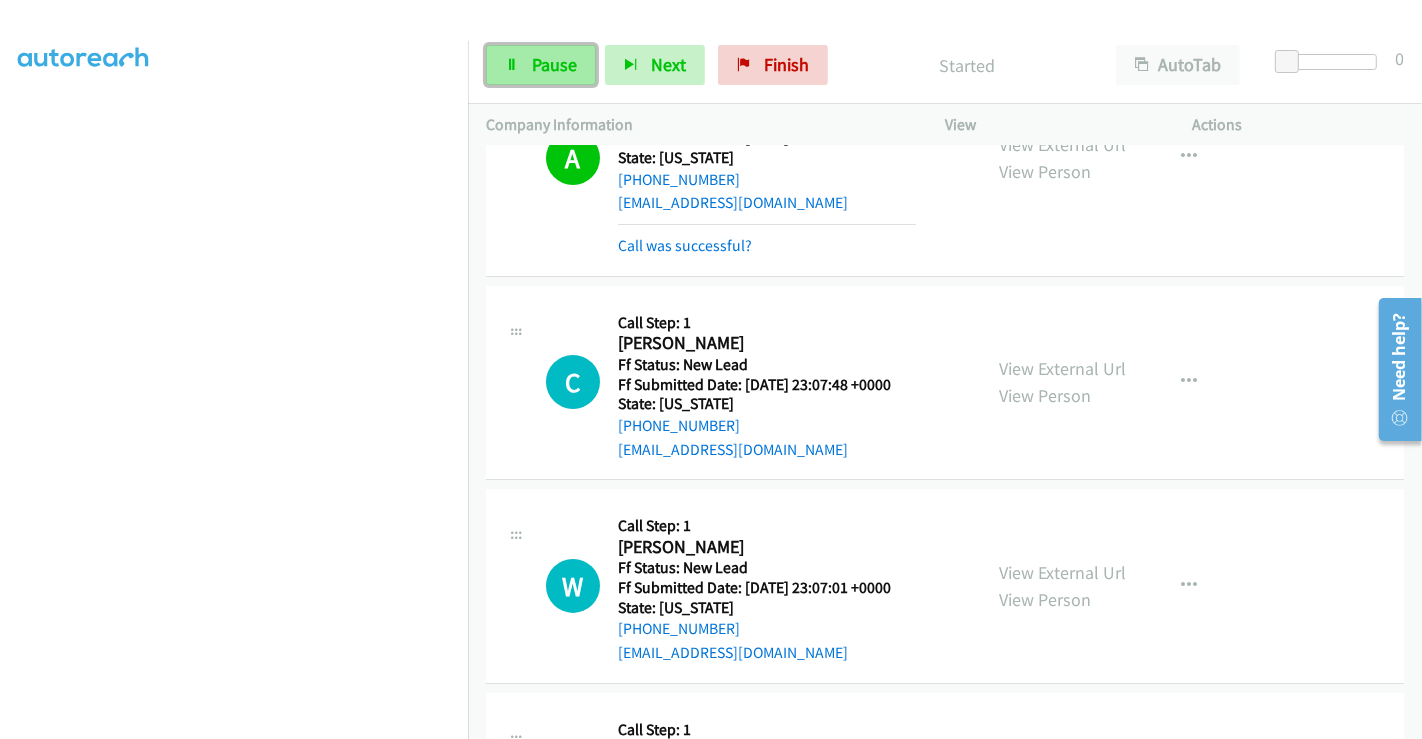 click on "Pause" at bounding box center (554, 64) 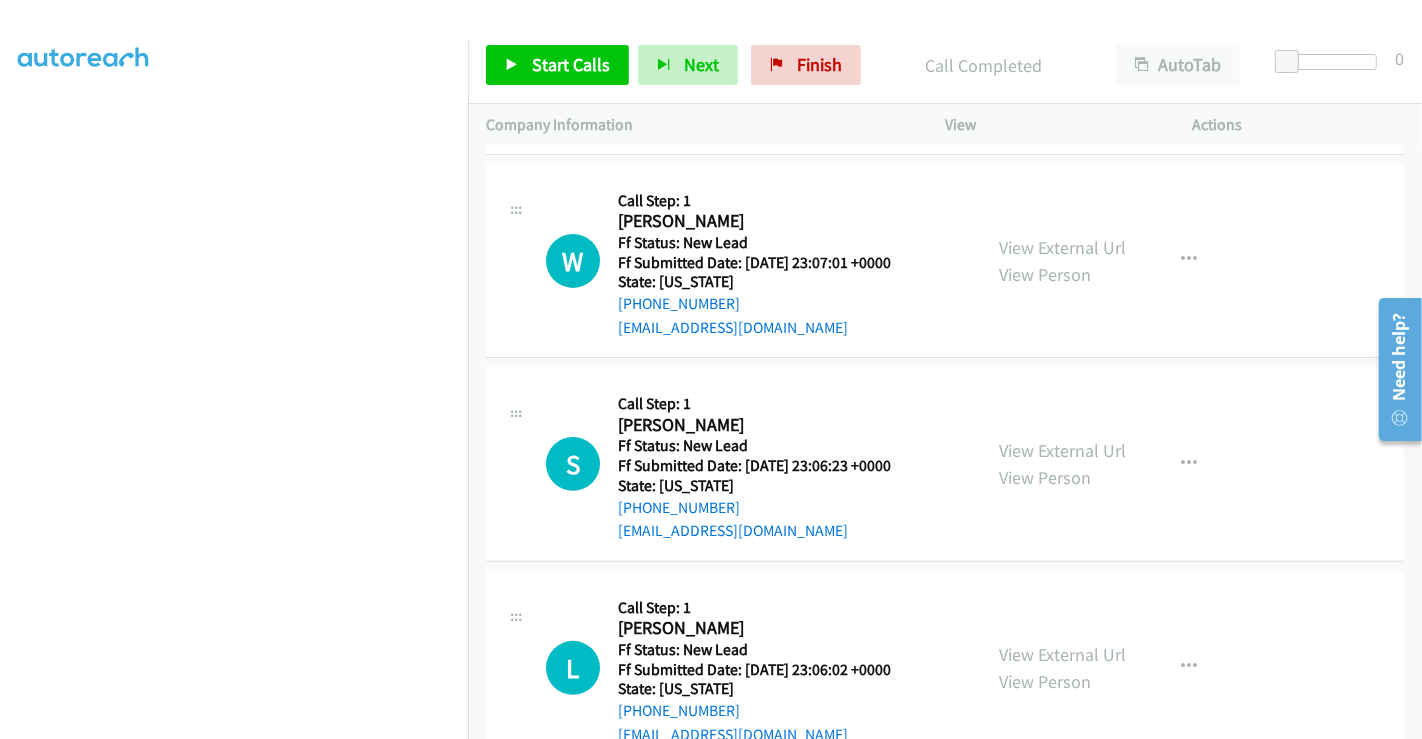 scroll, scrollTop: 444, scrollLeft: 0, axis: vertical 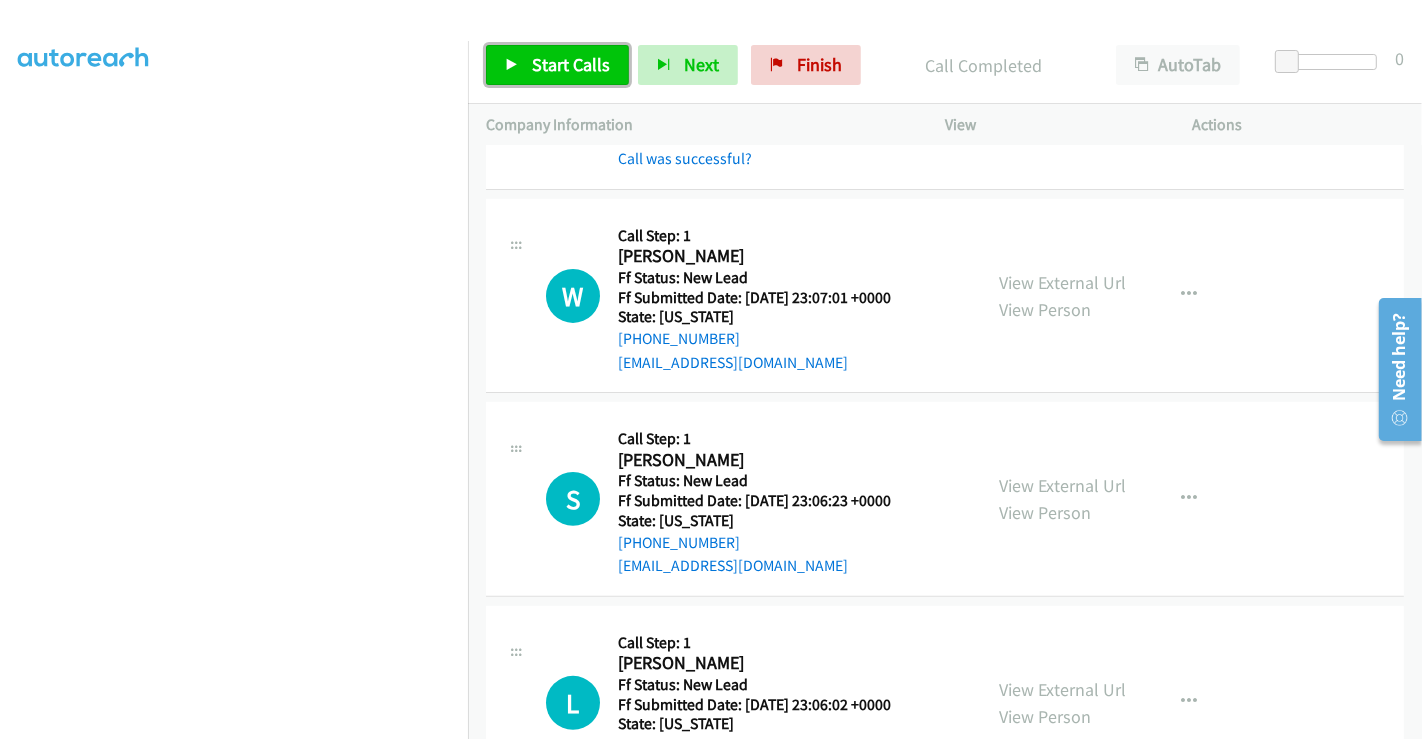 click on "Start Calls" at bounding box center (571, 64) 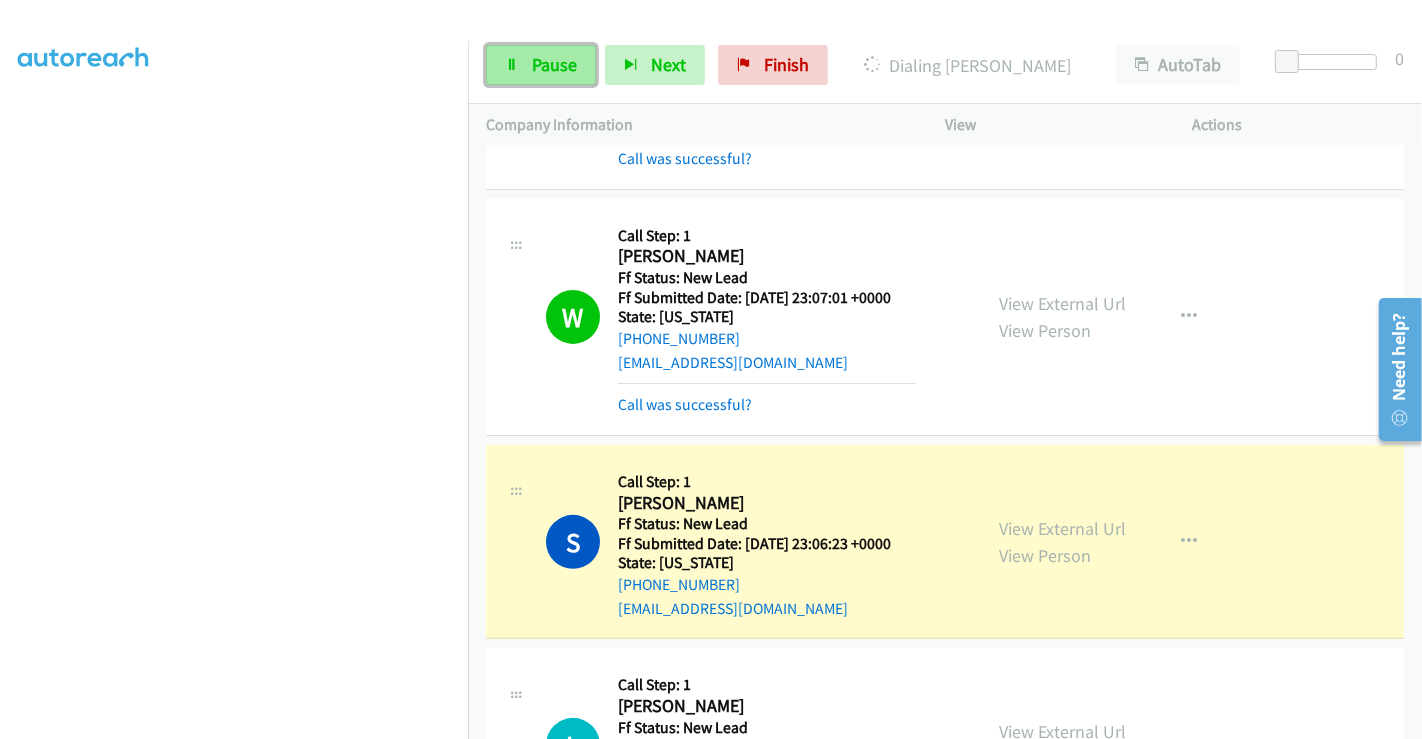 click on "Pause" at bounding box center [554, 64] 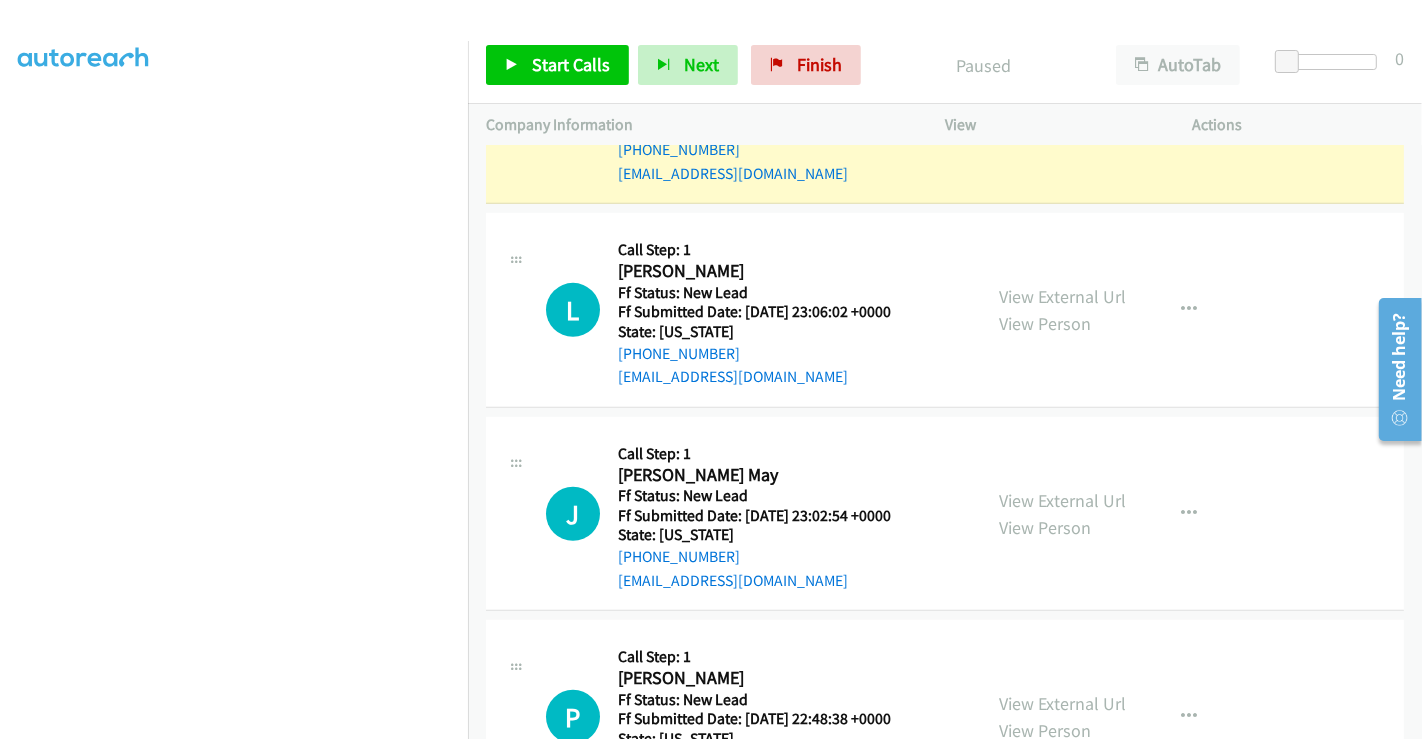 scroll, scrollTop: 982, scrollLeft: 0, axis: vertical 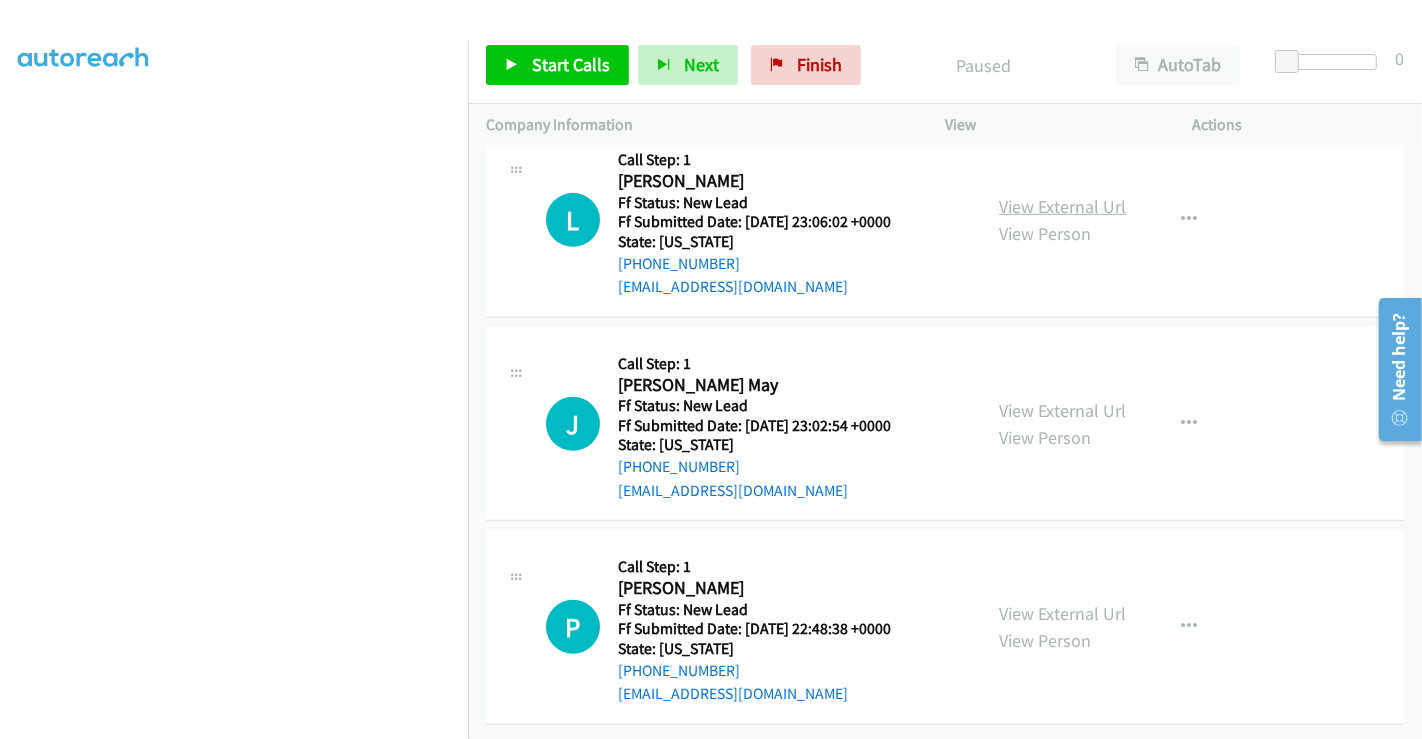 click on "View External Url" at bounding box center (1062, 206) 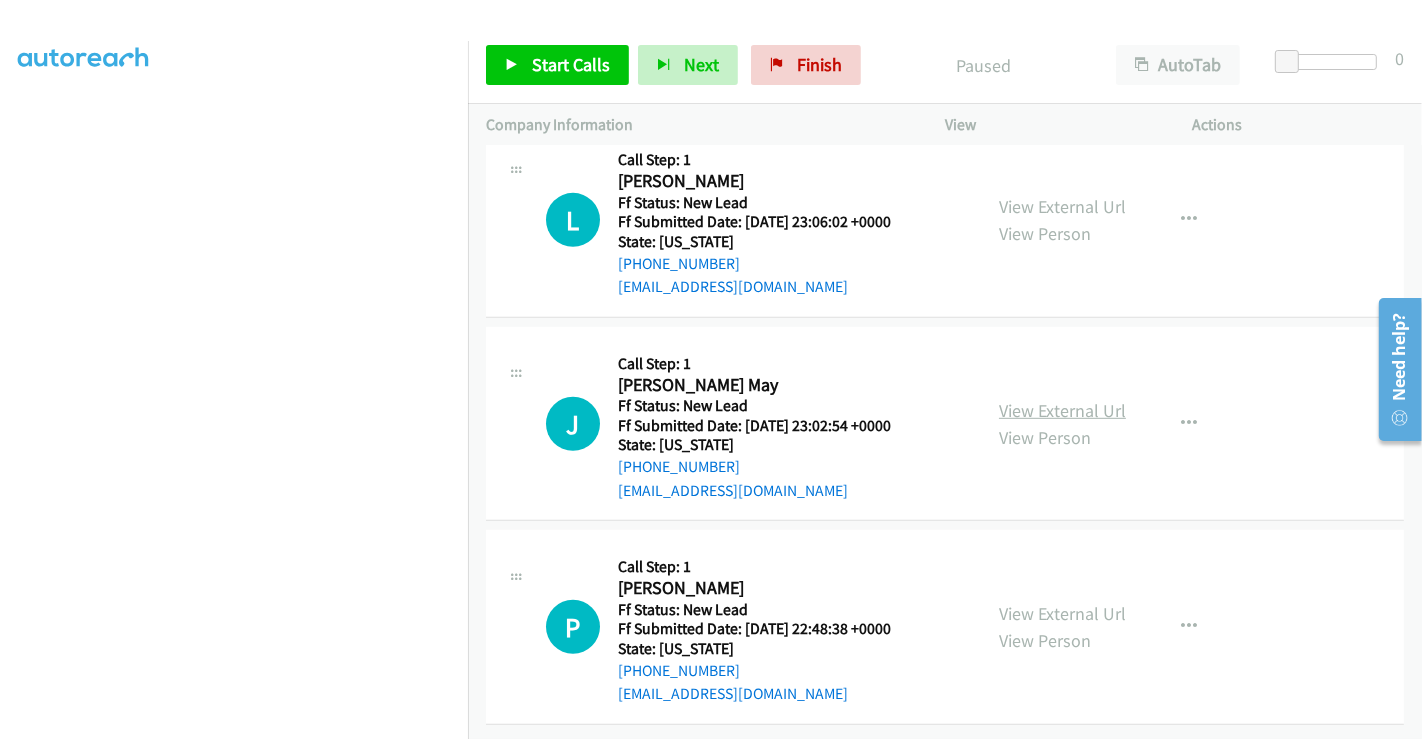 click on "View External Url" at bounding box center [1062, 410] 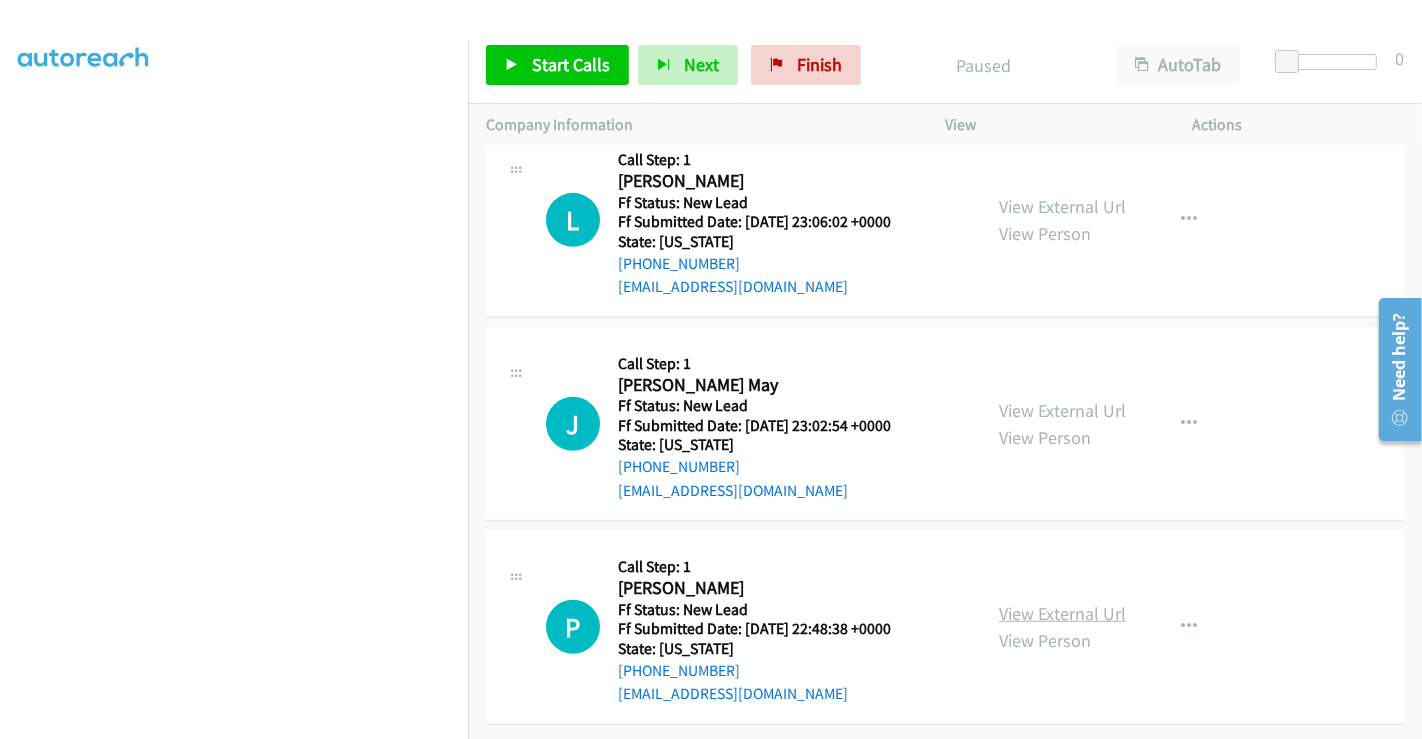 click on "View External Url" at bounding box center [1062, 613] 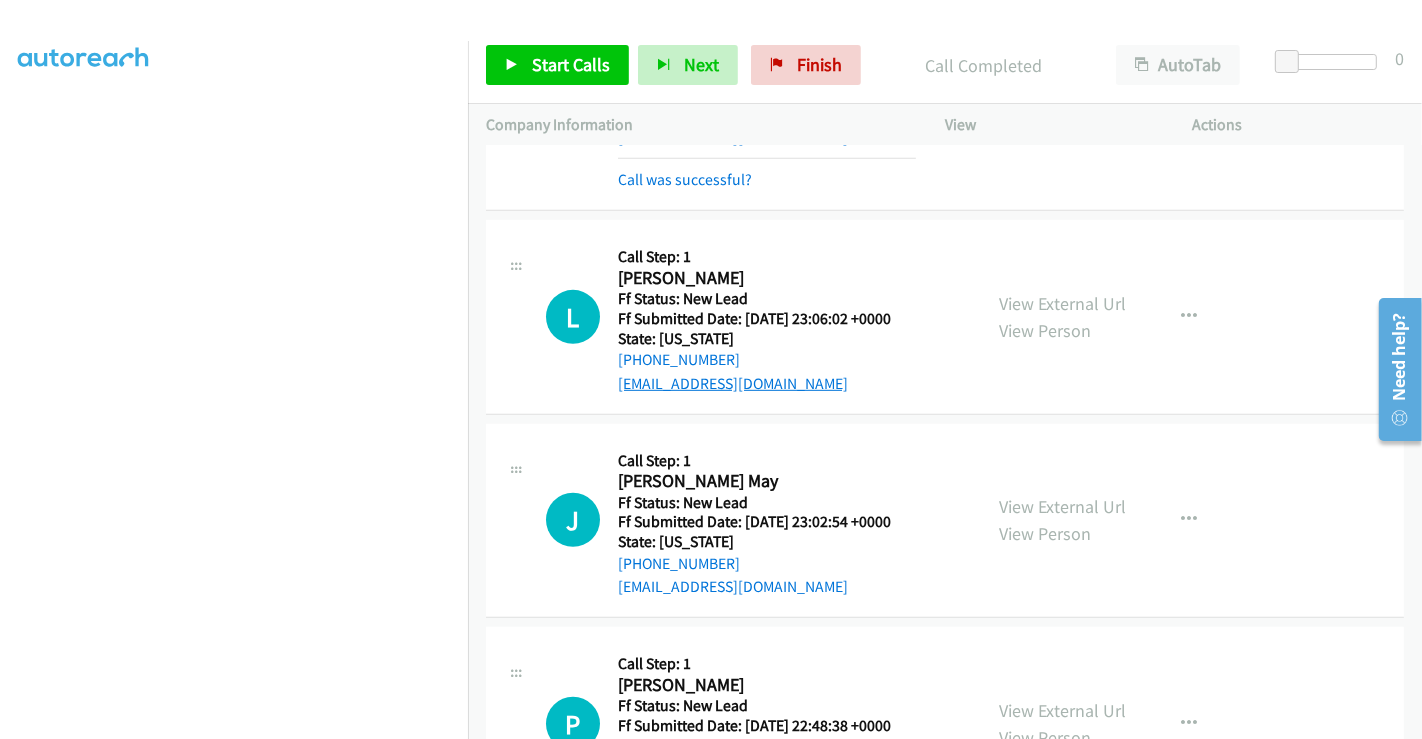 scroll, scrollTop: 1025, scrollLeft: 0, axis: vertical 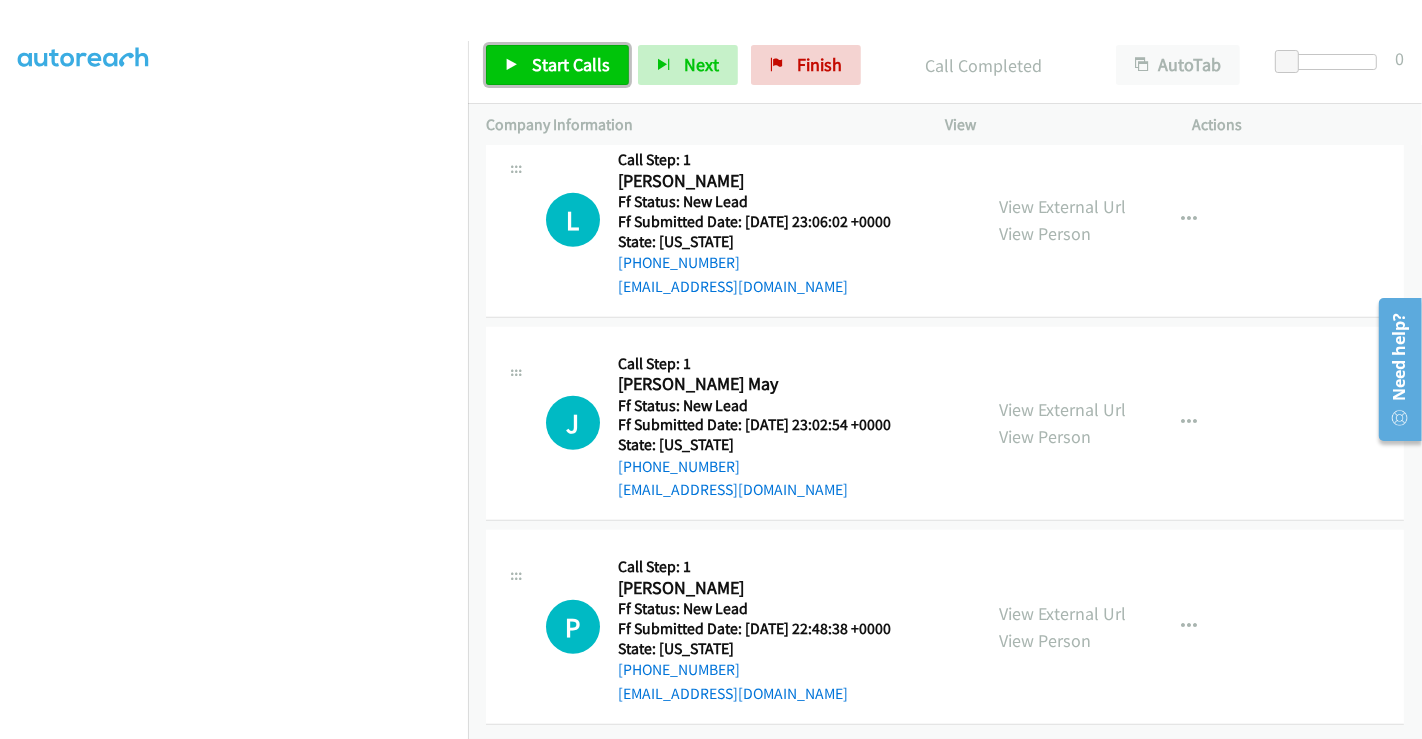 click on "Start Calls" at bounding box center (571, 64) 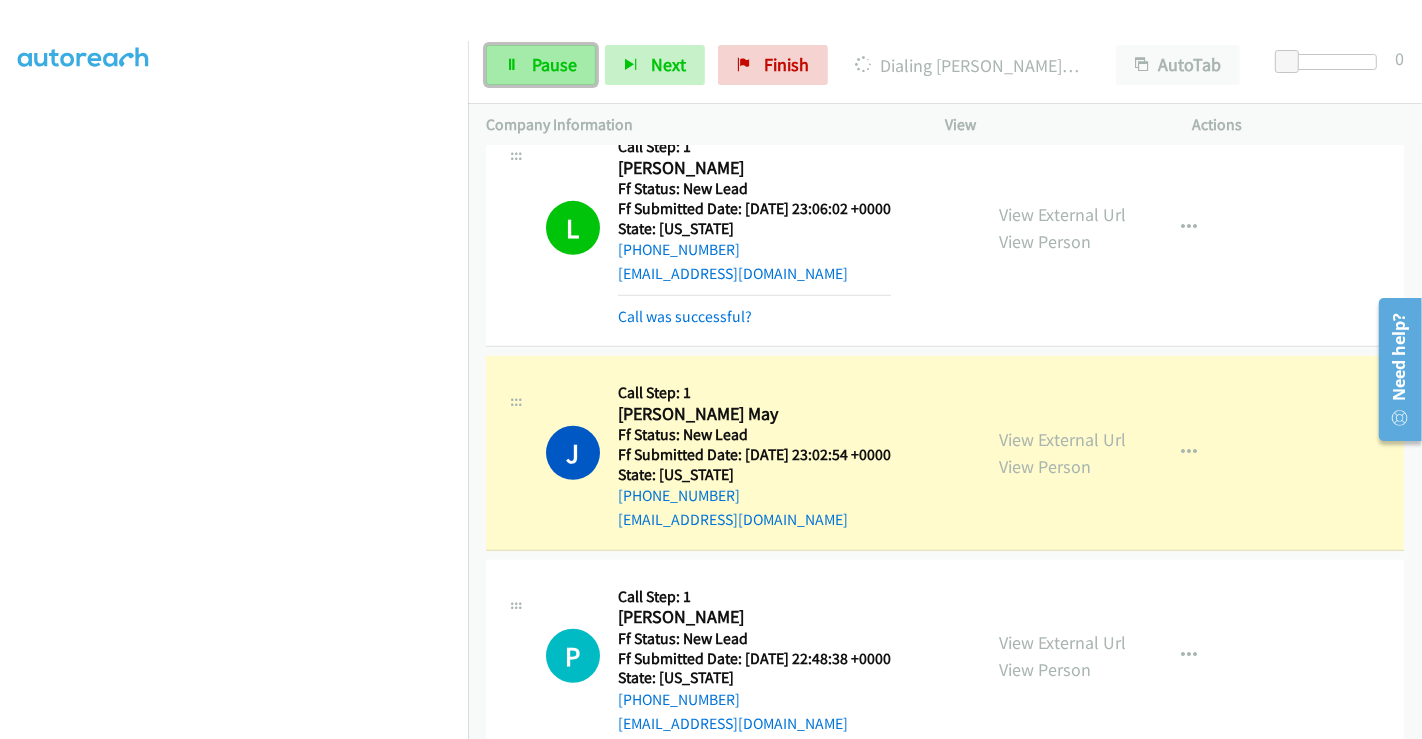 click on "Pause" at bounding box center (541, 65) 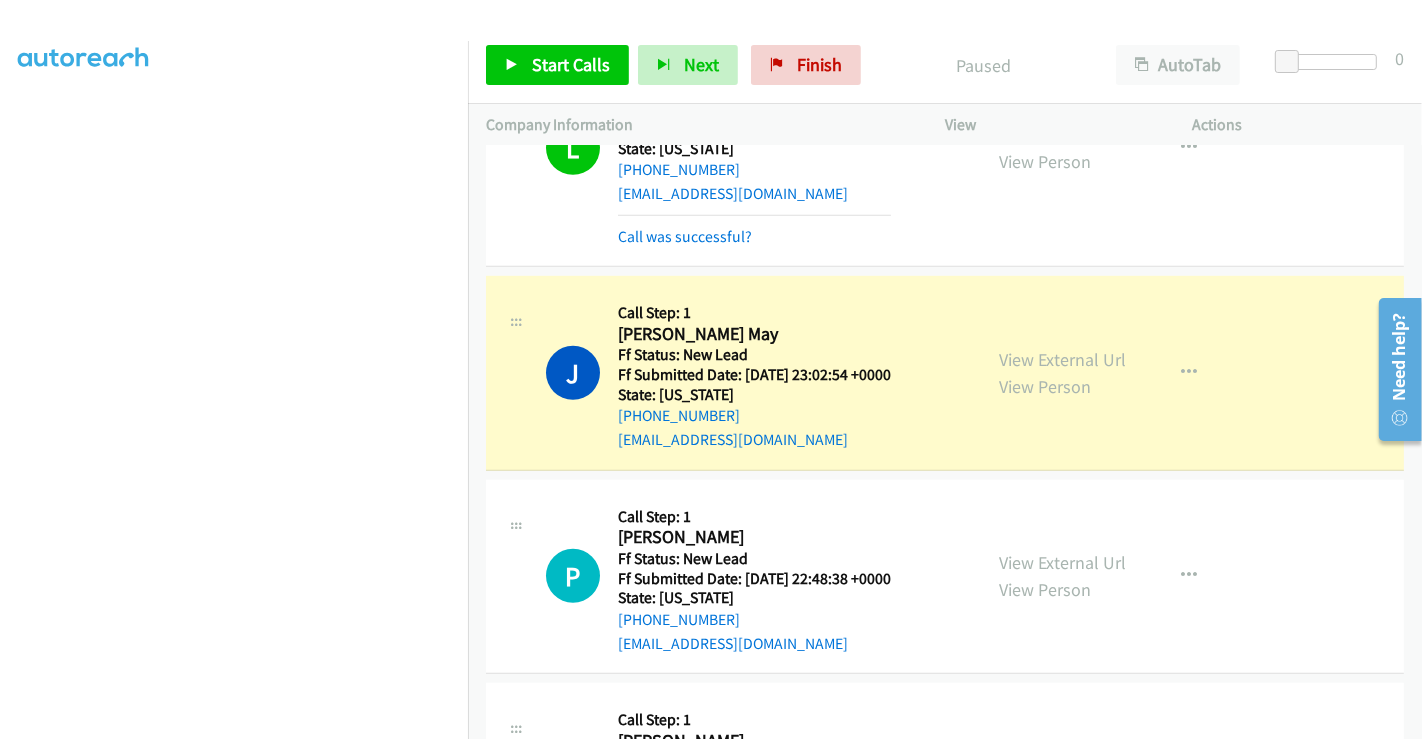 scroll, scrollTop: 1136, scrollLeft: 0, axis: vertical 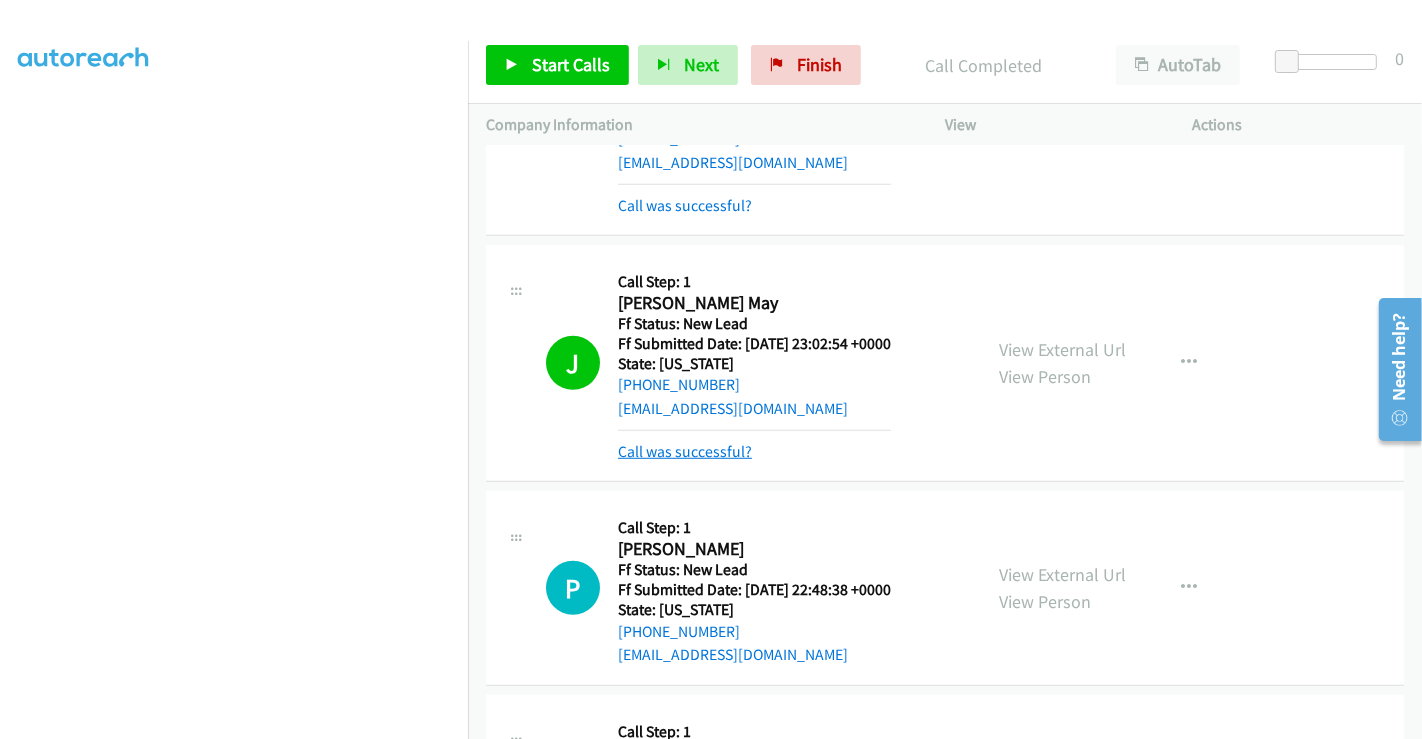 click on "Call was successful?" at bounding box center (685, 451) 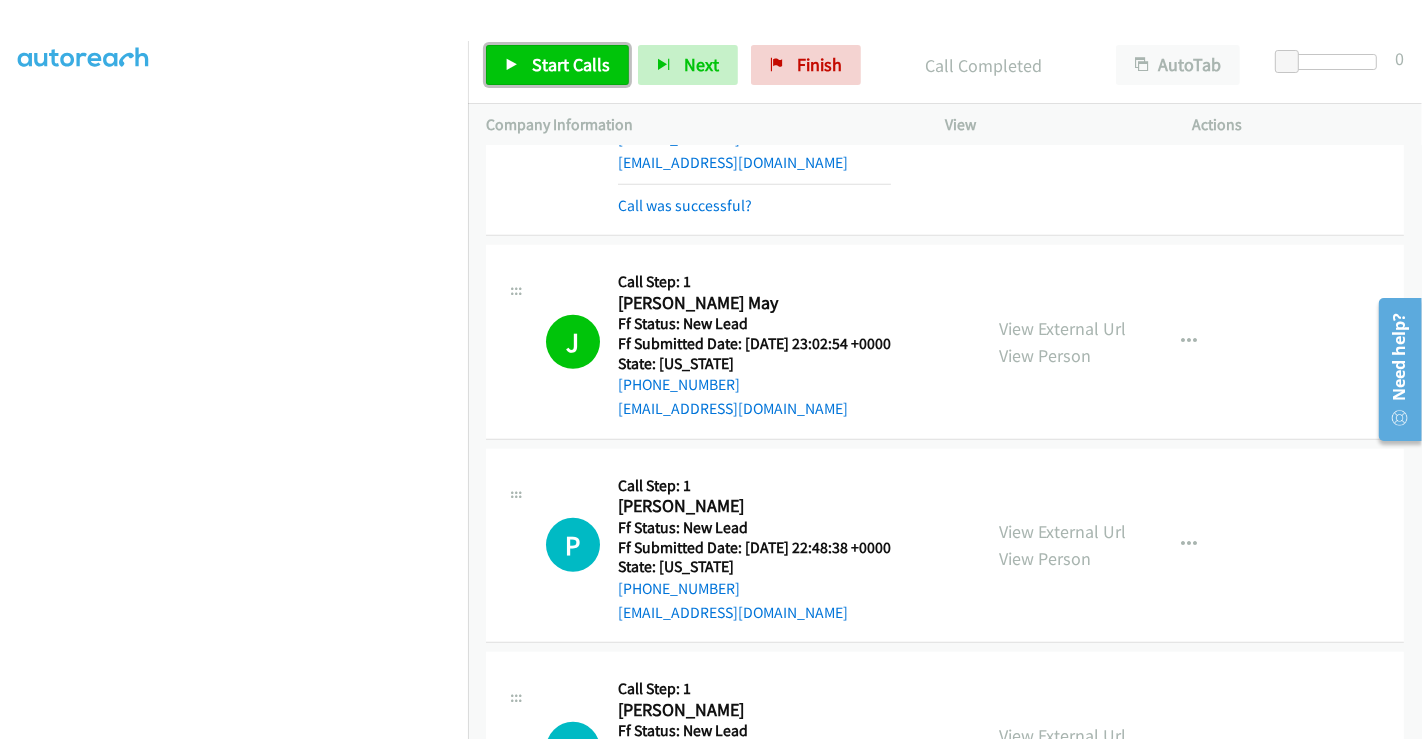 click on "Start Calls" at bounding box center (571, 64) 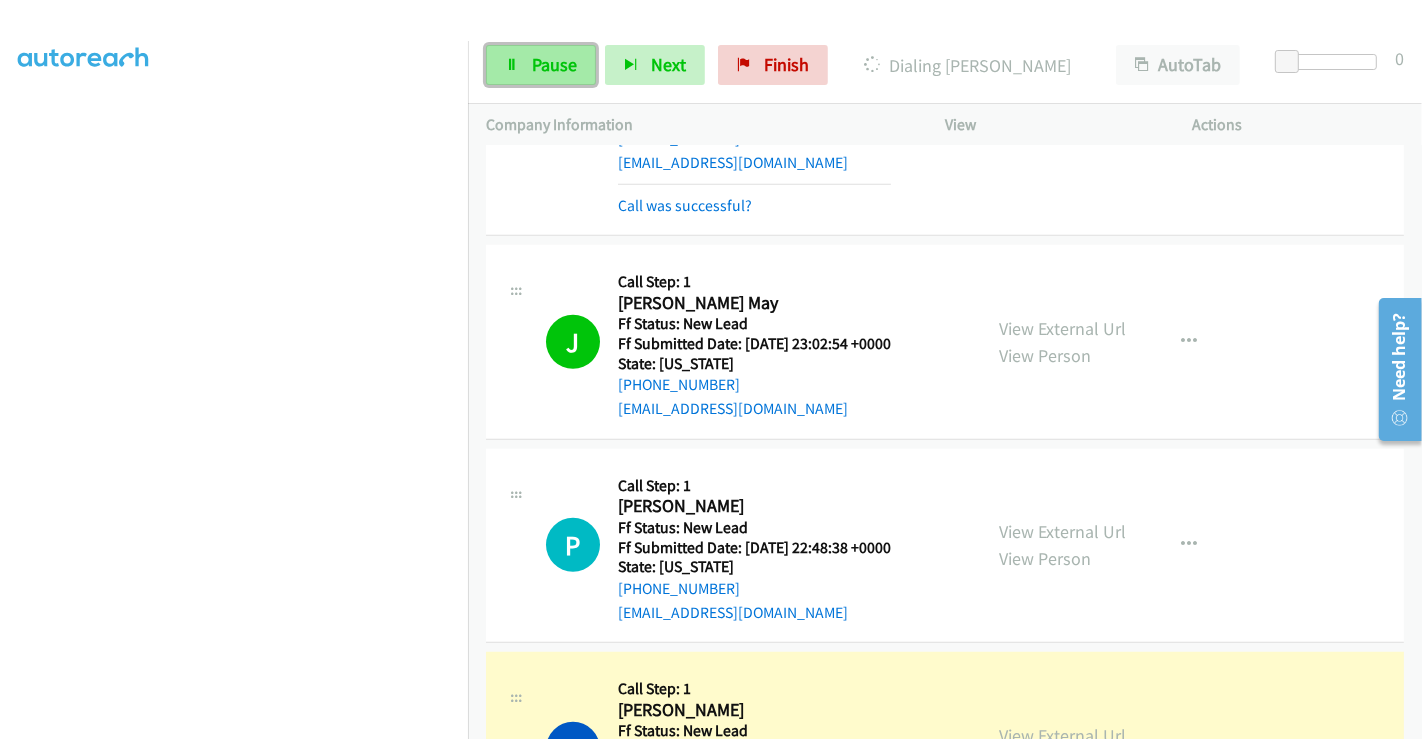 click on "Pause" at bounding box center [554, 64] 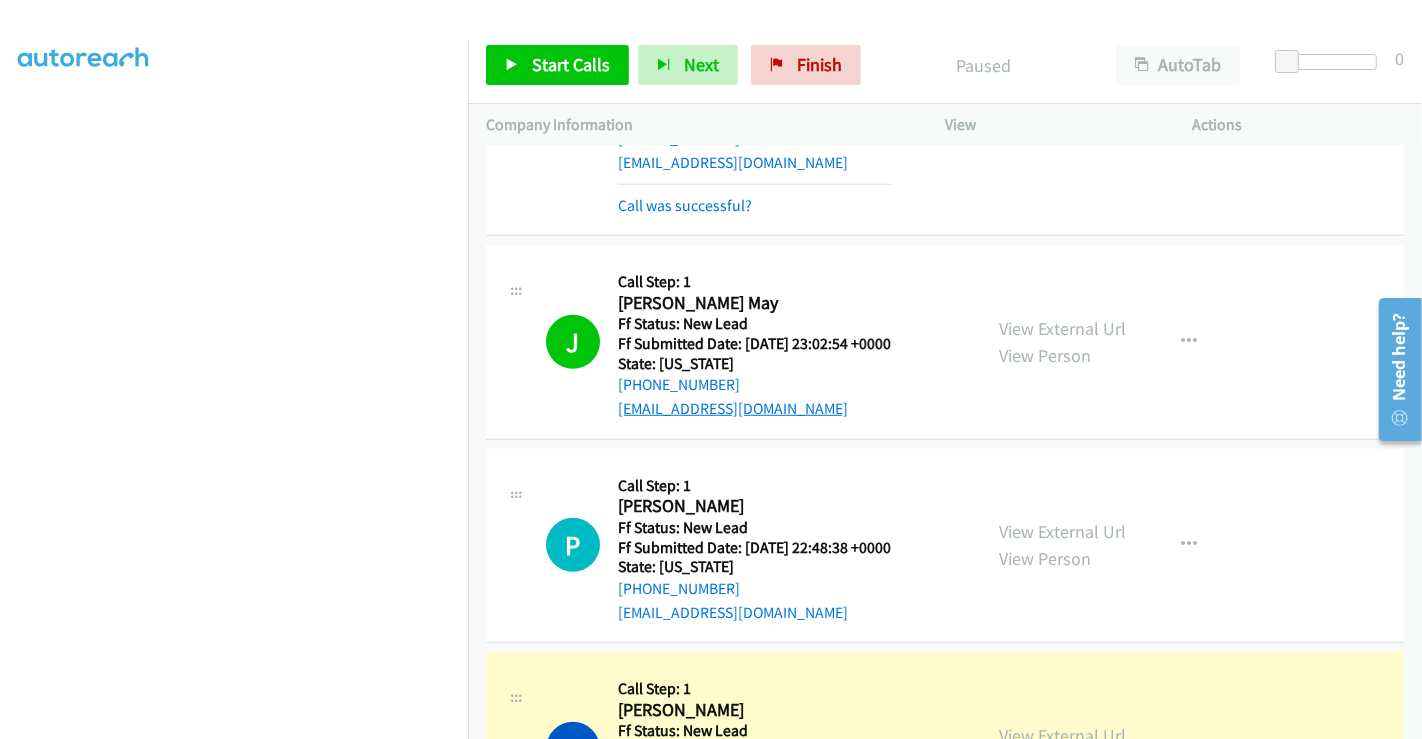 scroll, scrollTop: 1469, scrollLeft: 0, axis: vertical 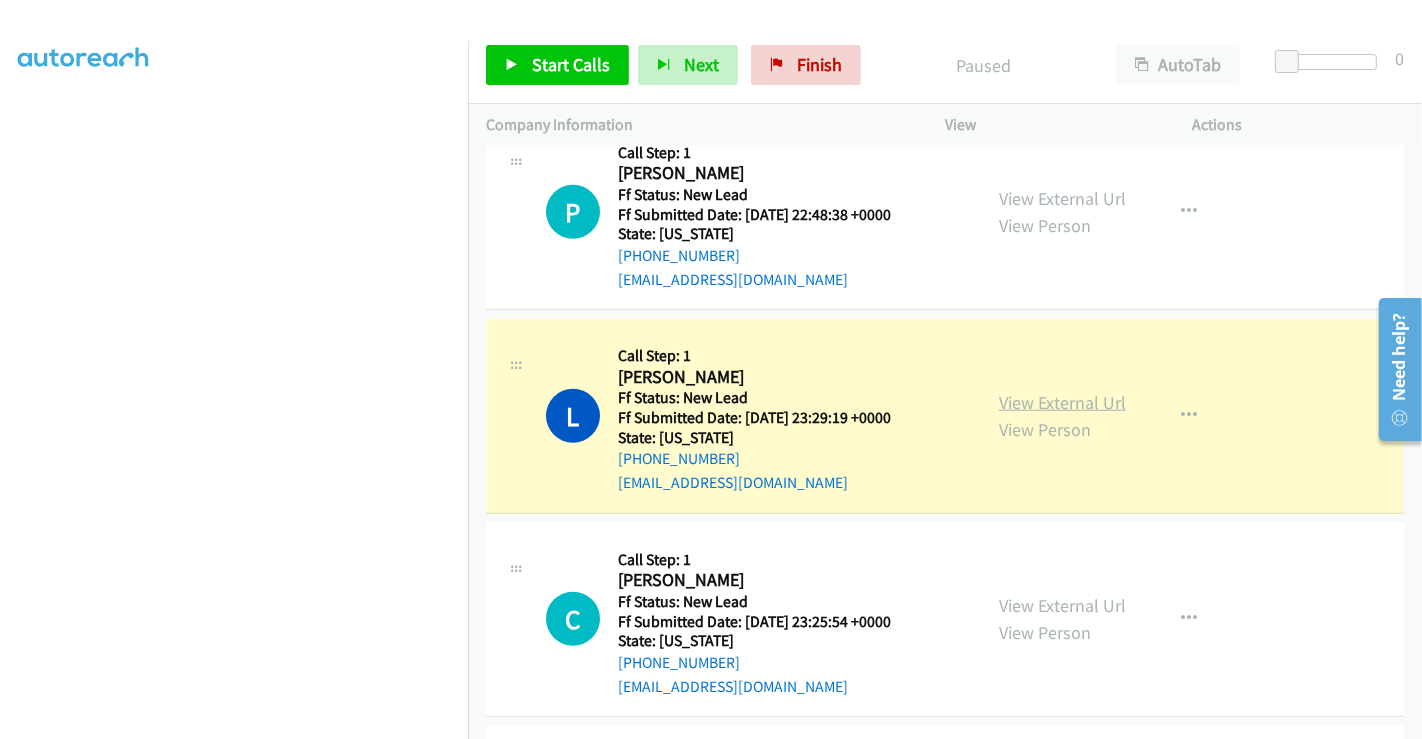 click on "View External Url" at bounding box center (1062, 402) 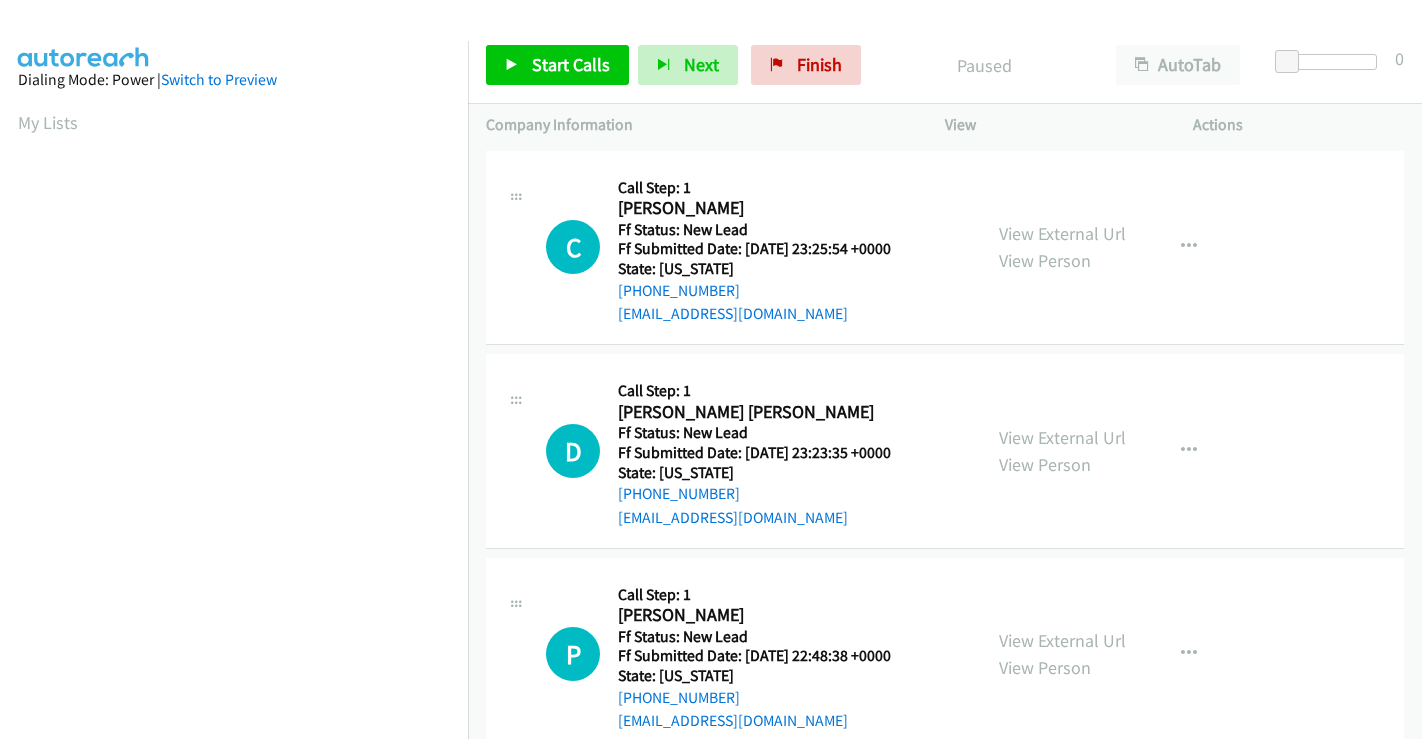 scroll, scrollTop: 0, scrollLeft: 0, axis: both 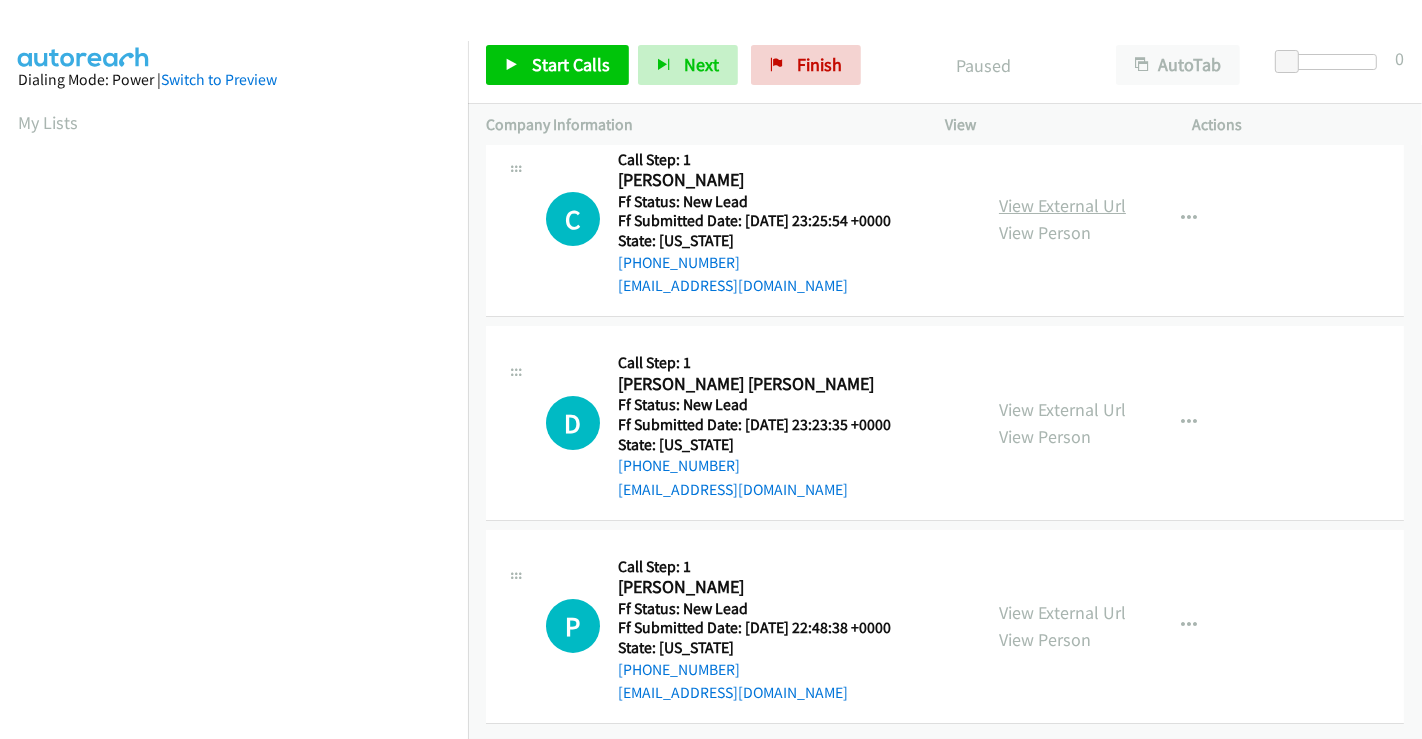 click on "View External Url" at bounding box center (1062, 205) 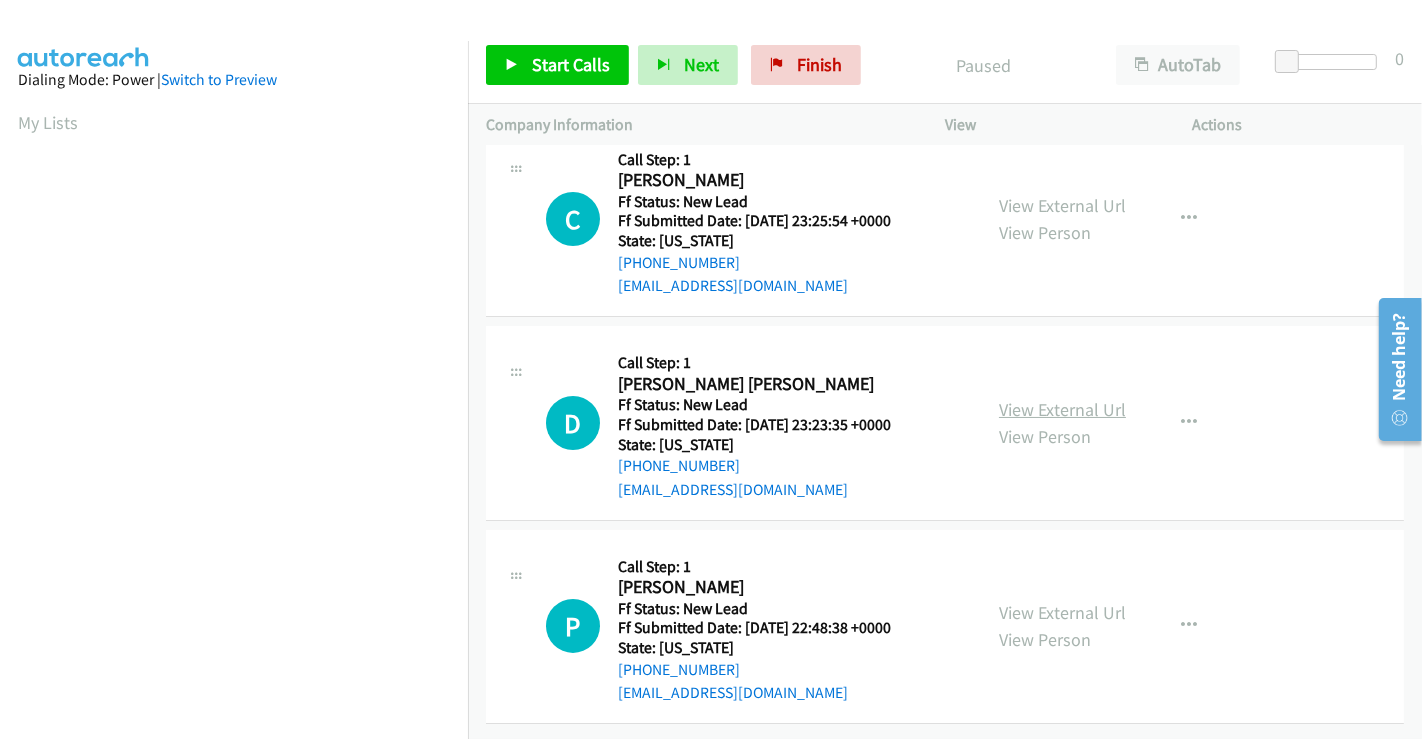 click on "View External Url" at bounding box center (1062, 409) 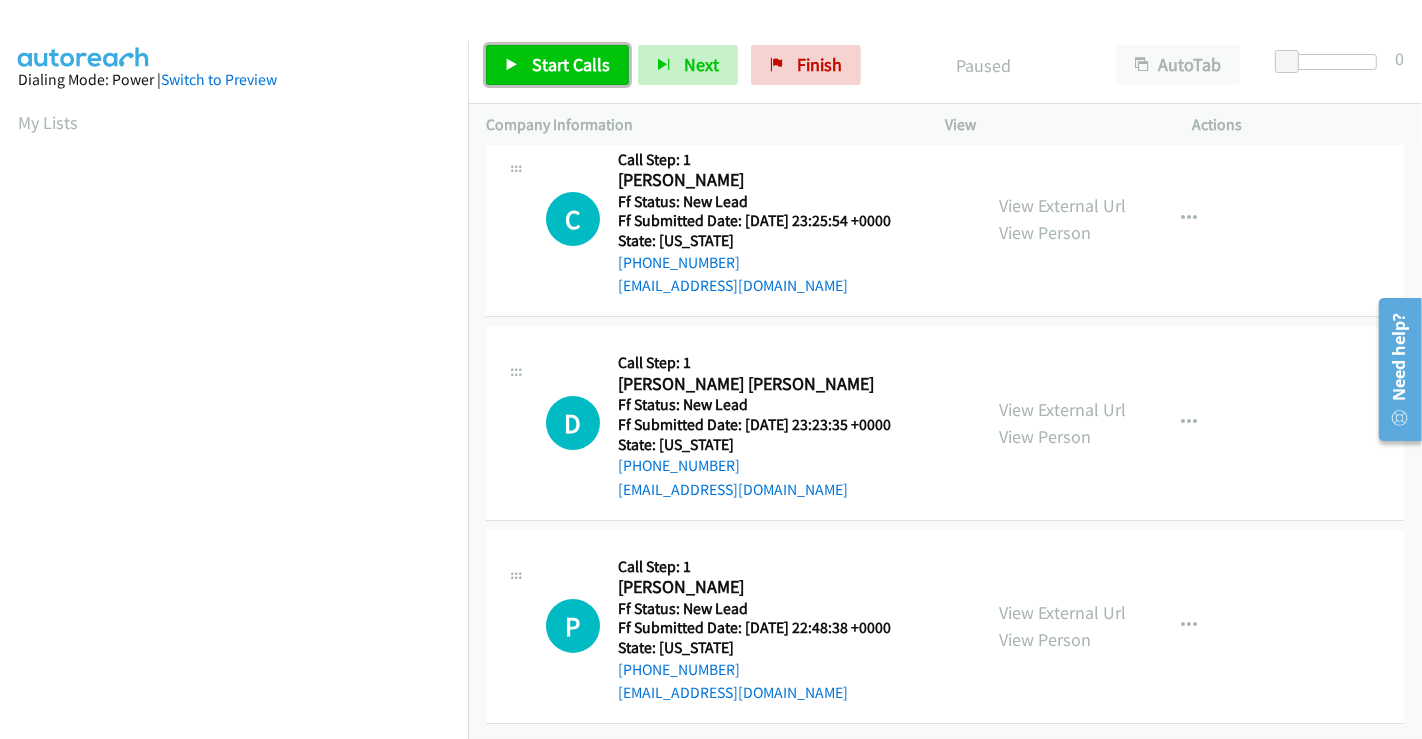 click on "Start Calls" at bounding box center (571, 64) 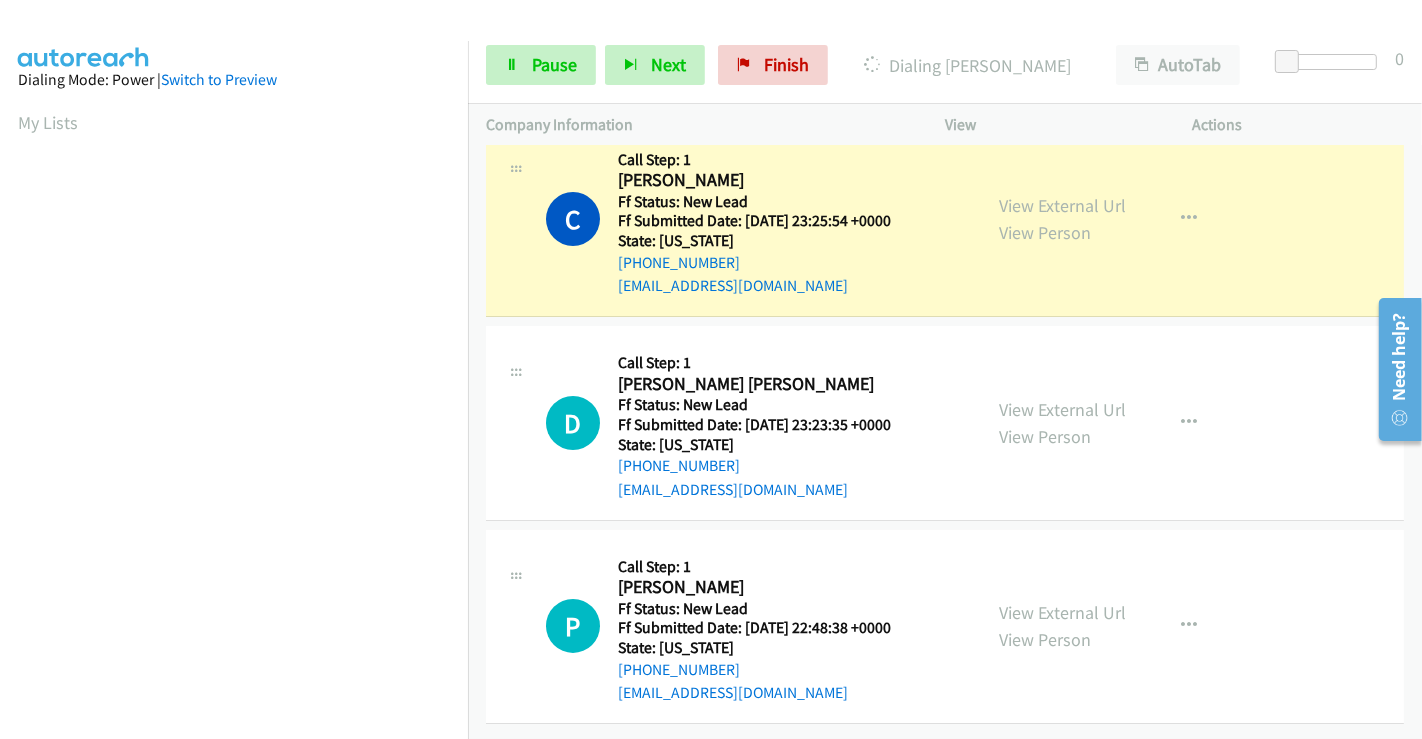 scroll, scrollTop: 385, scrollLeft: 0, axis: vertical 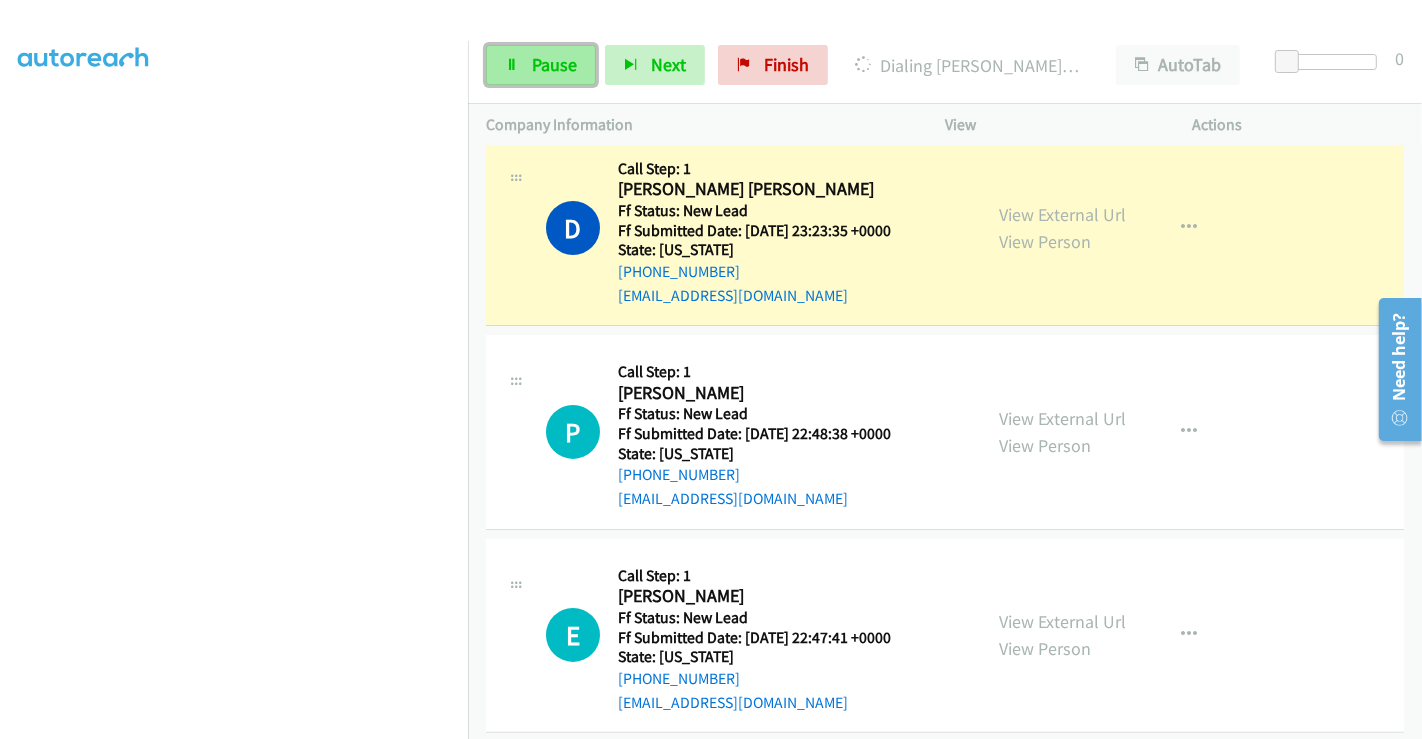 click on "Pause" at bounding box center (541, 65) 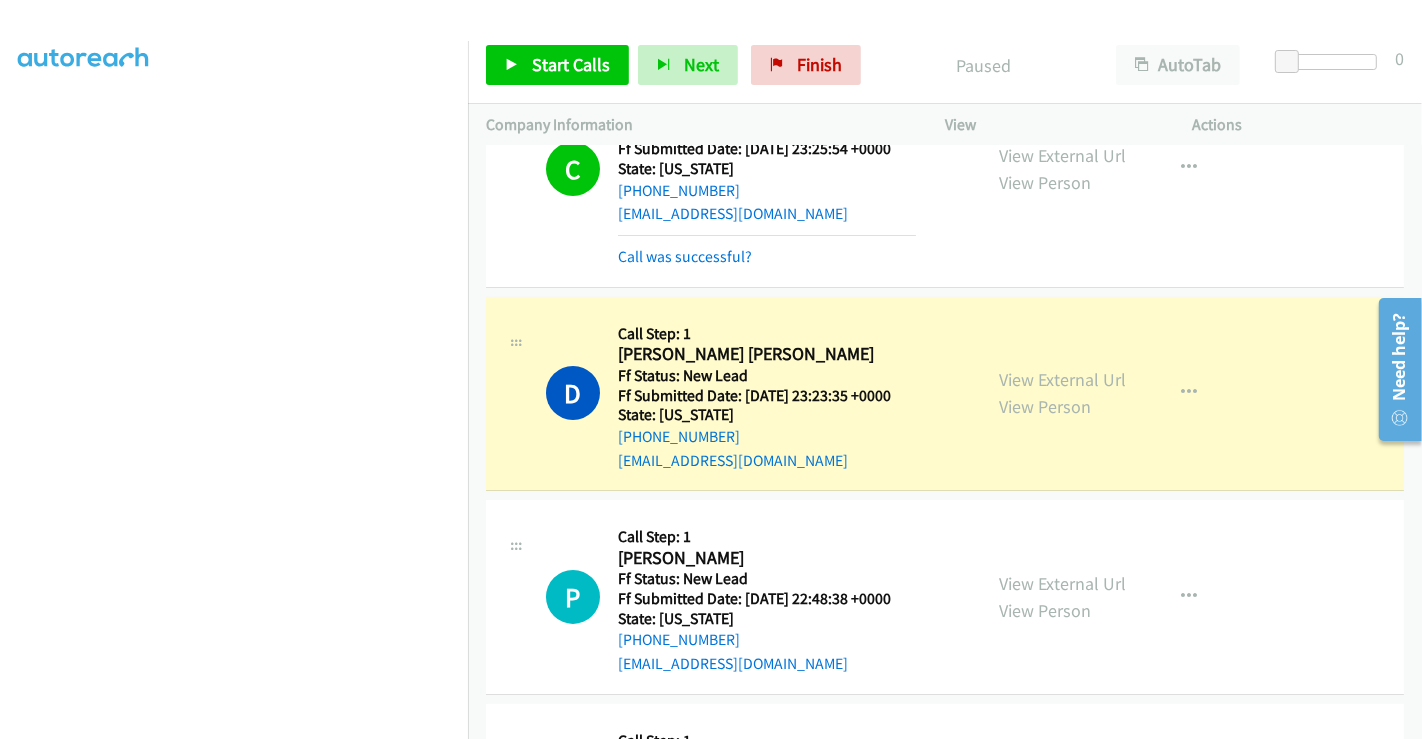 scroll, scrollTop: 265, scrollLeft: 0, axis: vertical 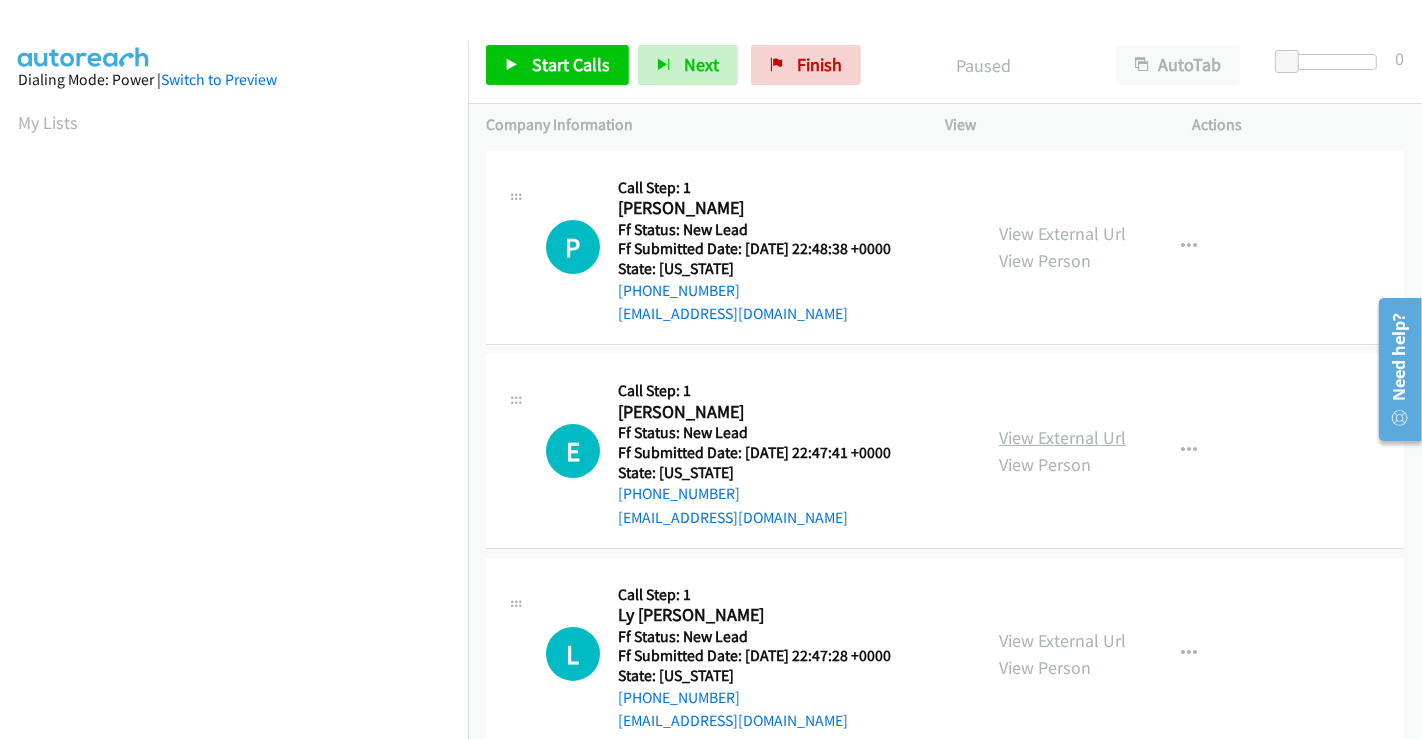 click on "View External Url" at bounding box center (1062, 437) 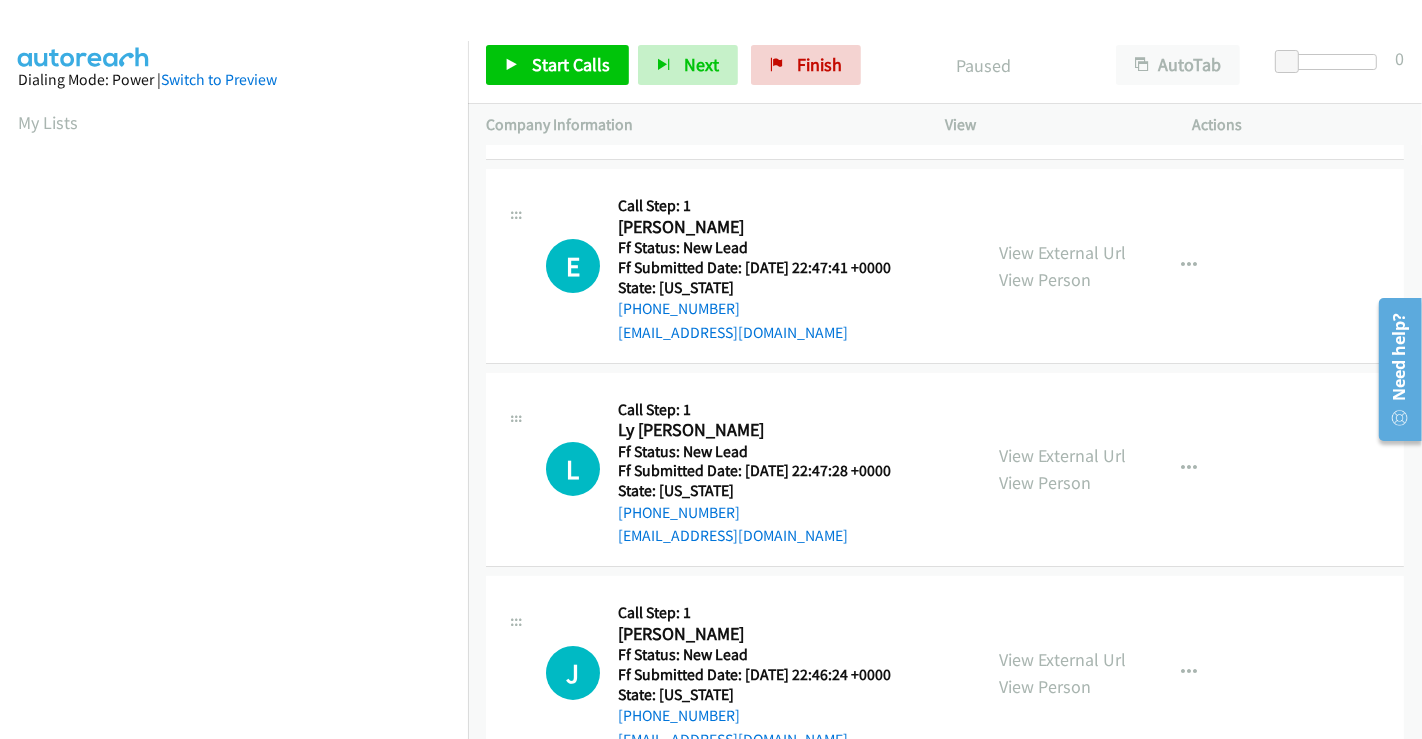 scroll, scrollTop: 222, scrollLeft: 0, axis: vertical 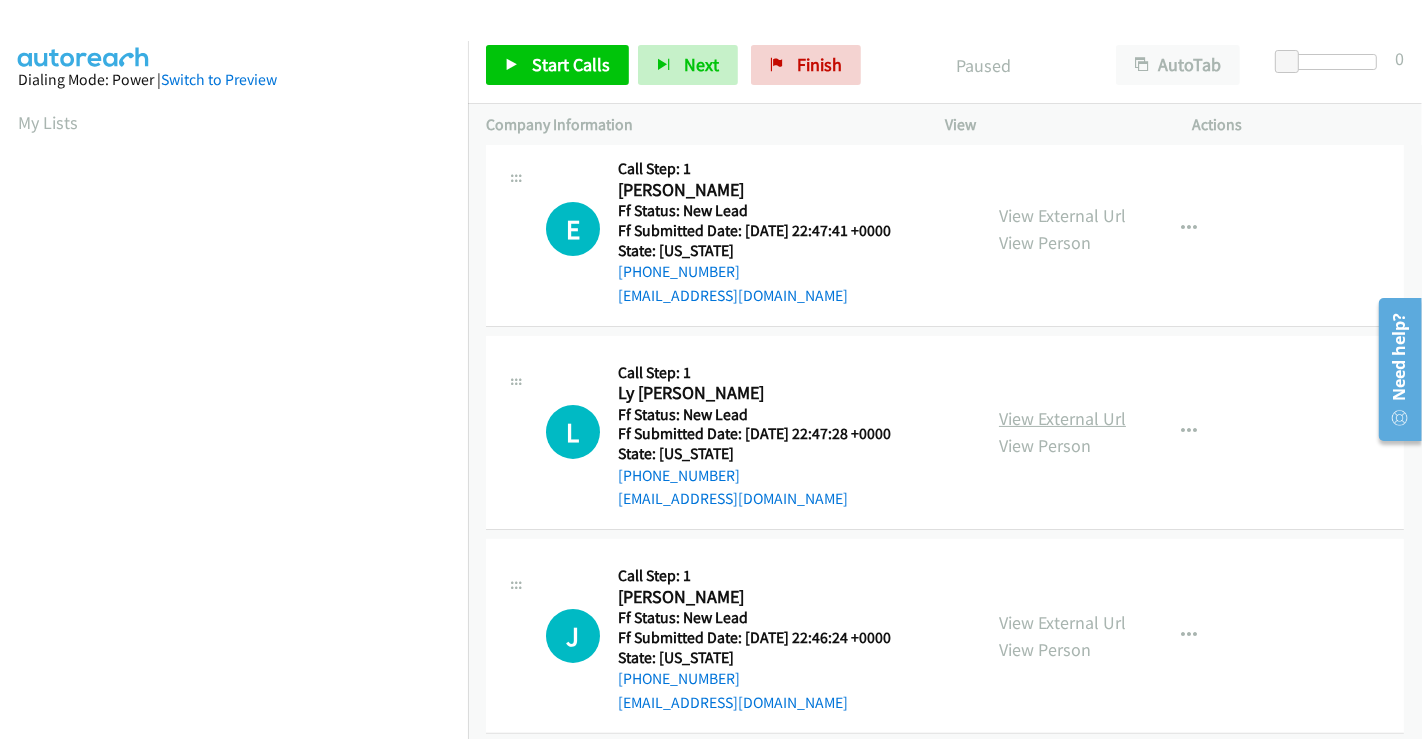 click on "View External Url" at bounding box center (1062, 418) 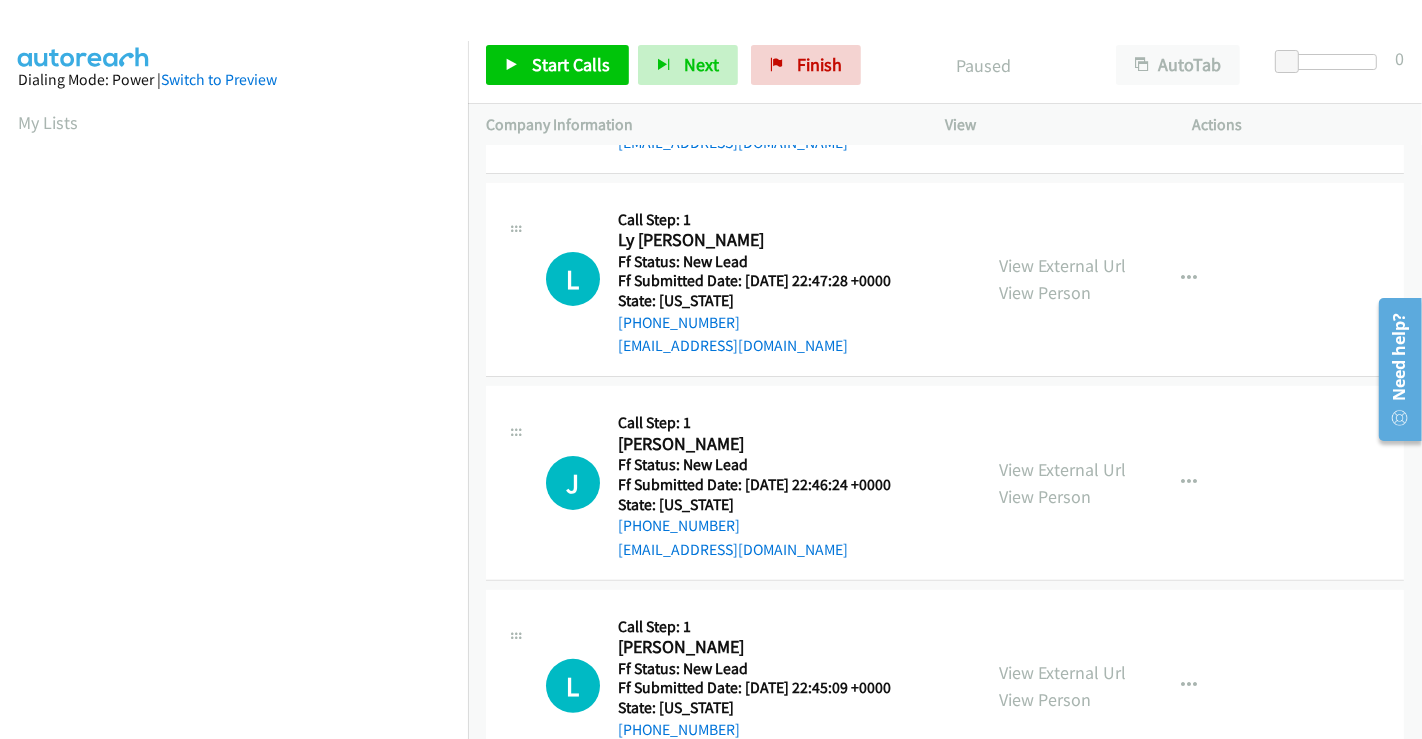 scroll, scrollTop: 449, scrollLeft: 0, axis: vertical 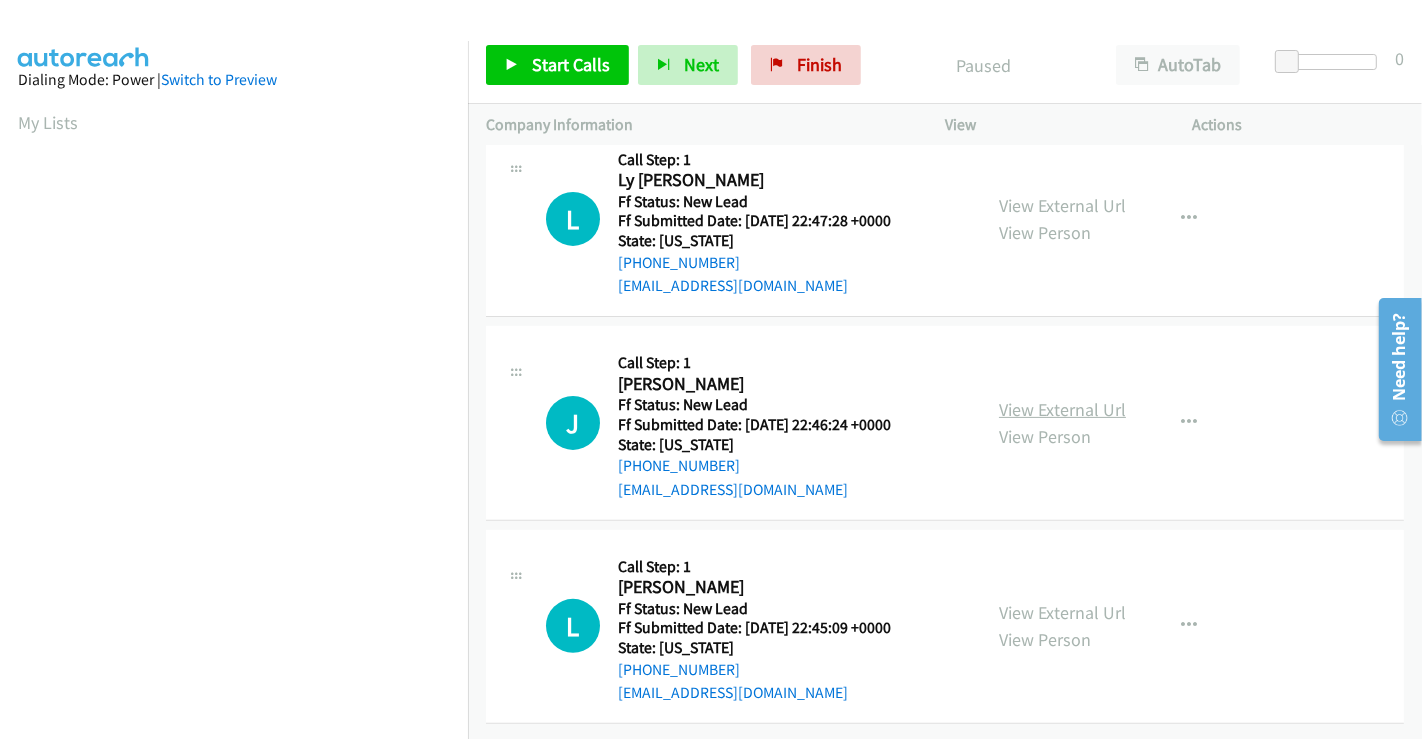 click on "View External Url" at bounding box center [1062, 409] 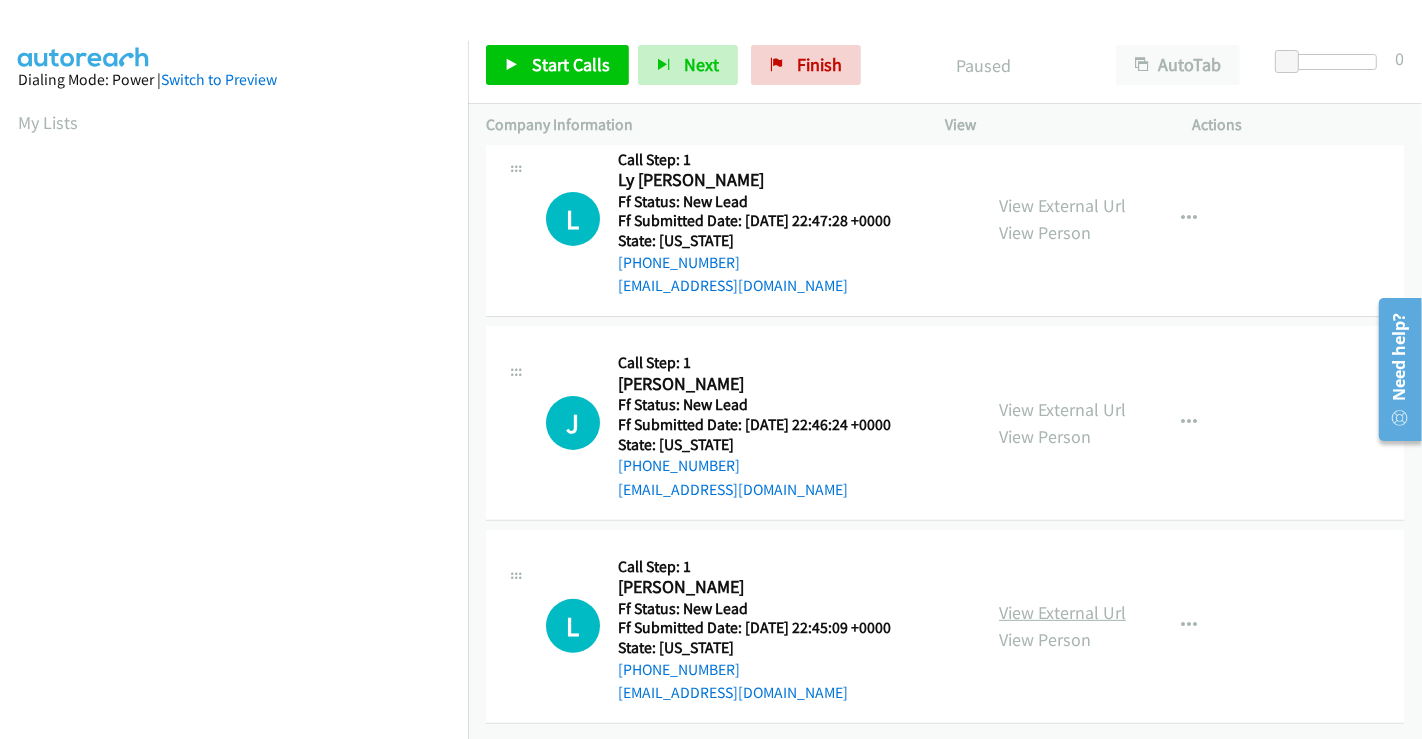 click on "View External Url" at bounding box center (1062, 612) 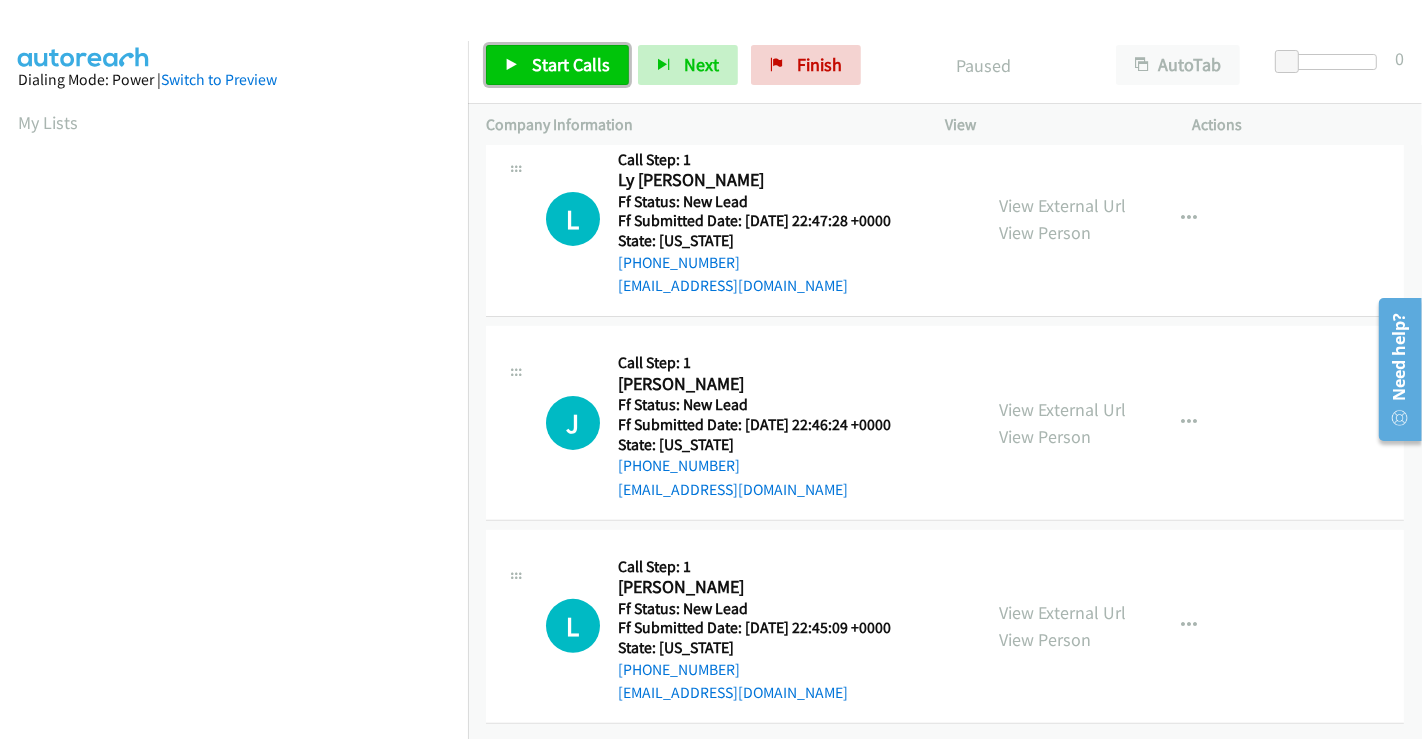 click on "Start Calls" at bounding box center (571, 64) 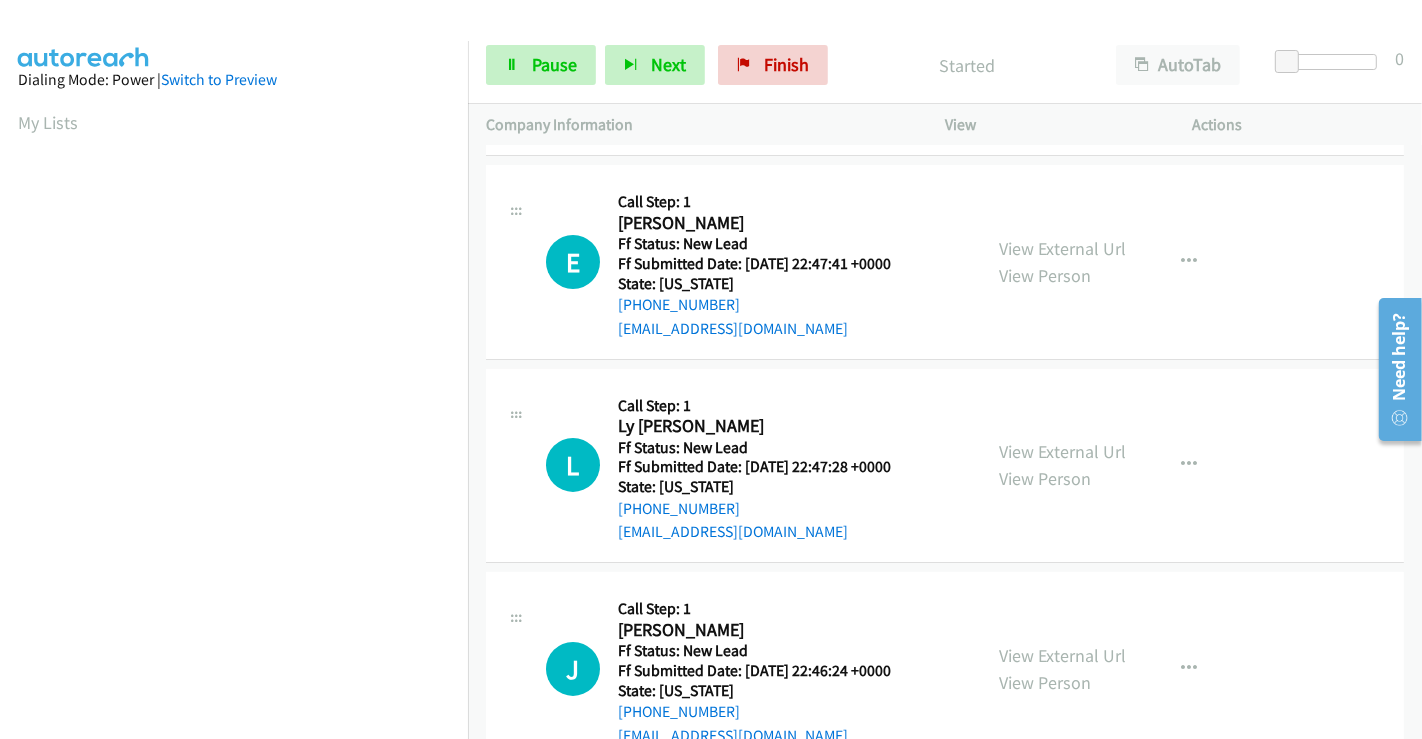 scroll, scrollTop: 0, scrollLeft: 0, axis: both 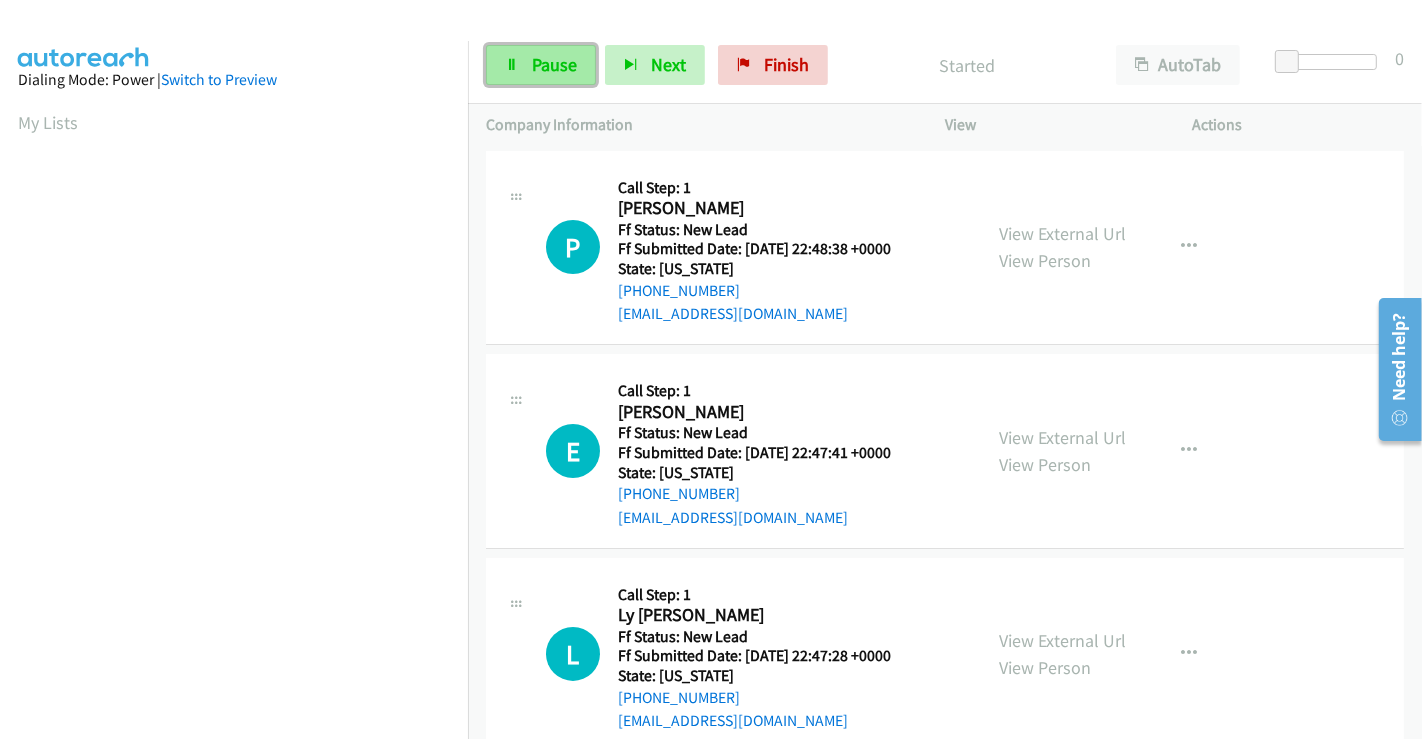 click on "Pause" at bounding box center [541, 65] 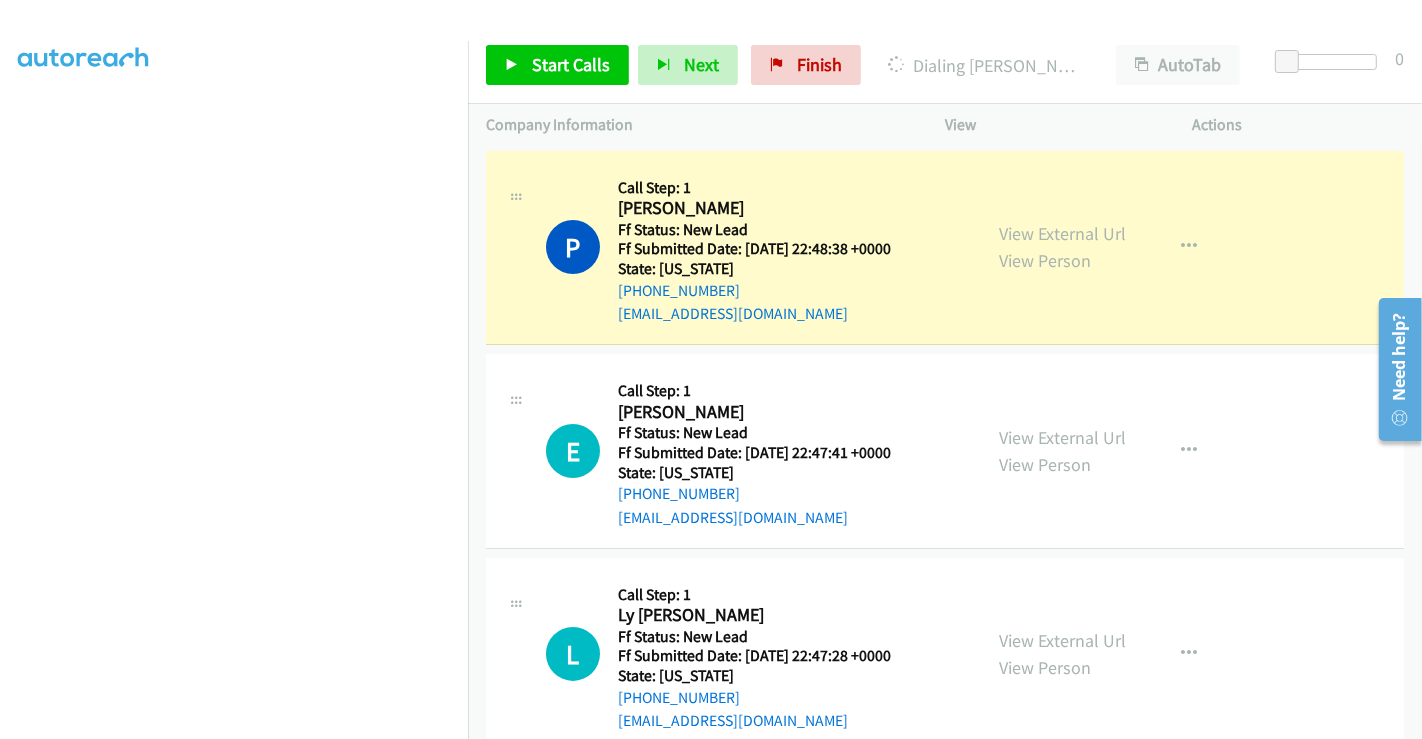 scroll, scrollTop: 385, scrollLeft: 0, axis: vertical 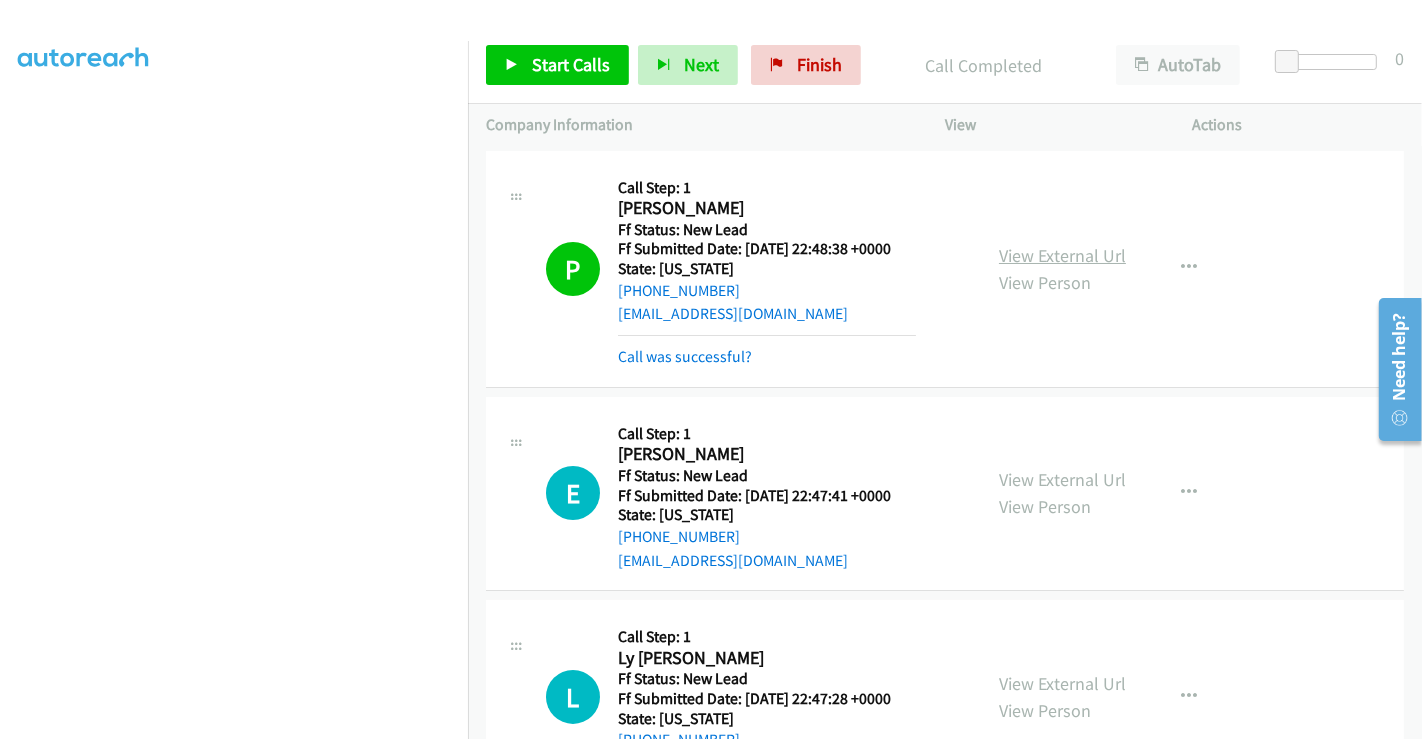 click on "View External Url" at bounding box center [1062, 255] 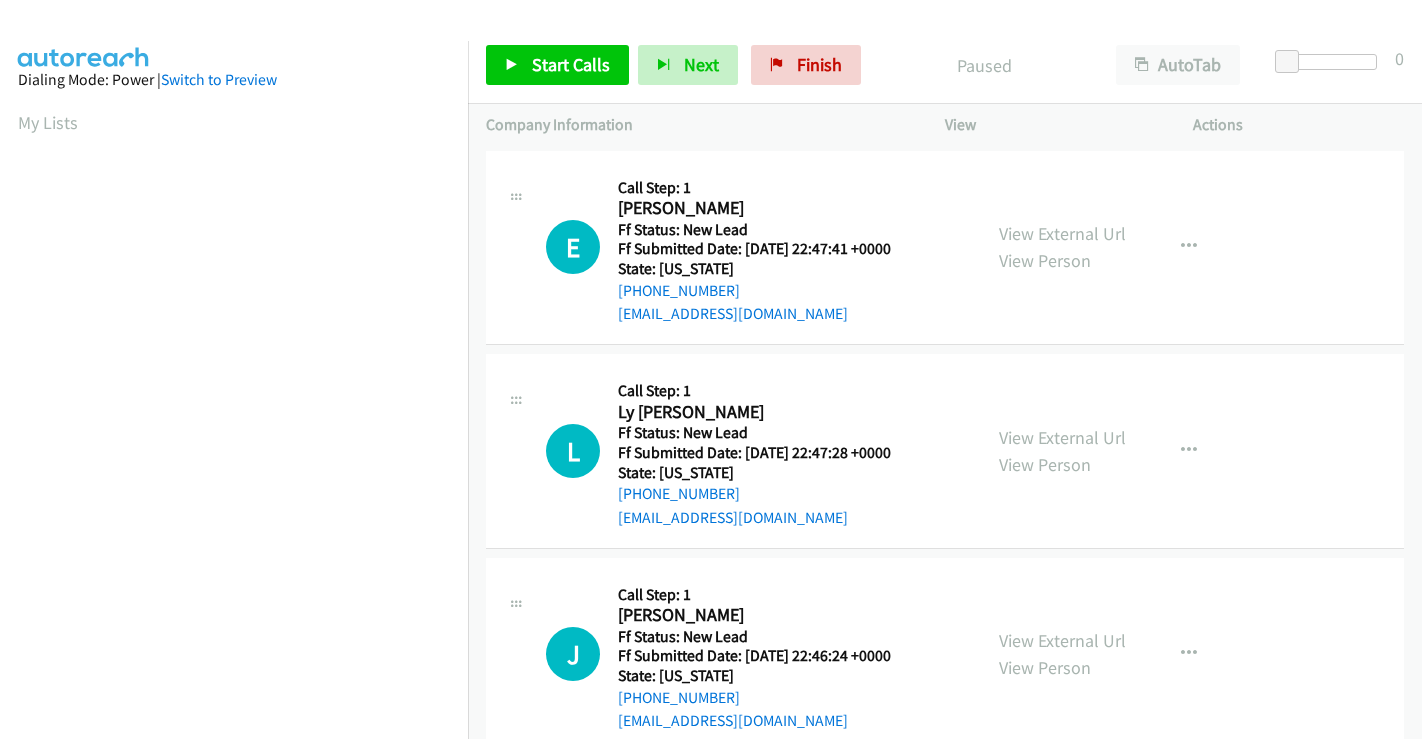 scroll, scrollTop: 0, scrollLeft: 0, axis: both 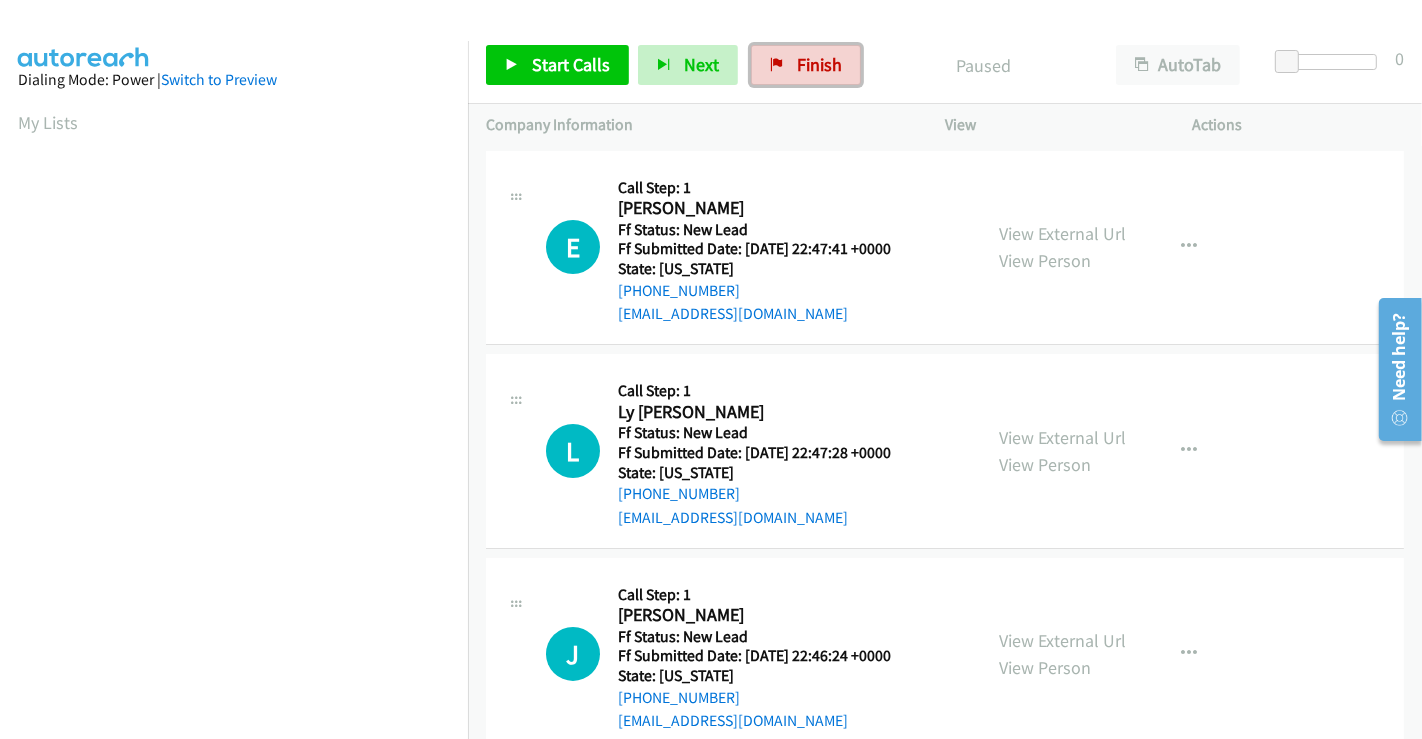 drag, startPoint x: 794, startPoint y: 50, endPoint x: 780, endPoint y: 98, distance: 50 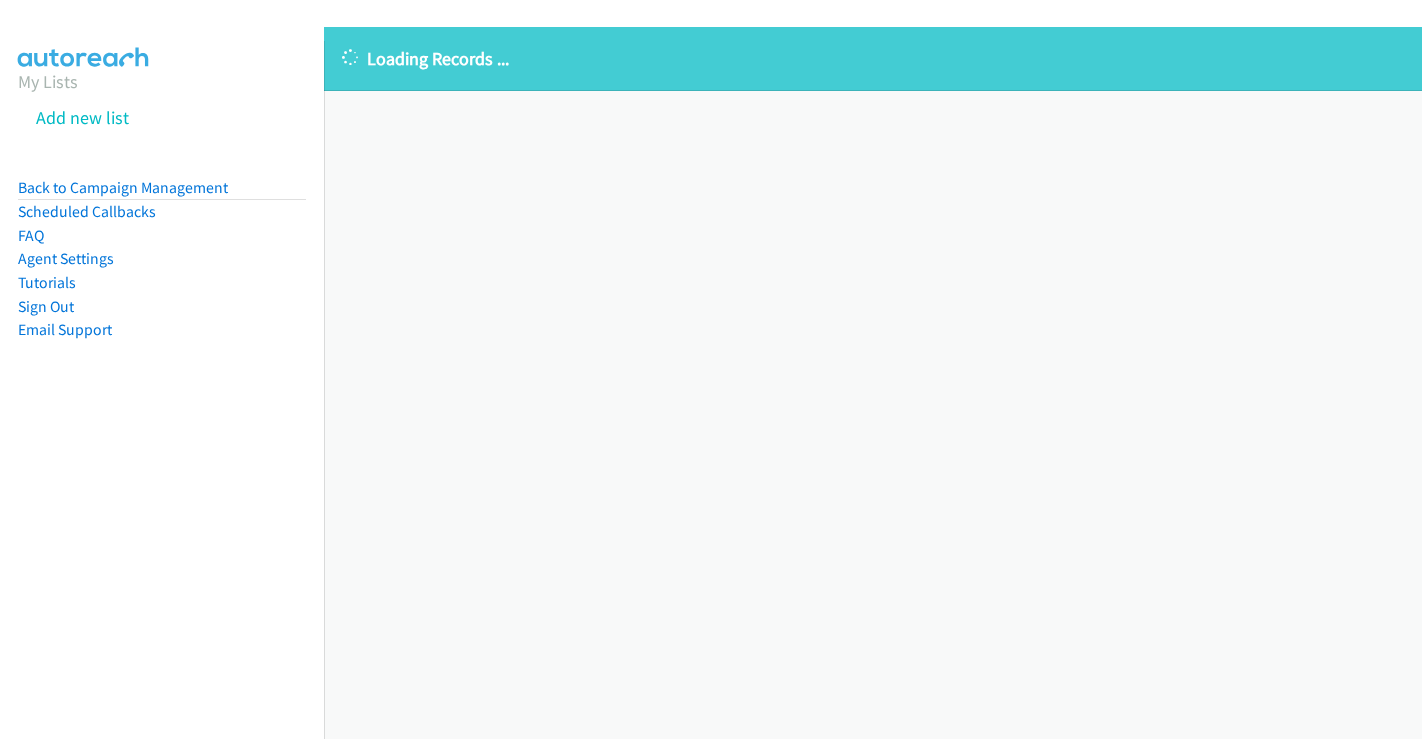 scroll, scrollTop: 0, scrollLeft: 0, axis: both 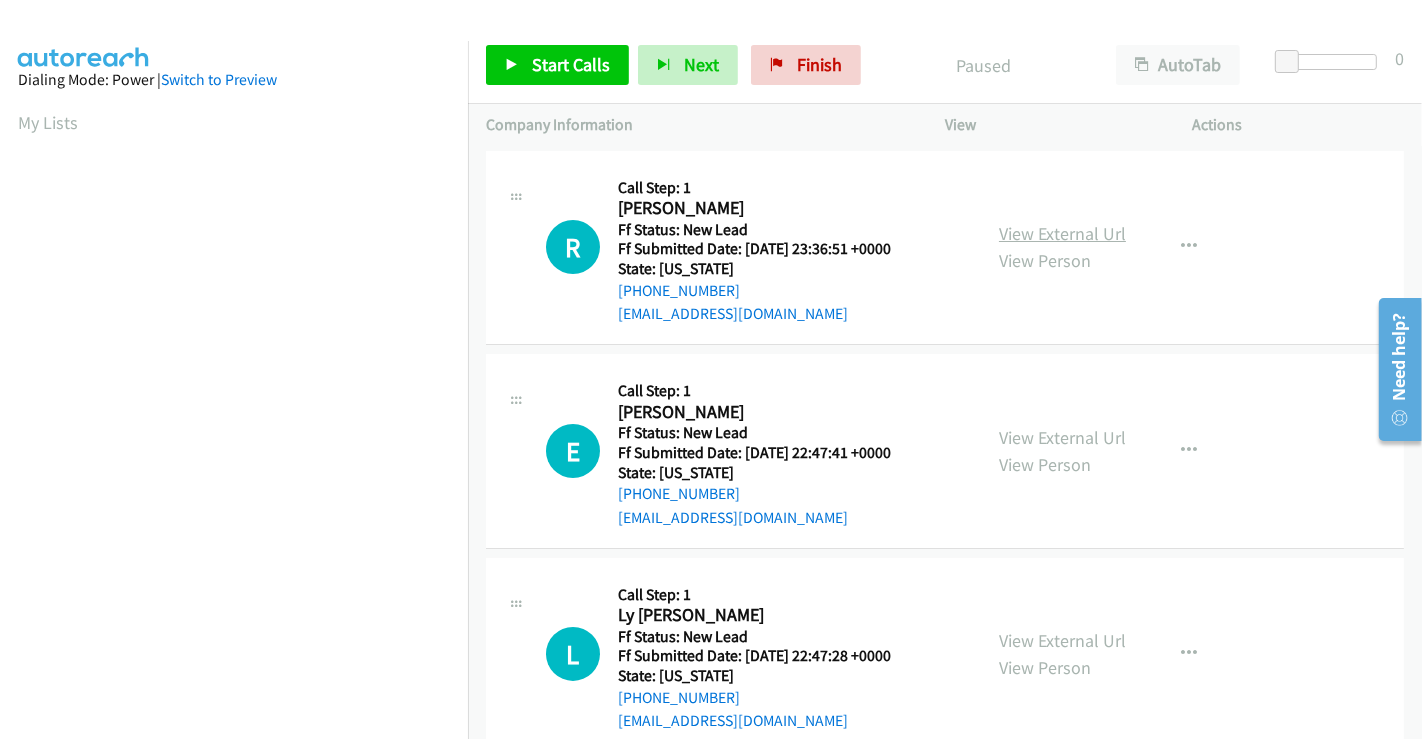 click on "View External Url" at bounding box center [1062, 233] 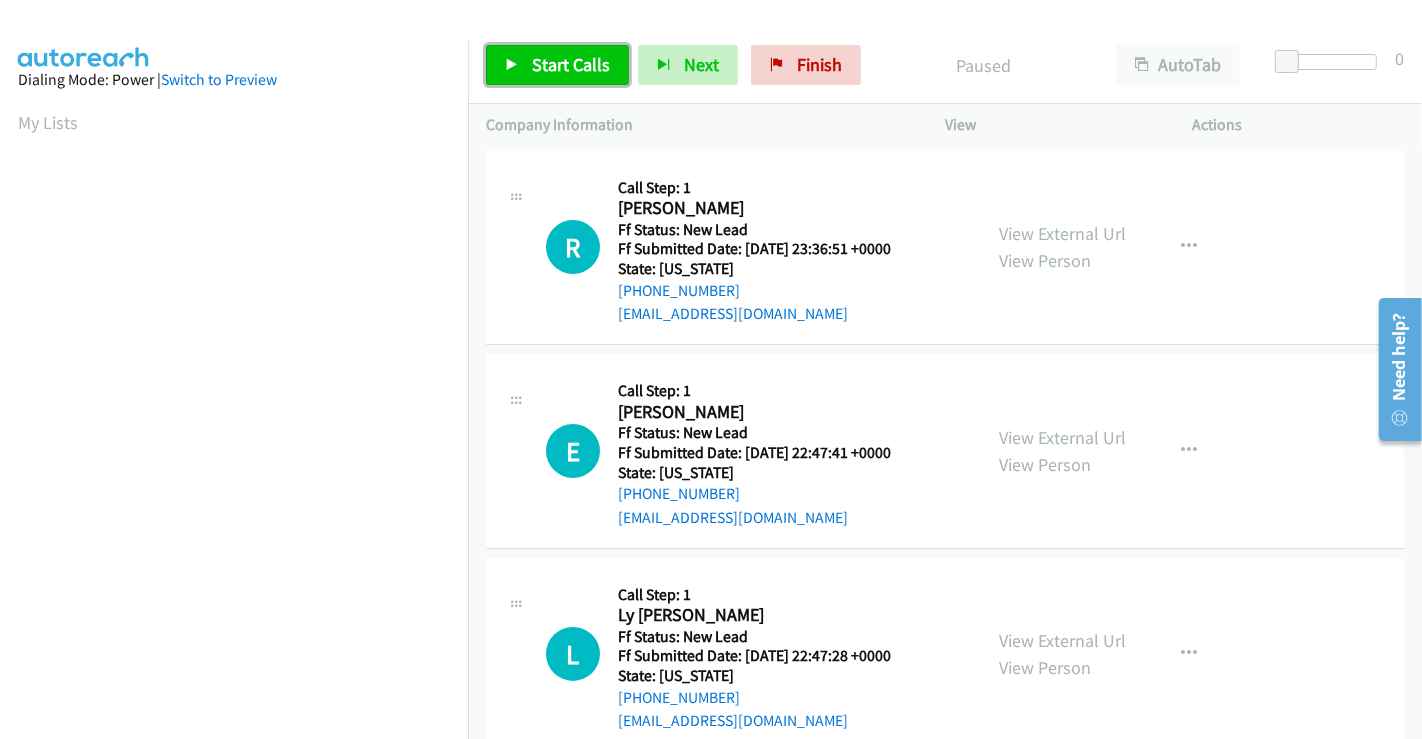 click on "Start Calls" at bounding box center [571, 64] 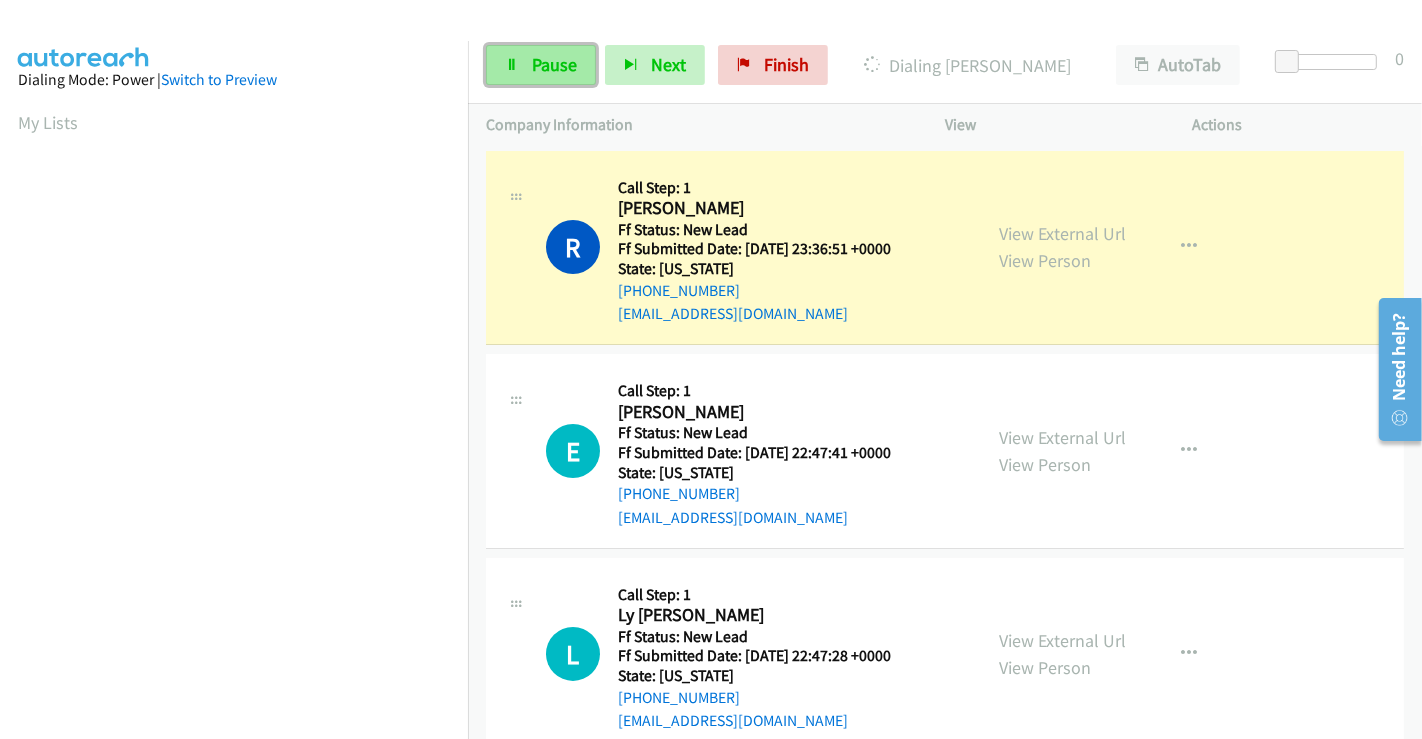 click on "Pause" at bounding box center [554, 64] 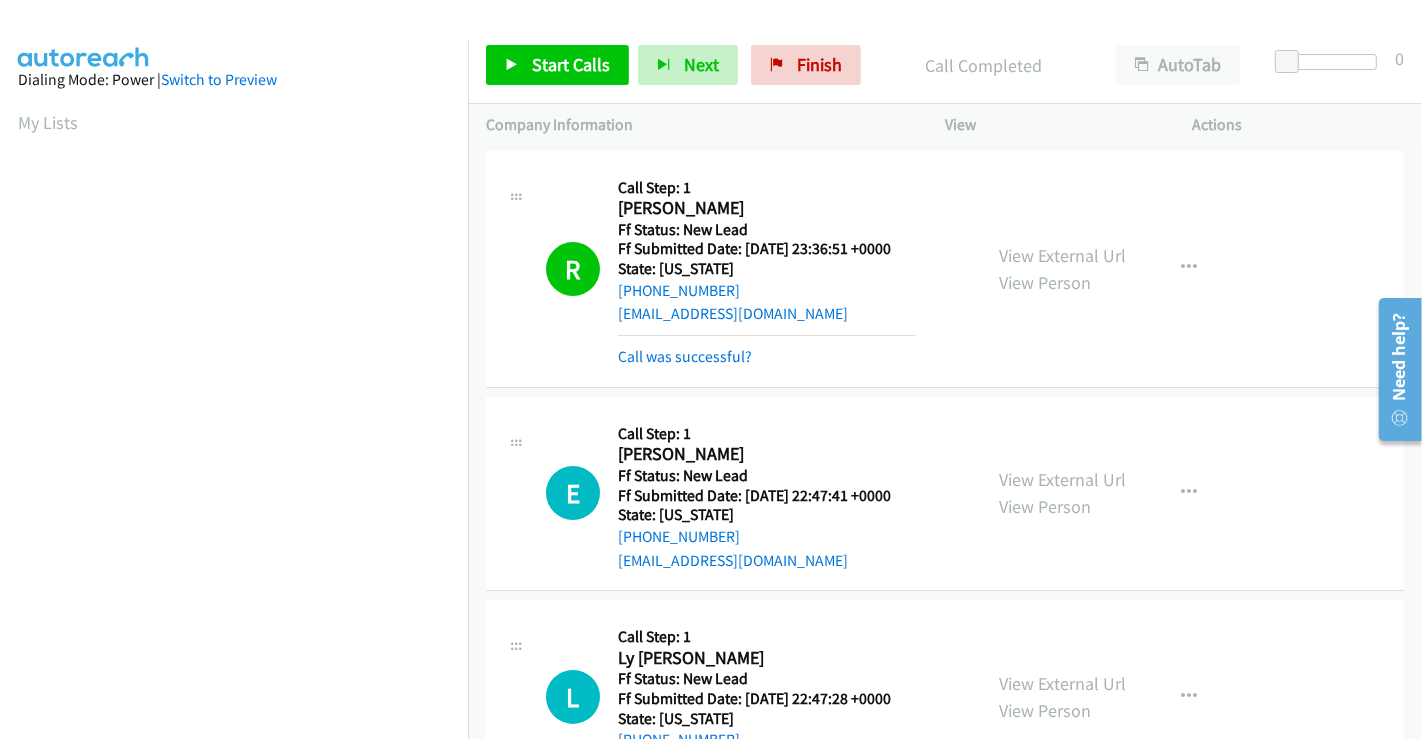 scroll, scrollTop: 385, scrollLeft: 0, axis: vertical 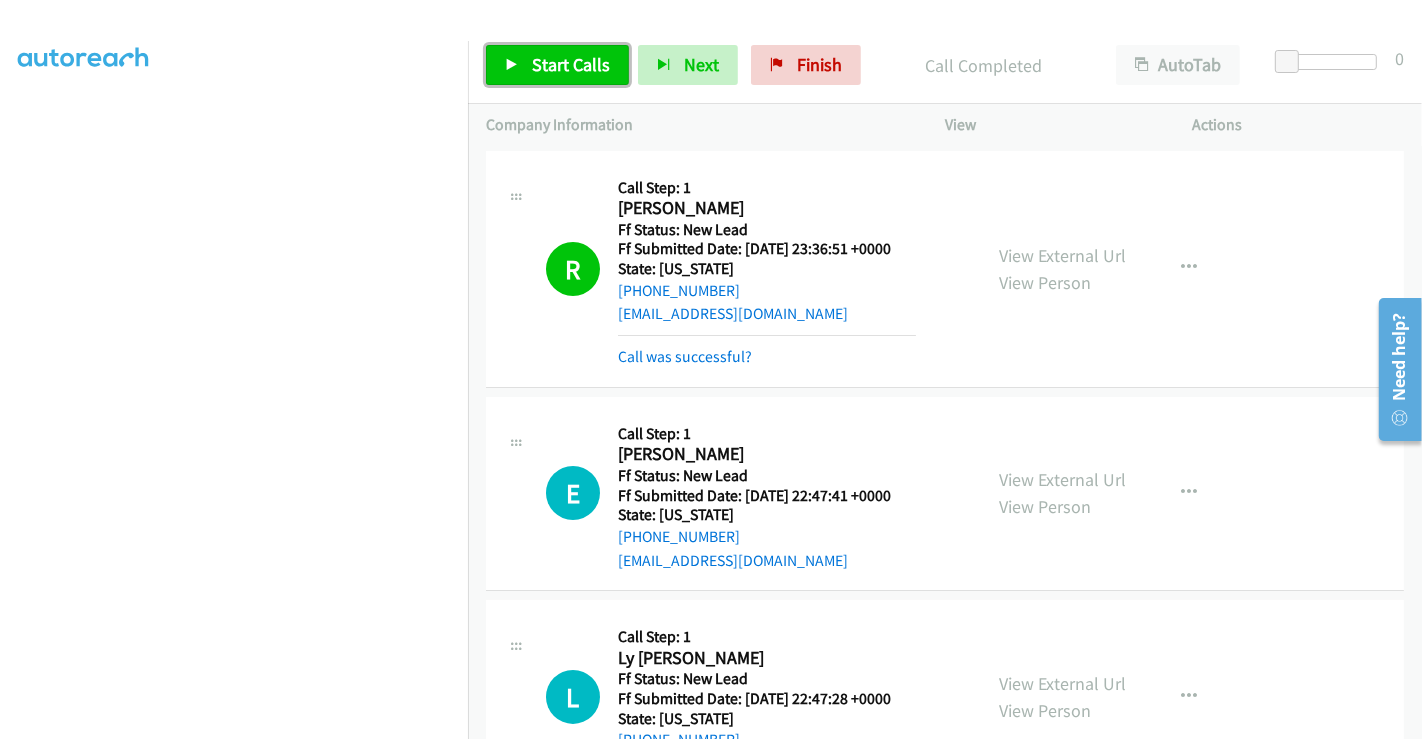 click on "Start Calls" at bounding box center (557, 65) 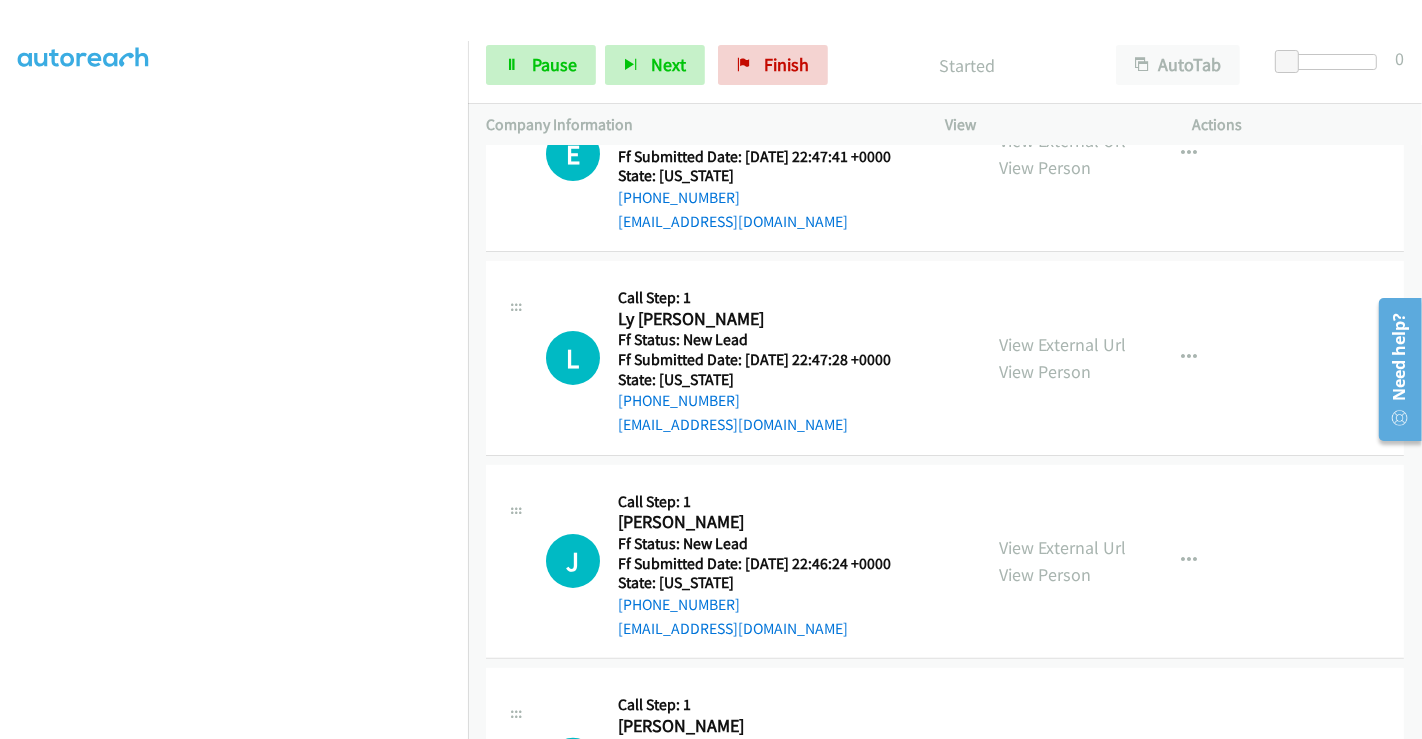 scroll, scrollTop: 444, scrollLeft: 0, axis: vertical 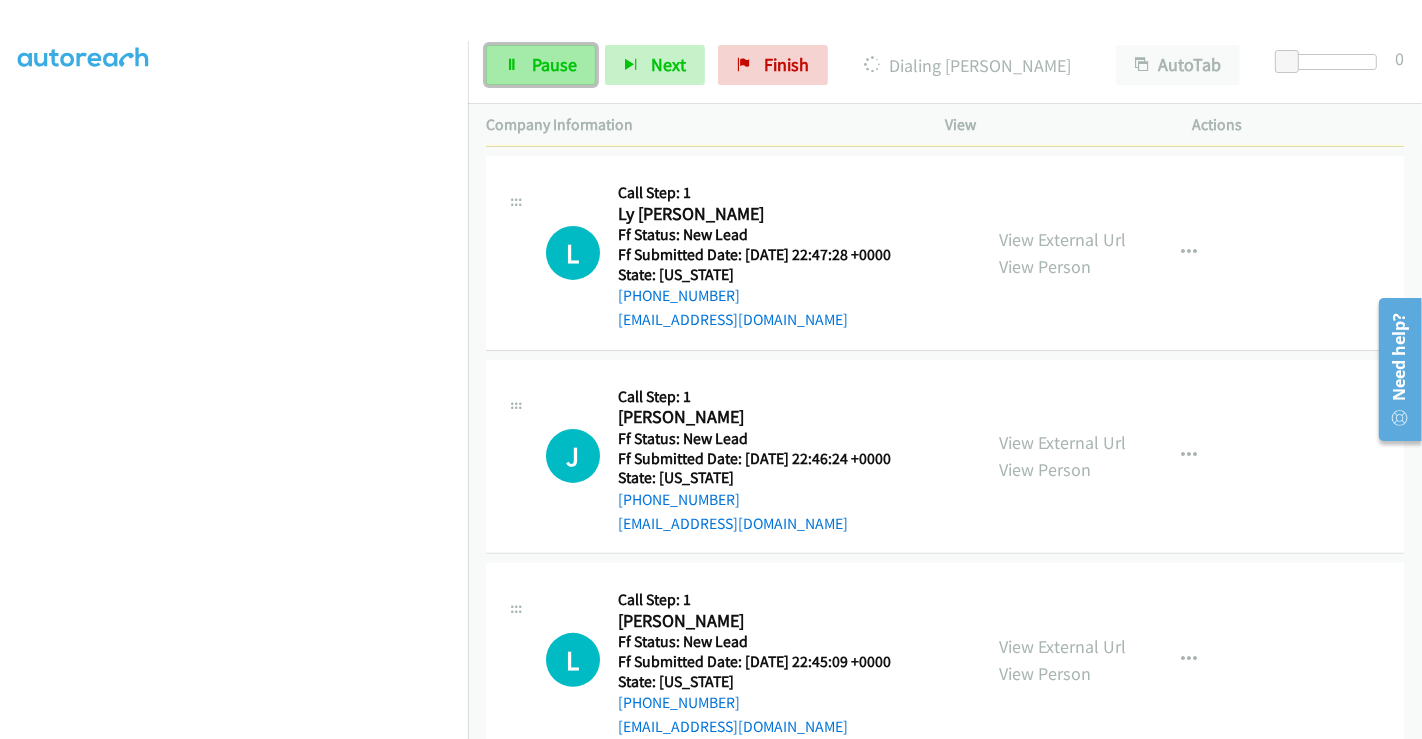 click on "Pause" at bounding box center [554, 64] 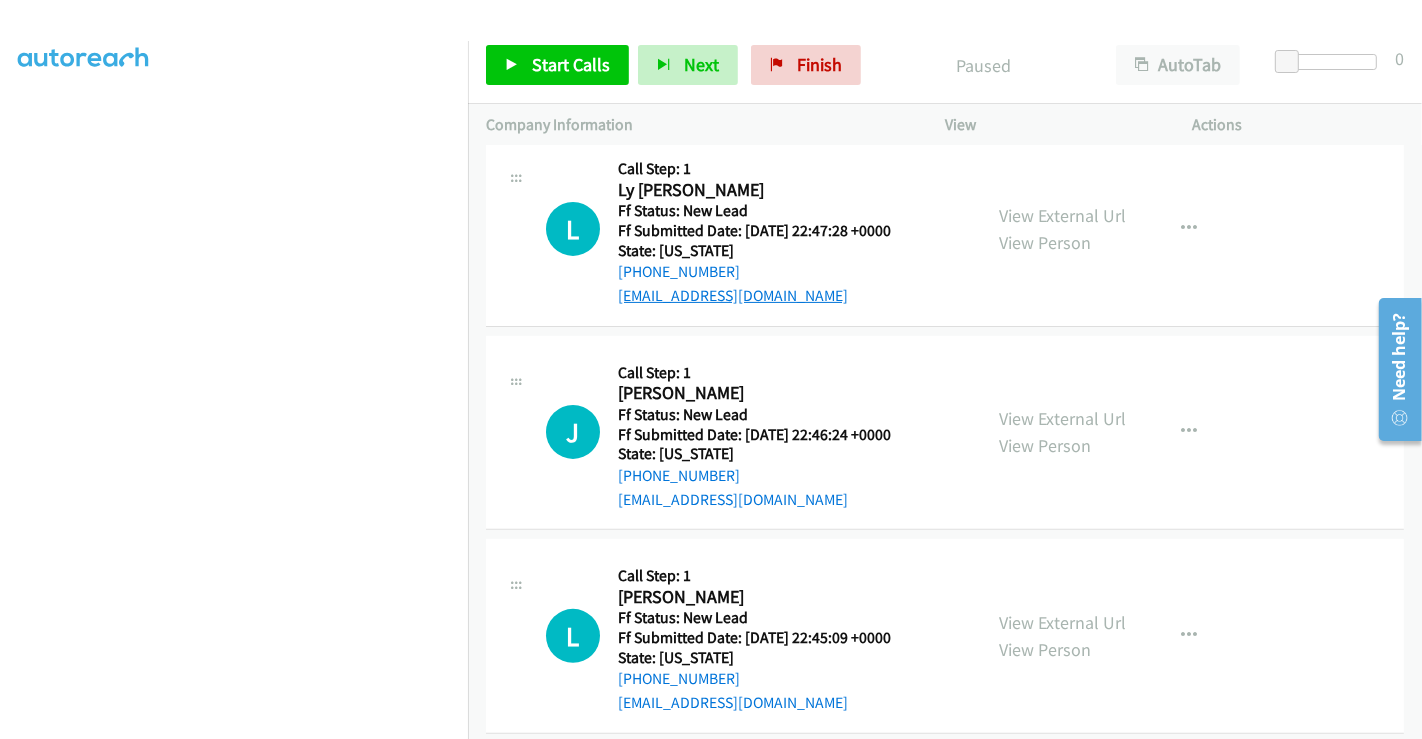 scroll, scrollTop: 491, scrollLeft: 0, axis: vertical 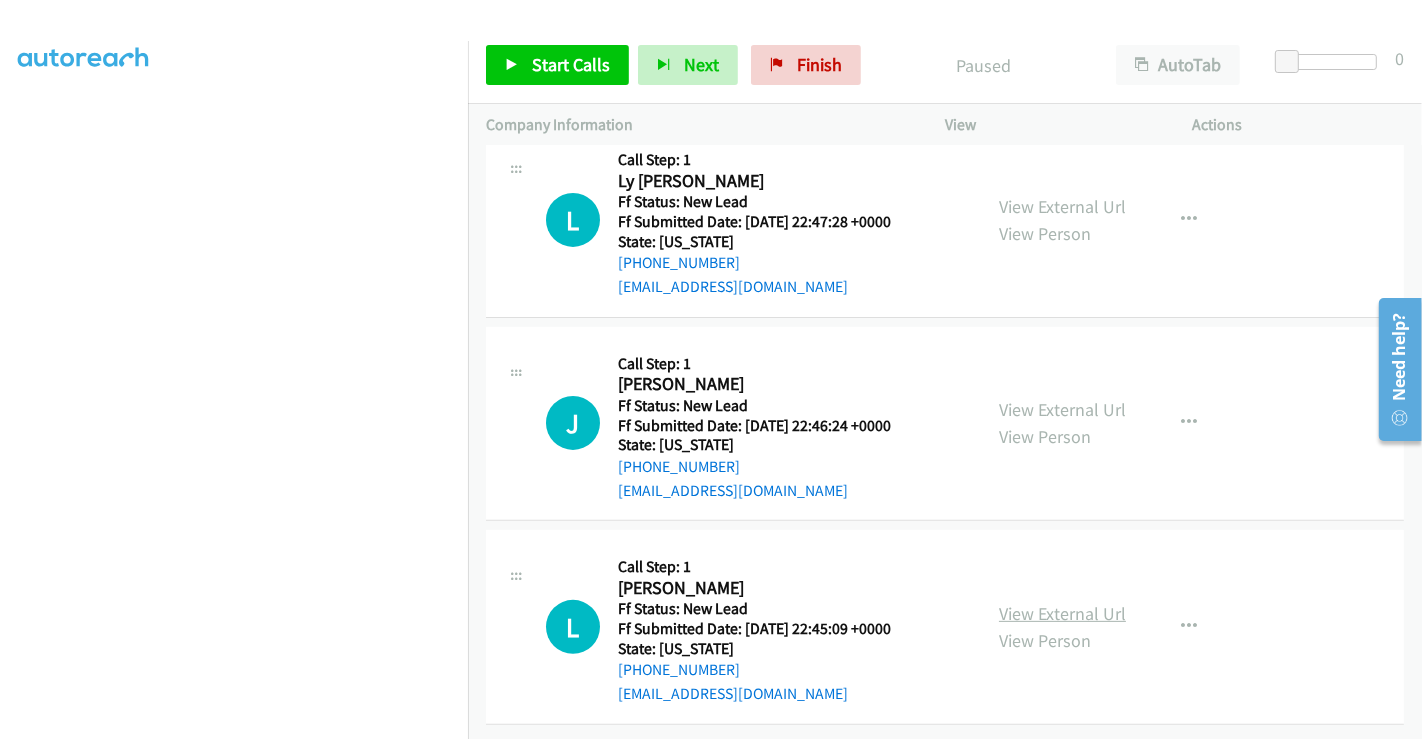 click on "View External Url" at bounding box center [1062, 613] 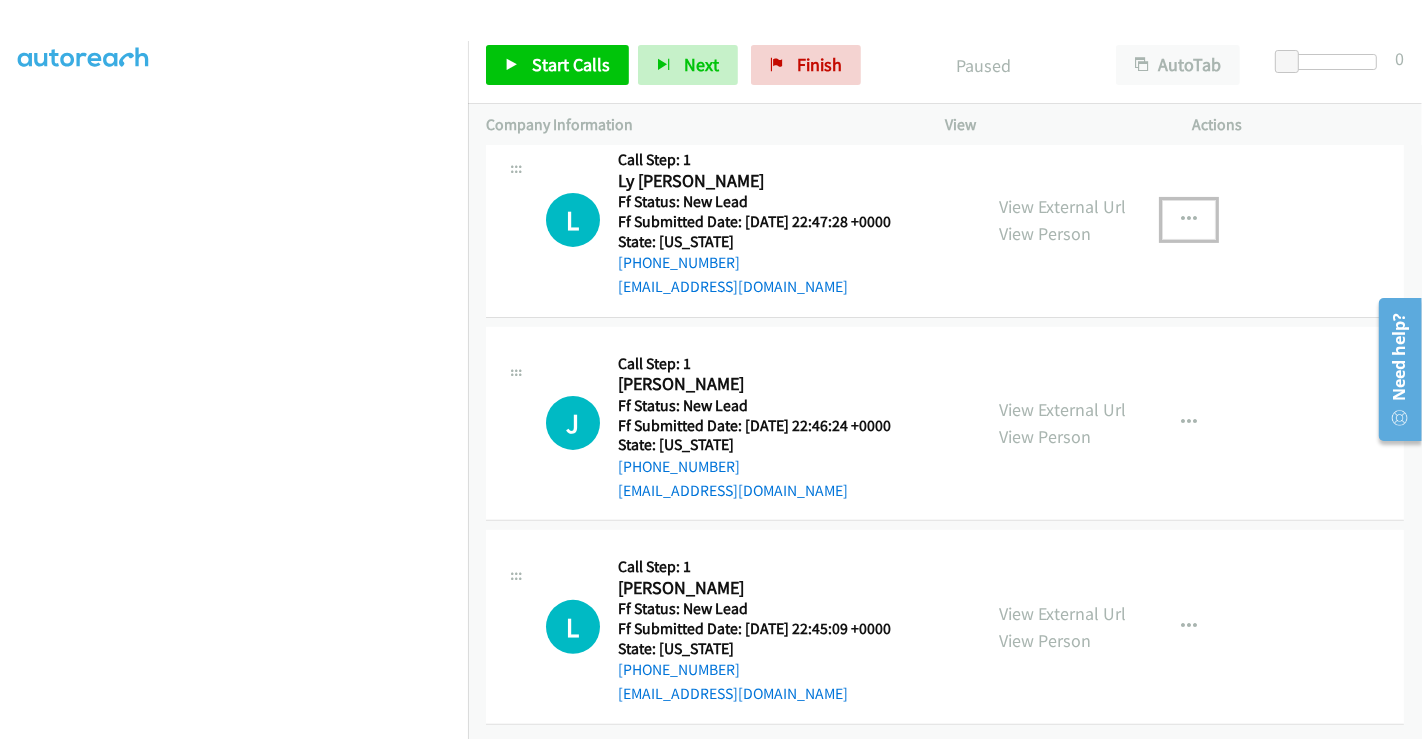 click at bounding box center [1189, 220] 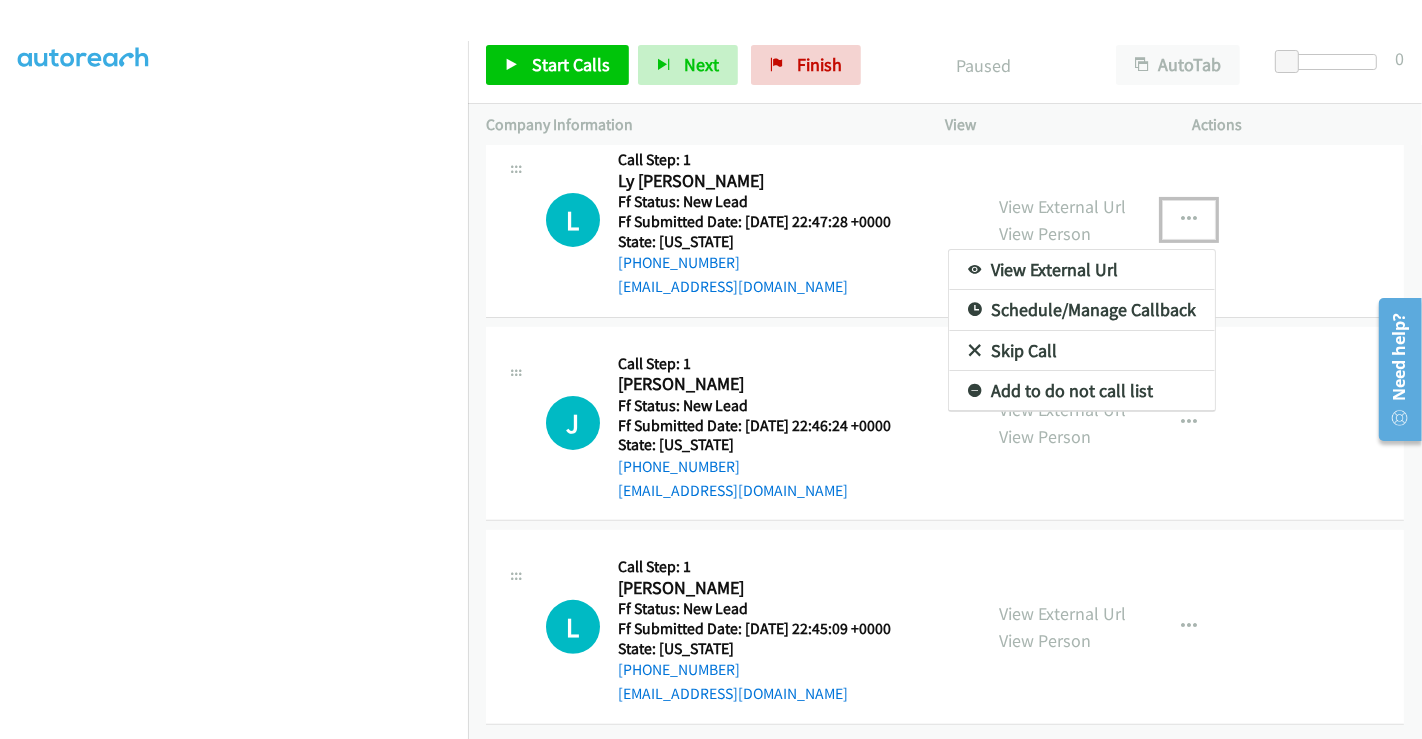 click on "Skip Call" at bounding box center (1082, 351) 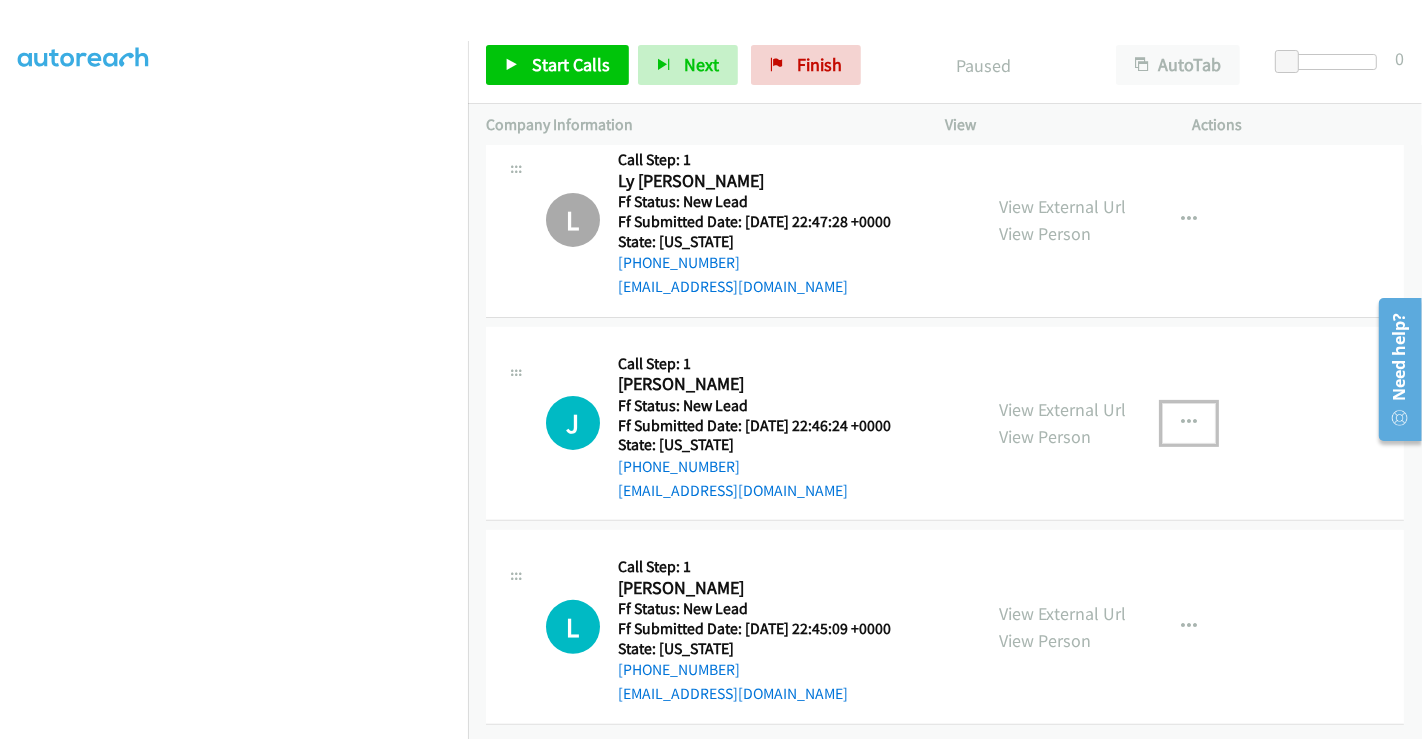 click at bounding box center [1189, 423] 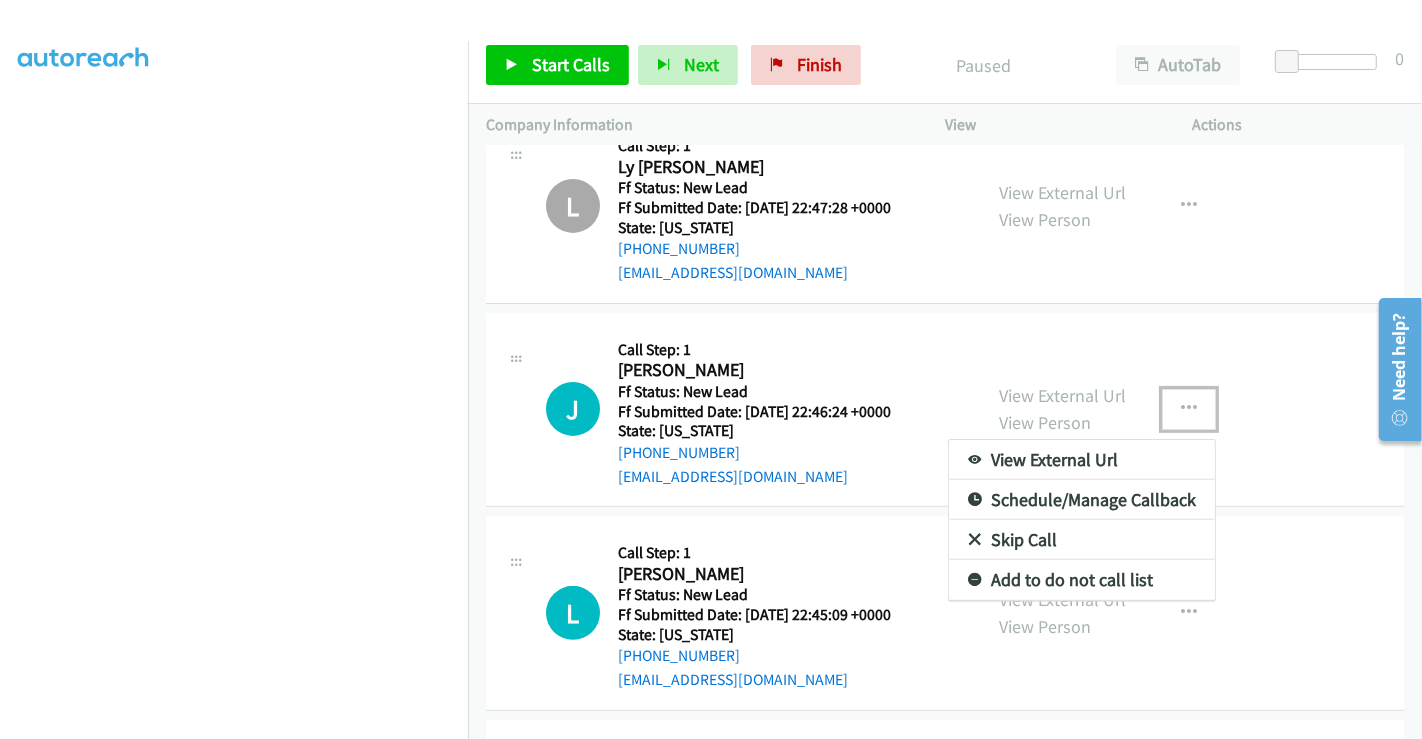 click on "Skip Call" at bounding box center [1082, 540] 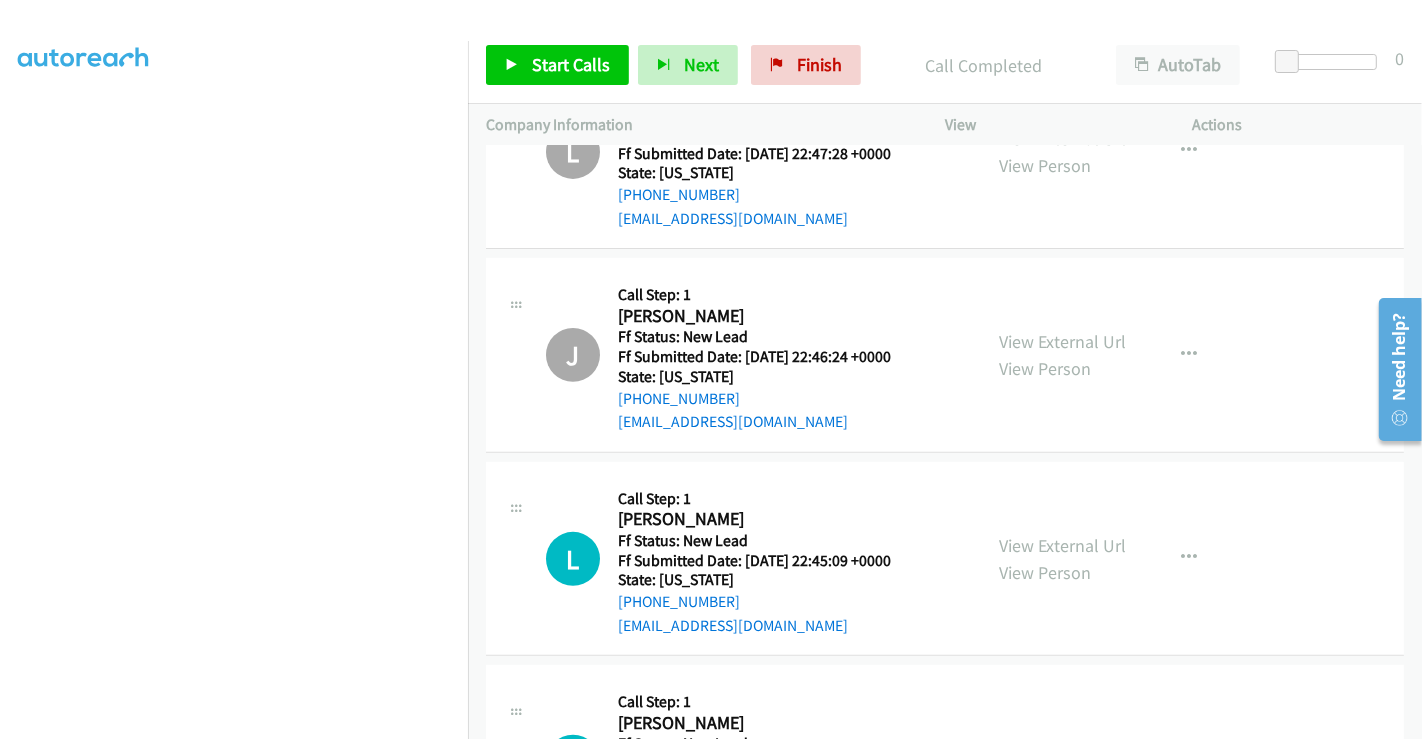 scroll, scrollTop: 810, scrollLeft: 0, axis: vertical 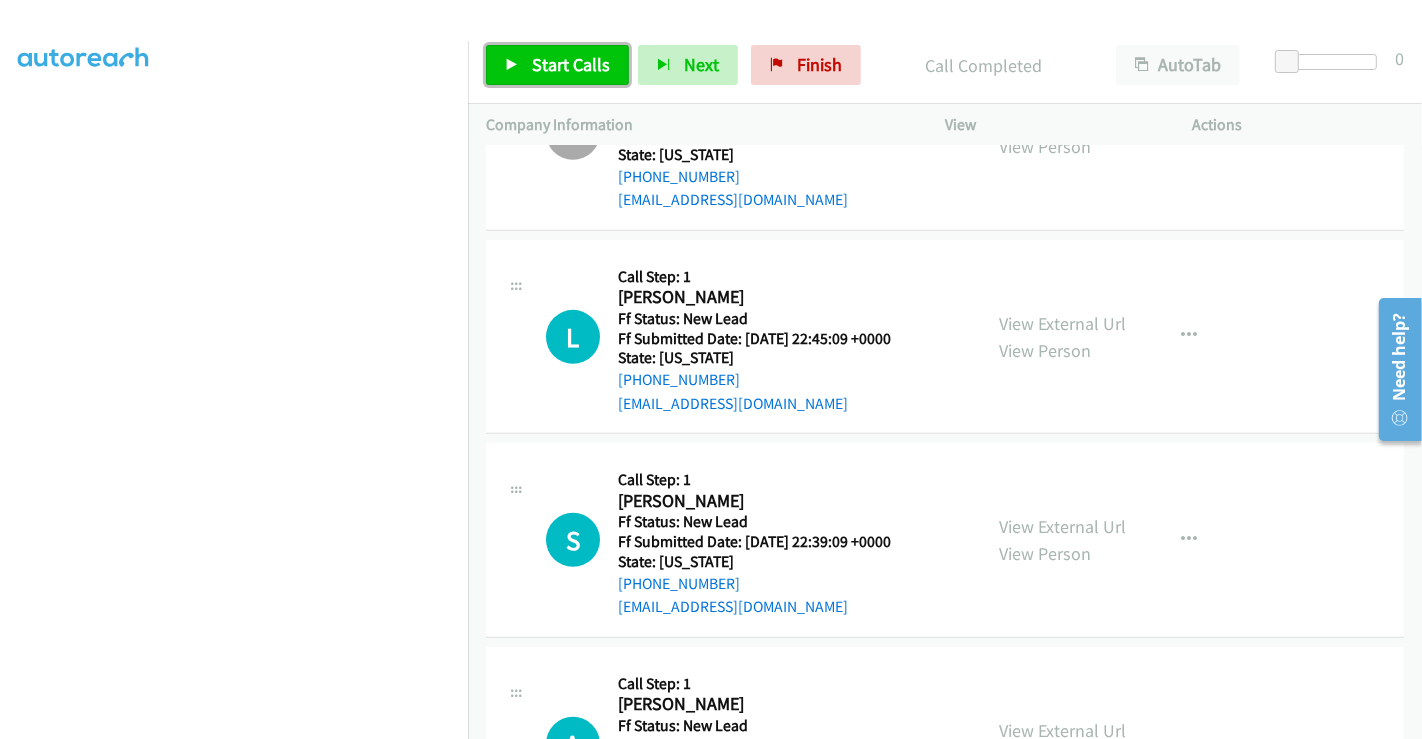 click on "Start Calls" at bounding box center [571, 64] 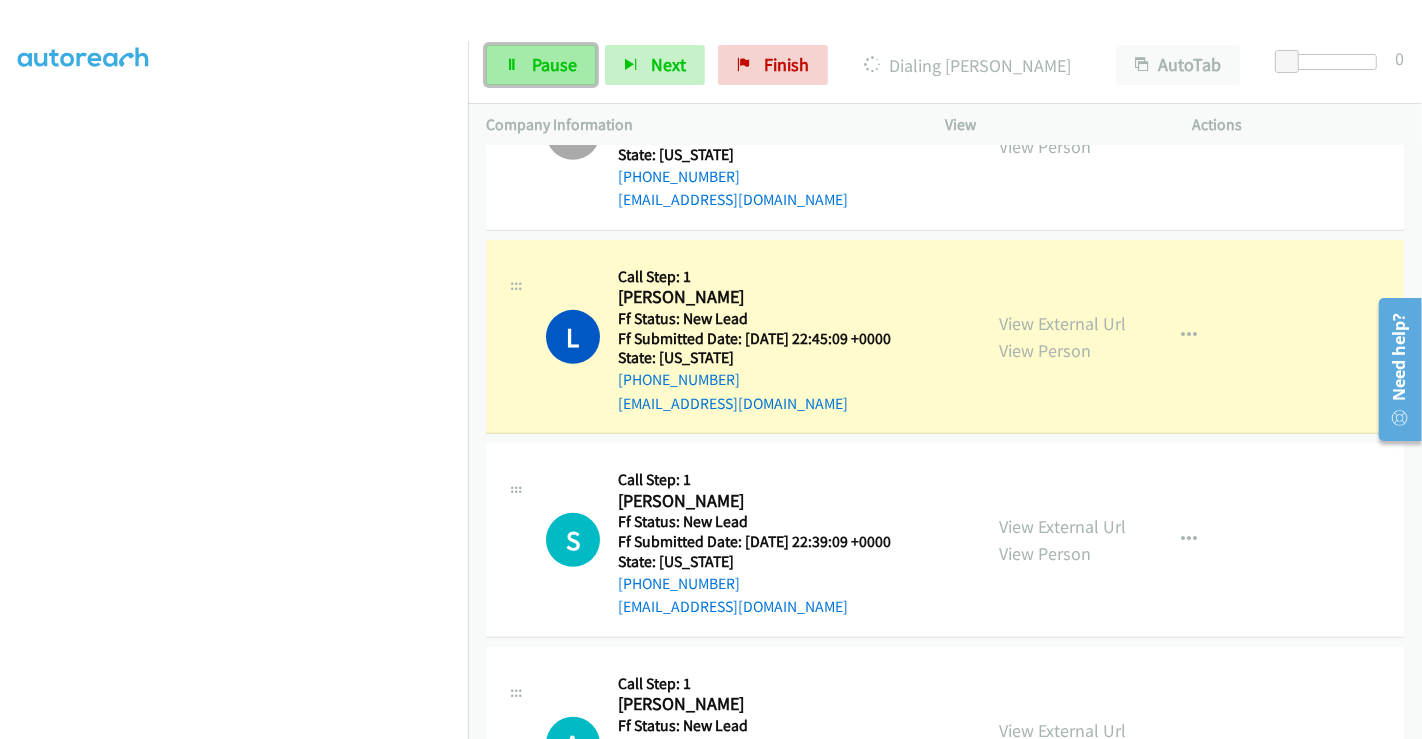 click on "Pause" at bounding box center (554, 64) 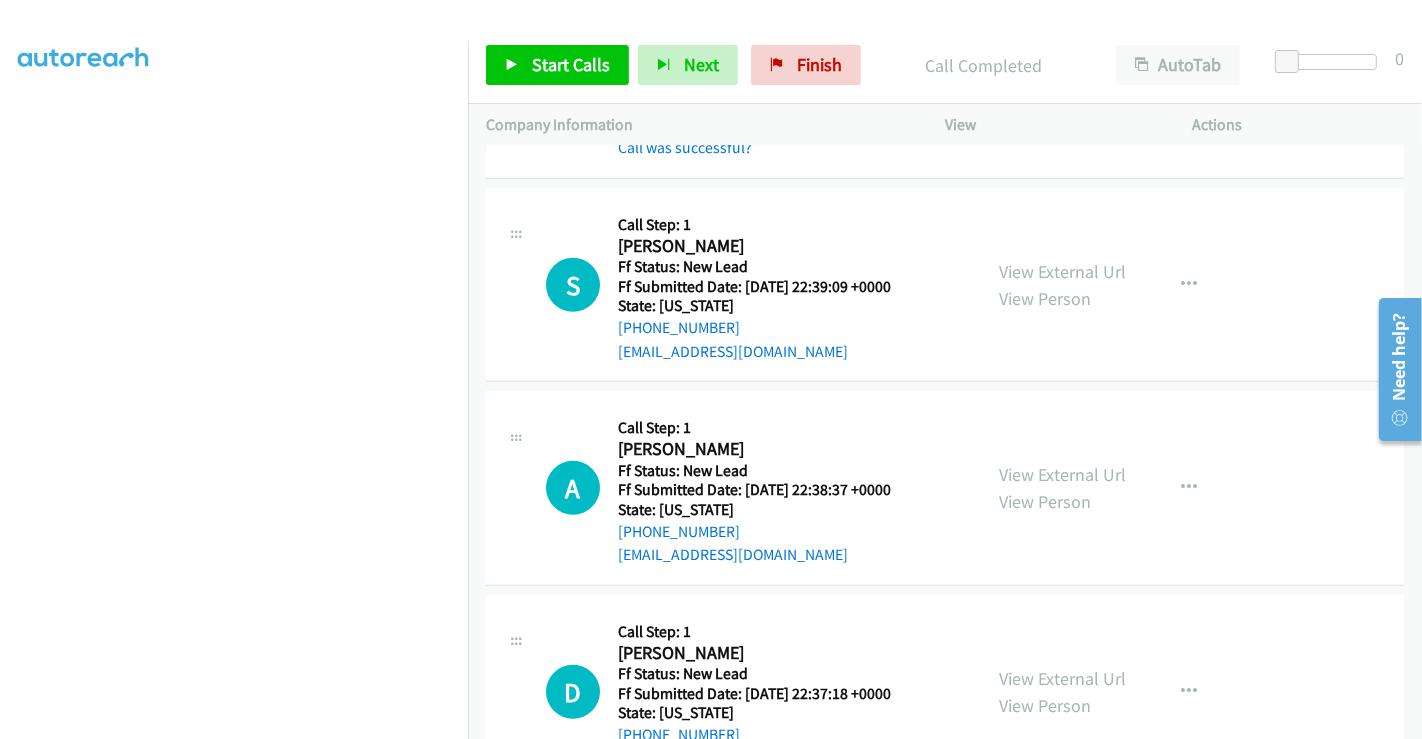 scroll, scrollTop: 1143, scrollLeft: 0, axis: vertical 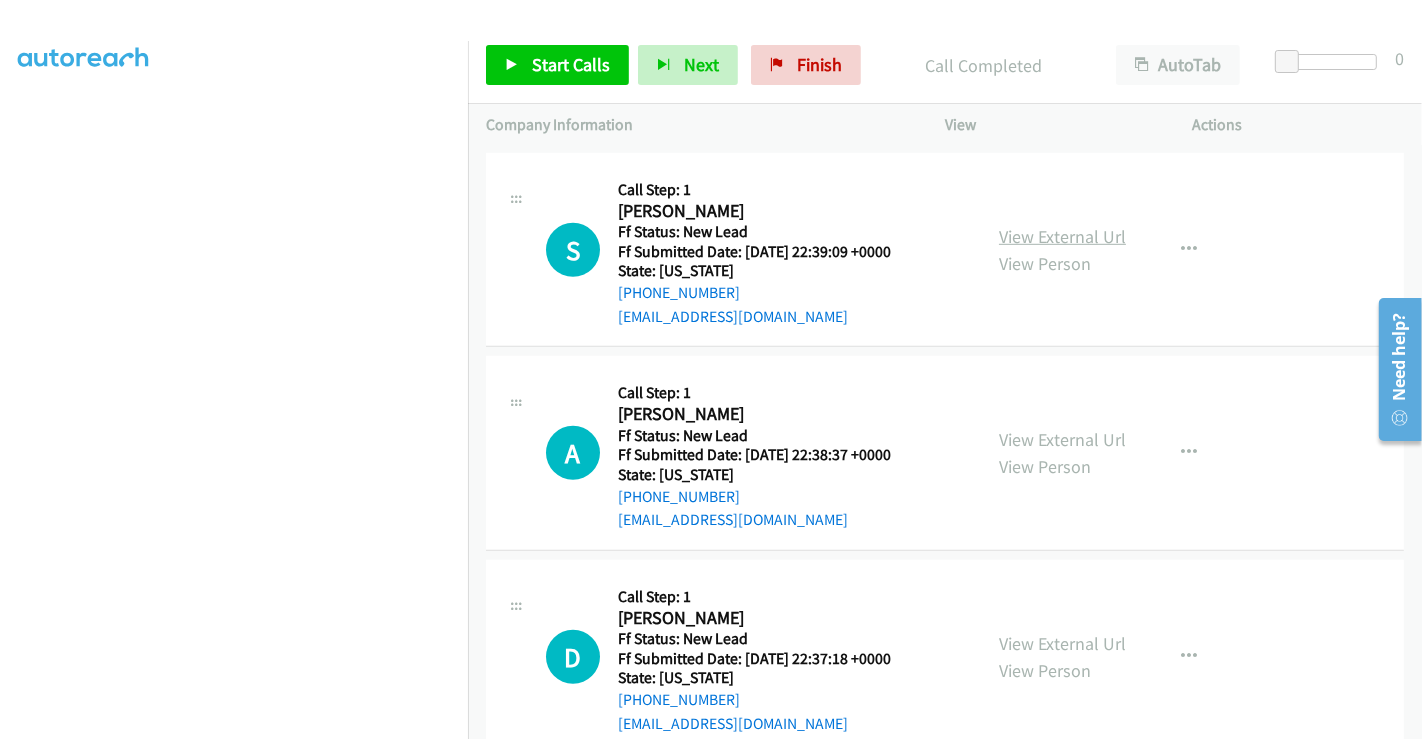 click on "View External Url" at bounding box center [1062, 236] 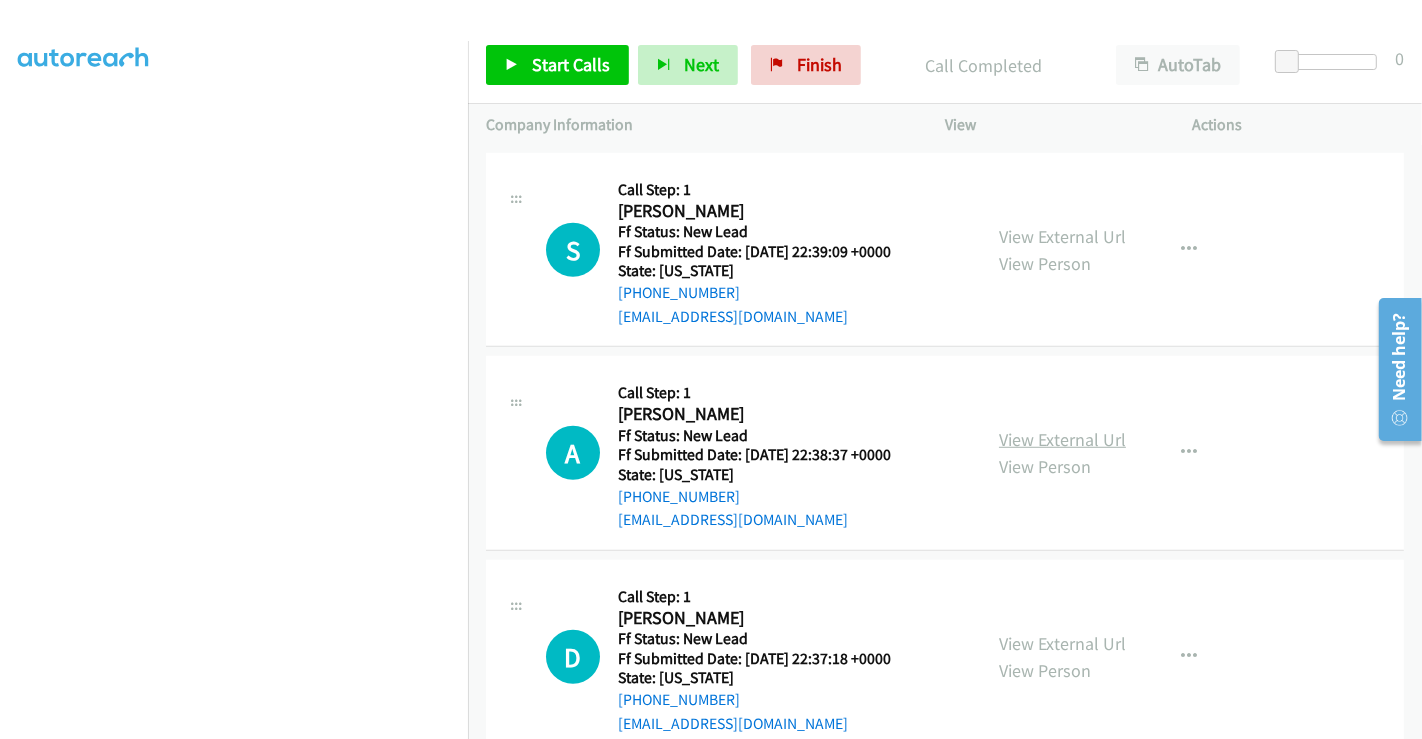 click on "View External Url" at bounding box center [1062, 439] 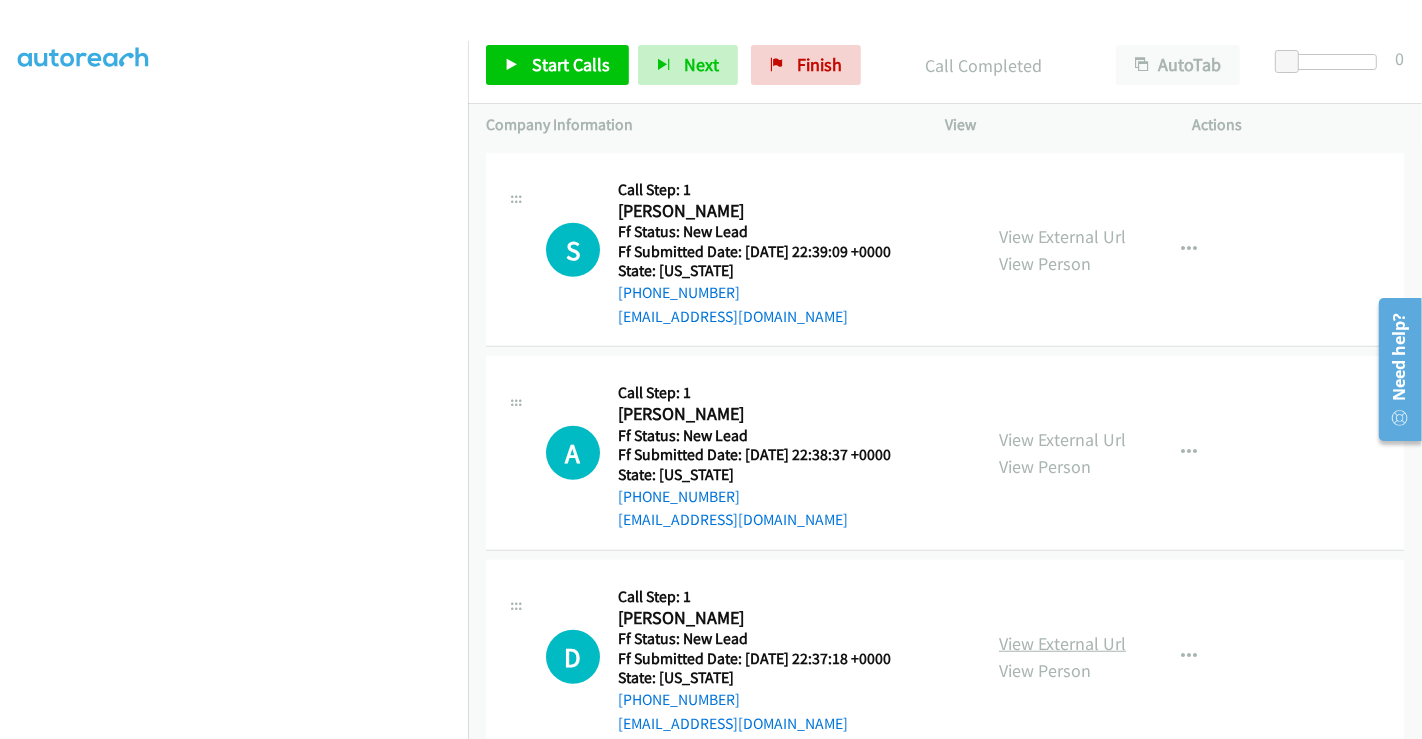 click on "View External Url" at bounding box center [1062, 643] 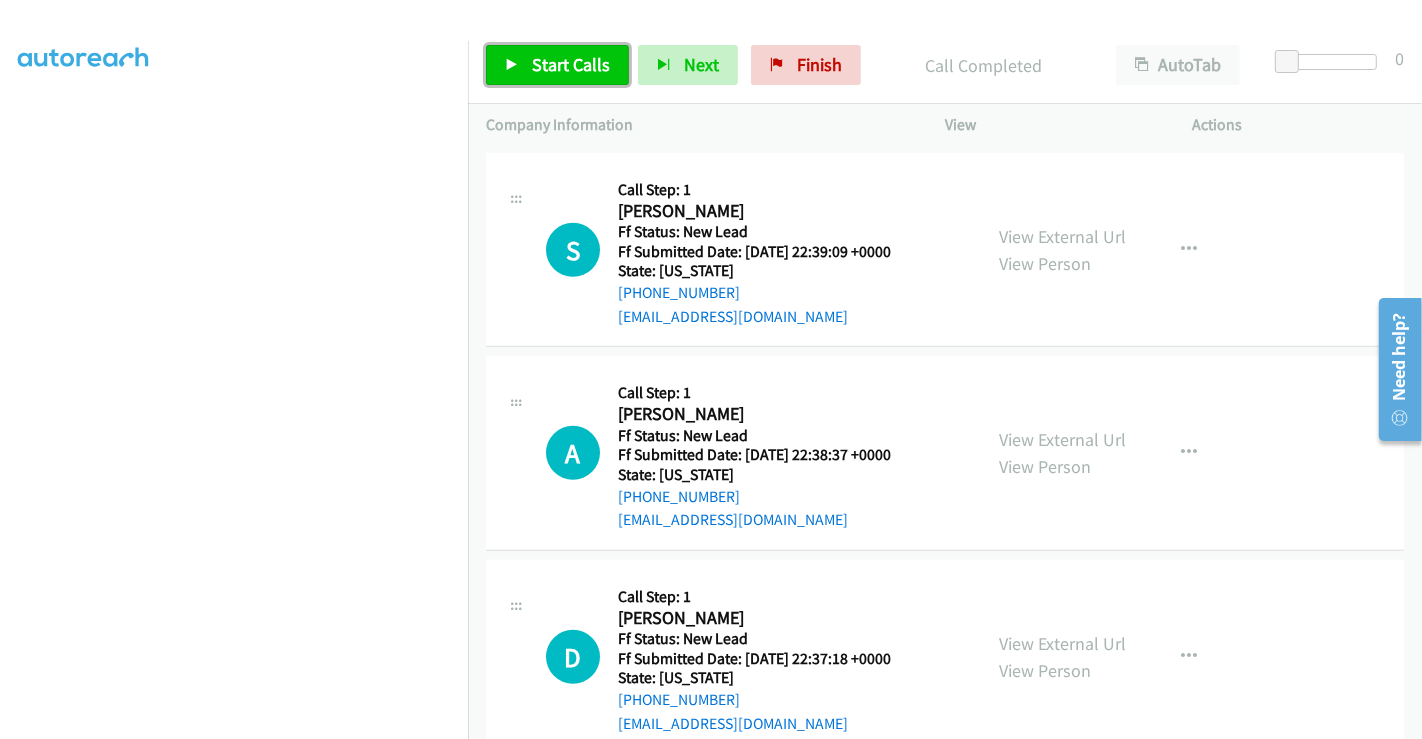 click on "Start Calls" at bounding box center (571, 64) 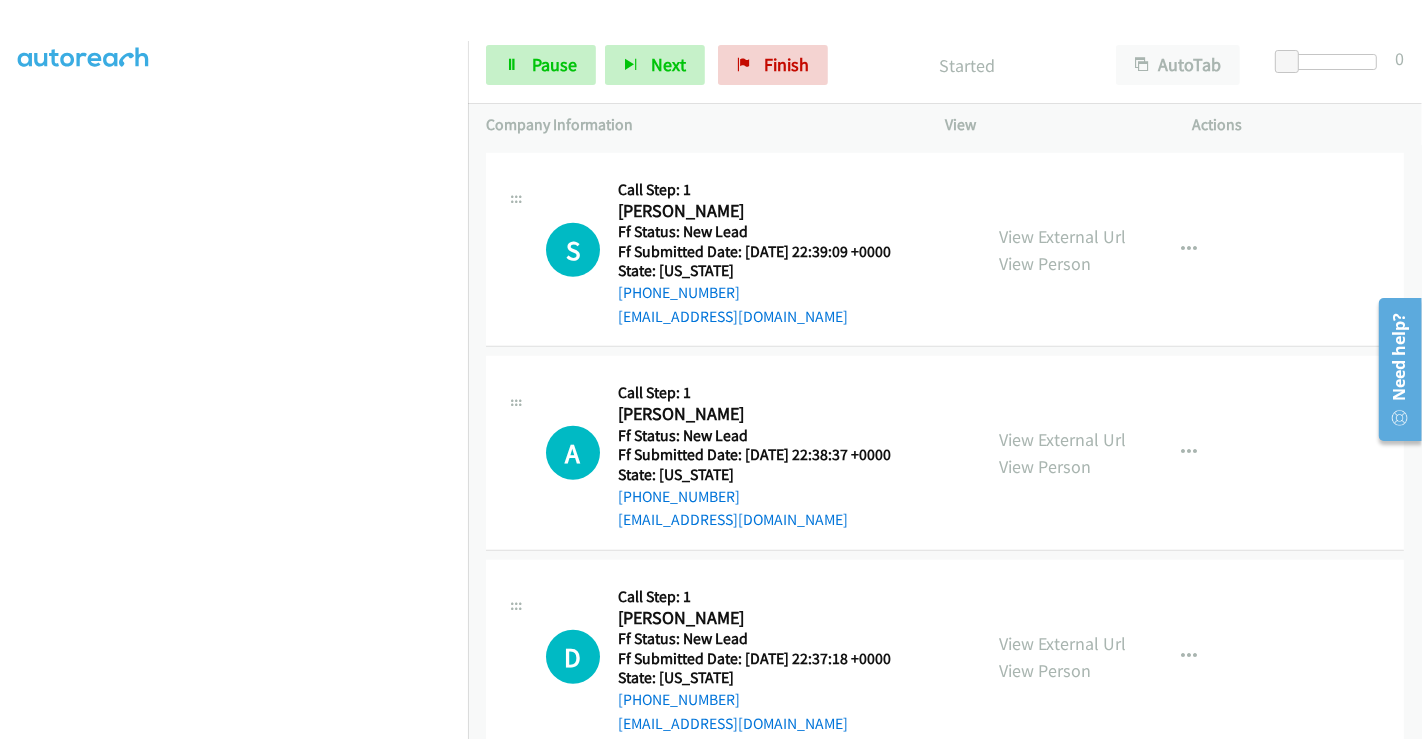 scroll, scrollTop: 1186, scrollLeft: 0, axis: vertical 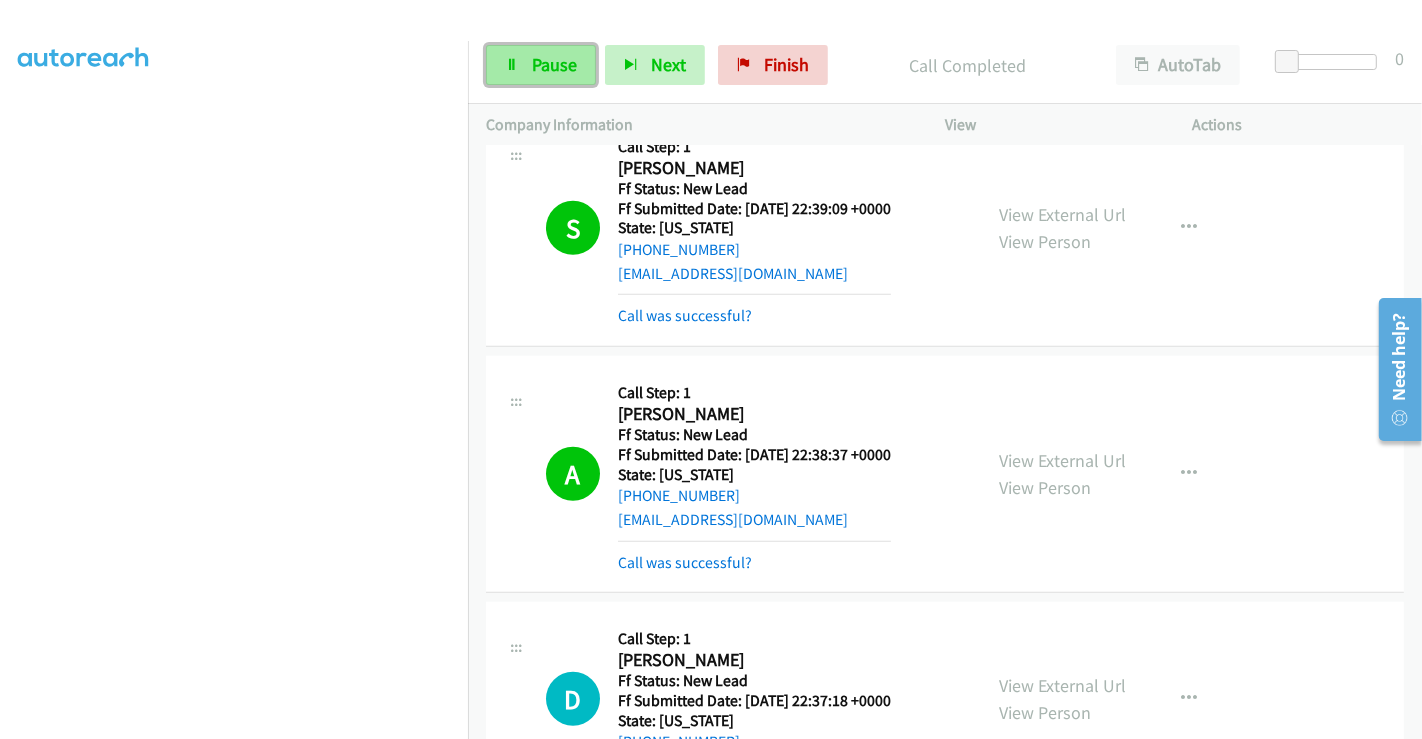 click on "Pause" at bounding box center (554, 64) 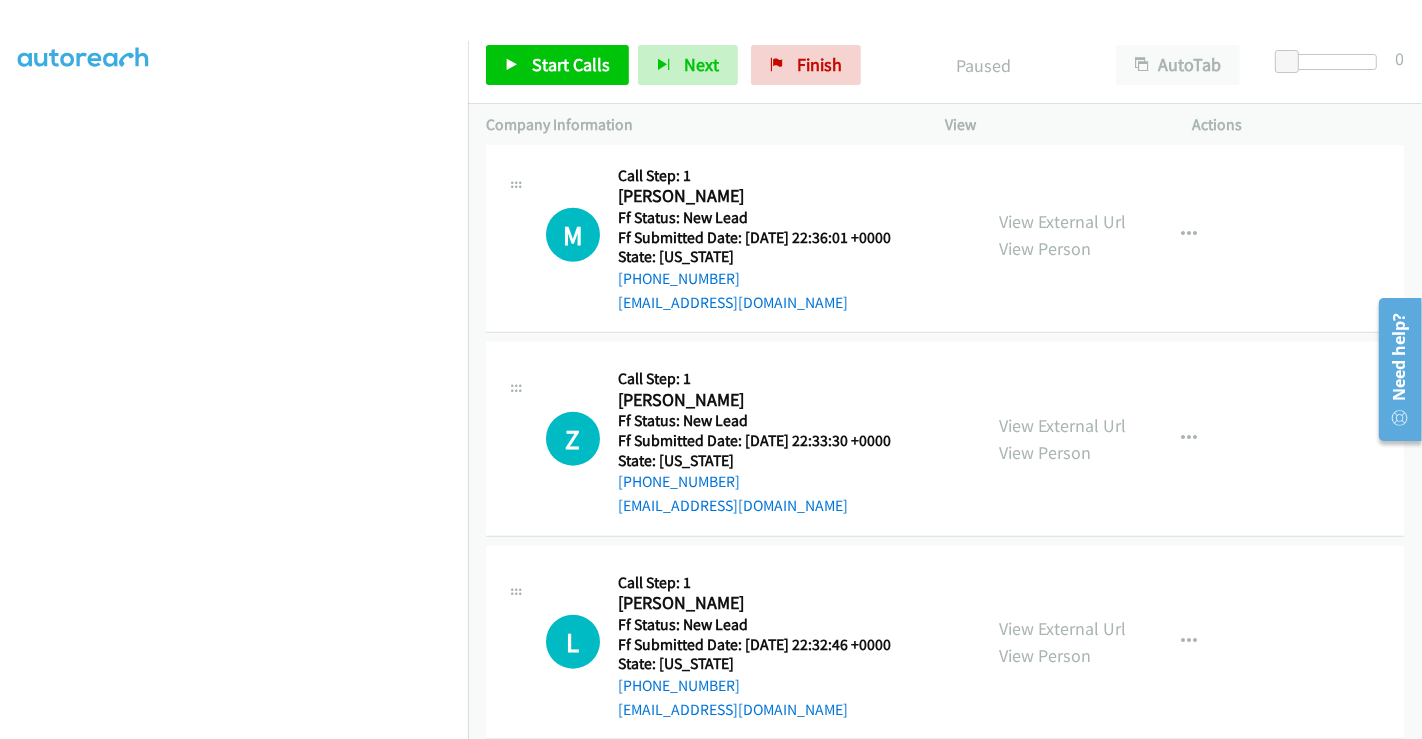 scroll, scrollTop: 1880, scrollLeft: 0, axis: vertical 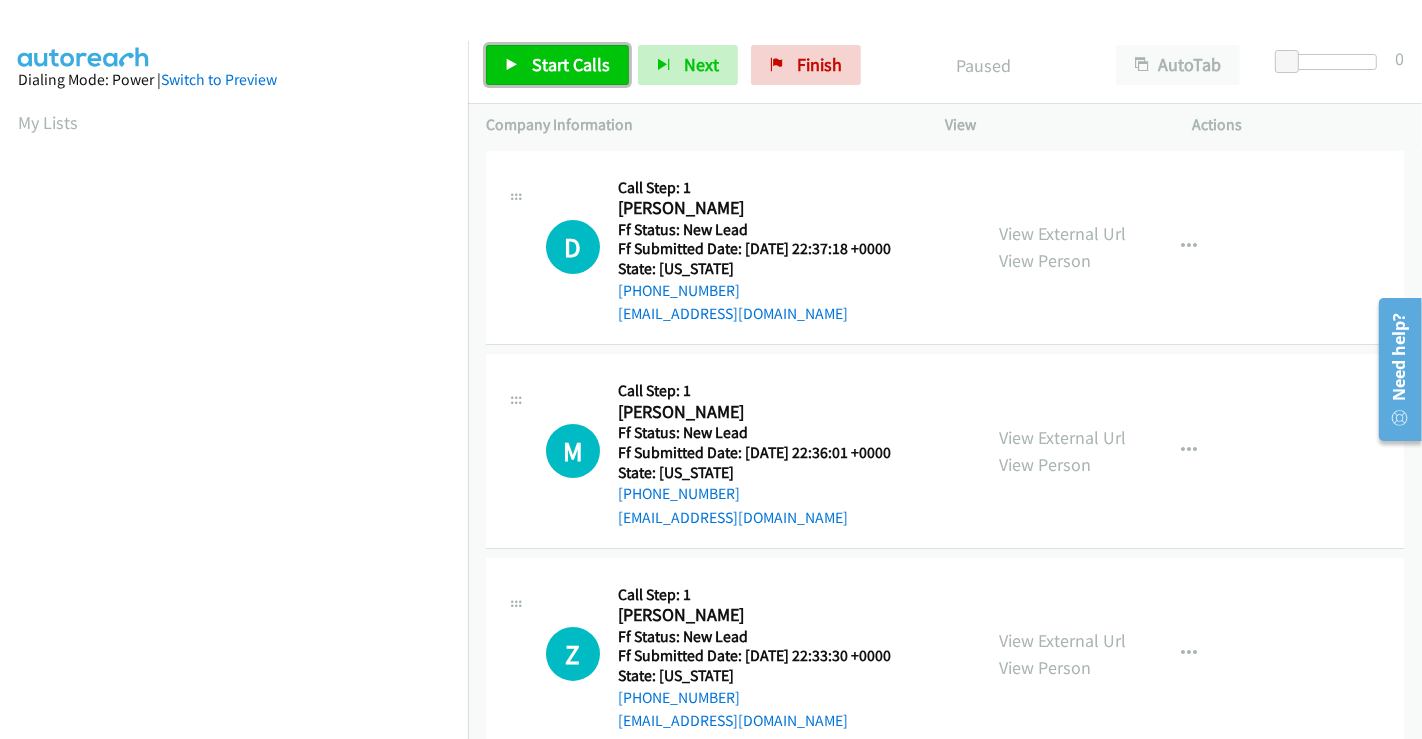 click on "Start Calls" at bounding box center [557, 65] 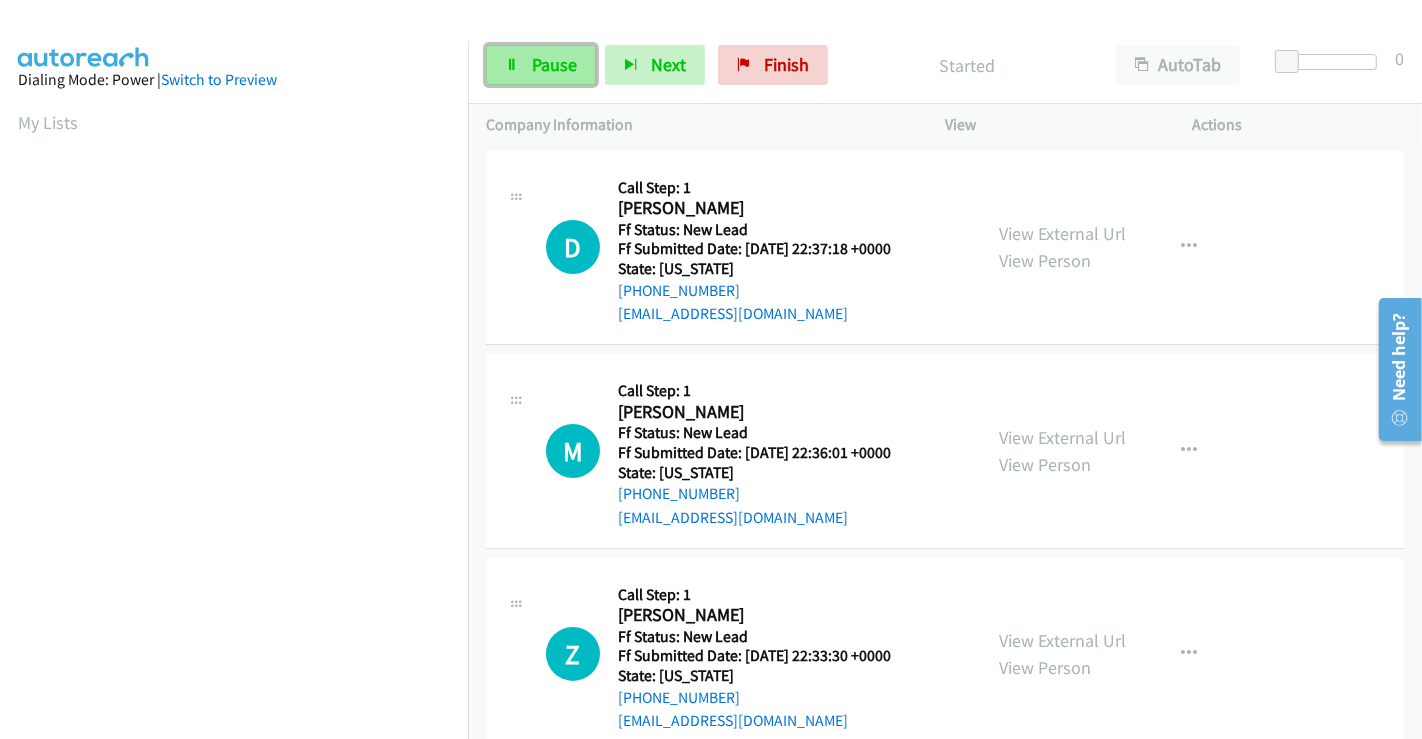 click on "Pause" at bounding box center [554, 64] 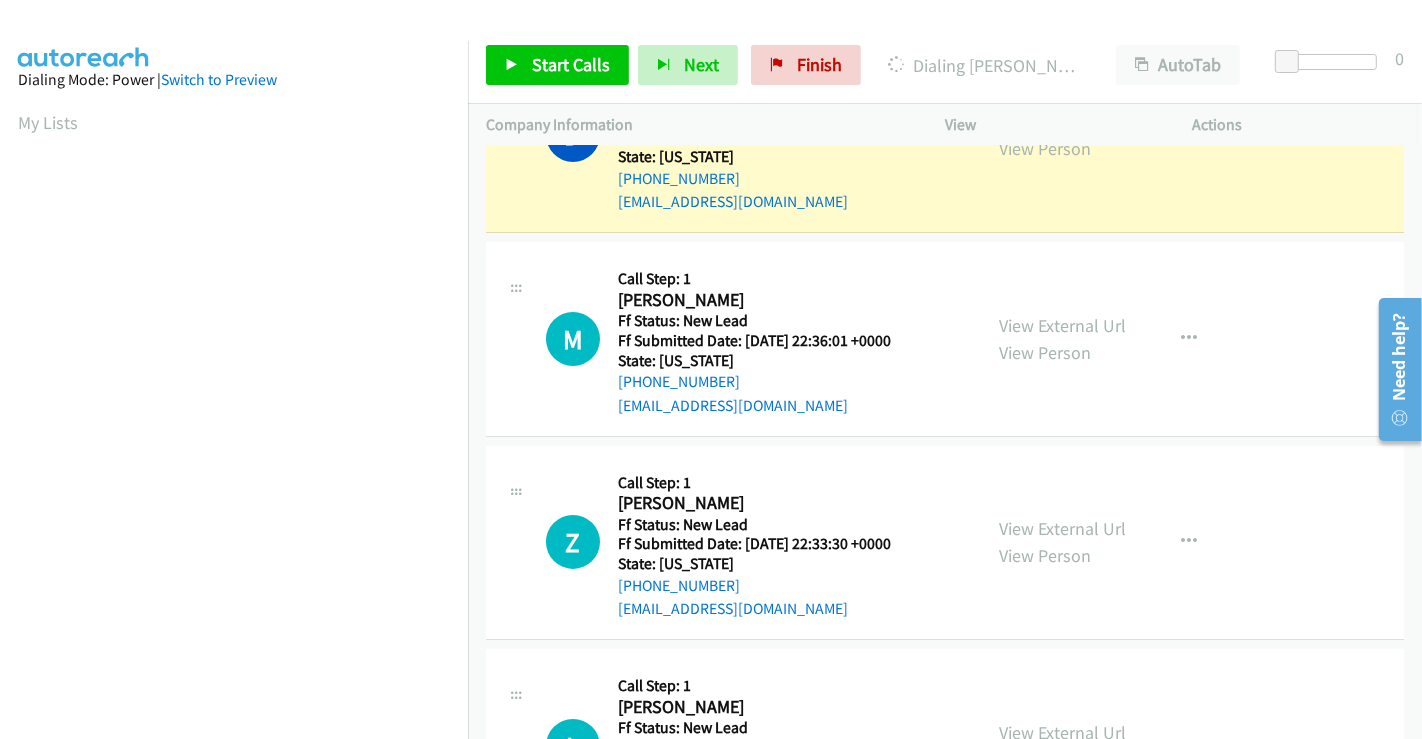 scroll, scrollTop: 222, scrollLeft: 0, axis: vertical 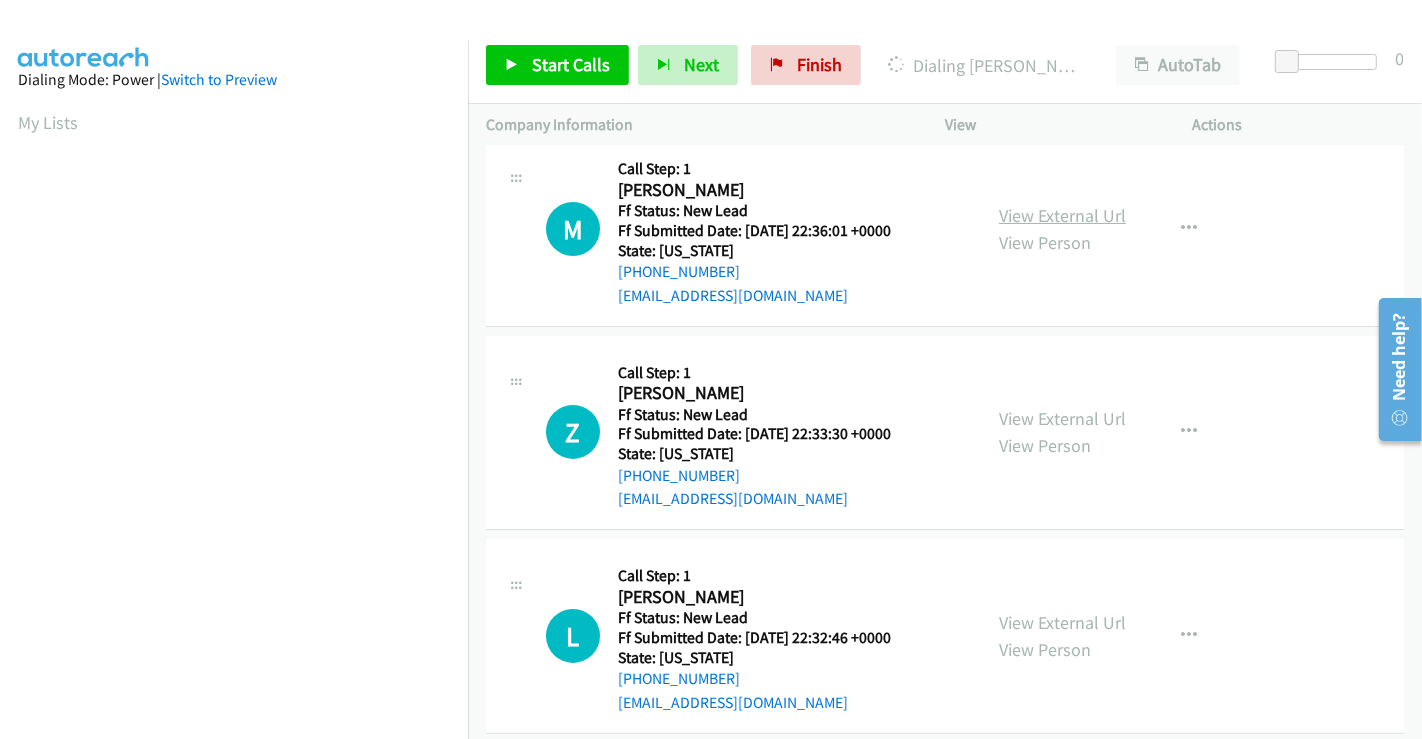 click on "View External Url" at bounding box center (1062, 215) 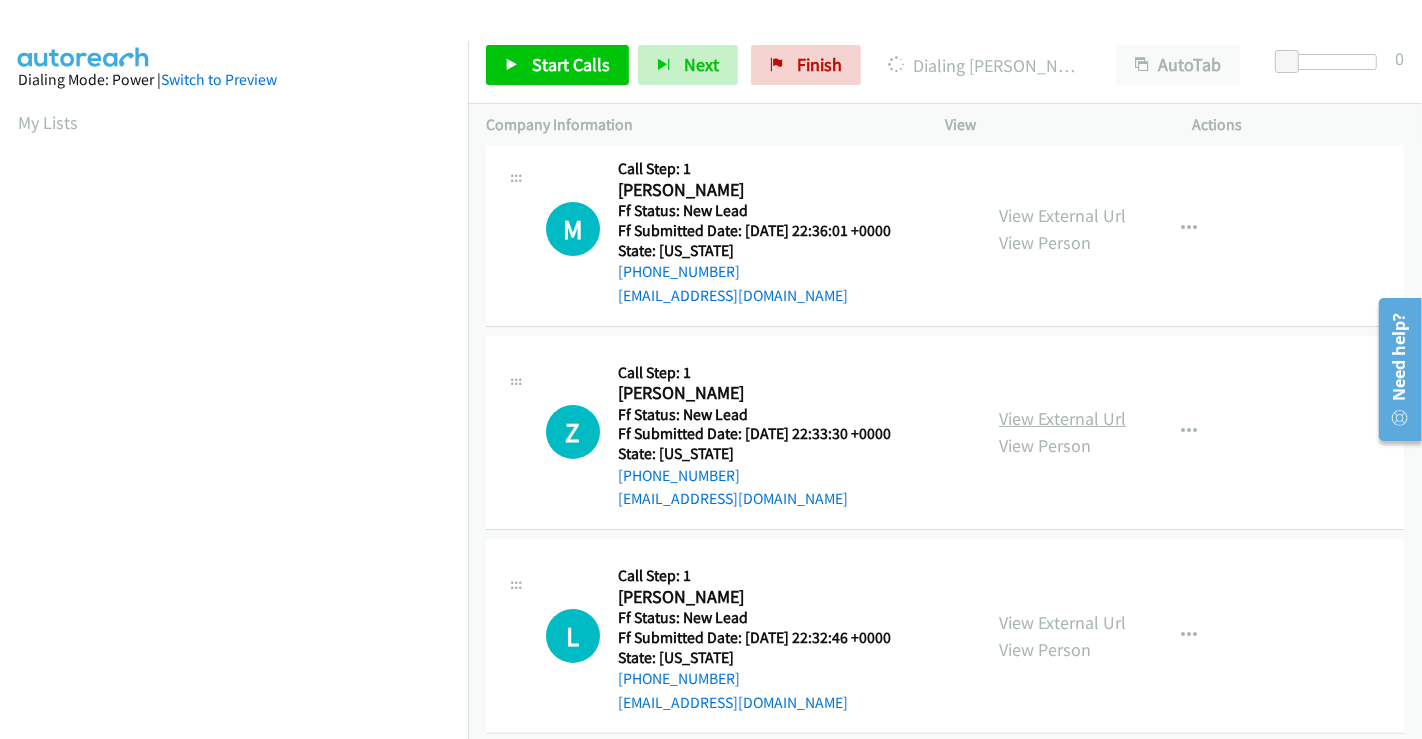 click on "View External Url" at bounding box center [1062, 418] 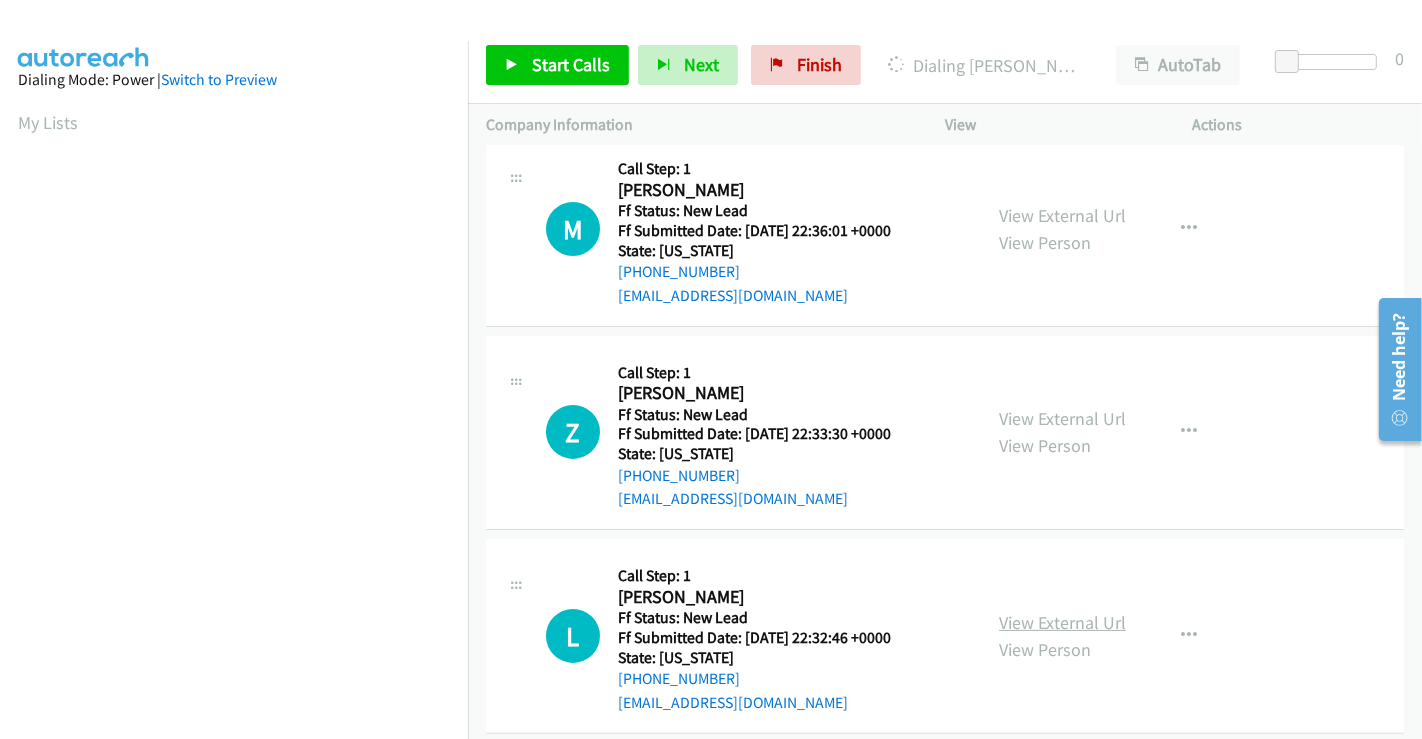click on "View External Url" at bounding box center (1062, 622) 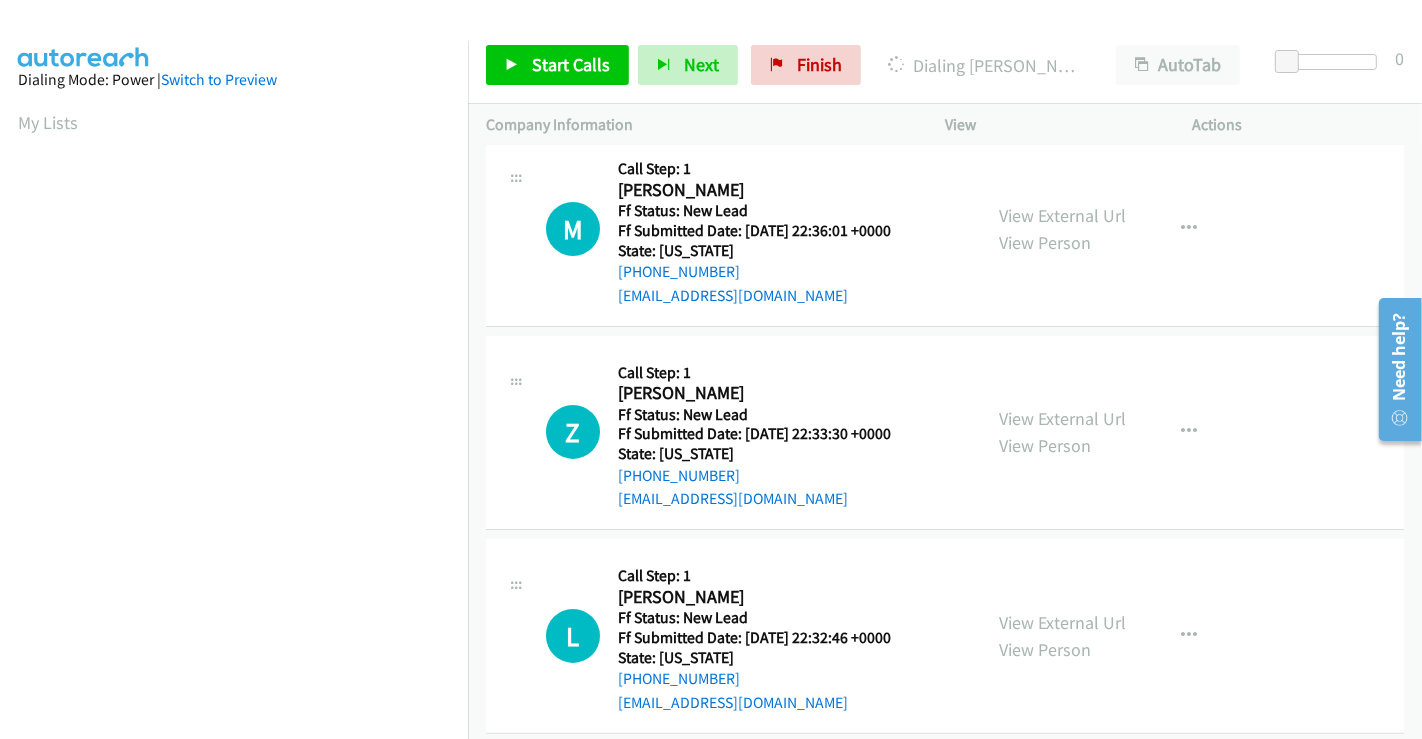 scroll, scrollTop: 385, scrollLeft: 0, axis: vertical 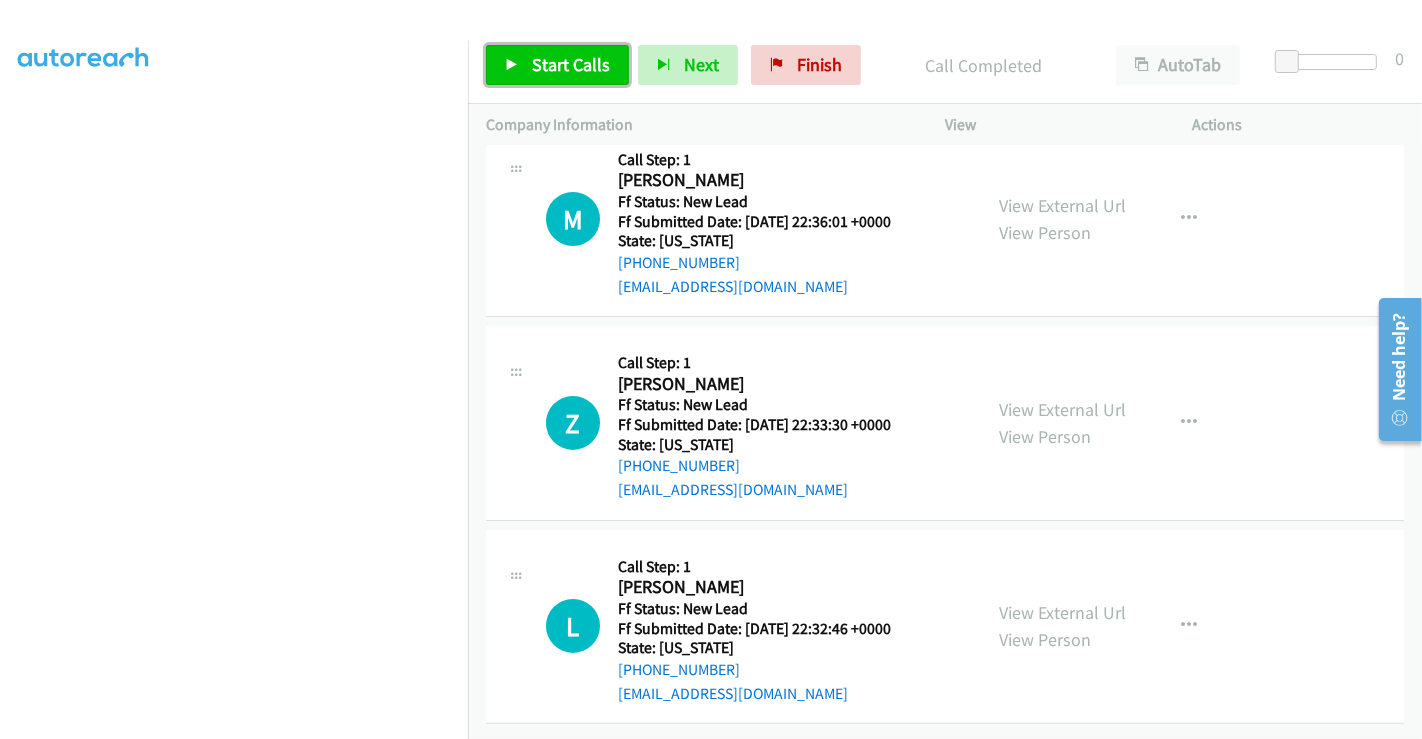 click on "Start Calls" at bounding box center (571, 64) 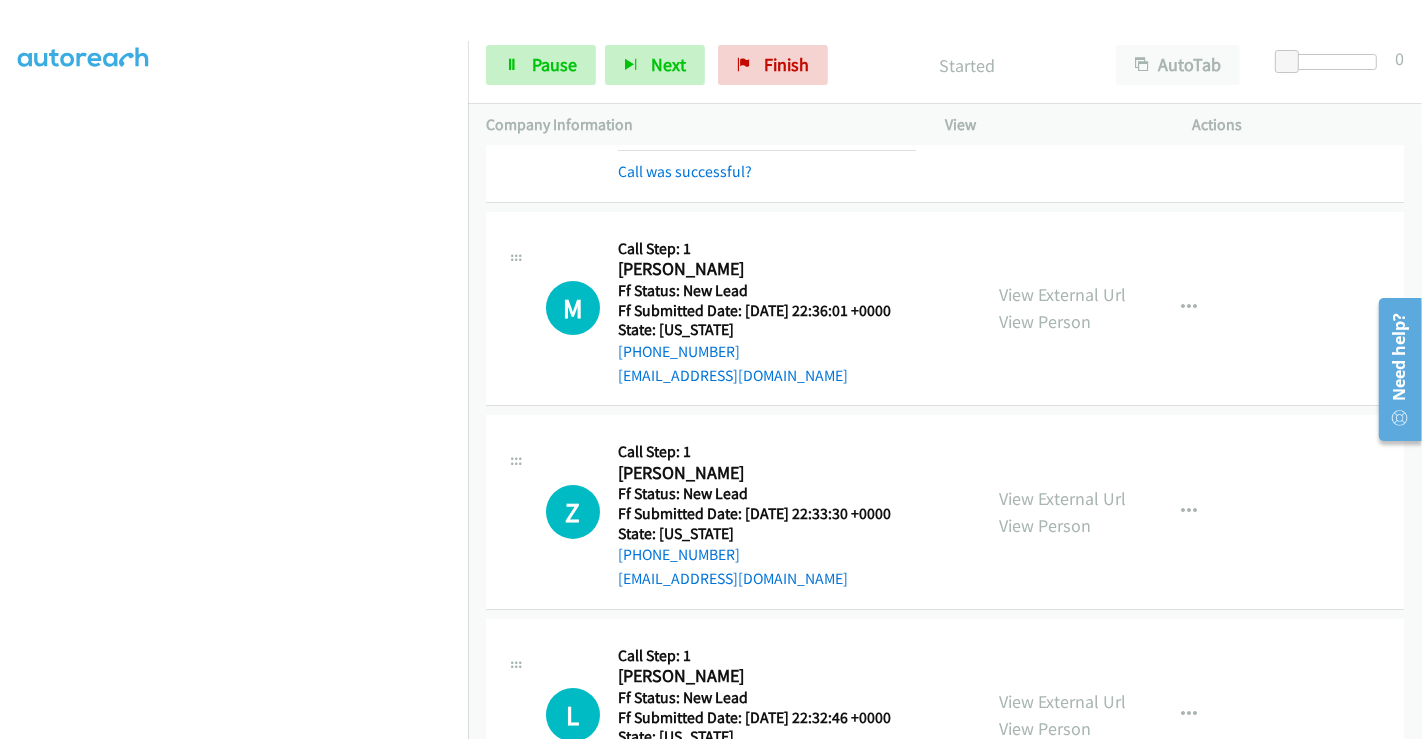 scroll, scrollTop: 288, scrollLeft: 0, axis: vertical 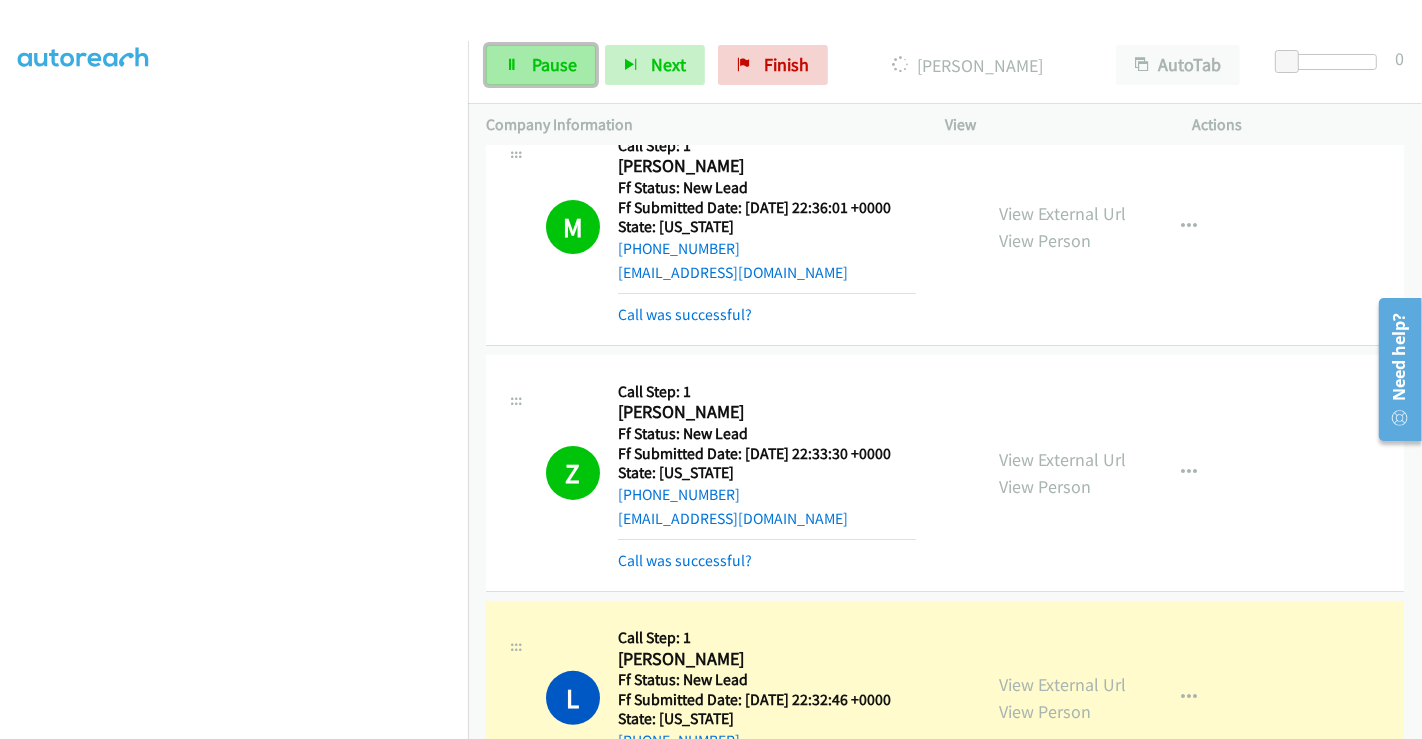 click at bounding box center (512, 66) 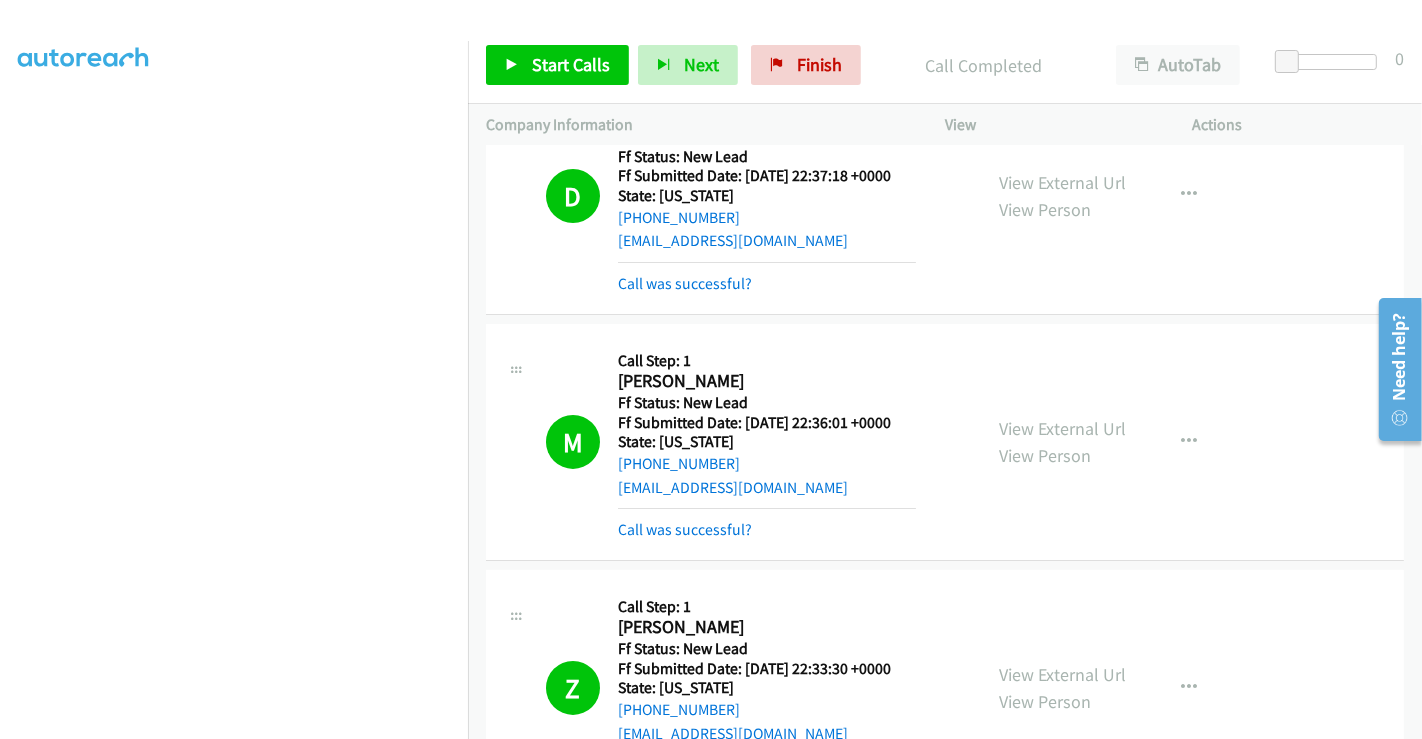 scroll, scrollTop: 0, scrollLeft: 0, axis: both 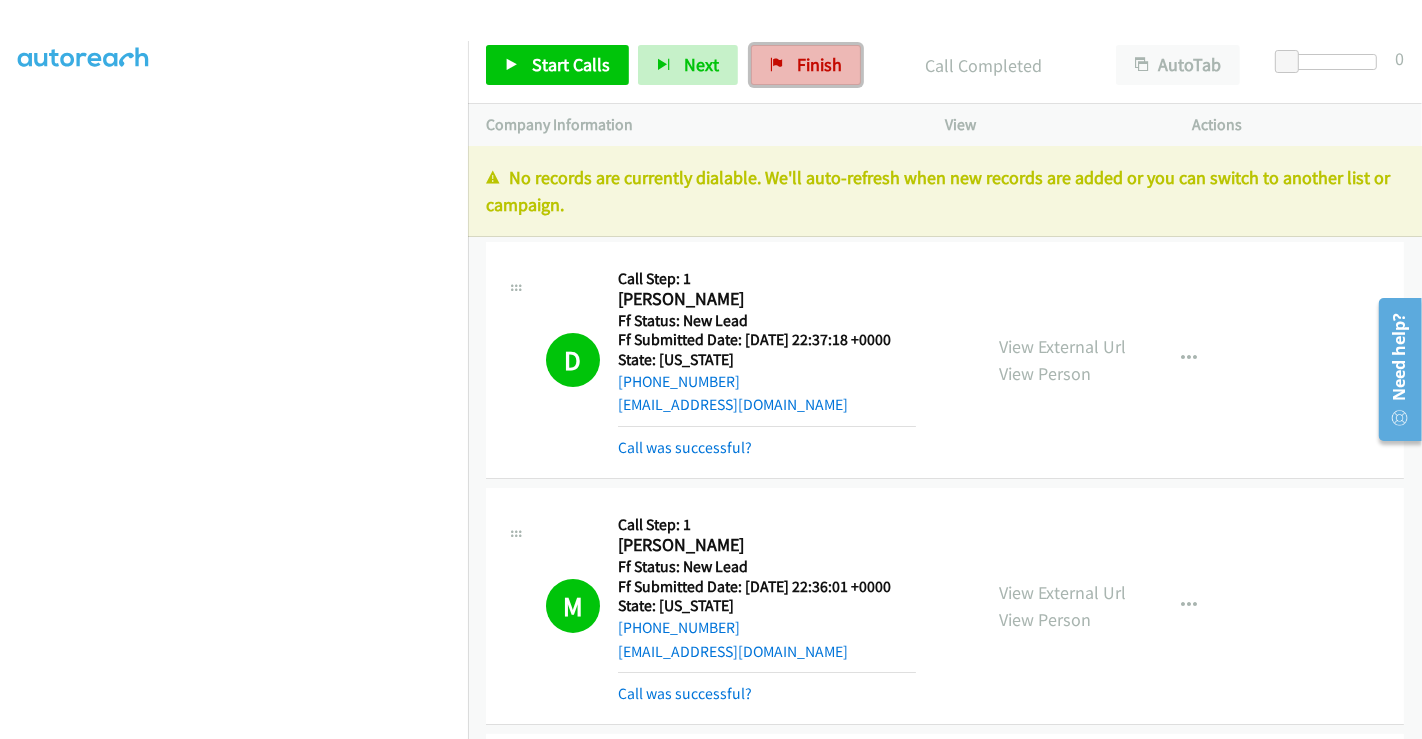 click on "Finish" at bounding box center [819, 64] 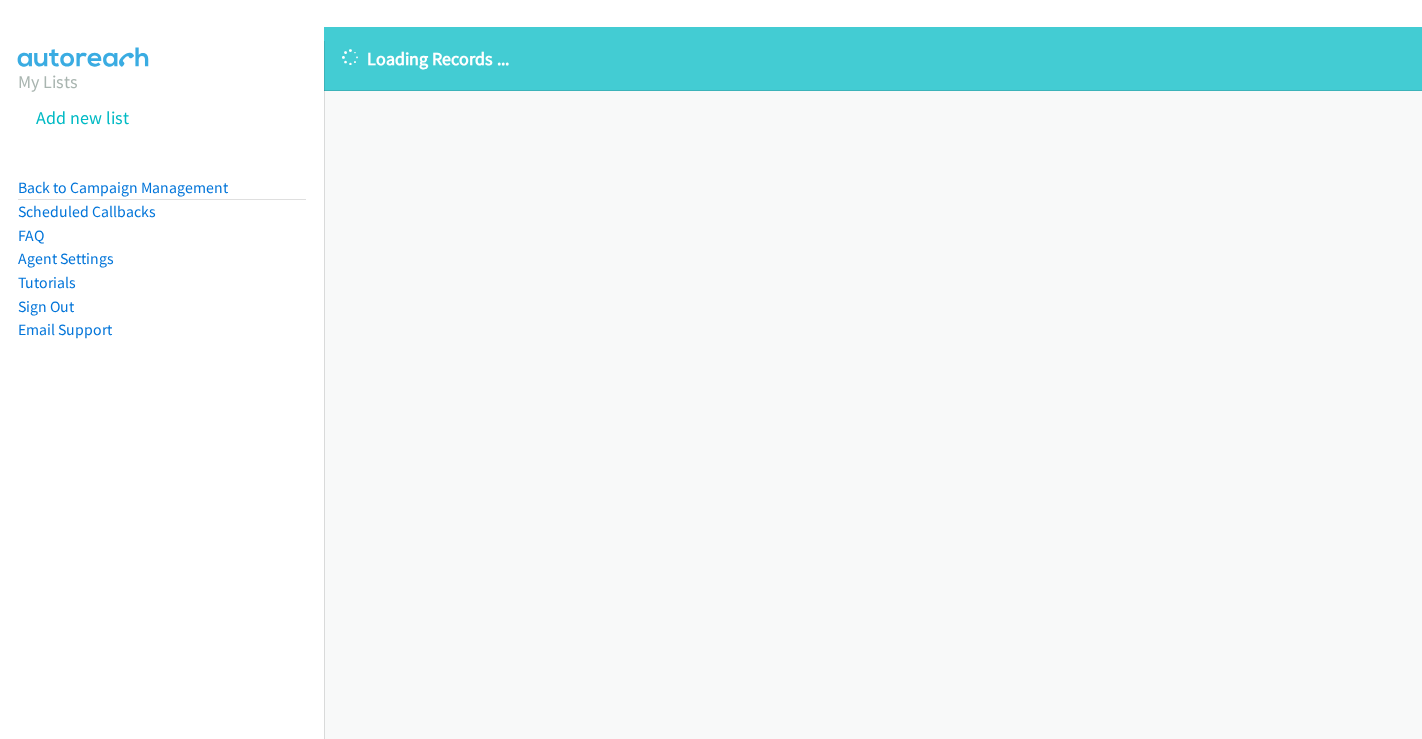 scroll, scrollTop: 0, scrollLeft: 0, axis: both 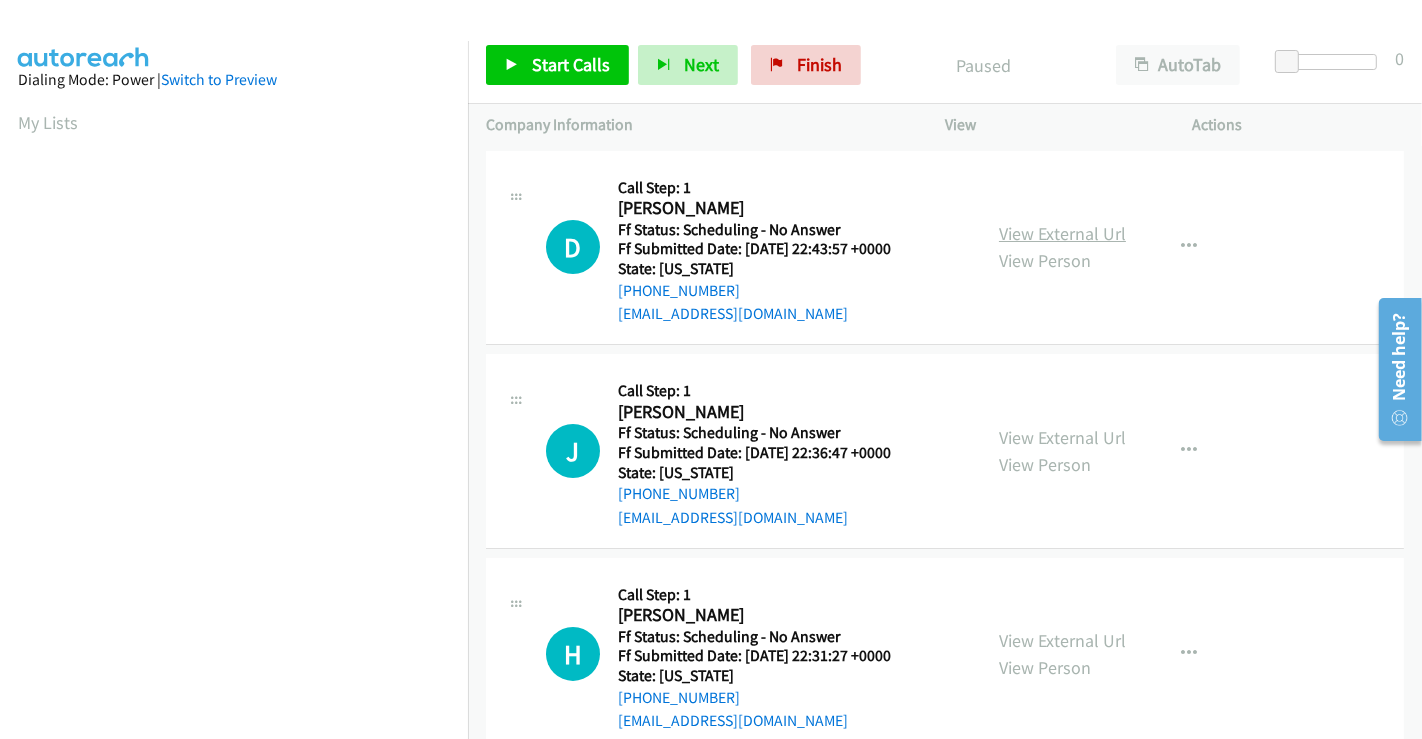 click on "View External Url" at bounding box center [1062, 233] 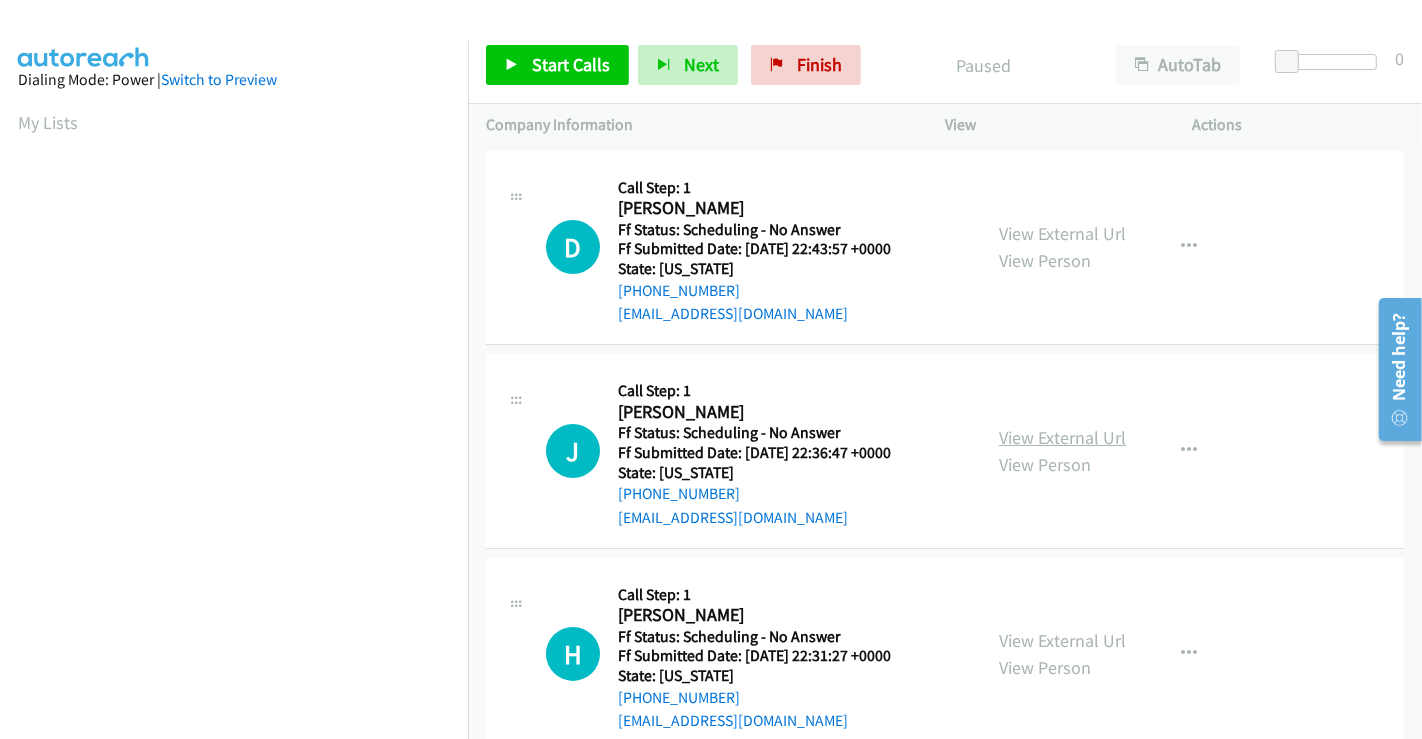 click on "View External Url" at bounding box center (1062, 437) 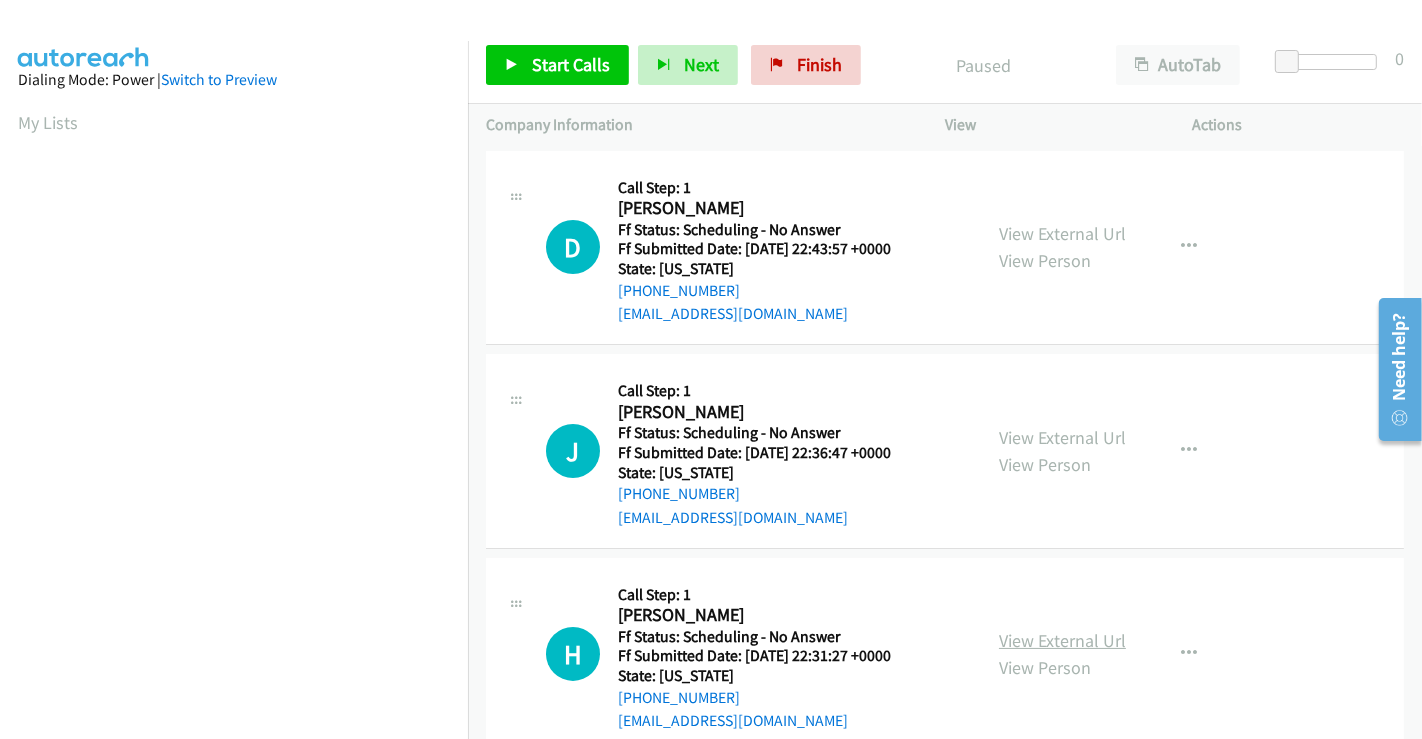 click on "View External Url" at bounding box center (1062, 640) 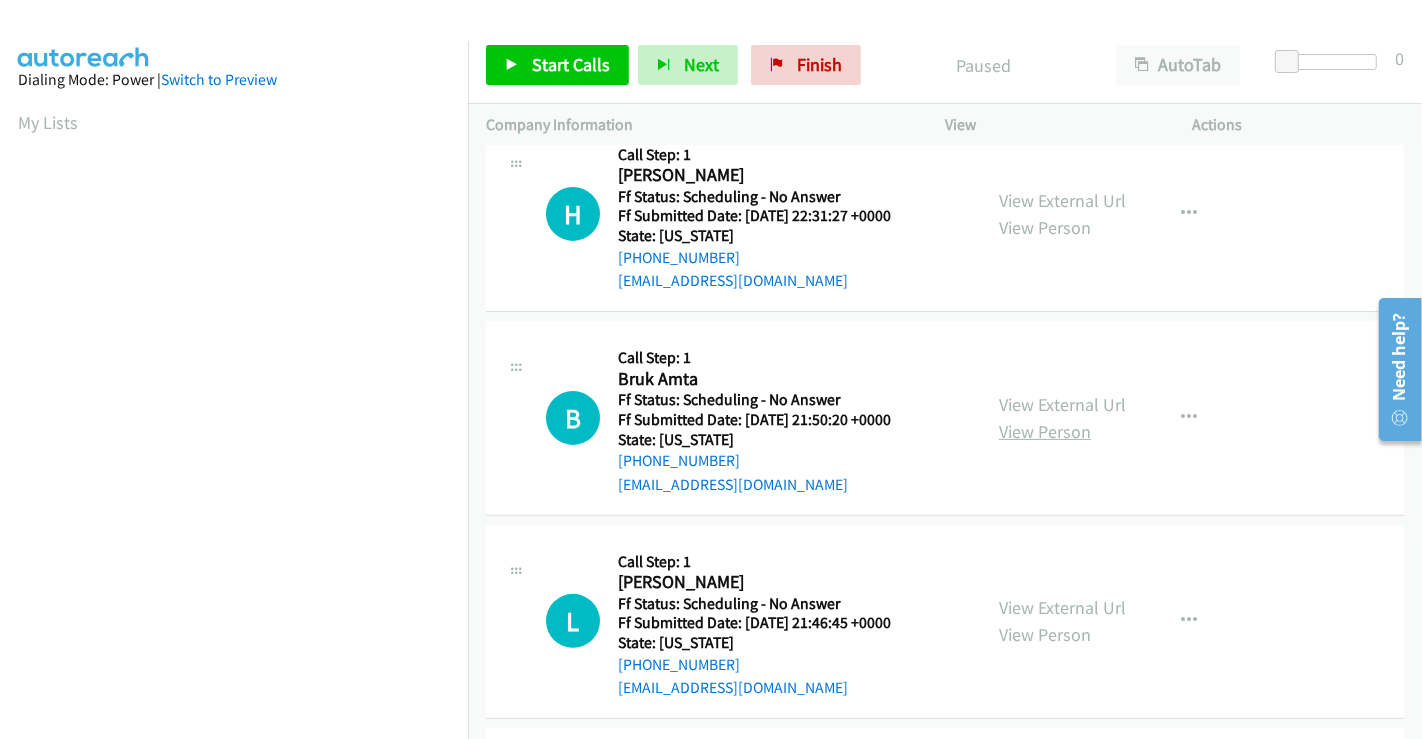 scroll, scrollTop: 444, scrollLeft: 0, axis: vertical 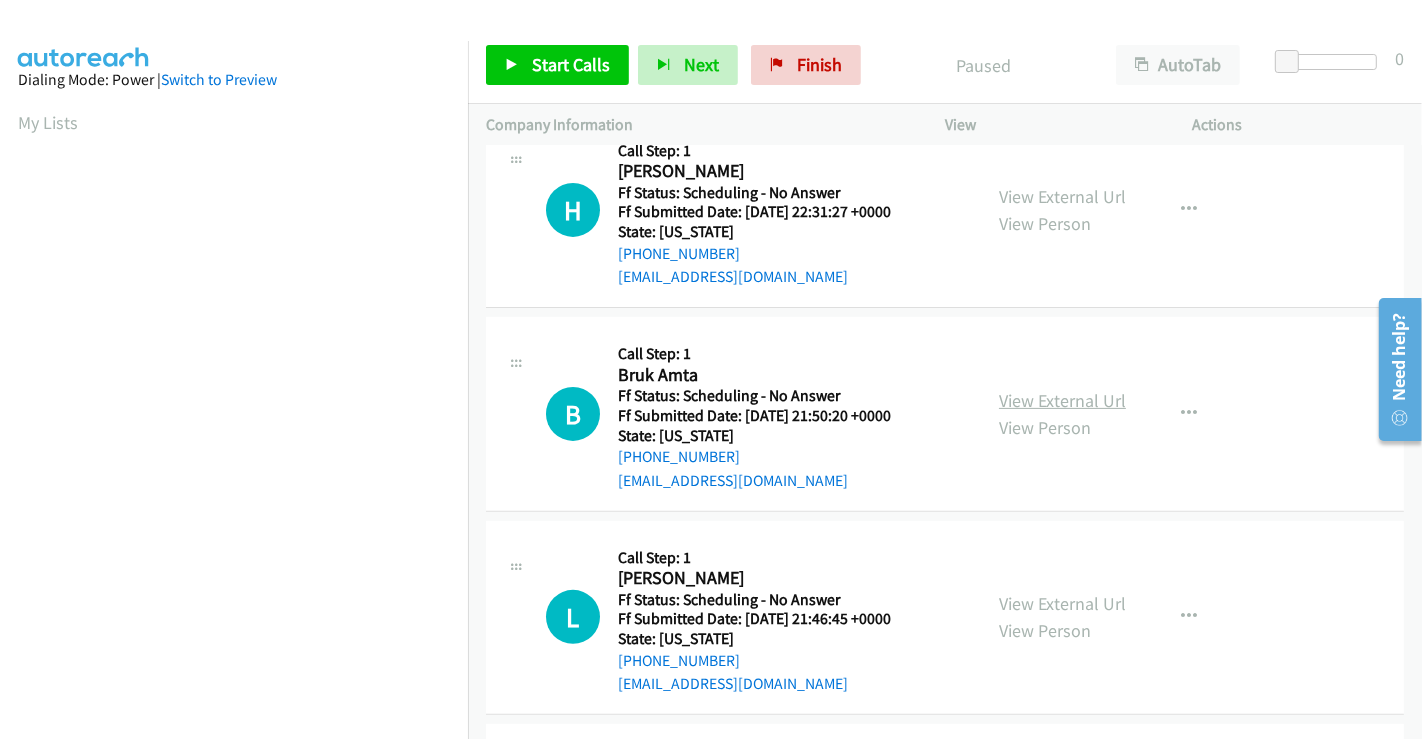click on "View External Url" at bounding box center [1062, 400] 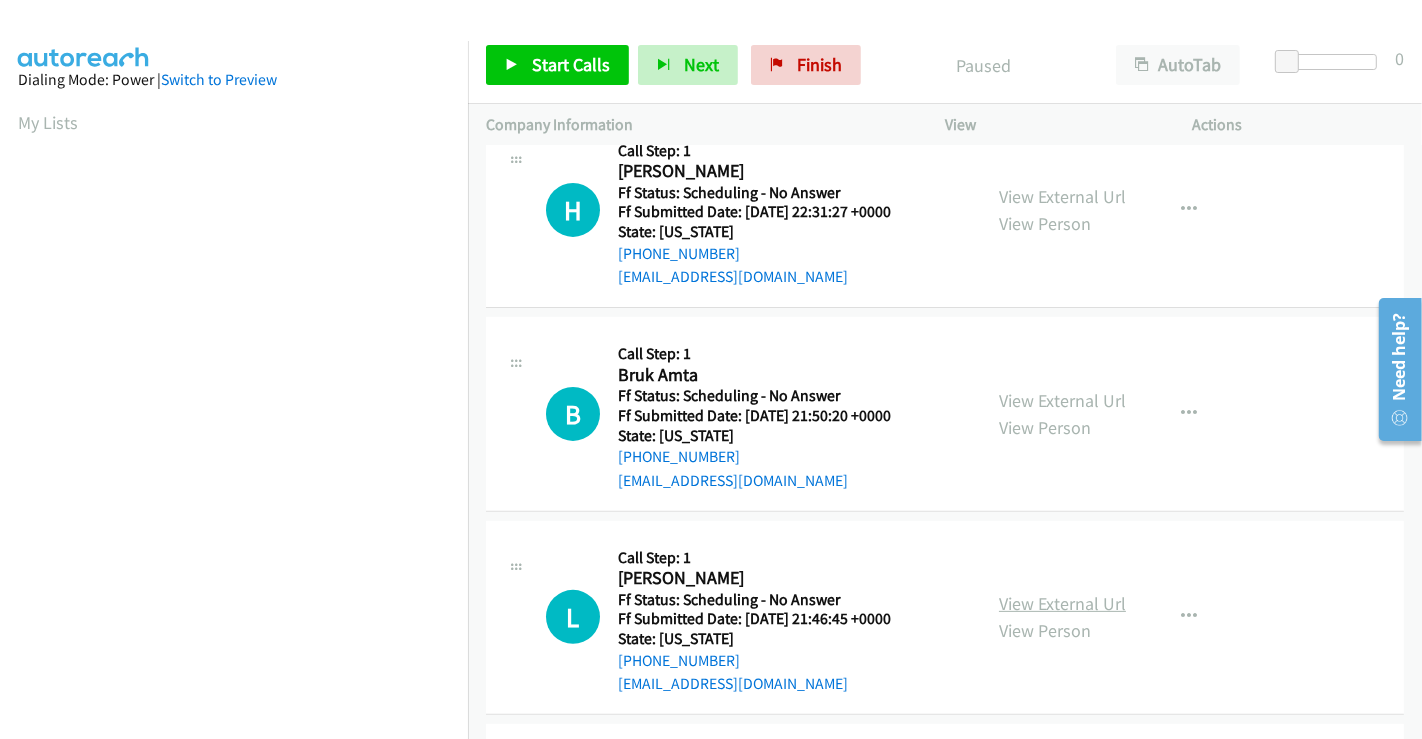 click on "View External Url" at bounding box center (1062, 603) 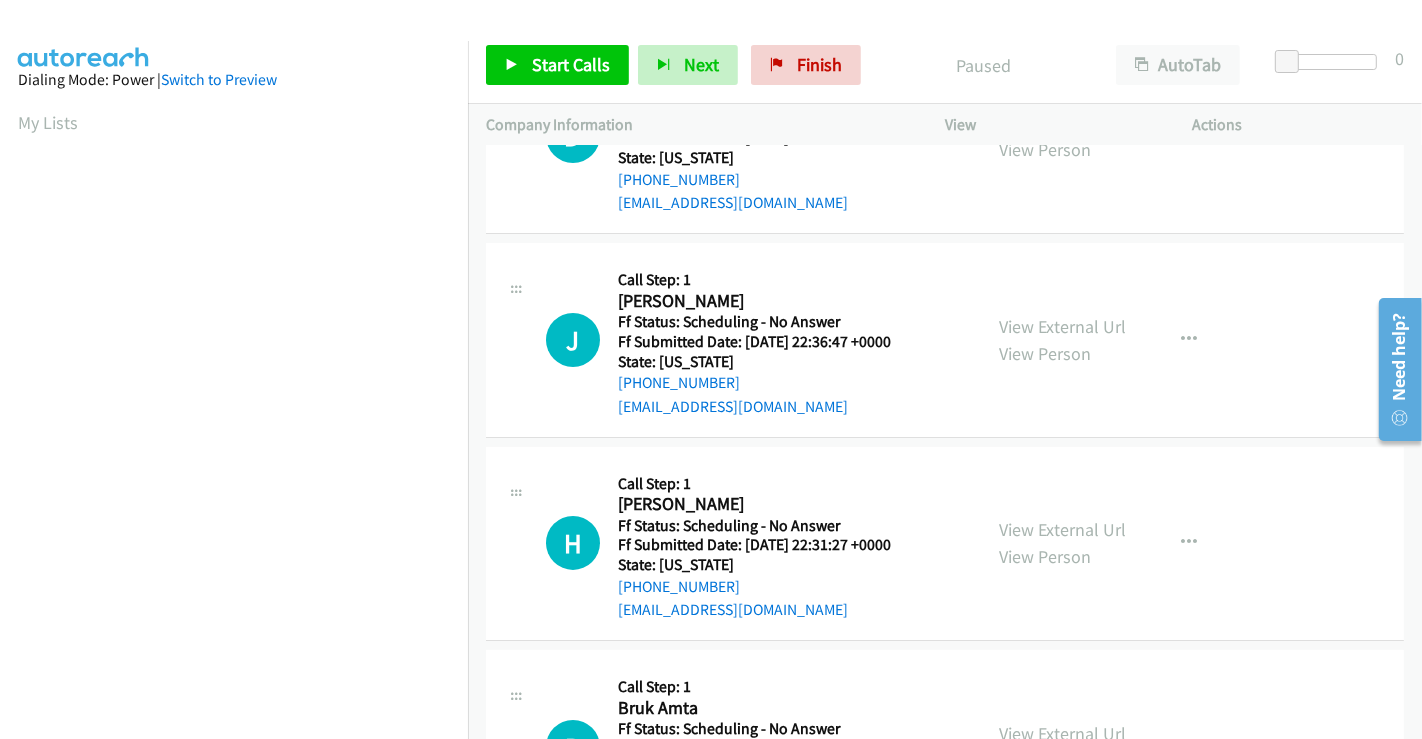 scroll, scrollTop: 0, scrollLeft: 0, axis: both 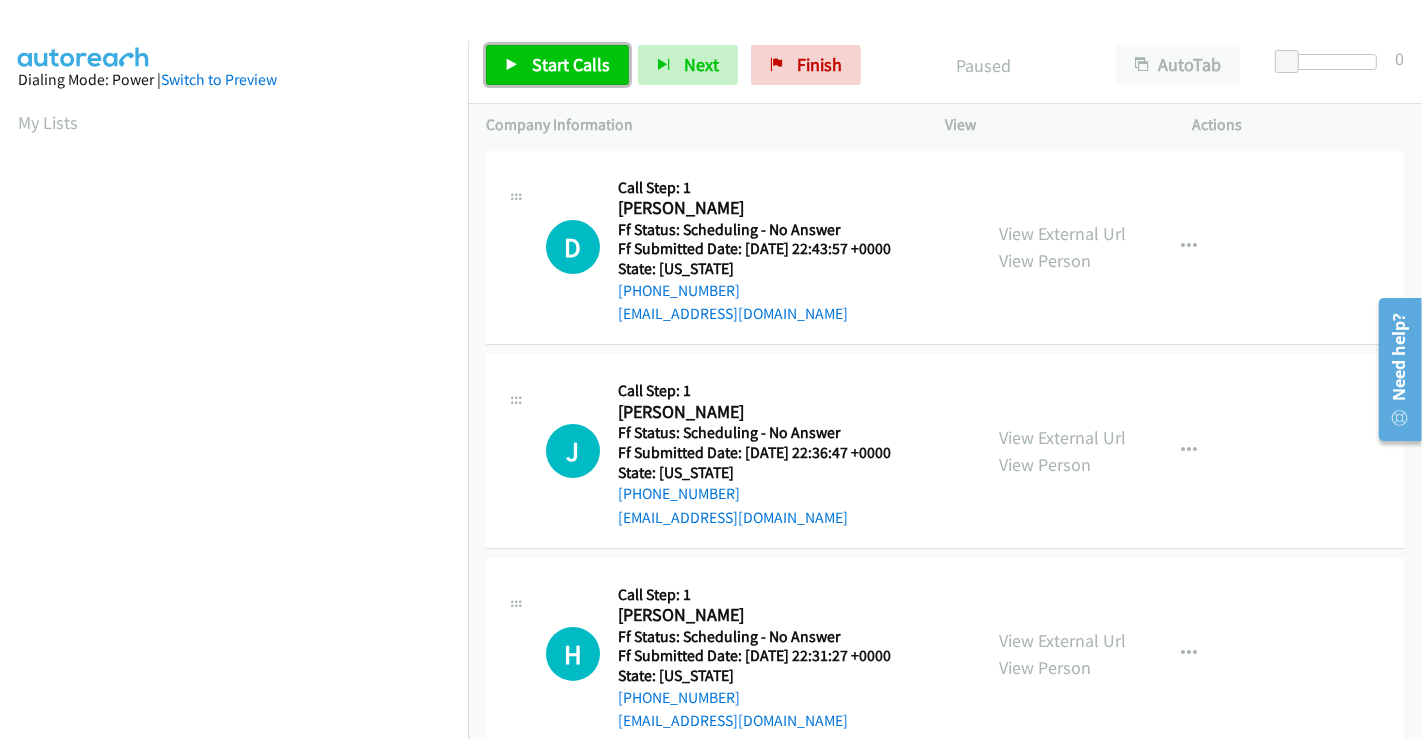 click on "Start Calls" at bounding box center (571, 64) 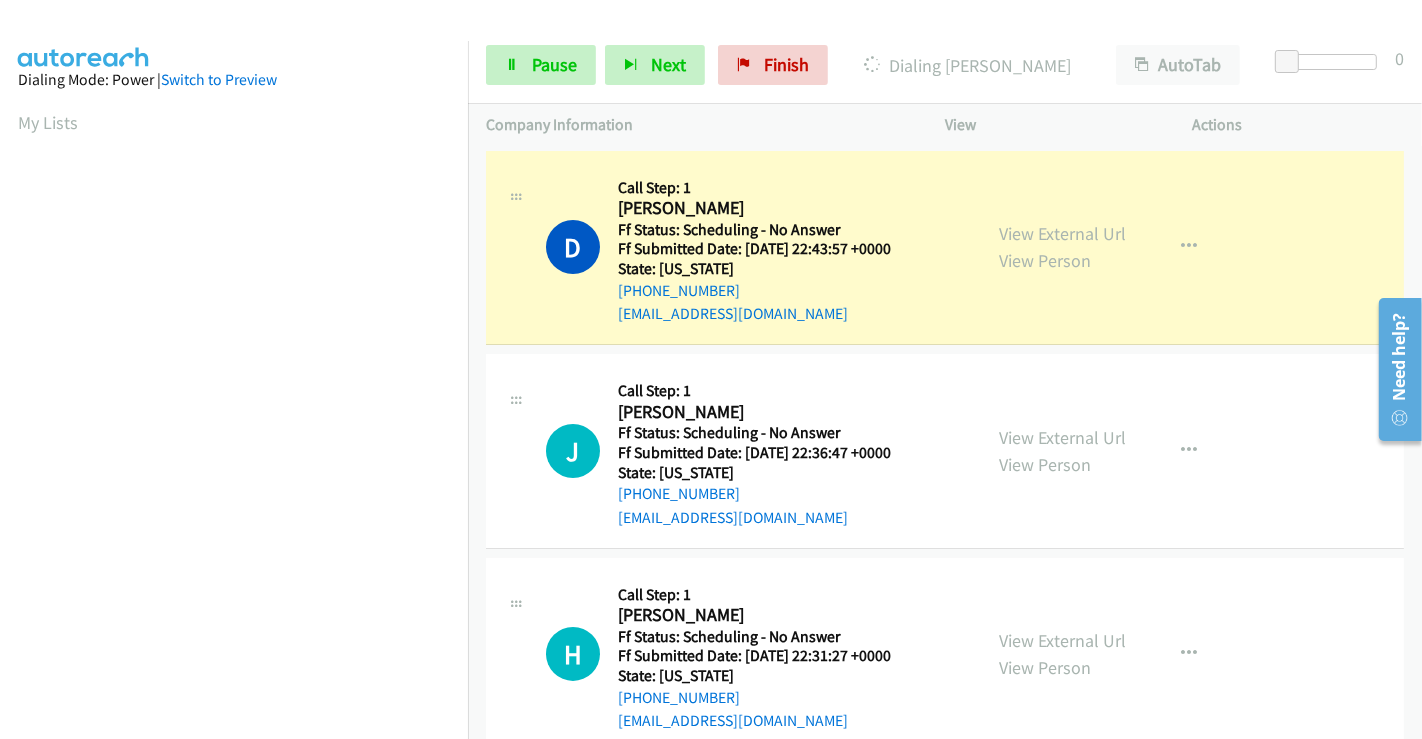 scroll, scrollTop: 385, scrollLeft: 0, axis: vertical 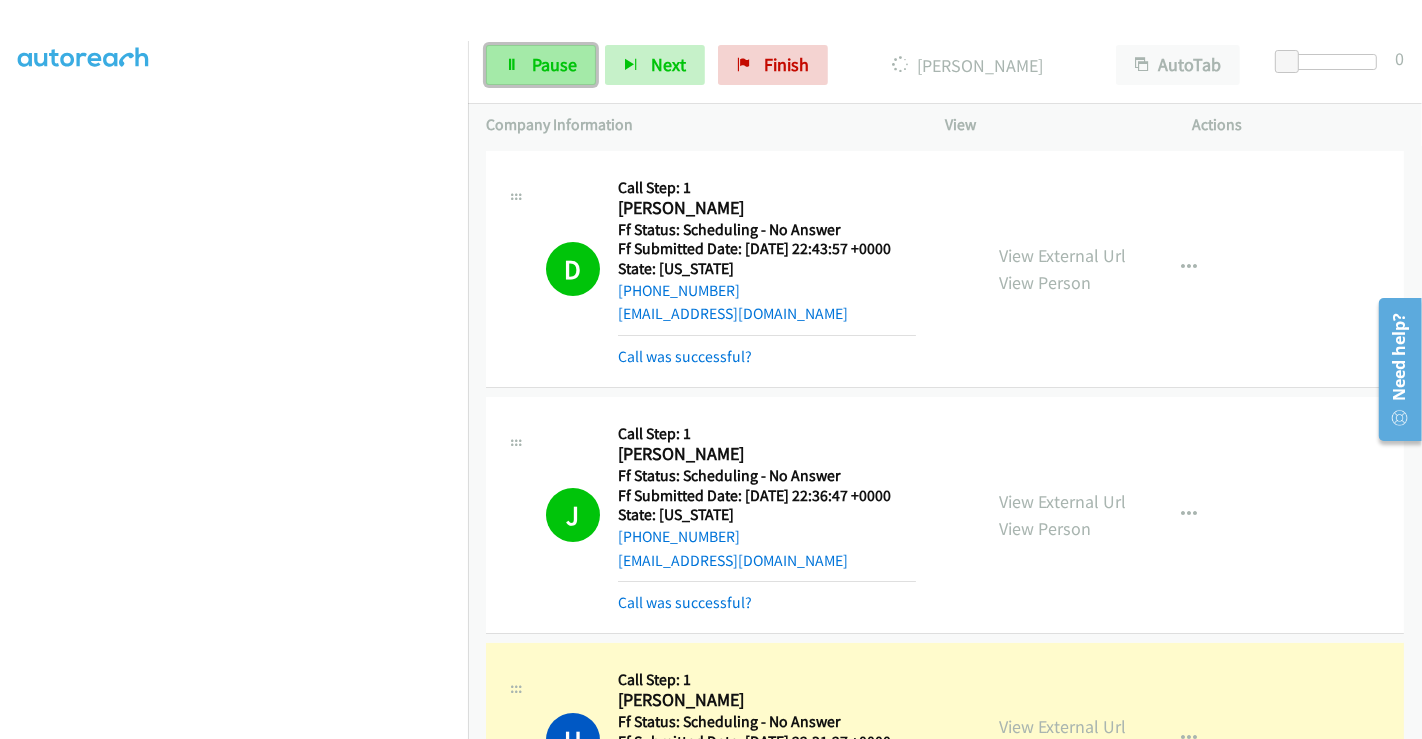 click on "Pause" at bounding box center (554, 64) 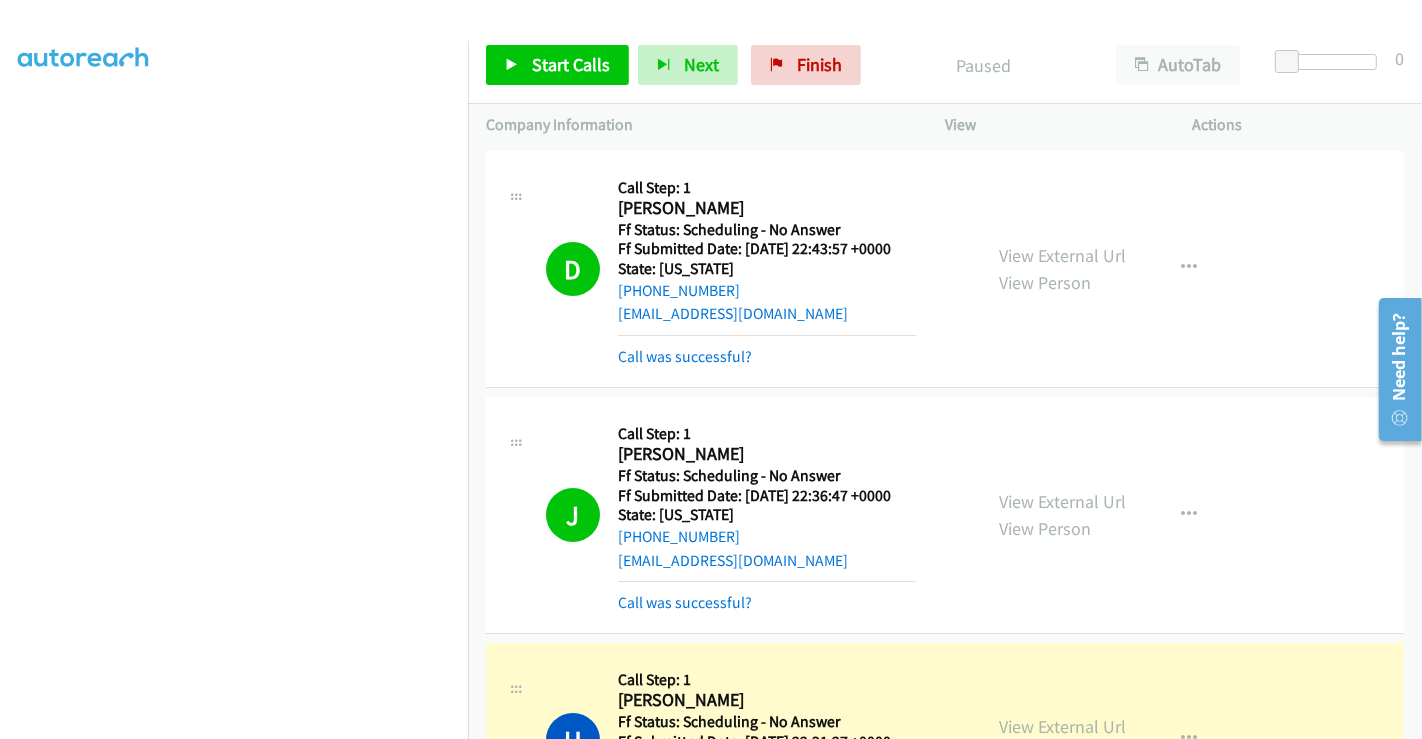 scroll, scrollTop: 0, scrollLeft: 0, axis: both 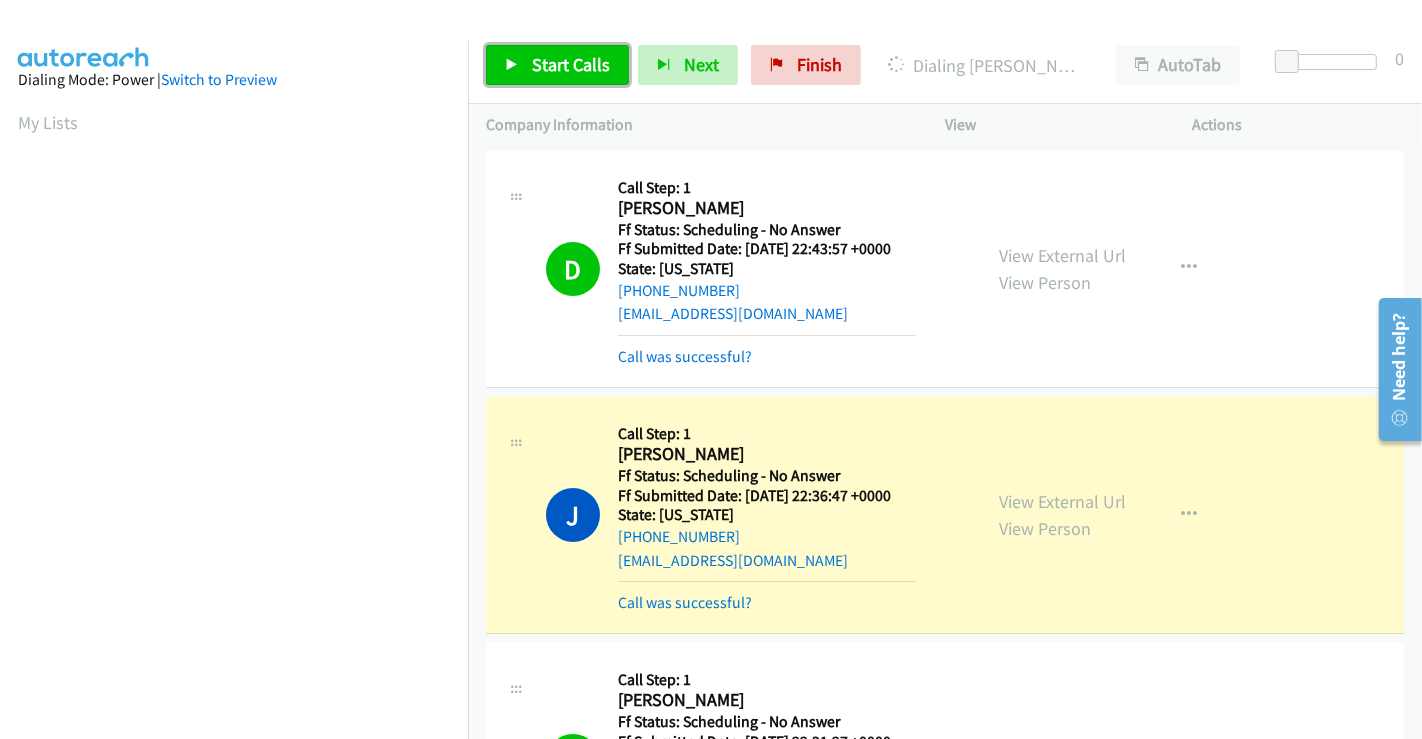 click on "Start Calls" at bounding box center [571, 64] 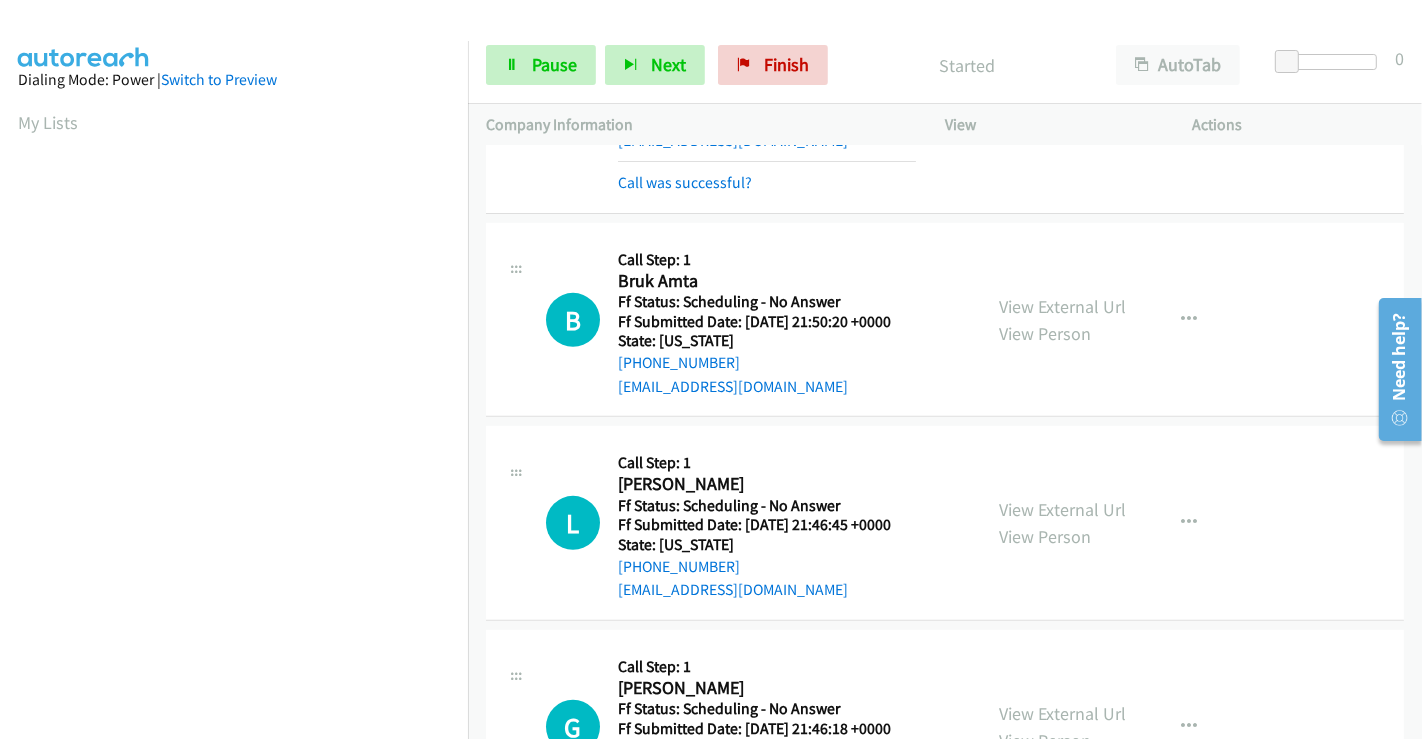 scroll, scrollTop: 777, scrollLeft: 0, axis: vertical 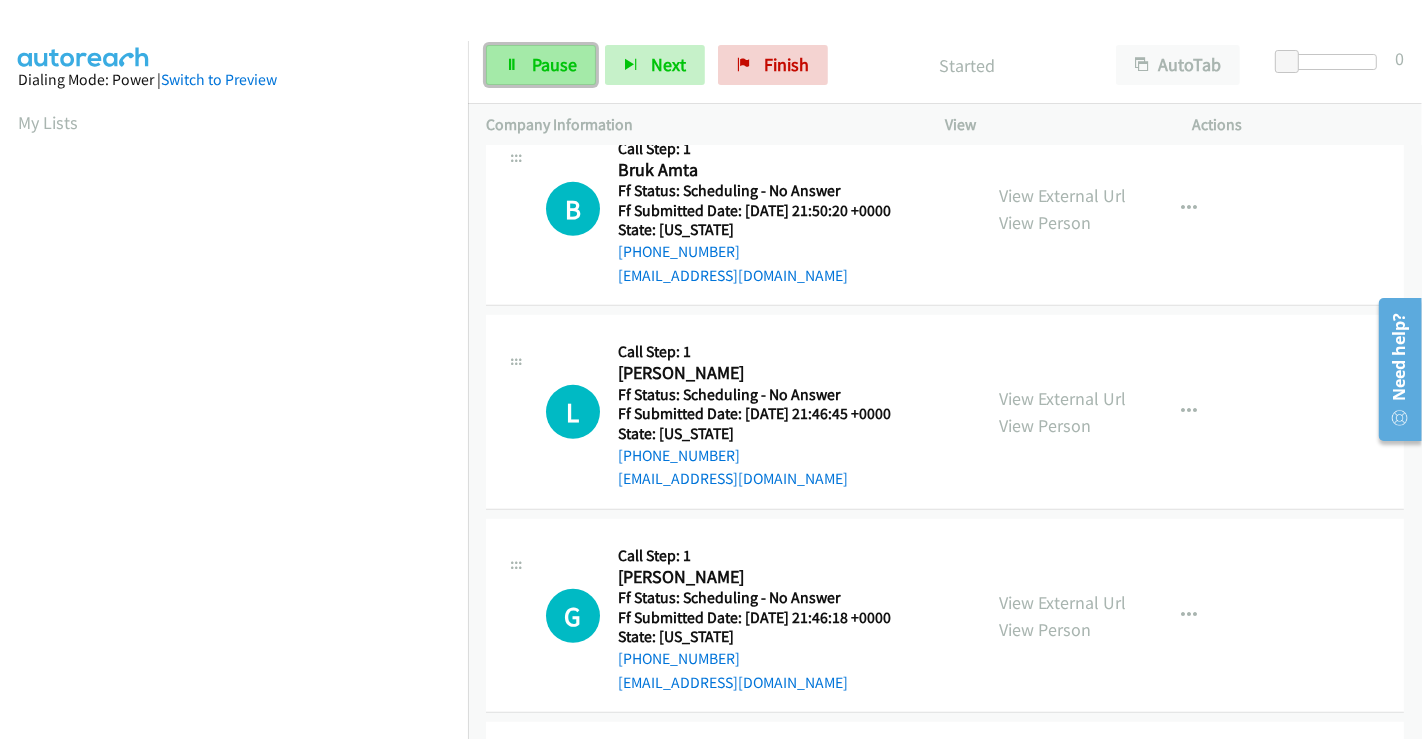 click on "Pause" at bounding box center (554, 64) 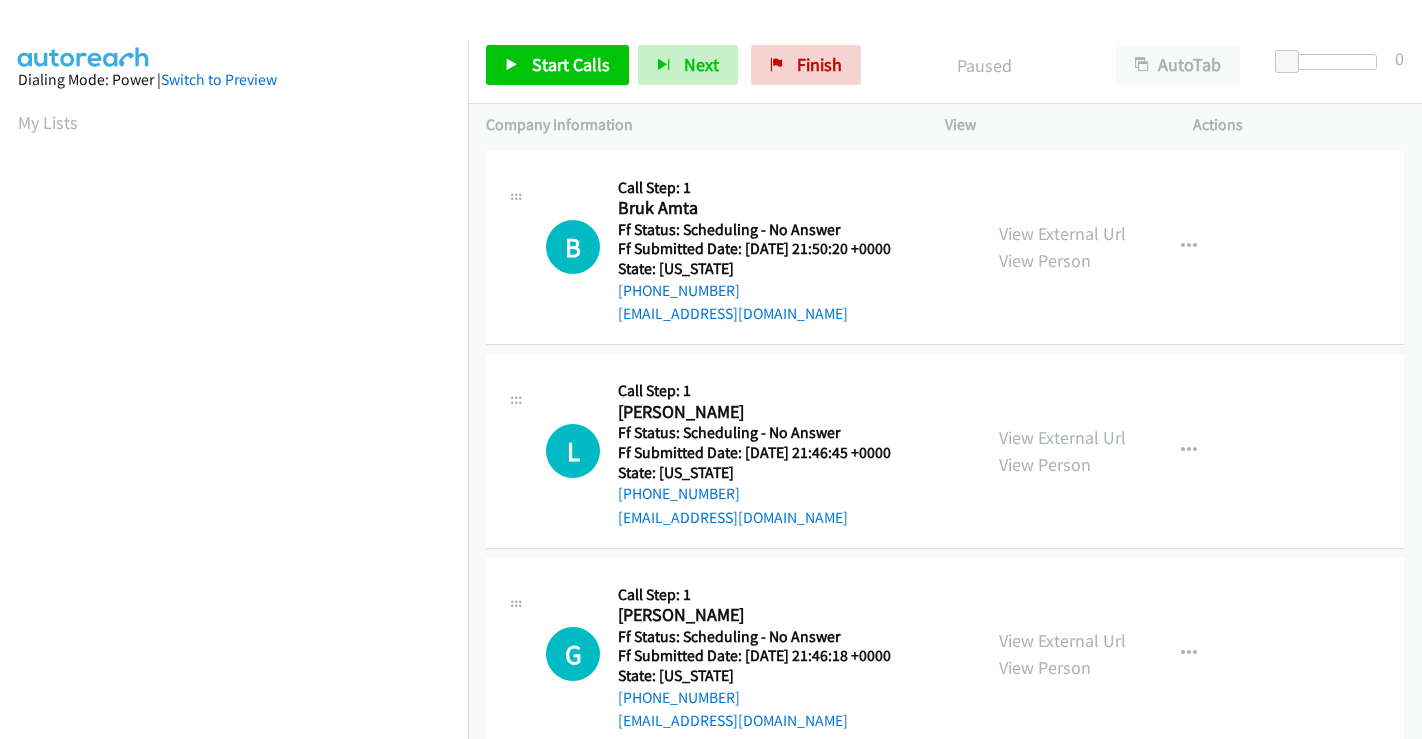 scroll, scrollTop: 0, scrollLeft: 0, axis: both 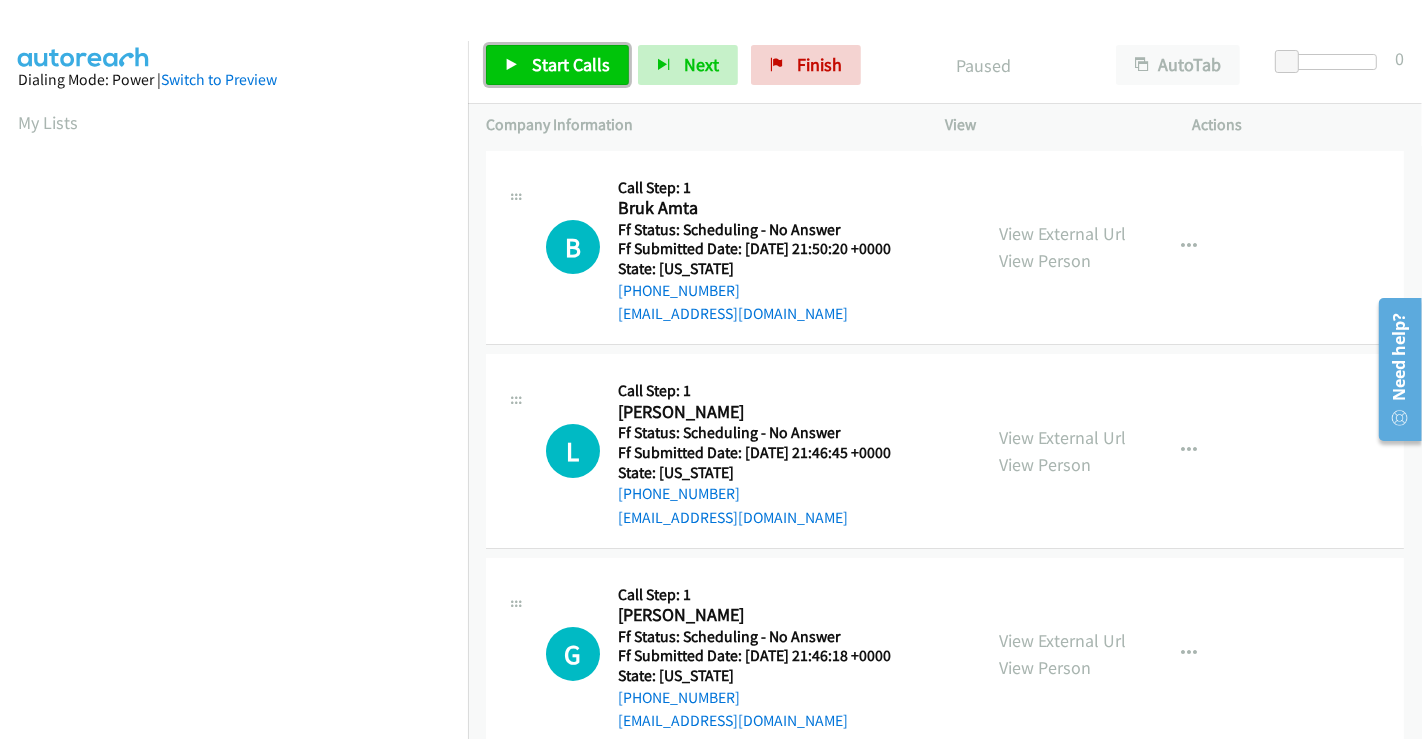 click on "Start Calls" at bounding box center [571, 64] 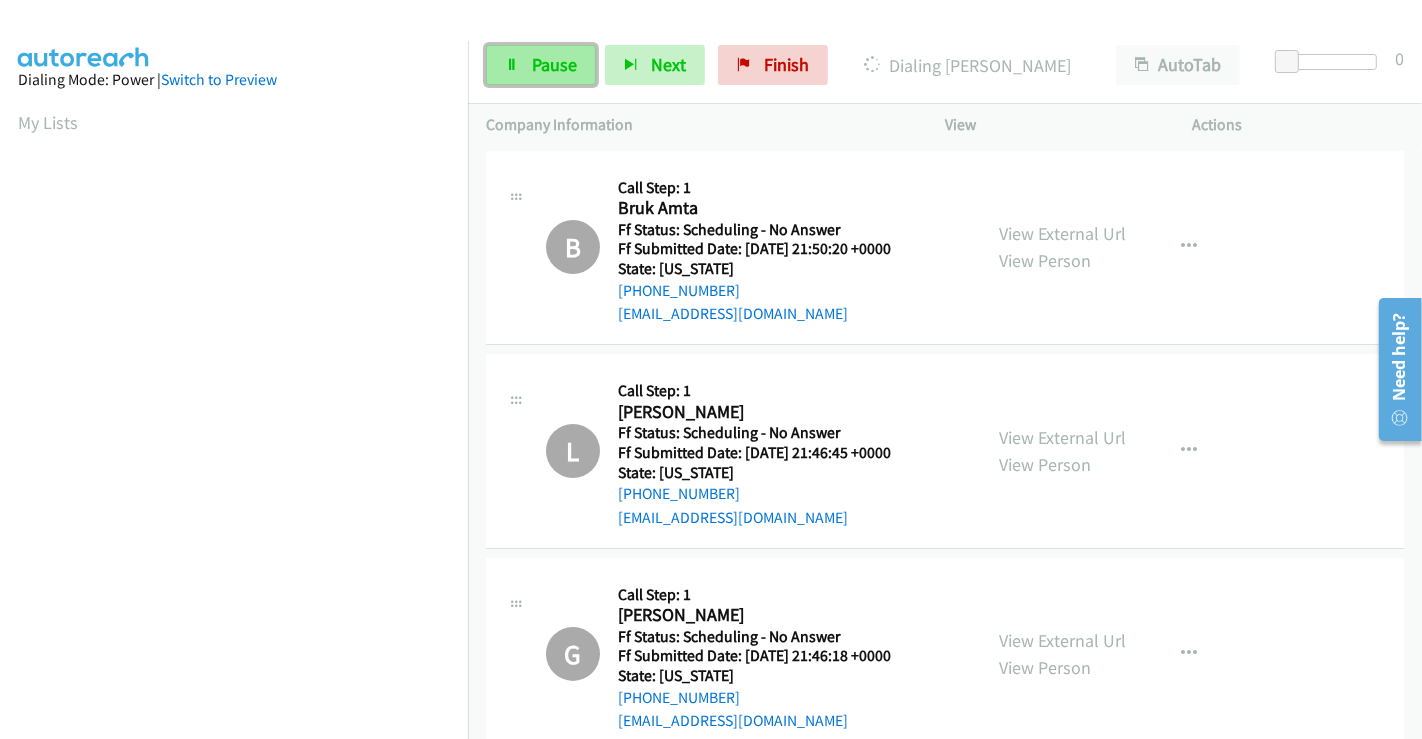 click on "Pause" at bounding box center [554, 64] 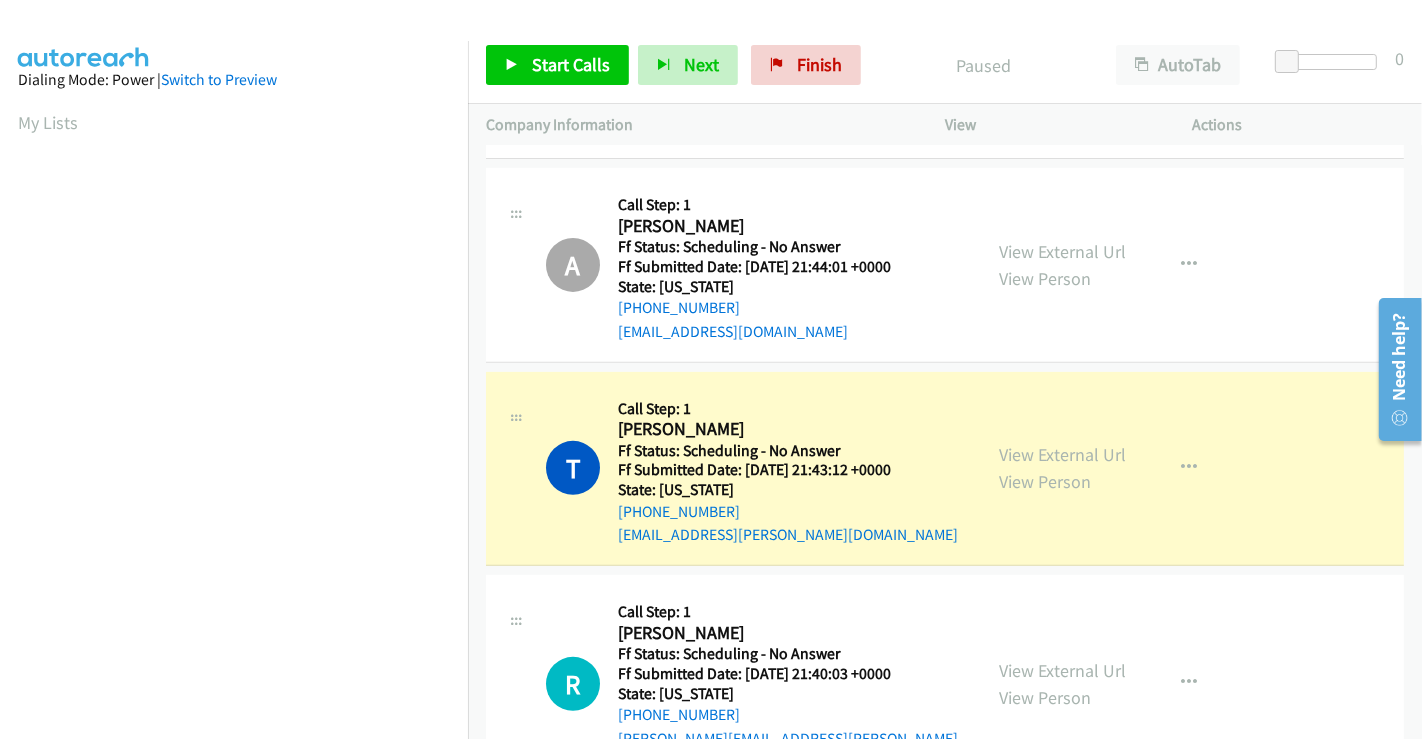 scroll, scrollTop: 777, scrollLeft: 0, axis: vertical 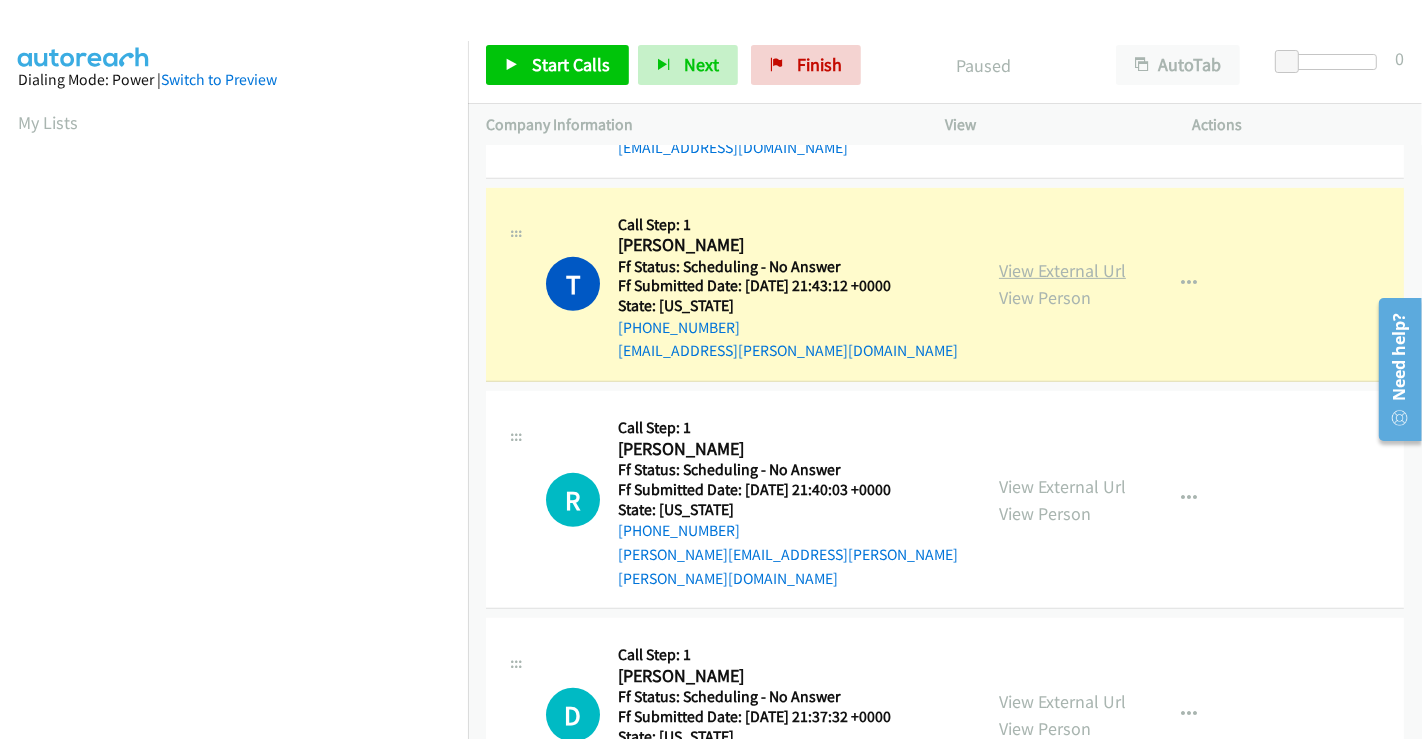 click on "View External Url" at bounding box center [1062, 270] 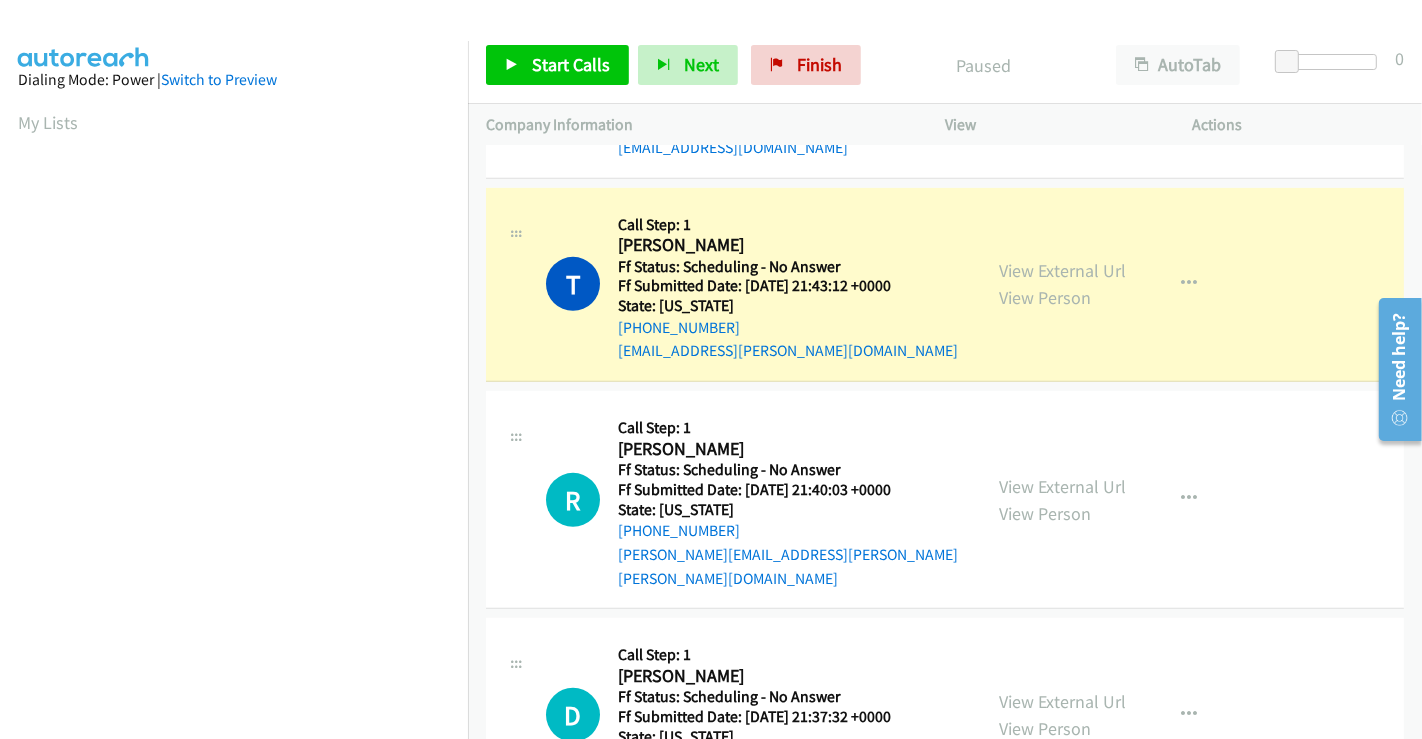 scroll, scrollTop: 385, scrollLeft: 0, axis: vertical 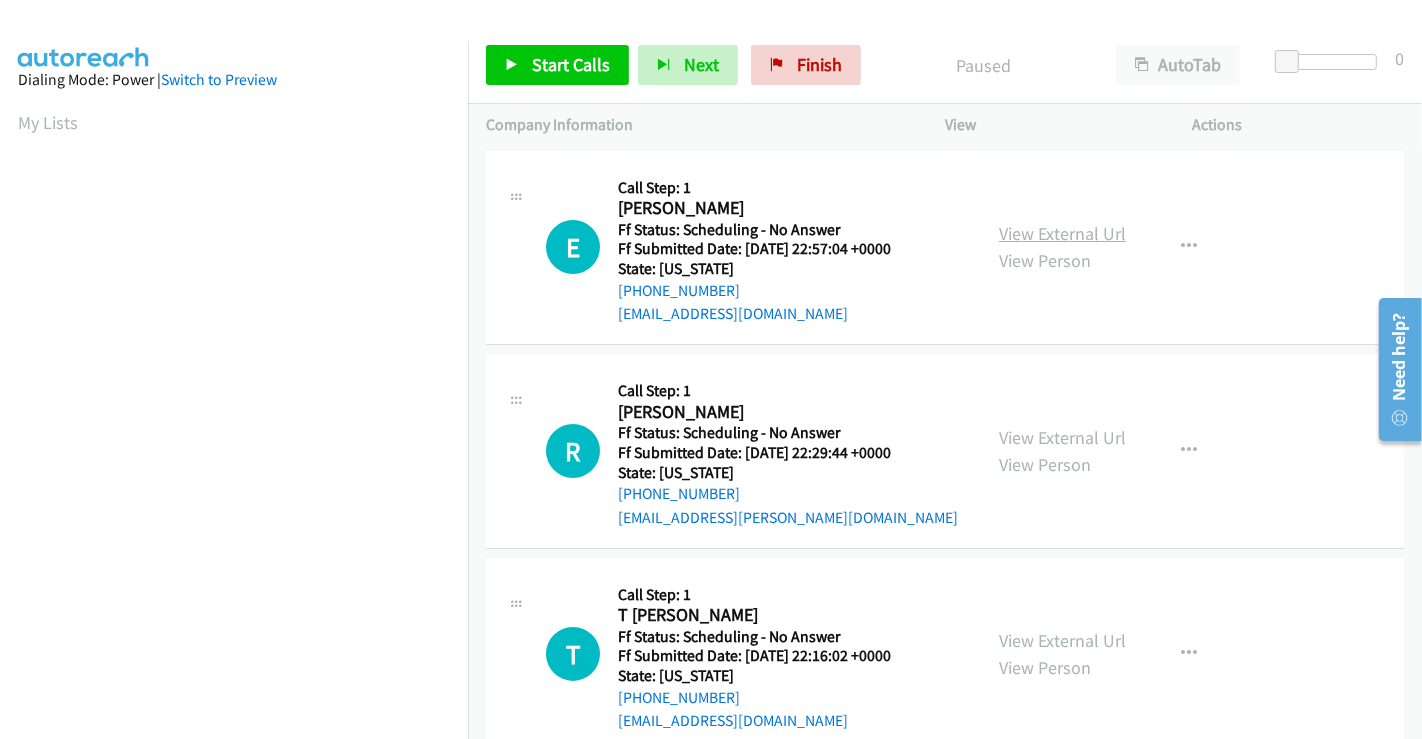 click on "View External Url" at bounding box center (1062, 233) 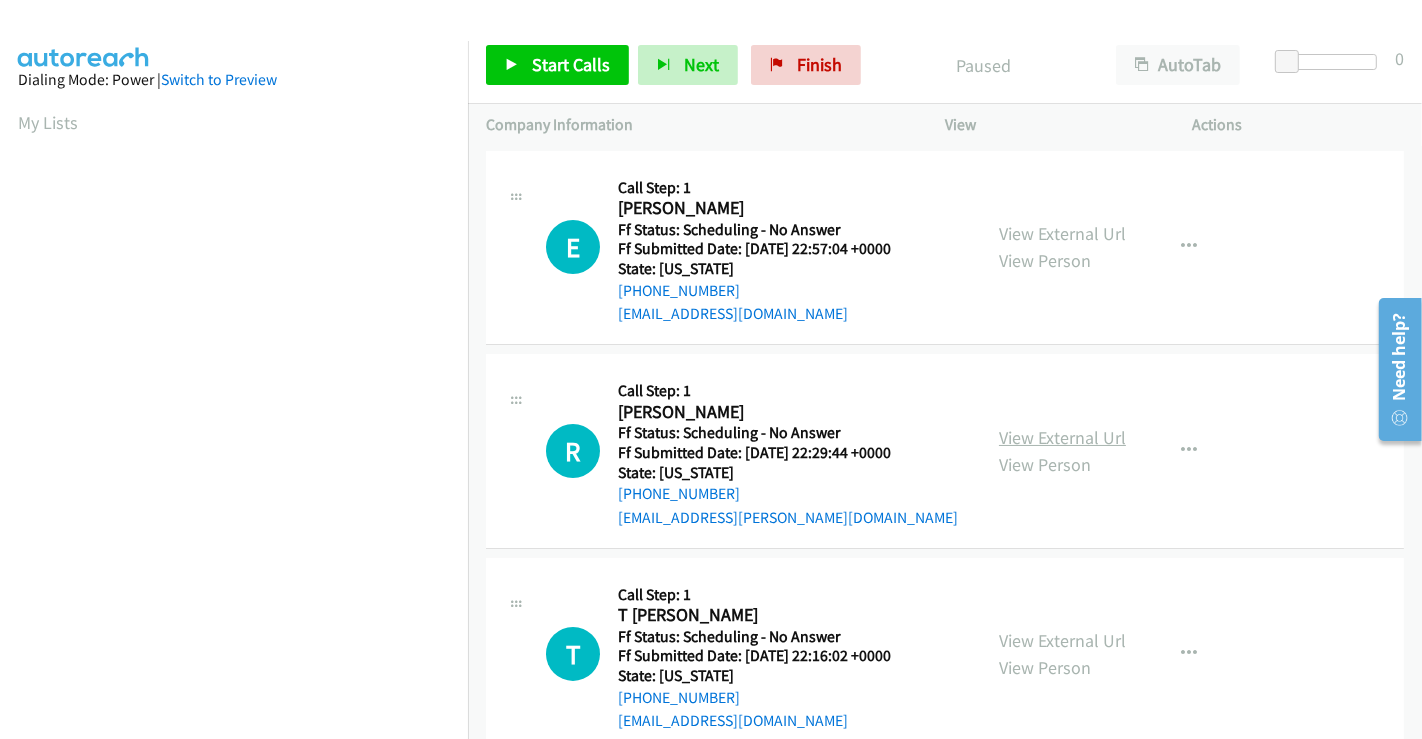click on "View External Url" at bounding box center (1062, 437) 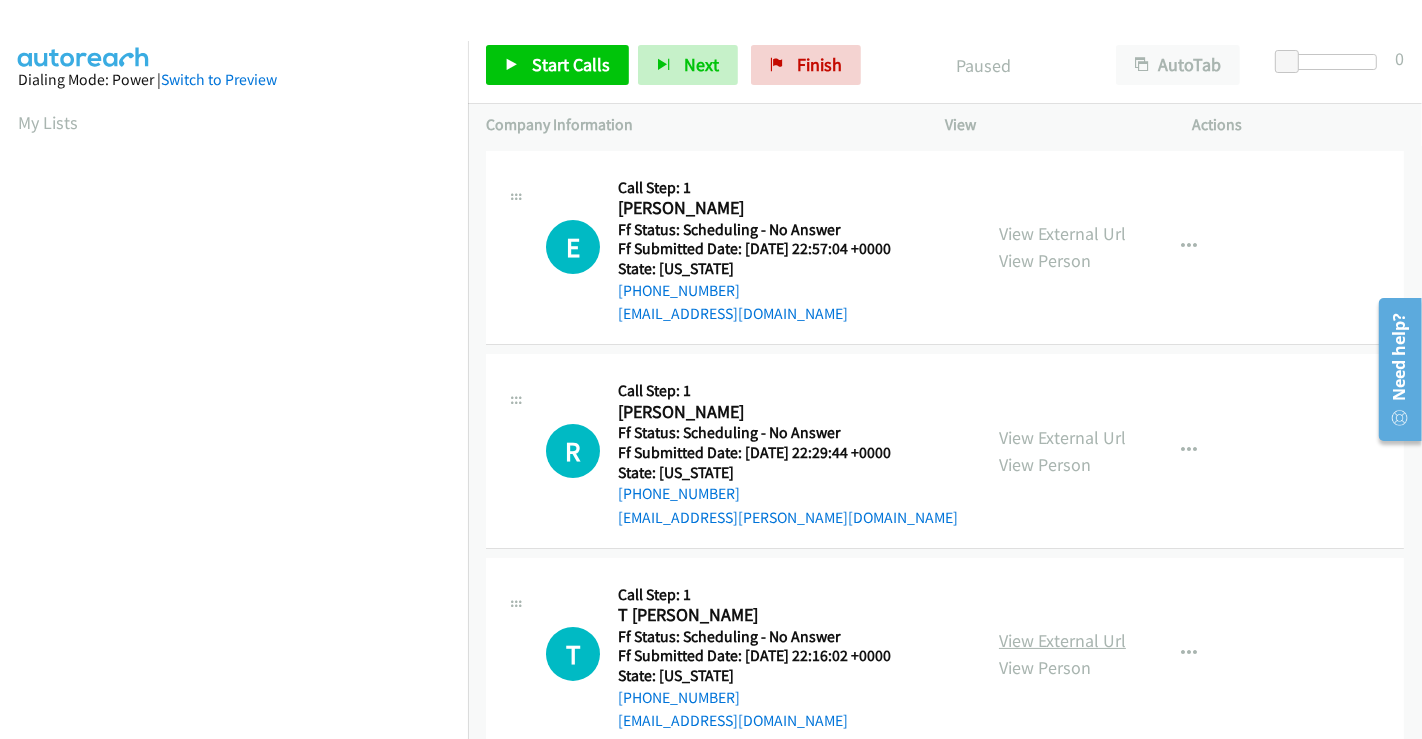 click on "View External Url" at bounding box center (1062, 640) 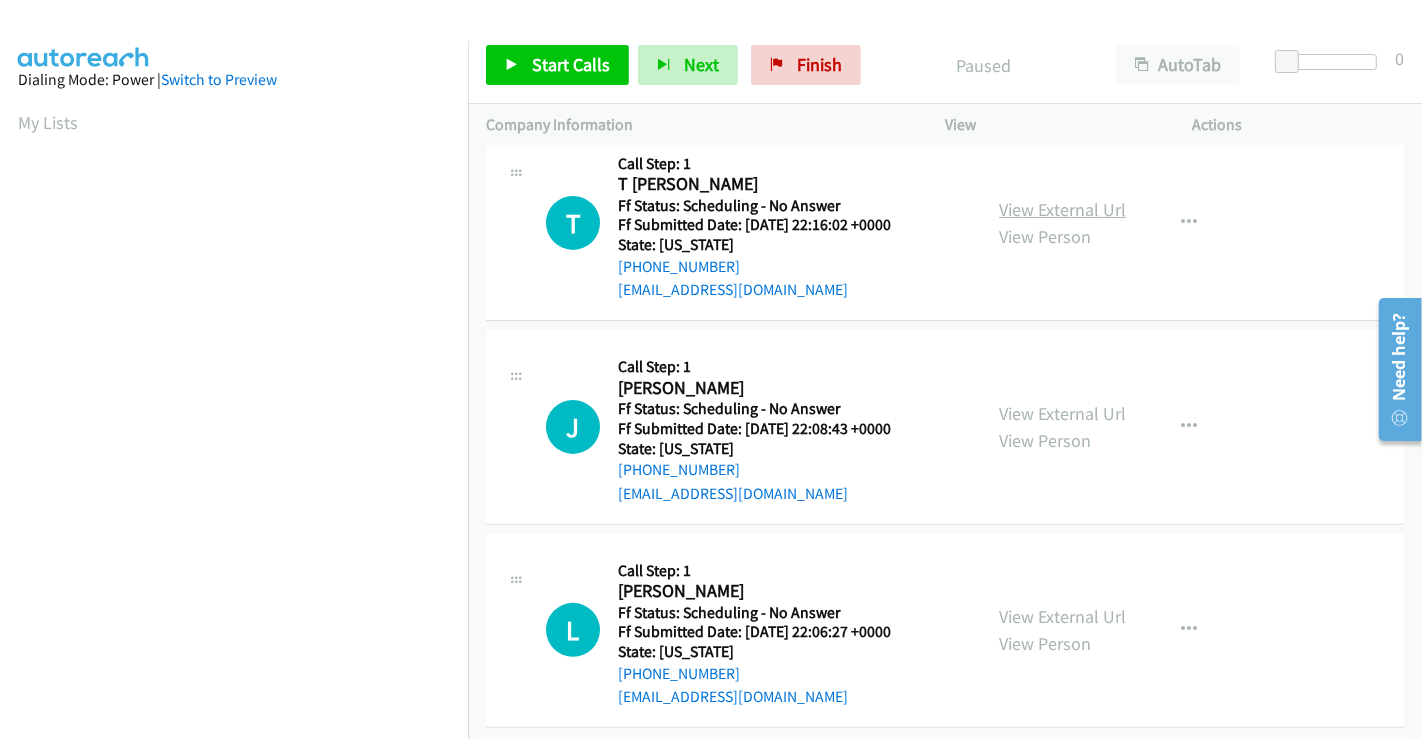 scroll, scrollTop: 444, scrollLeft: 0, axis: vertical 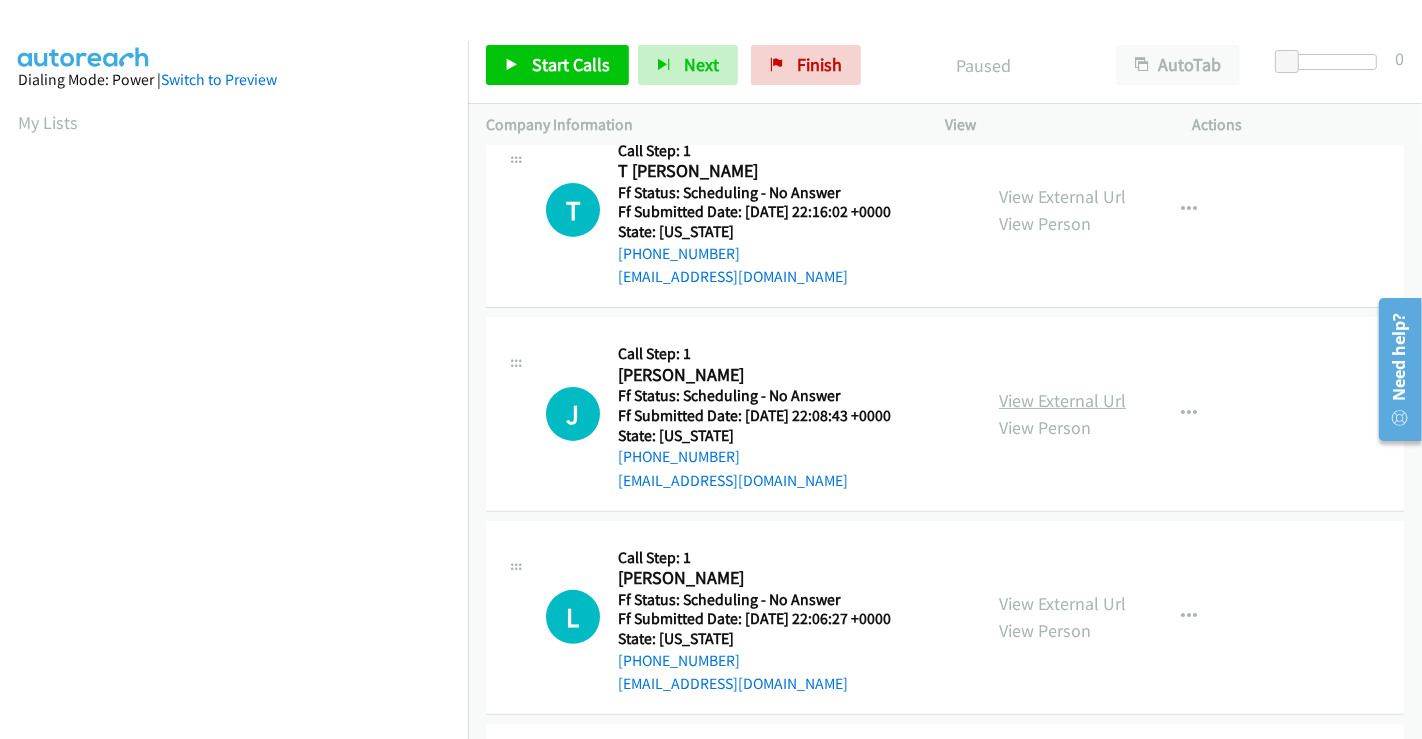 click on "View External Url" at bounding box center (1062, 400) 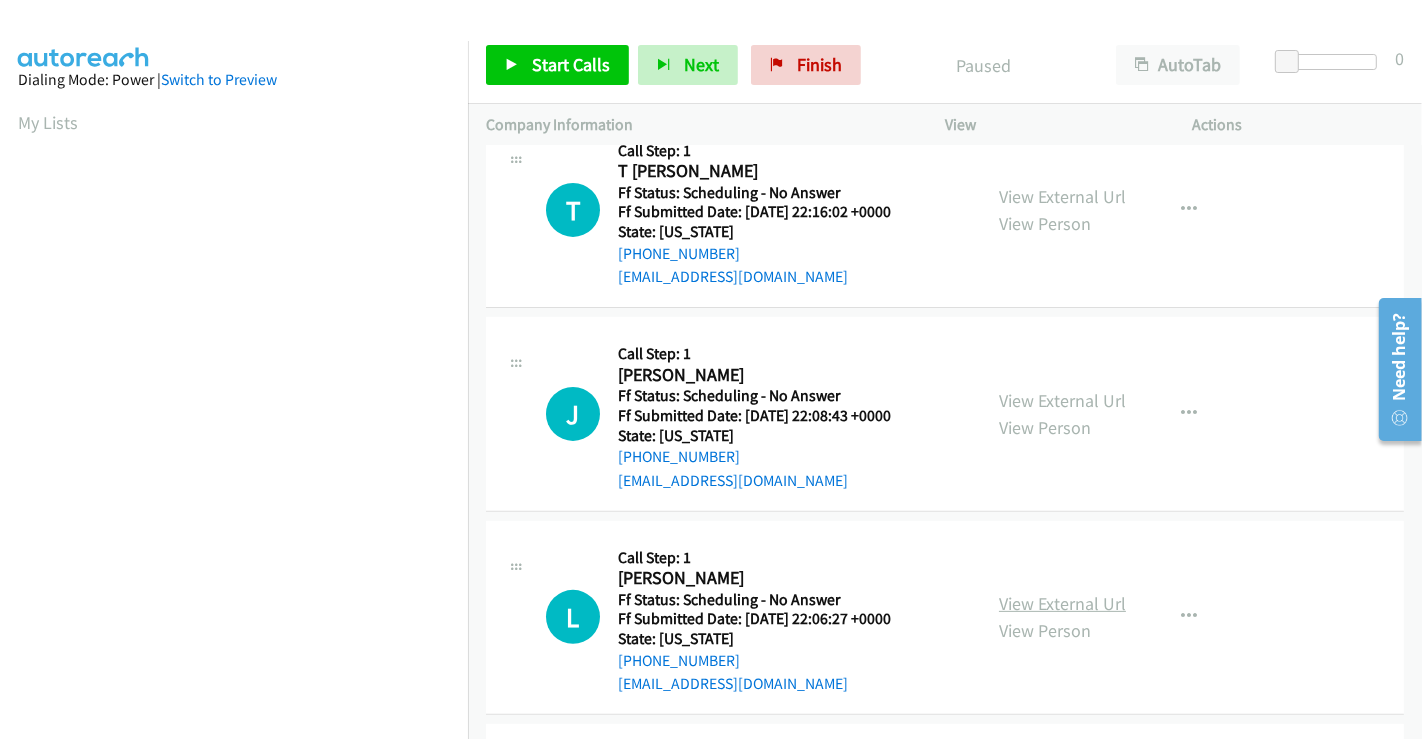 click on "View External Url" at bounding box center (1062, 603) 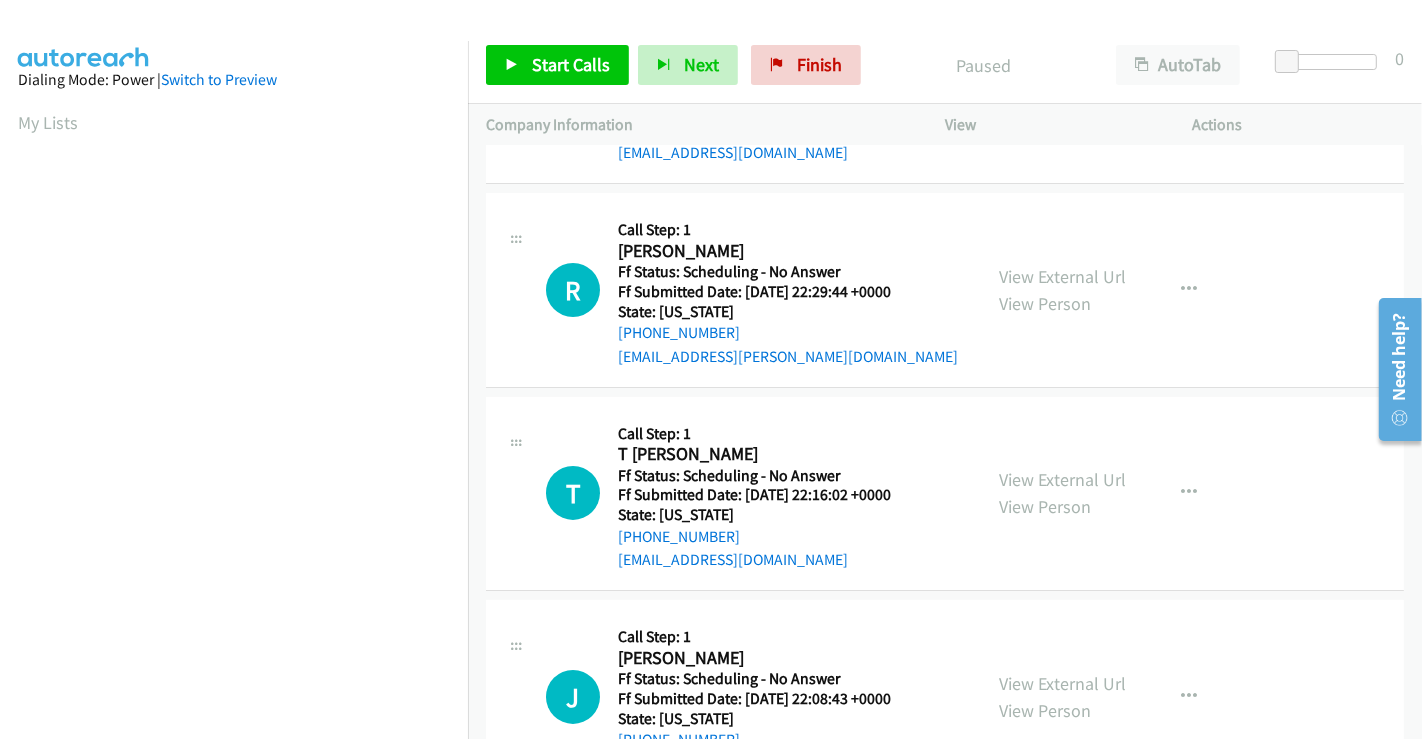 scroll, scrollTop: 0, scrollLeft: 0, axis: both 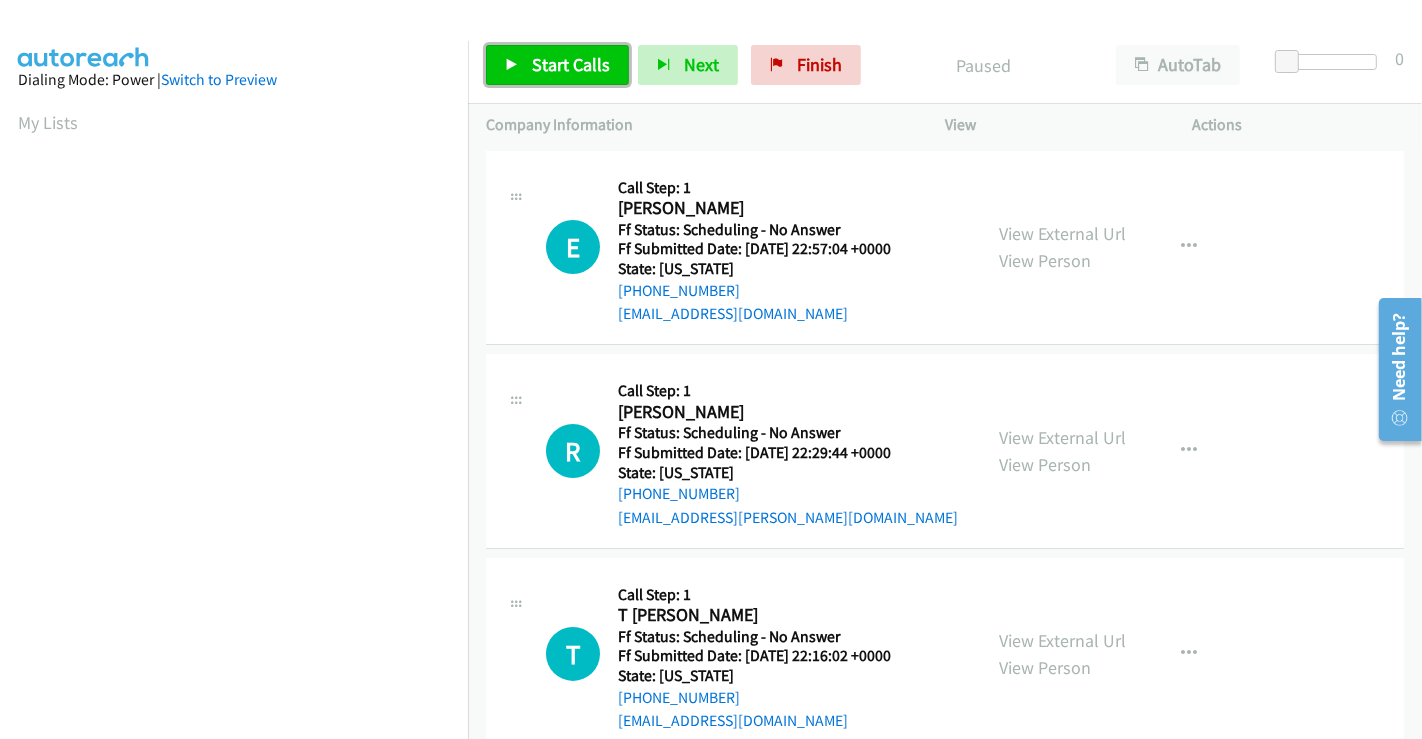 click on "Start Calls" at bounding box center [571, 64] 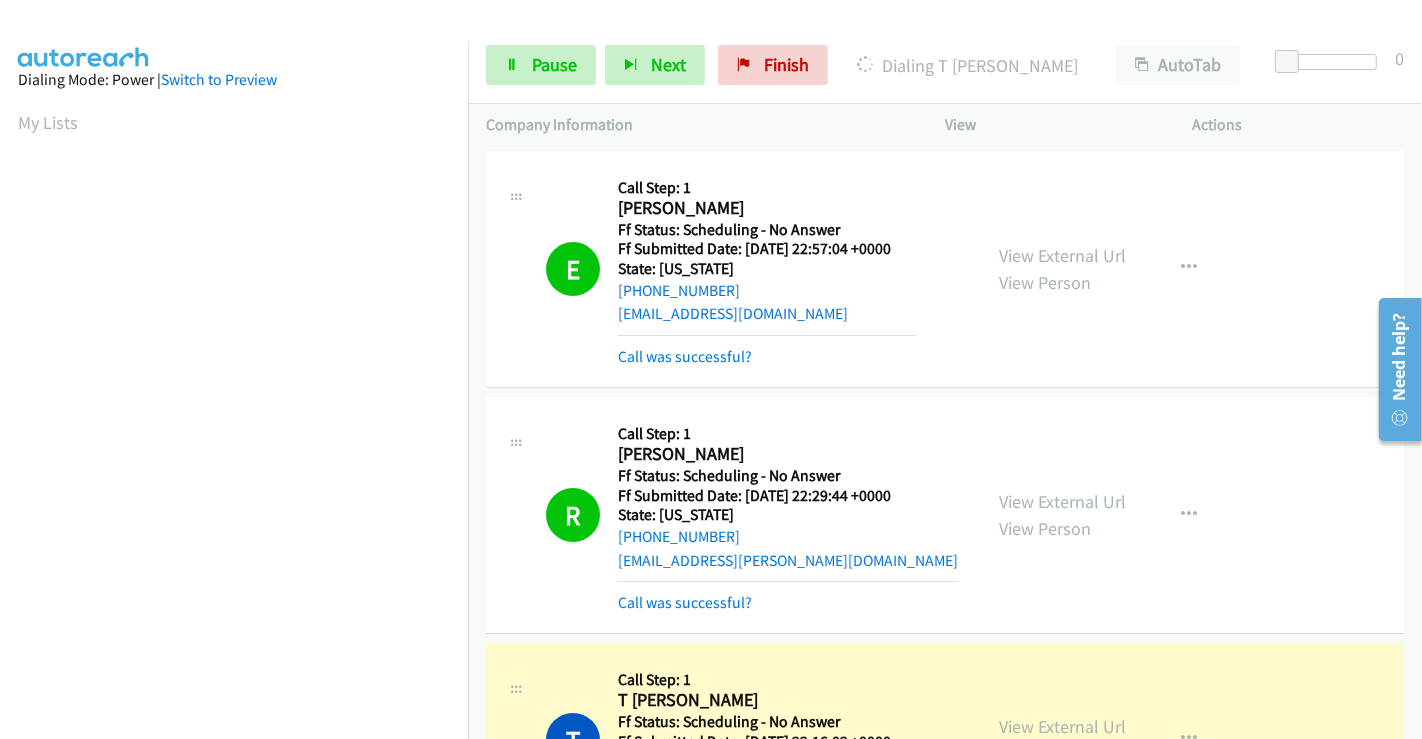 scroll, scrollTop: 385, scrollLeft: 0, axis: vertical 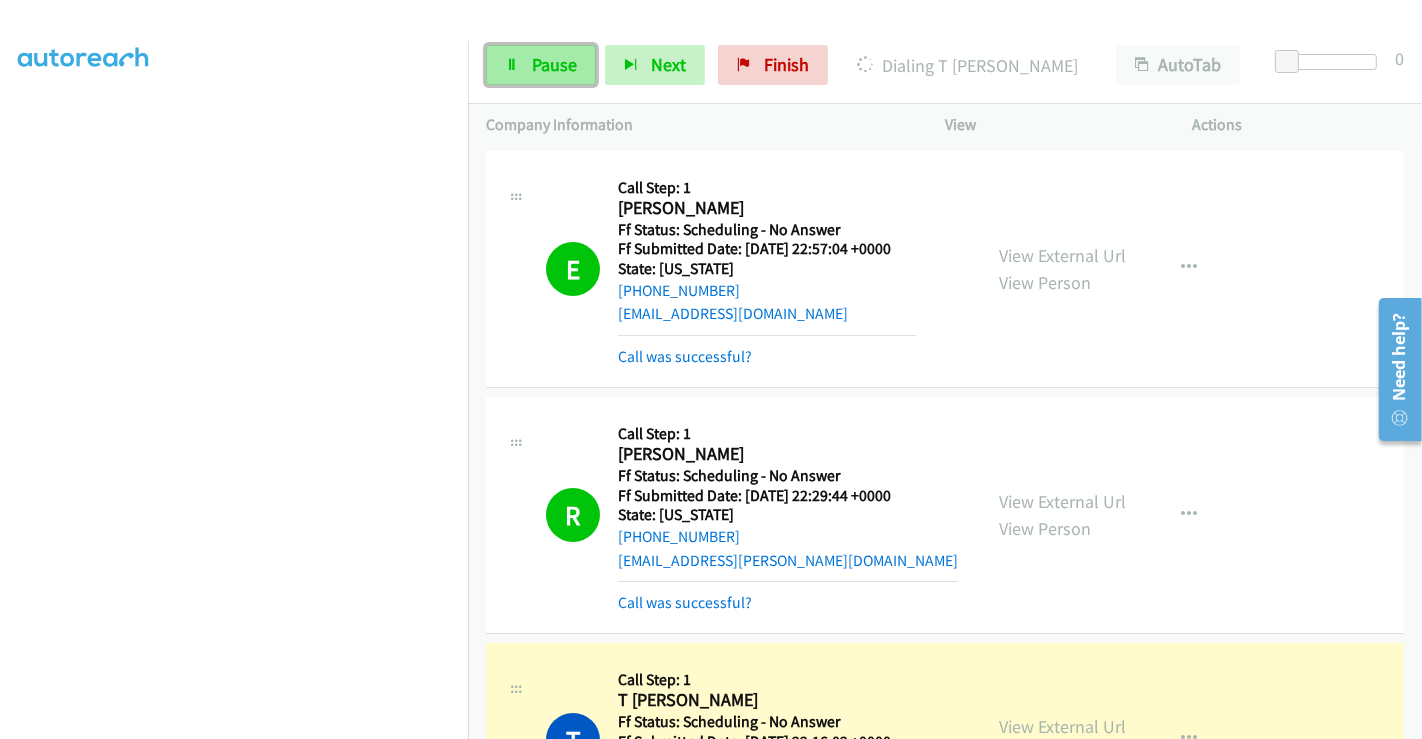 click on "Pause" at bounding box center (541, 65) 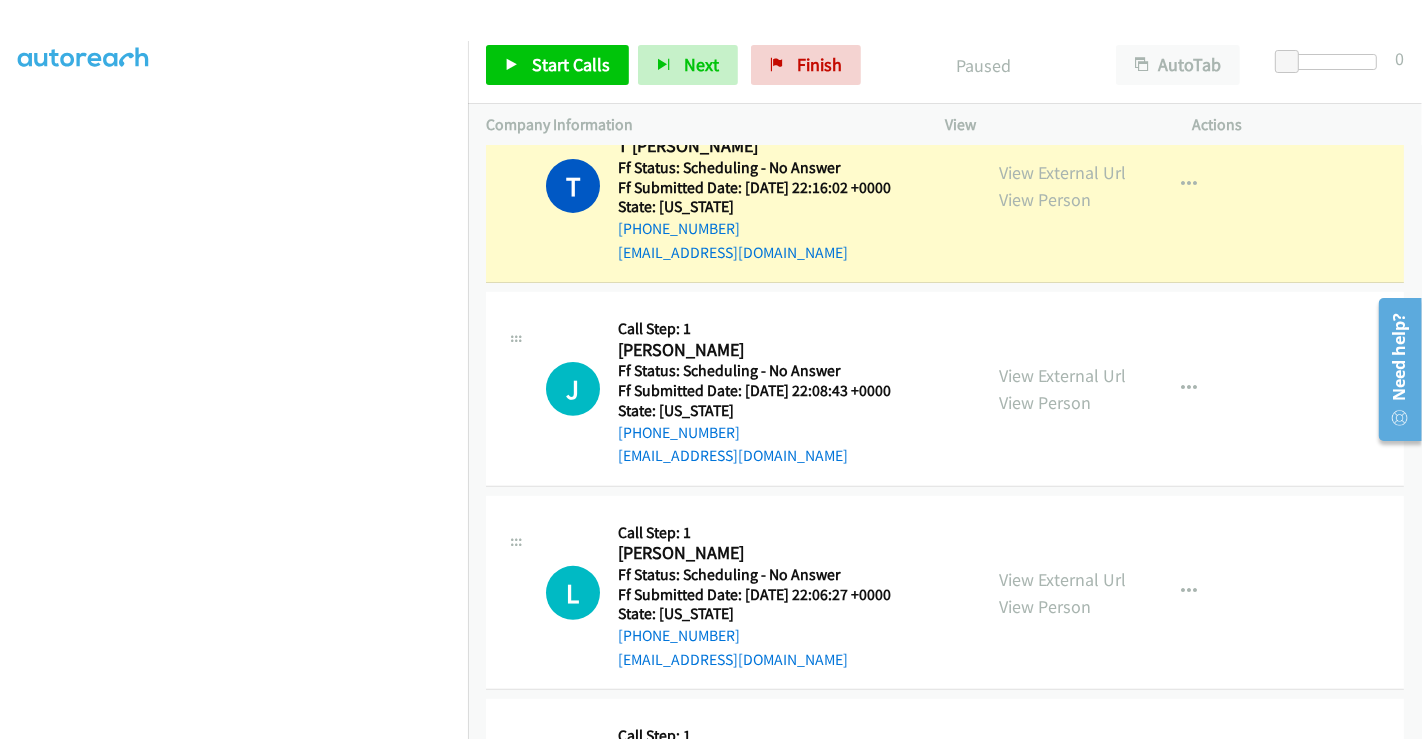 scroll, scrollTop: 555, scrollLeft: 0, axis: vertical 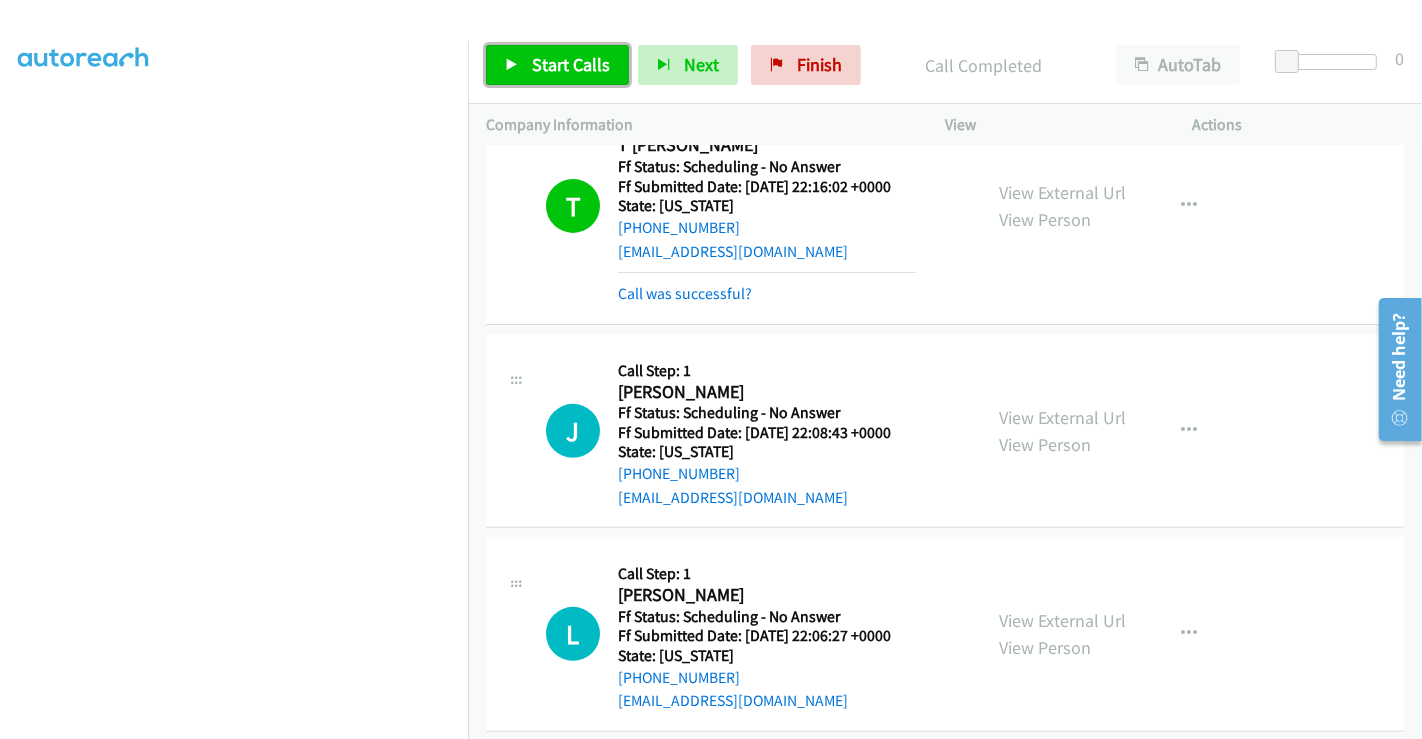 click on "Start Calls" at bounding box center [571, 64] 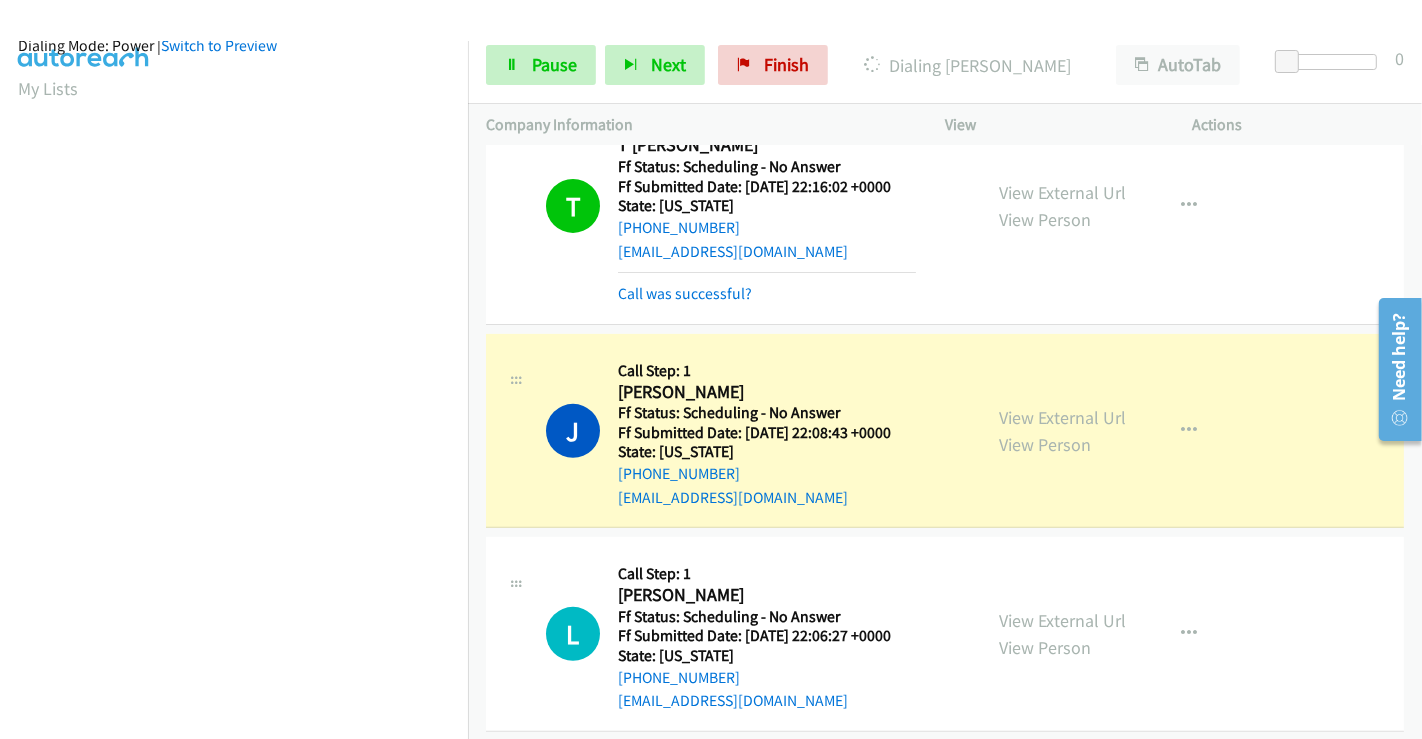 scroll, scrollTop: 0, scrollLeft: 0, axis: both 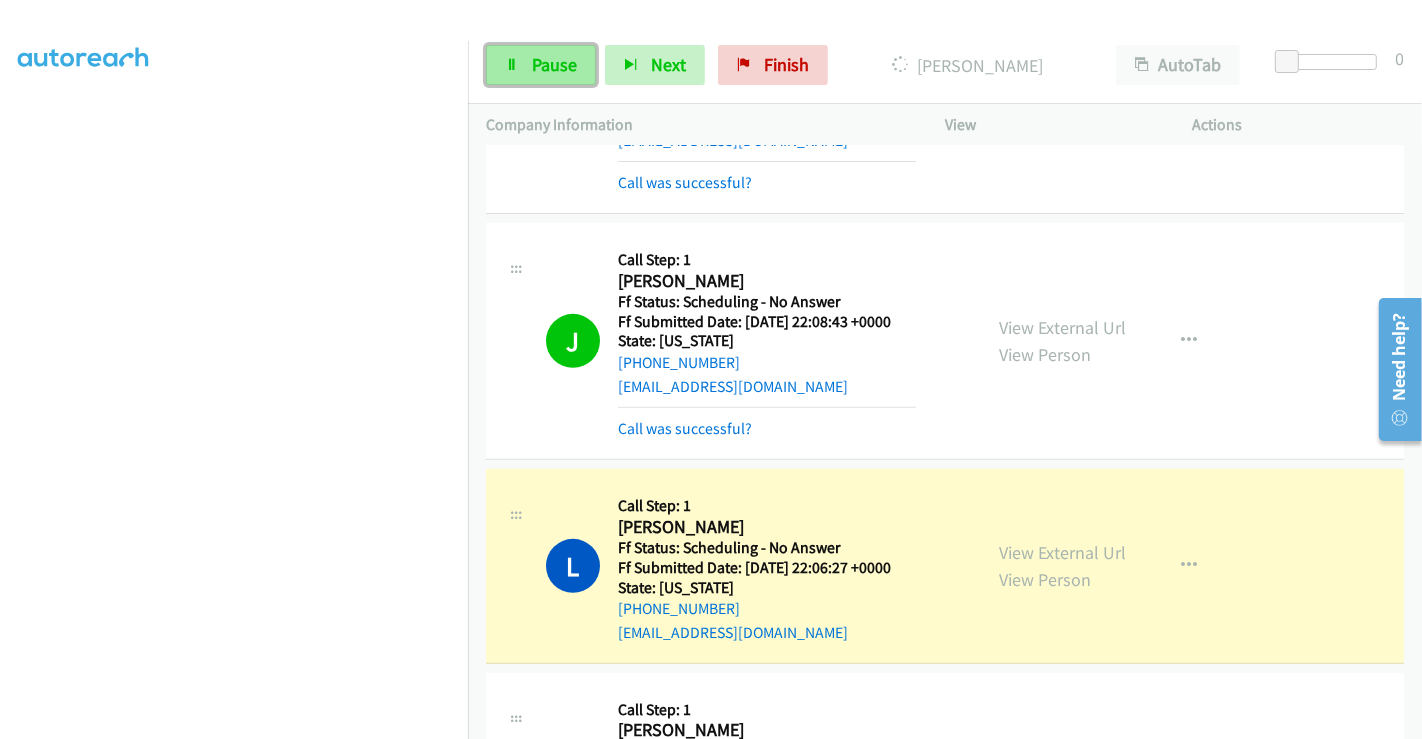 click on "Pause" at bounding box center (554, 64) 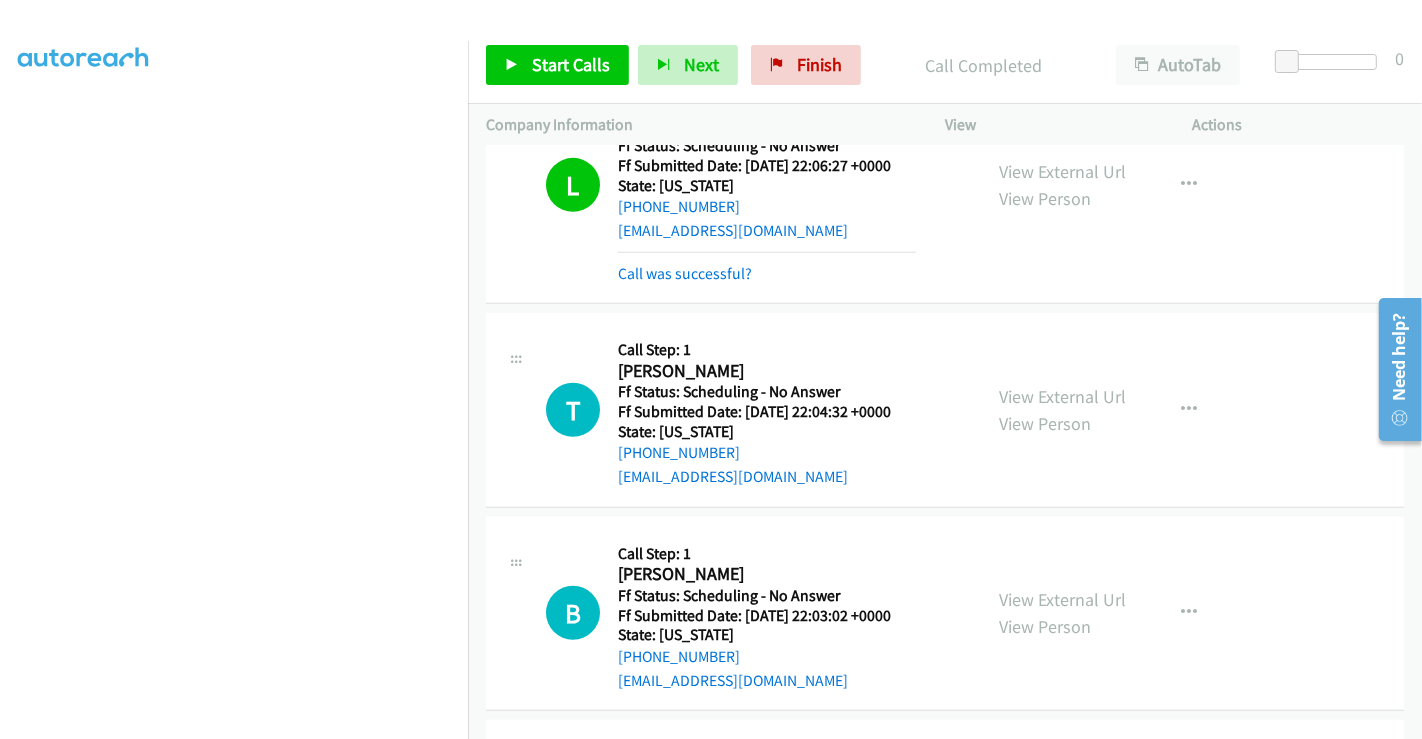 scroll, scrollTop: 1111, scrollLeft: 0, axis: vertical 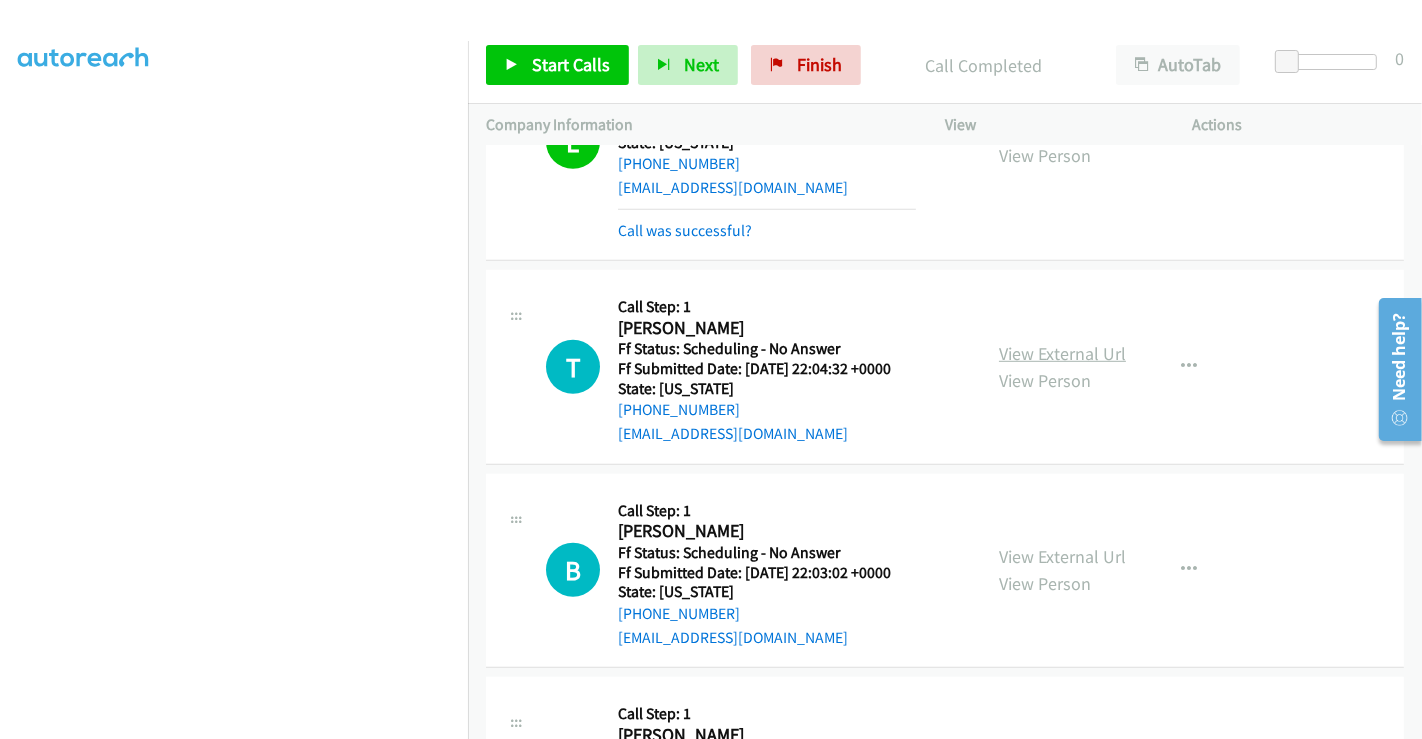click on "View External Url" at bounding box center (1062, 353) 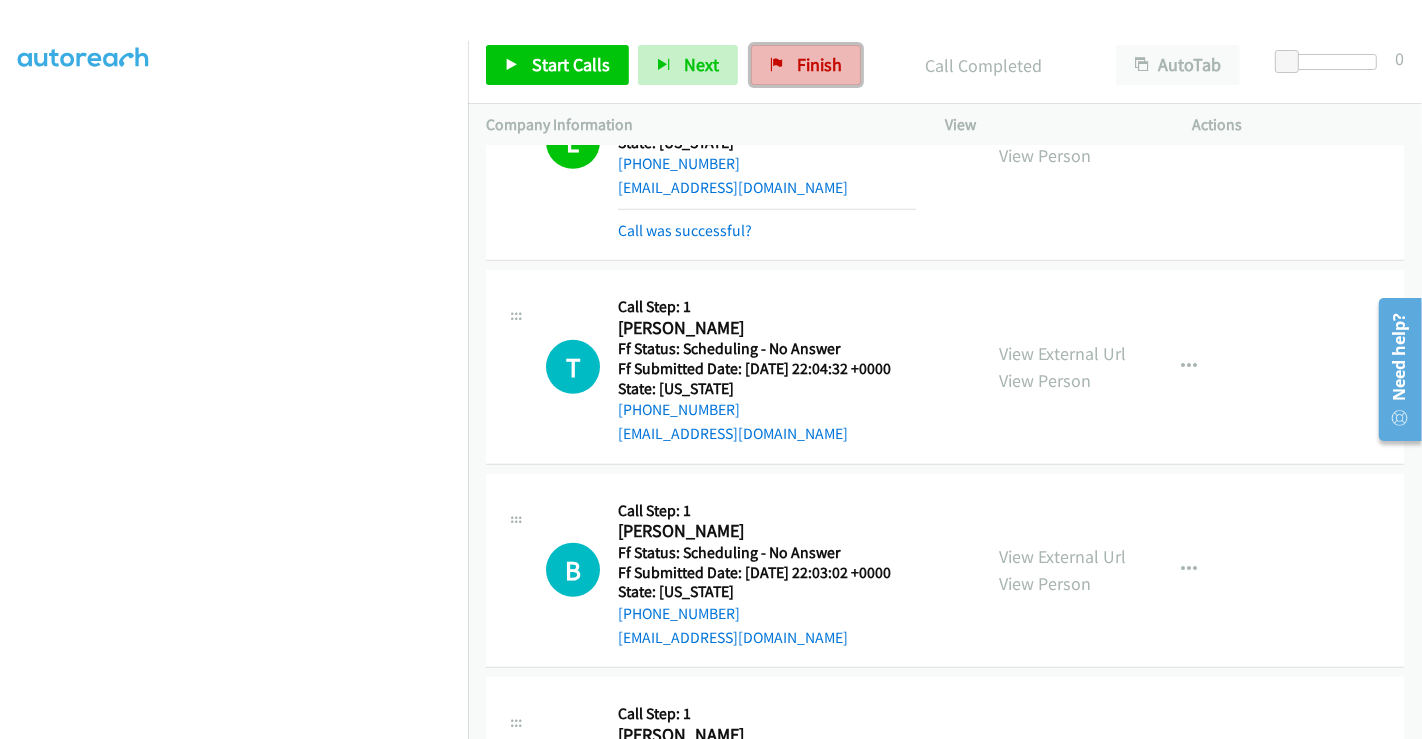 click on "Finish" at bounding box center (819, 64) 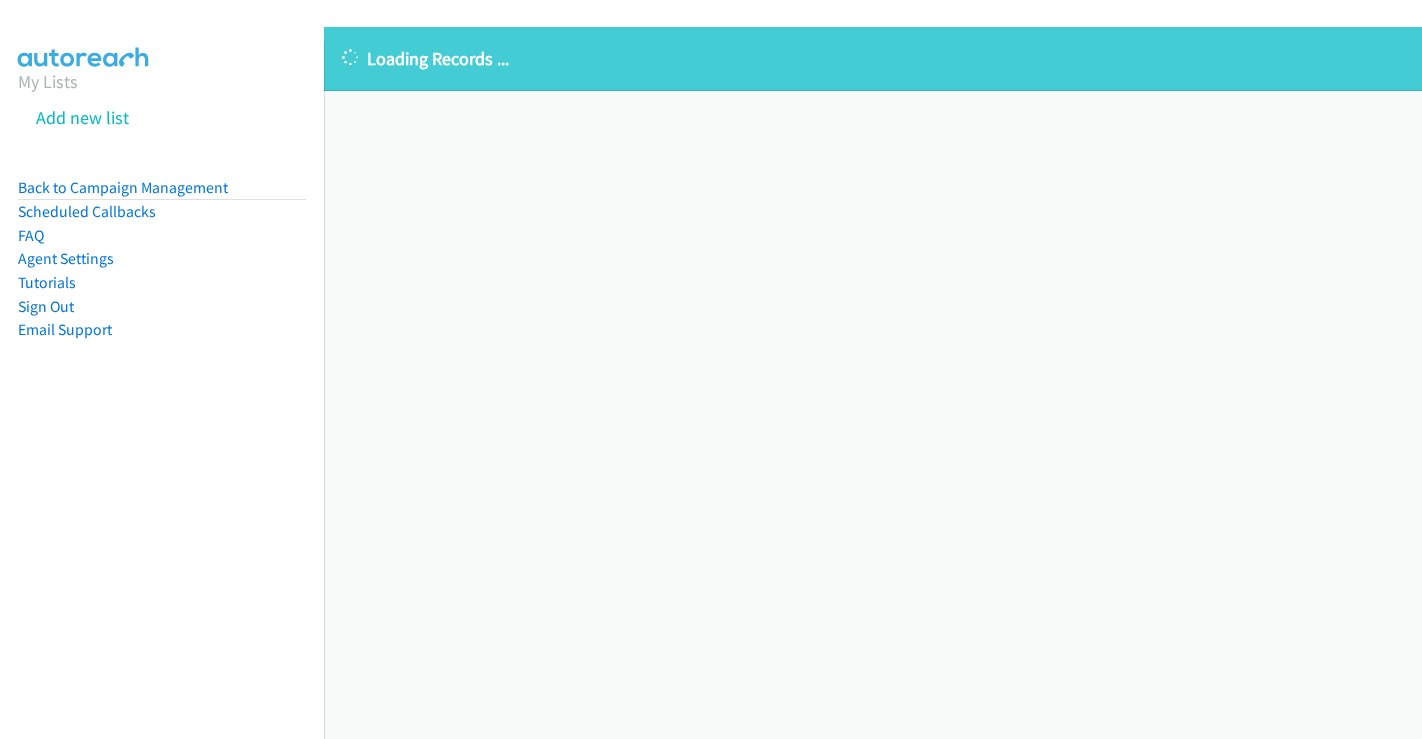 scroll, scrollTop: 0, scrollLeft: 0, axis: both 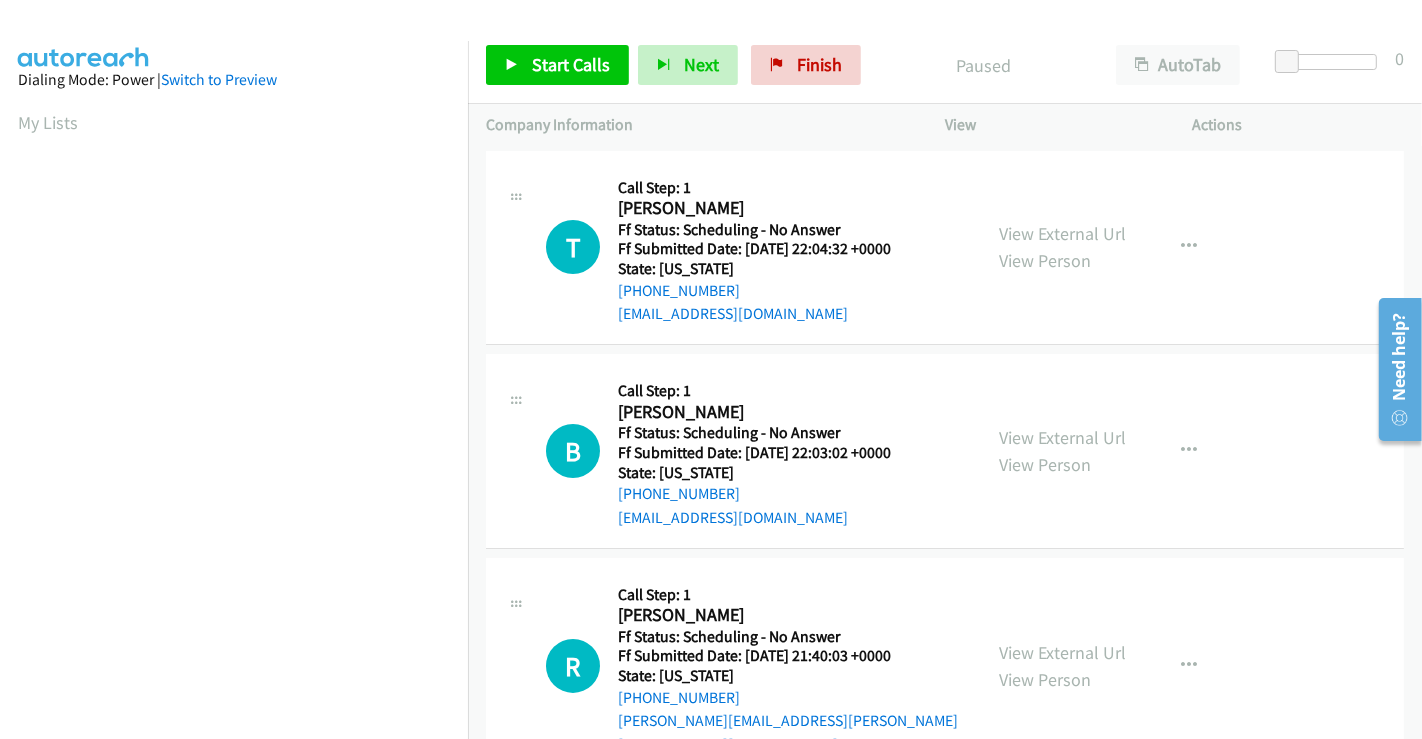 drag, startPoint x: 905, startPoint y: 39, endPoint x: 945, endPoint y: 117, distance: 87.658424 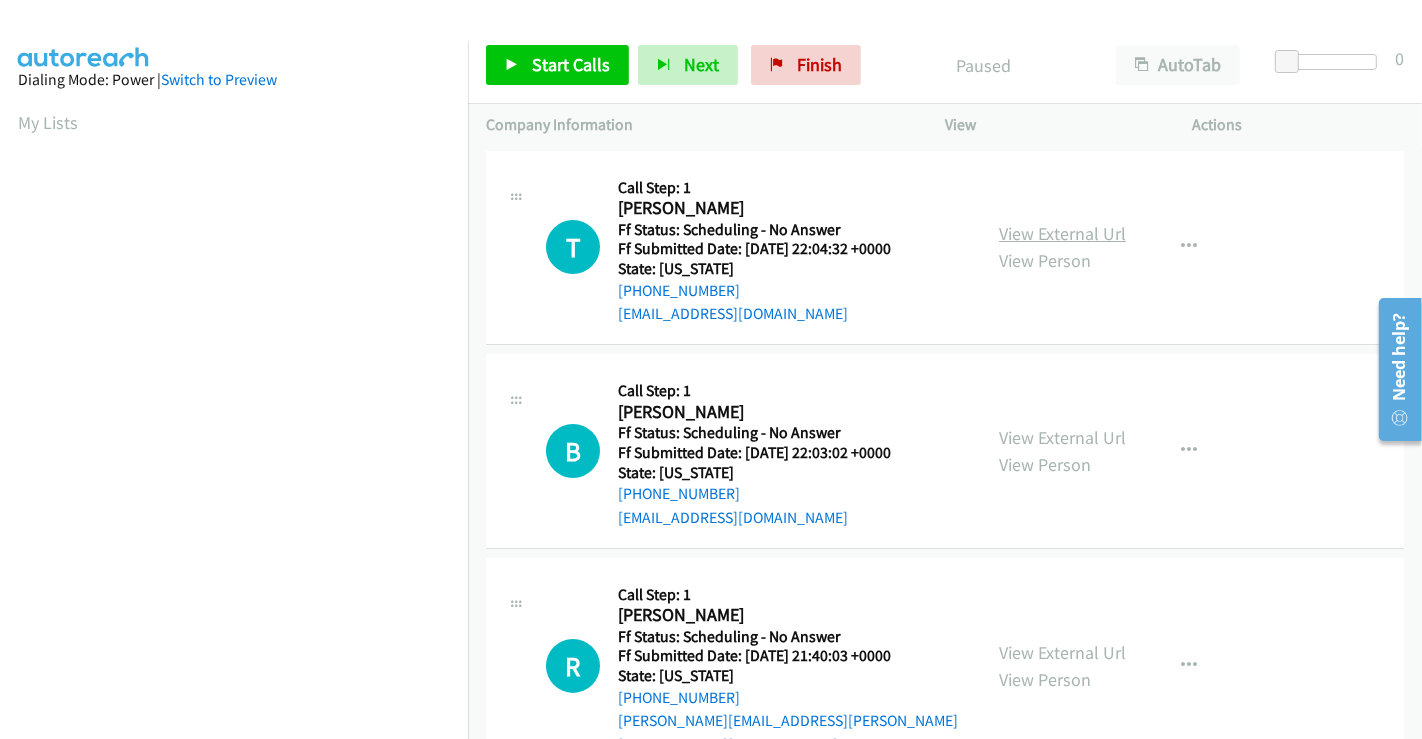 click on "View External Url" at bounding box center (1062, 233) 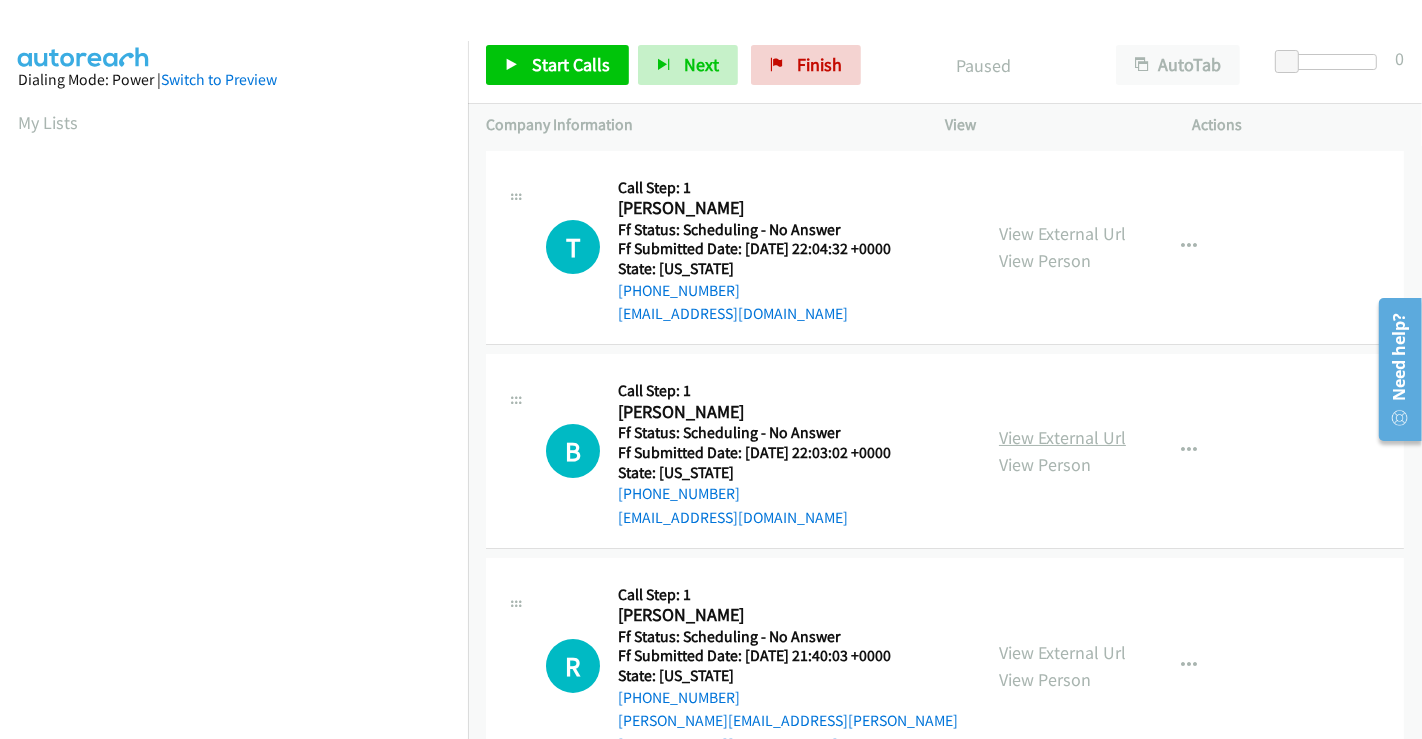 click on "View External Url" at bounding box center [1062, 437] 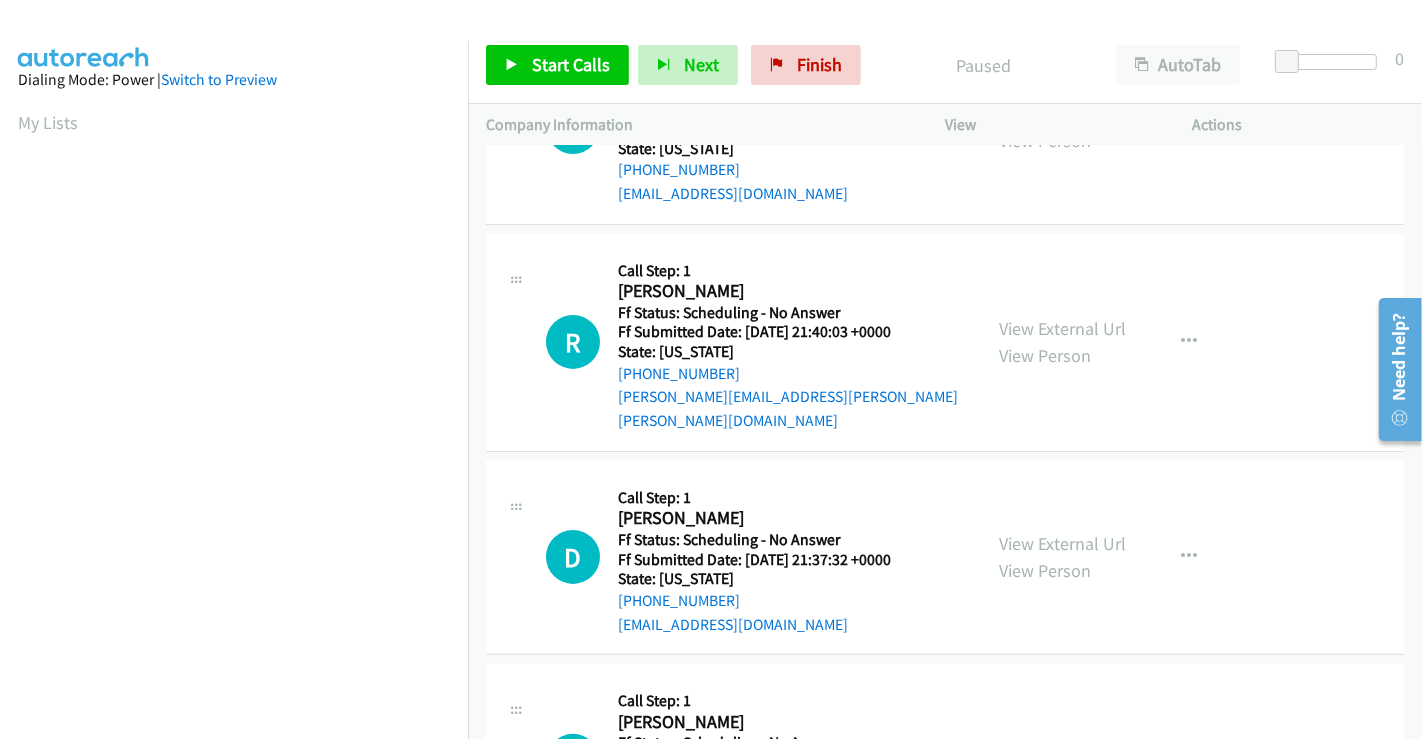 scroll, scrollTop: 333, scrollLeft: 0, axis: vertical 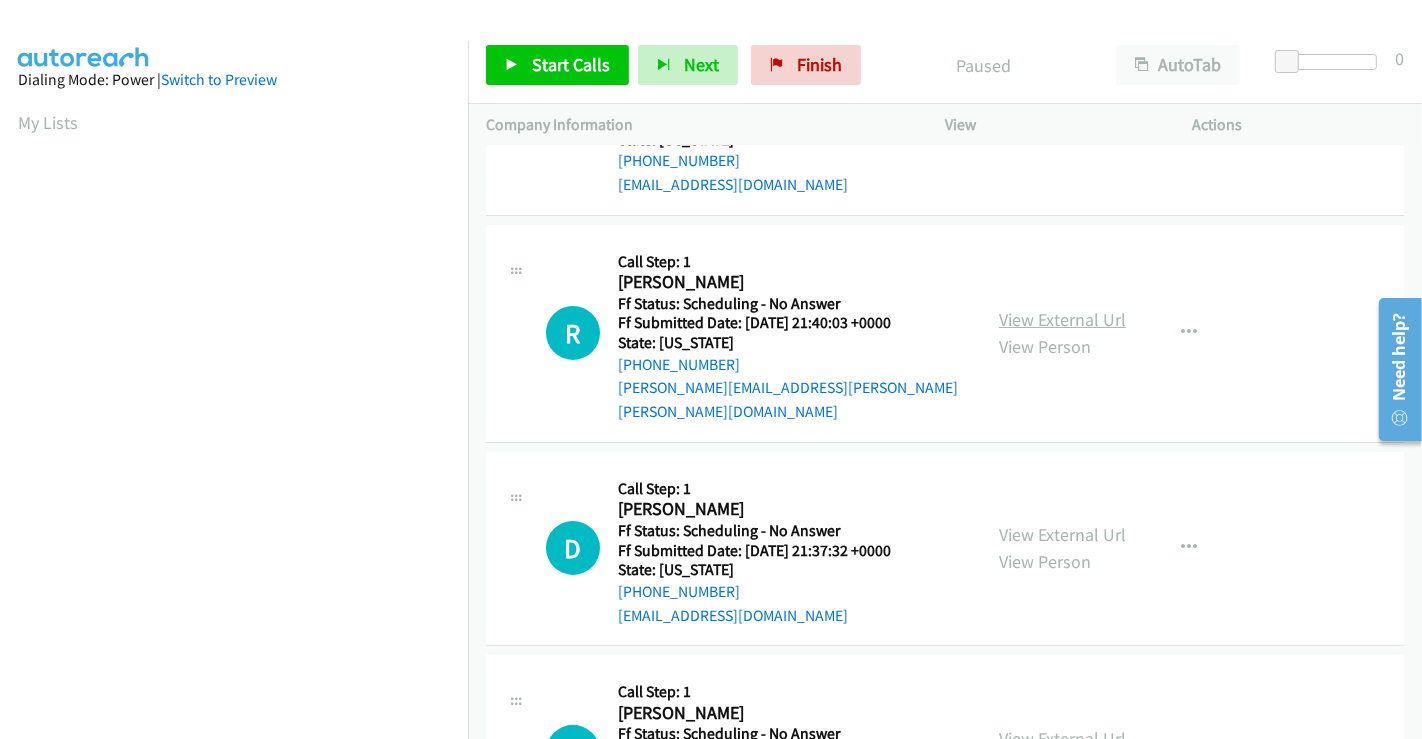 click on "View External Url" at bounding box center (1062, 319) 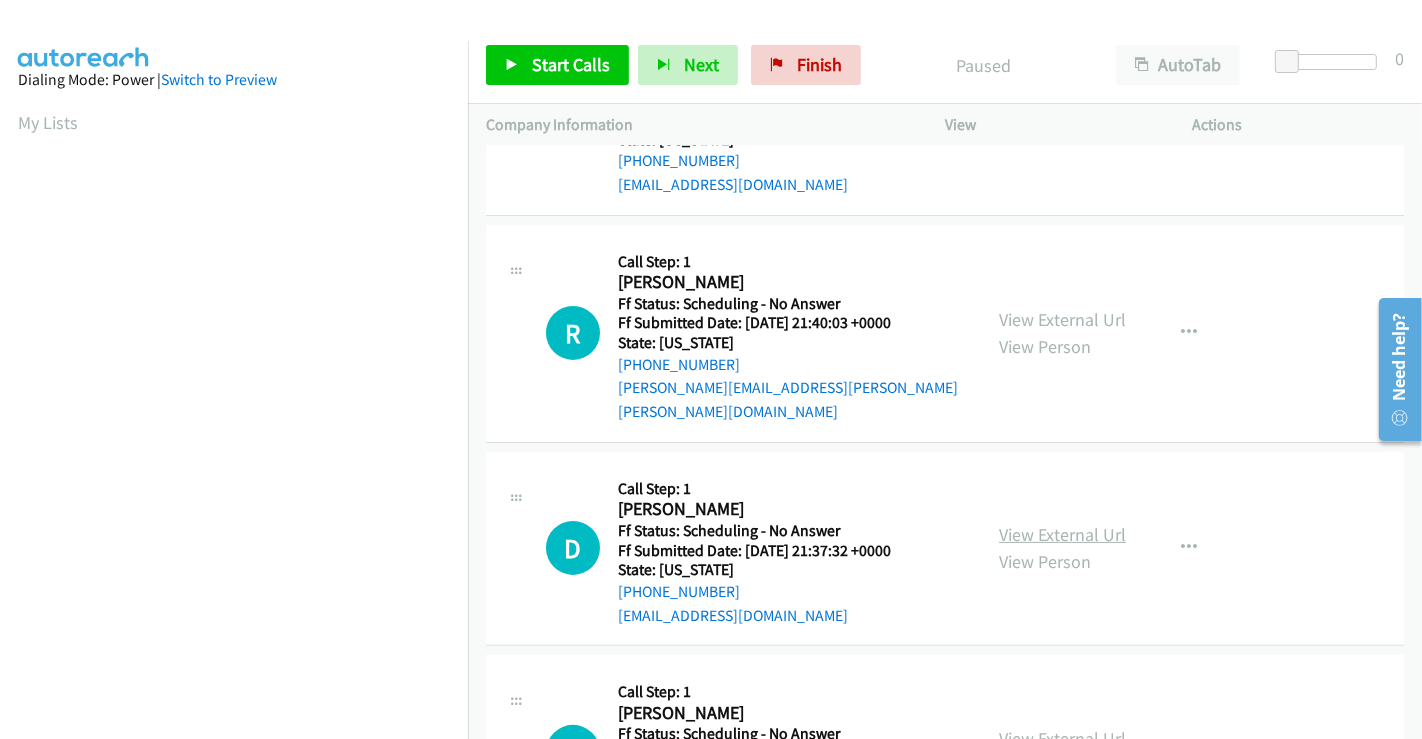 click on "View External Url" at bounding box center (1062, 534) 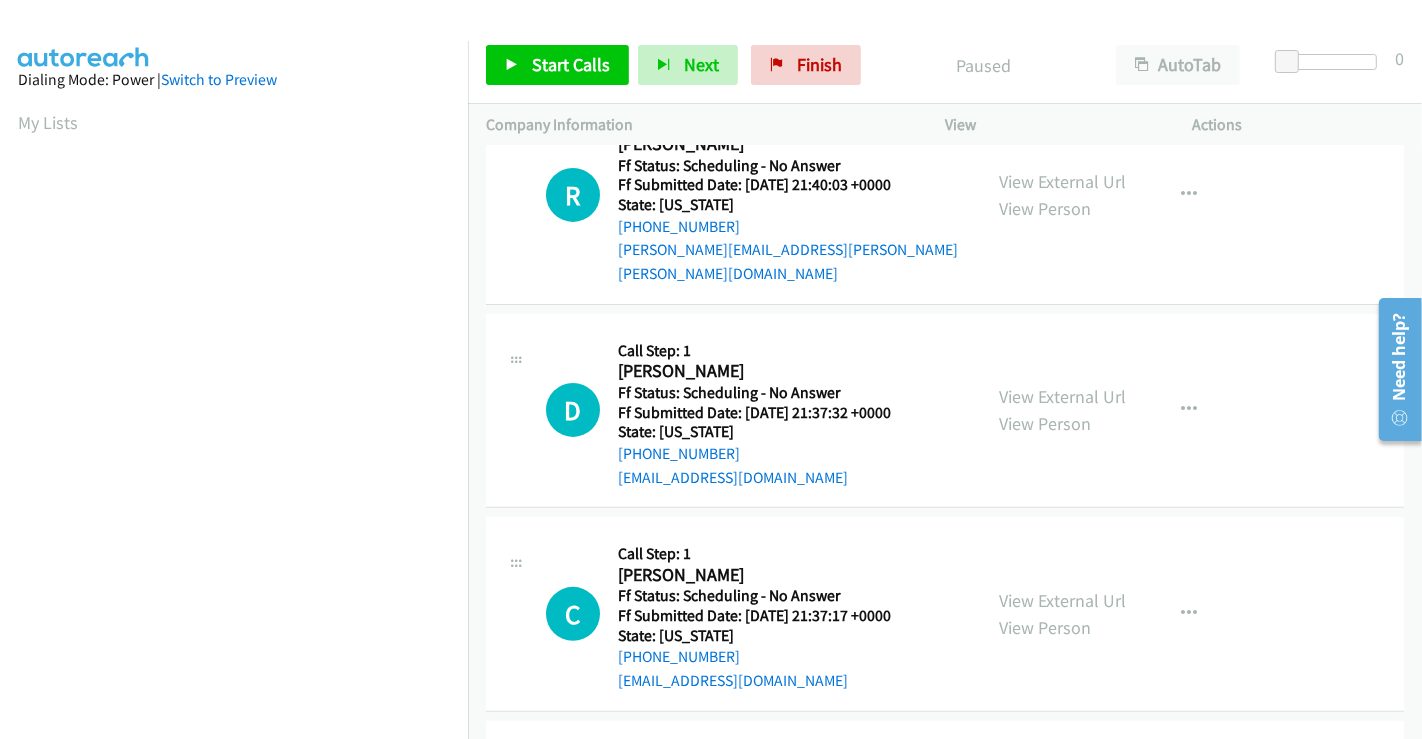 scroll, scrollTop: 666, scrollLeft: 0, axis: vertical 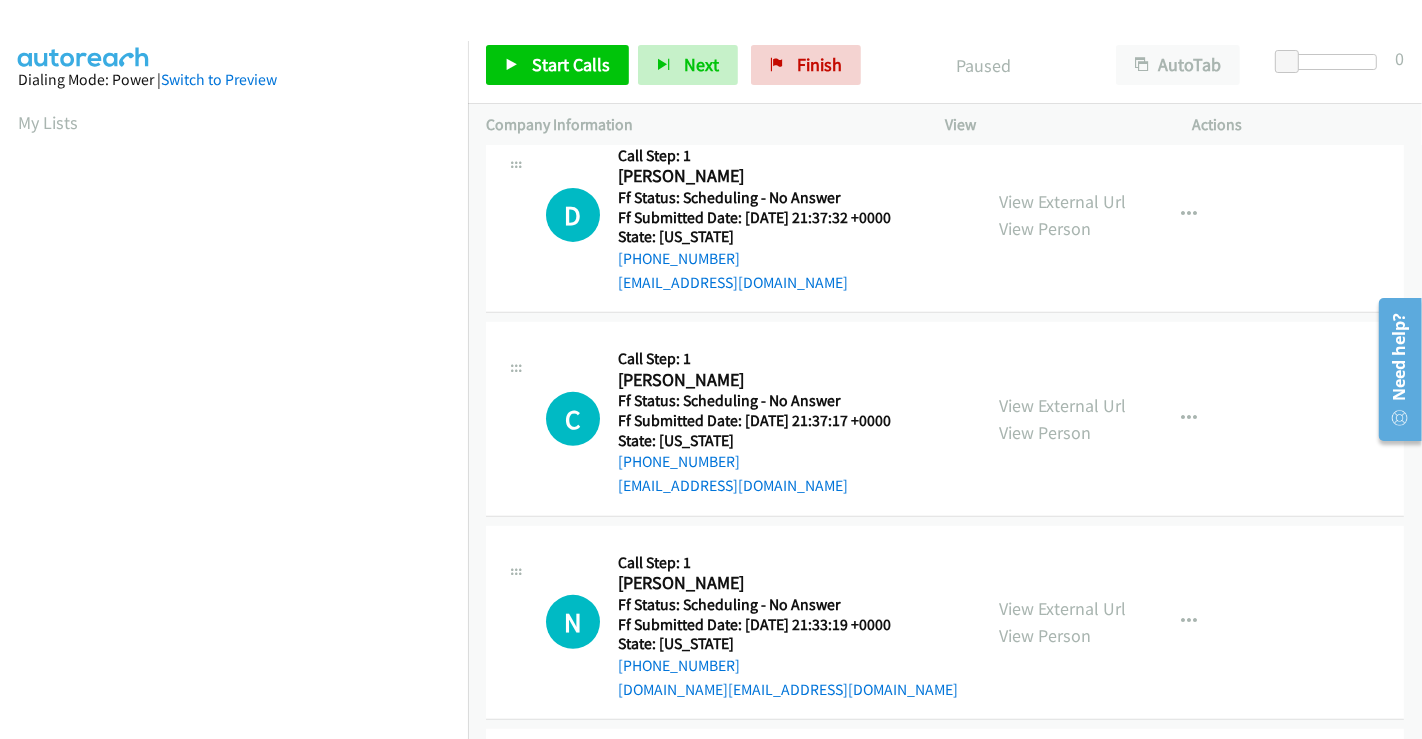 click on "View External Url
View Person" at bounding box center (1062, 419) 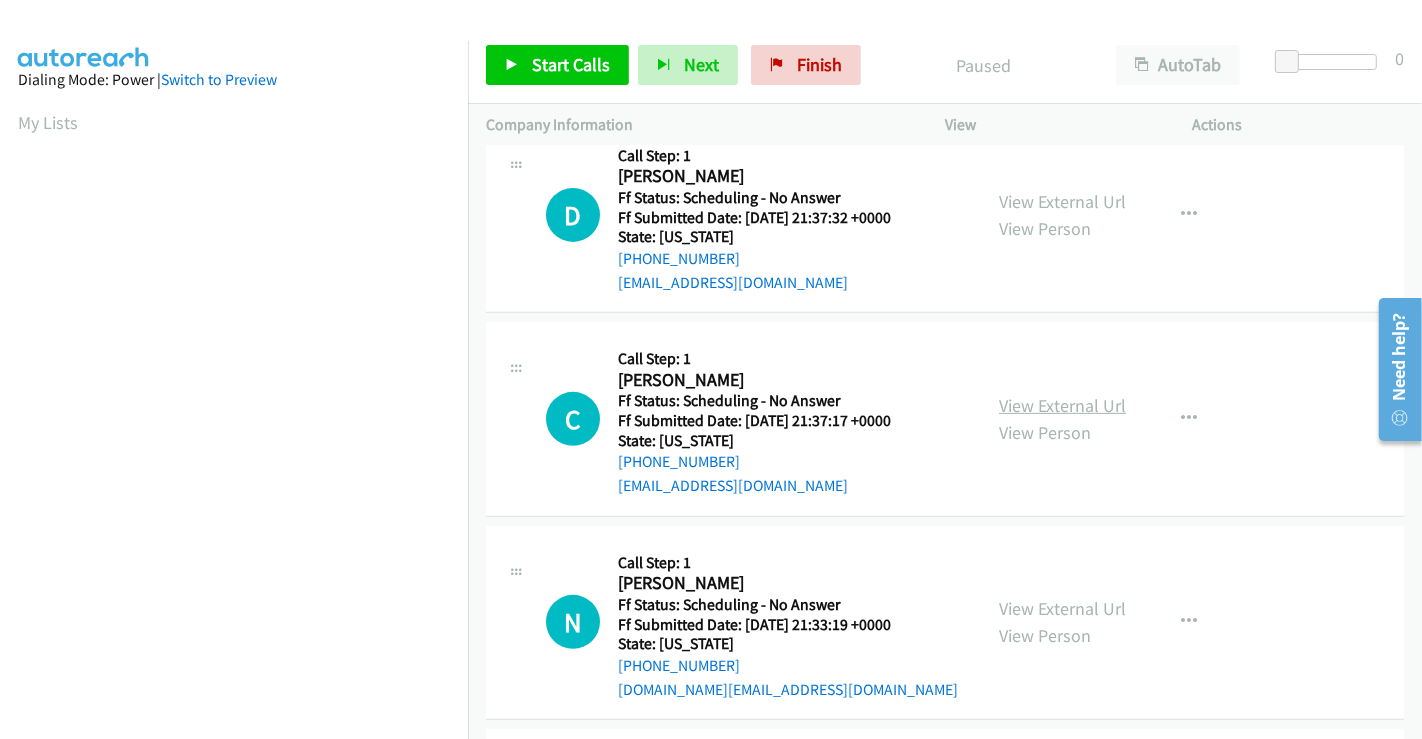 click on "View External Url" at bounding box center [1062, 405] 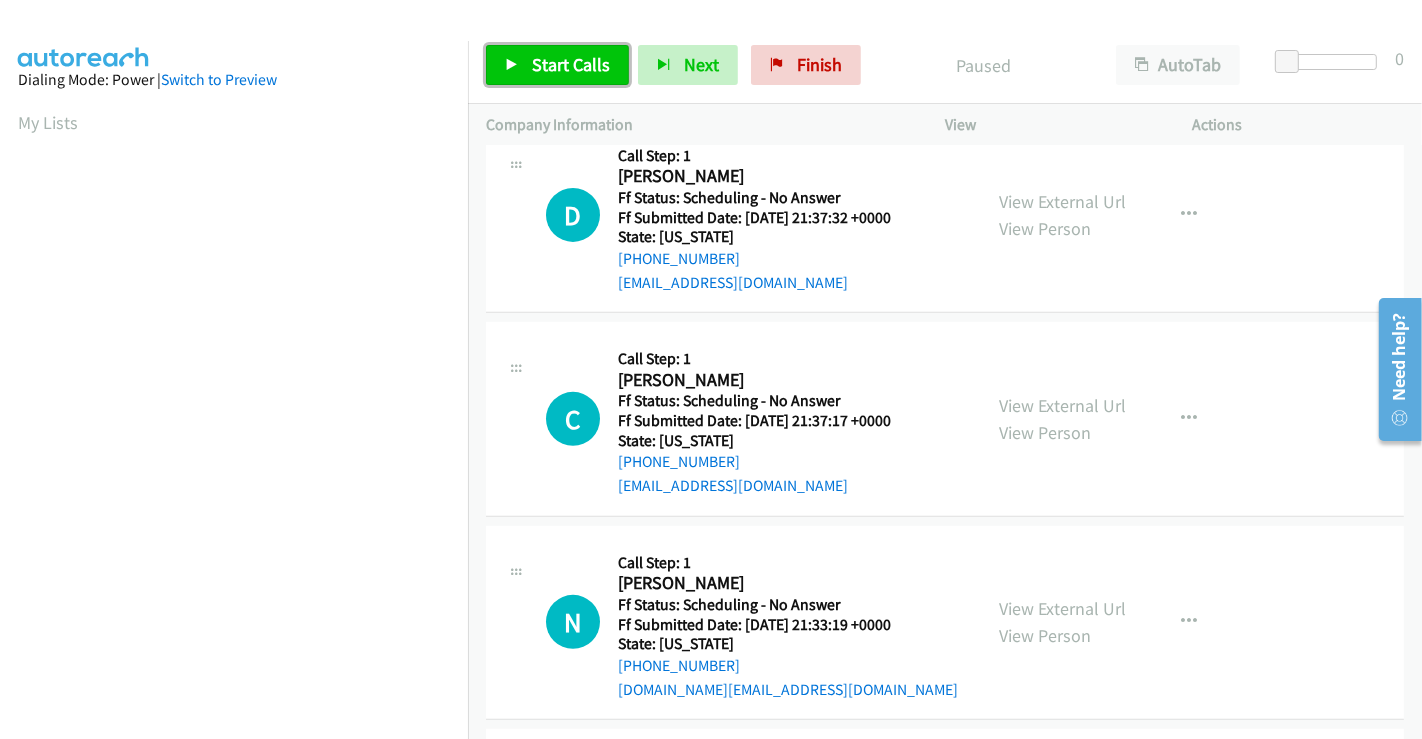 click on "Start Calls" at bounding box center (571, 64) 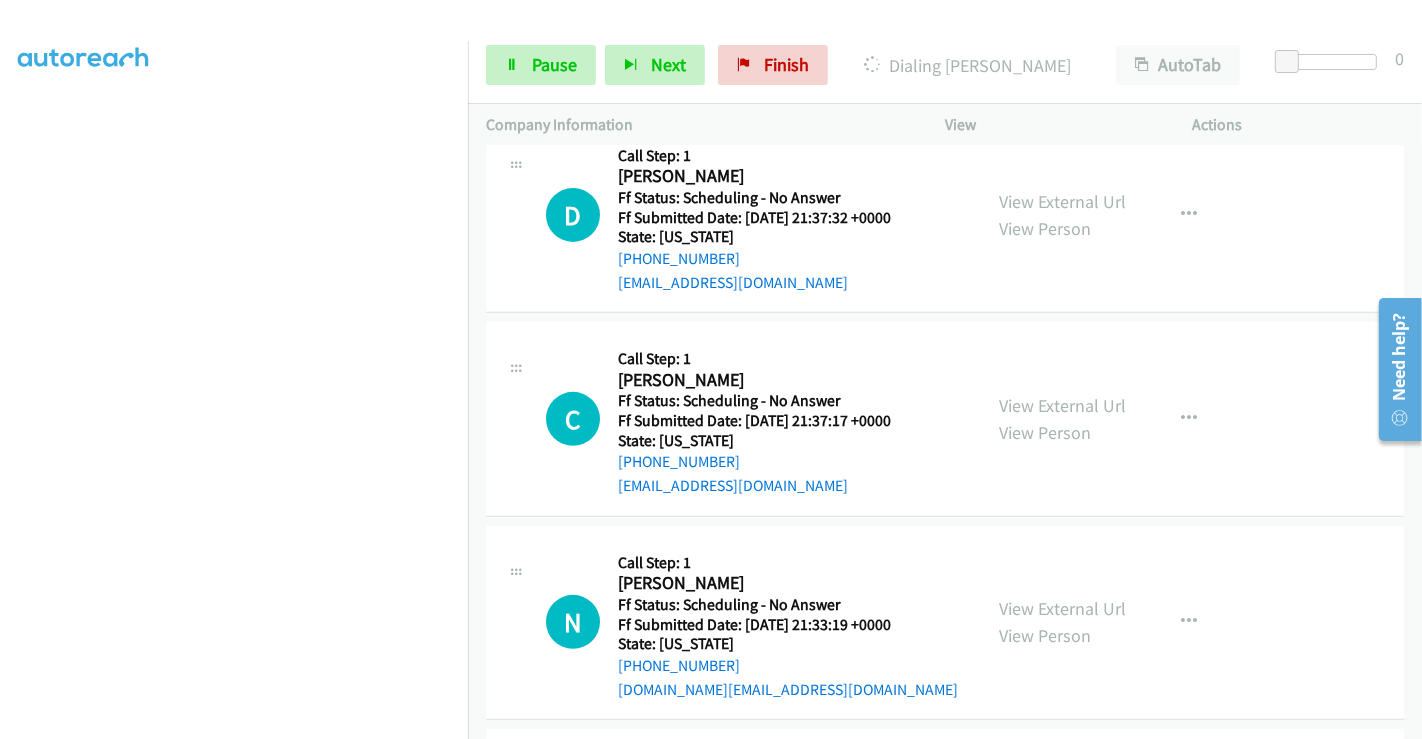 scroll, scrollTop: 345, scrollLeft: 0, axis: vertical 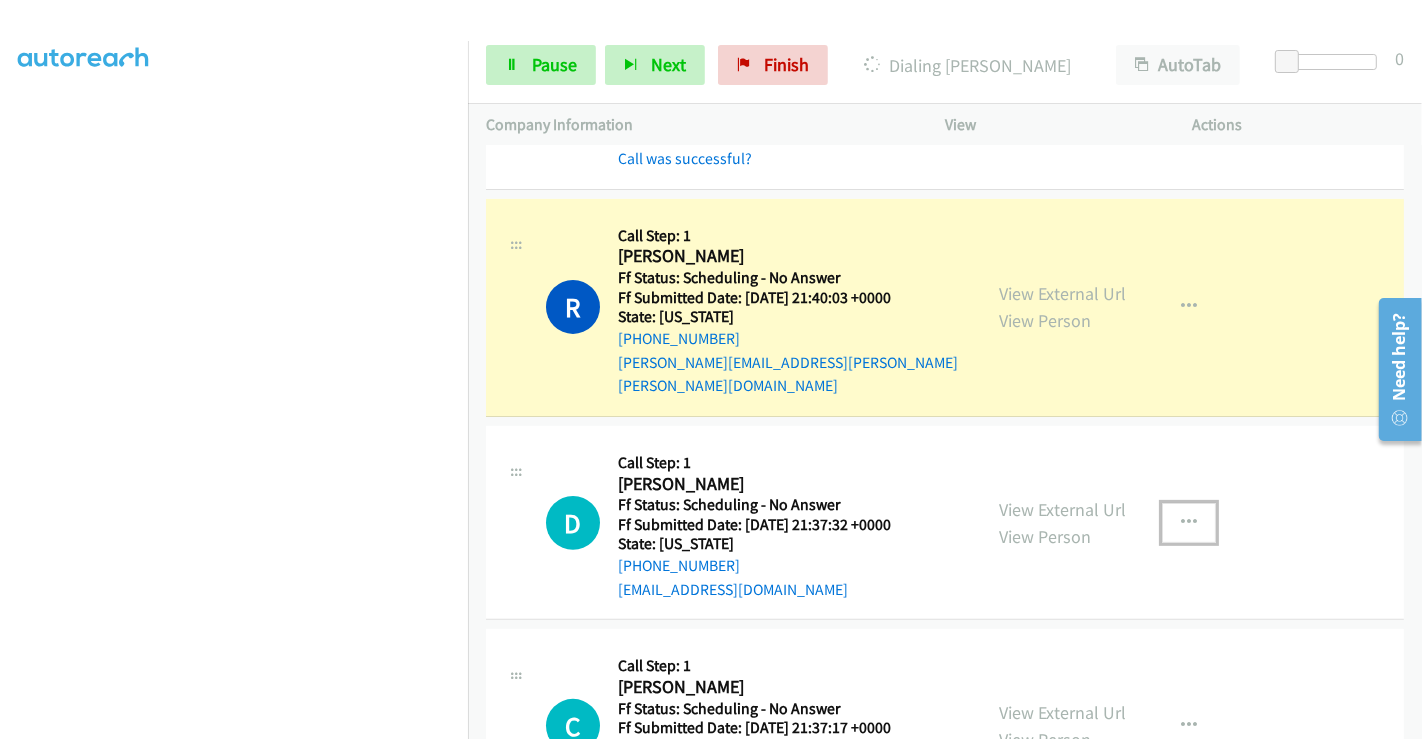 click at bounding box center [1189, 523] 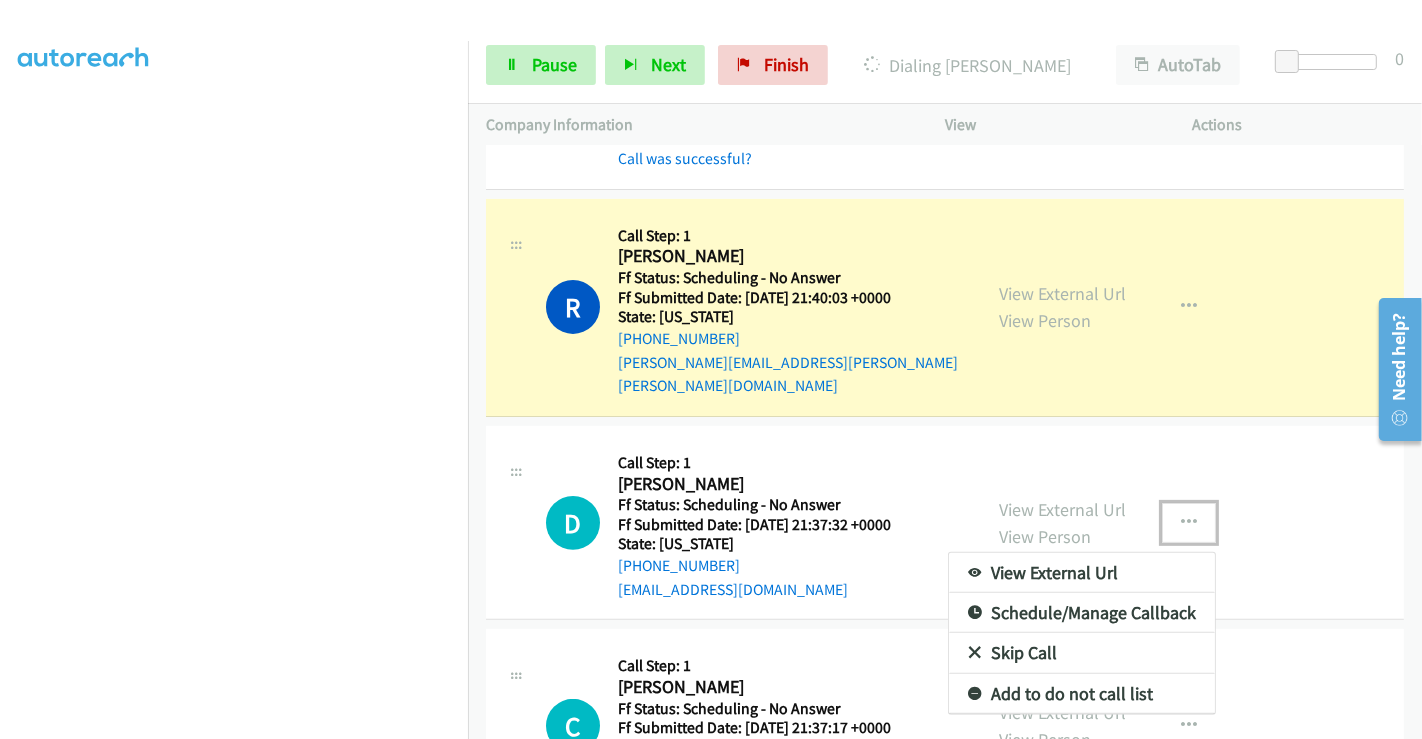 click on "Skip Call" at bounding box center (1082, 653) 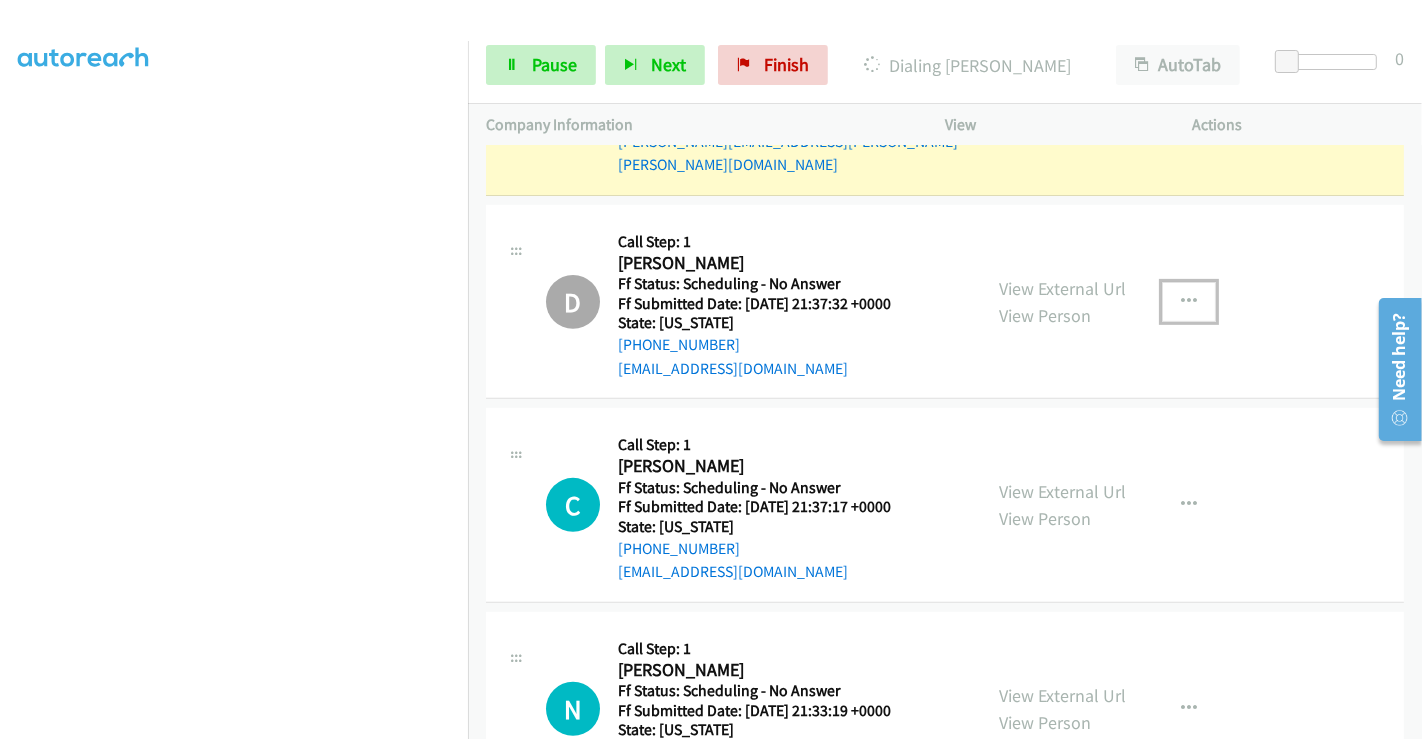 scroll, scrollTop: 666, scrollLeft: 0, axis: vertical 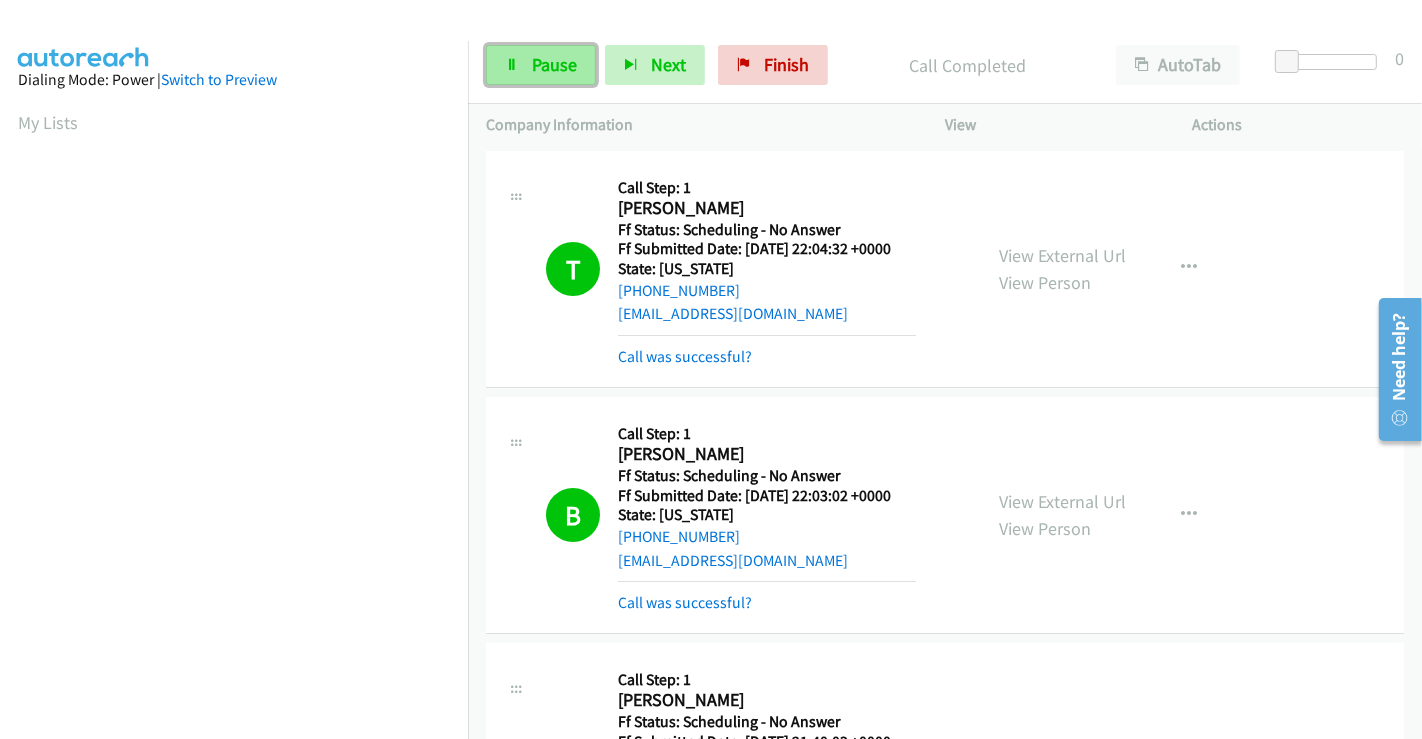 click on "Pause" at bounding box center [541, 65] 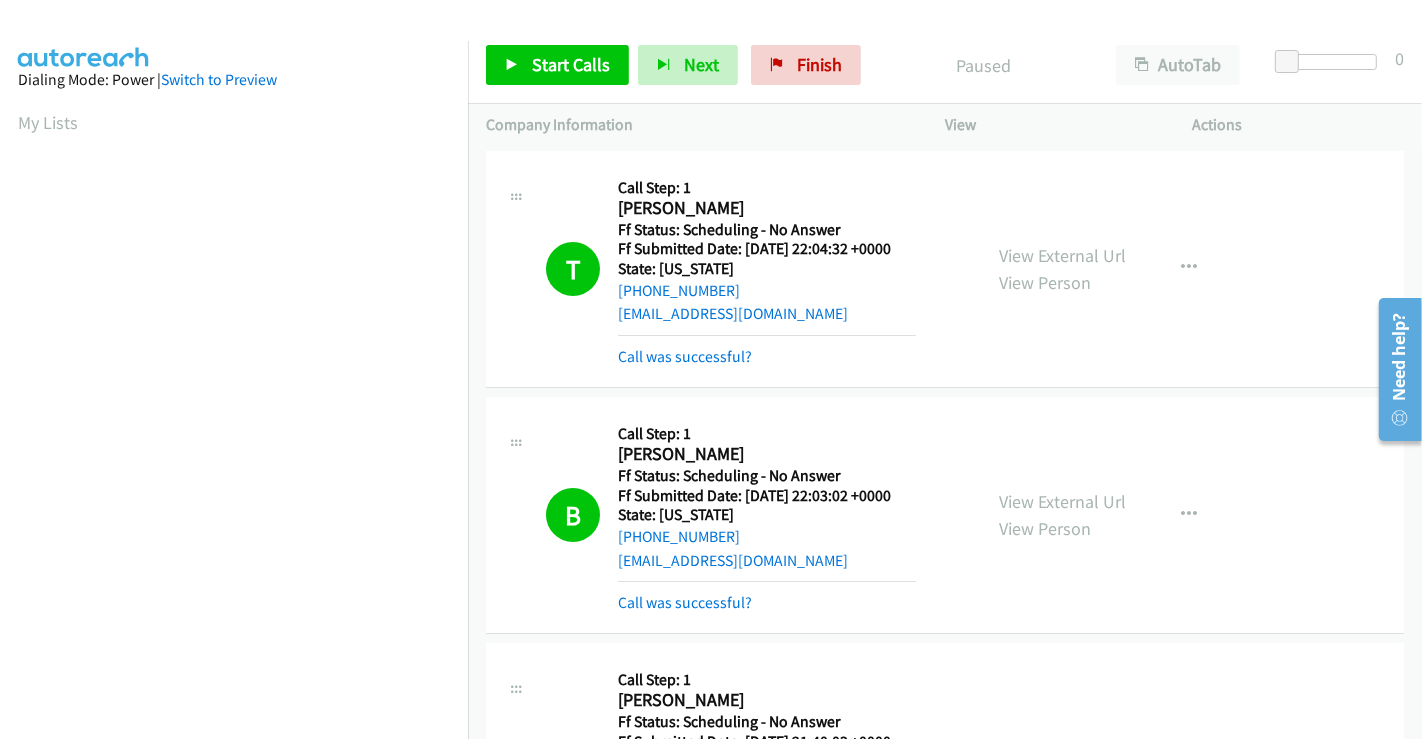 scroll, scrollTop: 333, scrollLeft: 0, axis: vertical 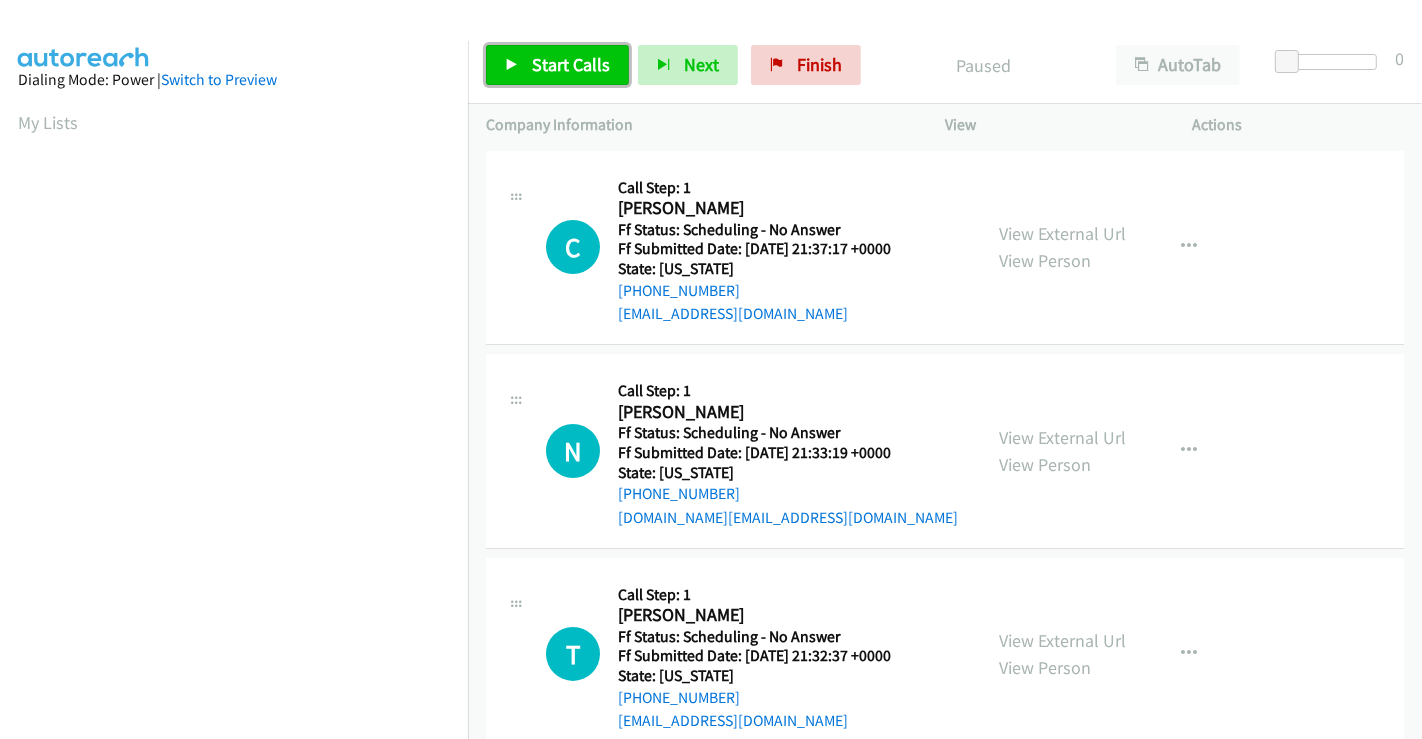 click on "Start Calls" at bounding box center (571, 64) 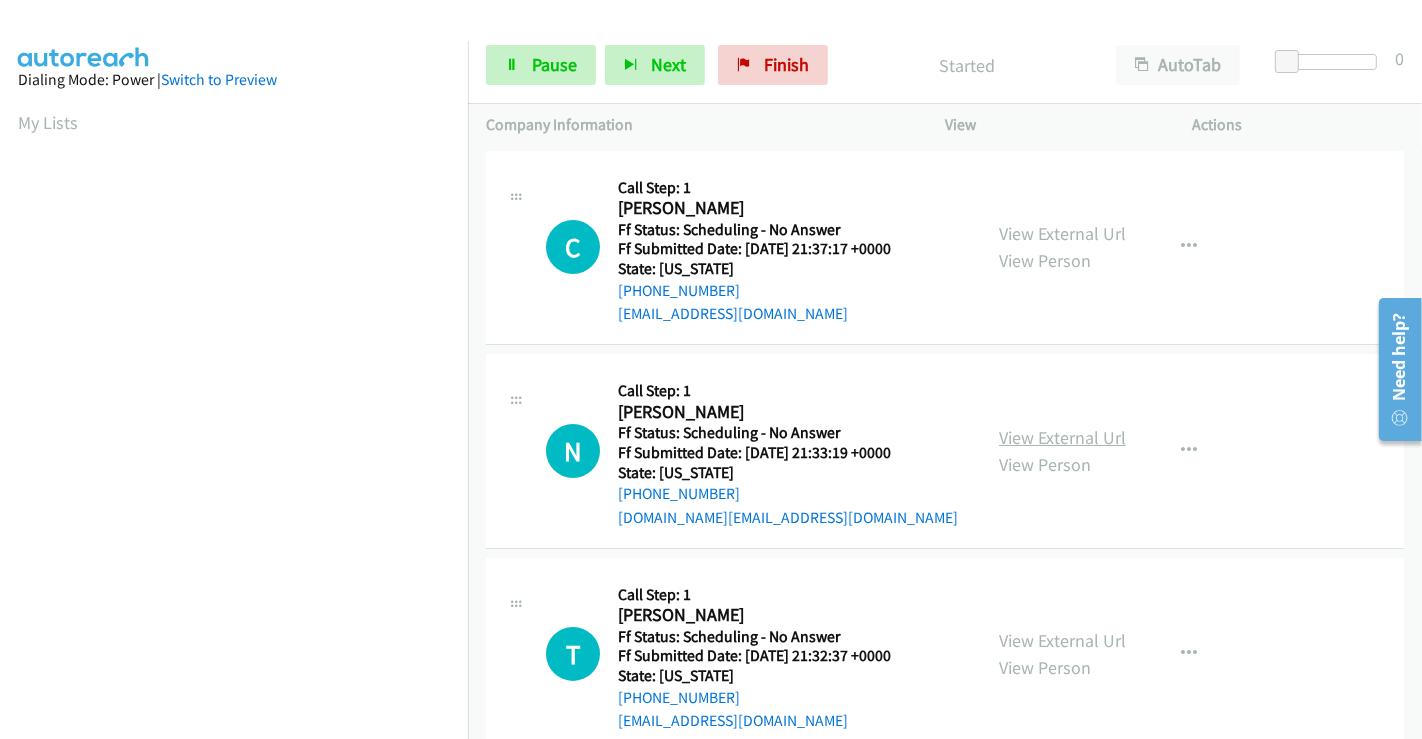 click on "View External Url" at bounding box center [1062, 437] 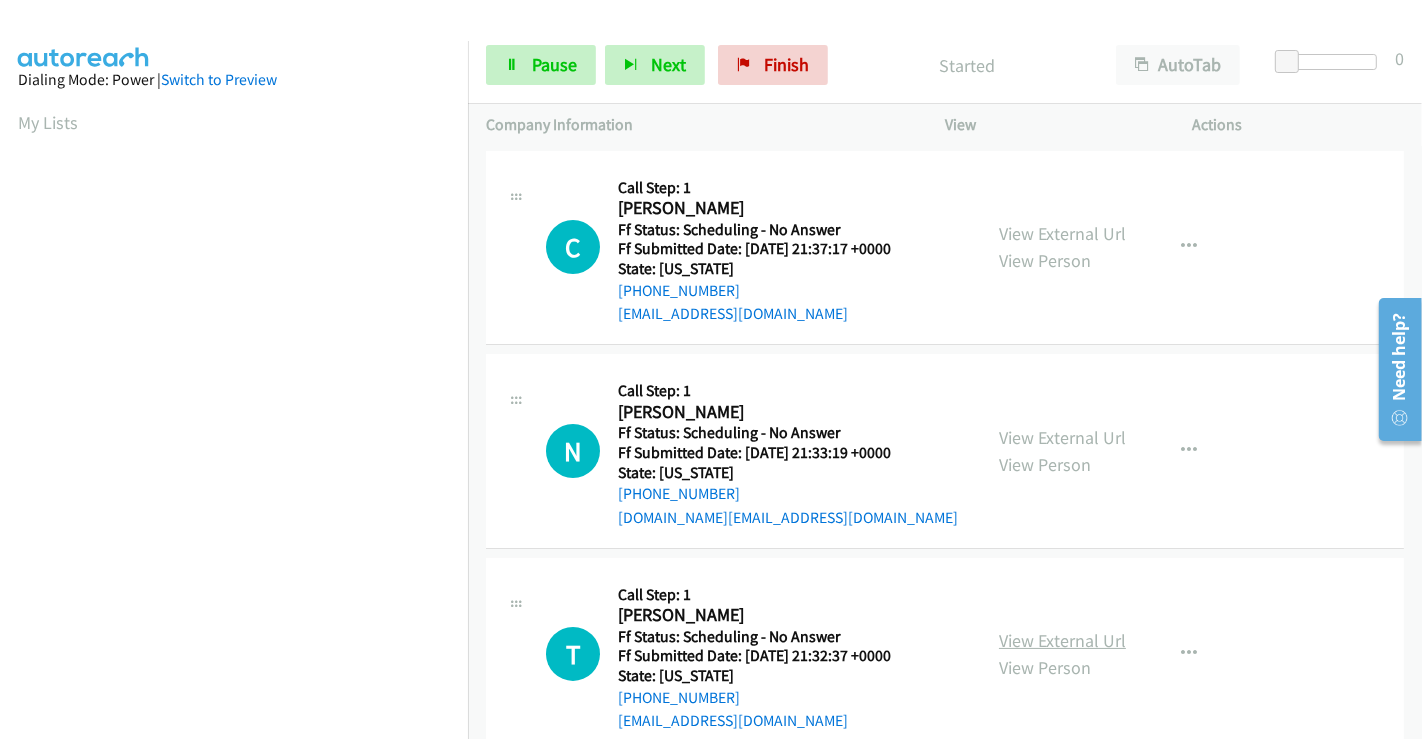 click on "View External Url" at bounding box center (1062, 640) 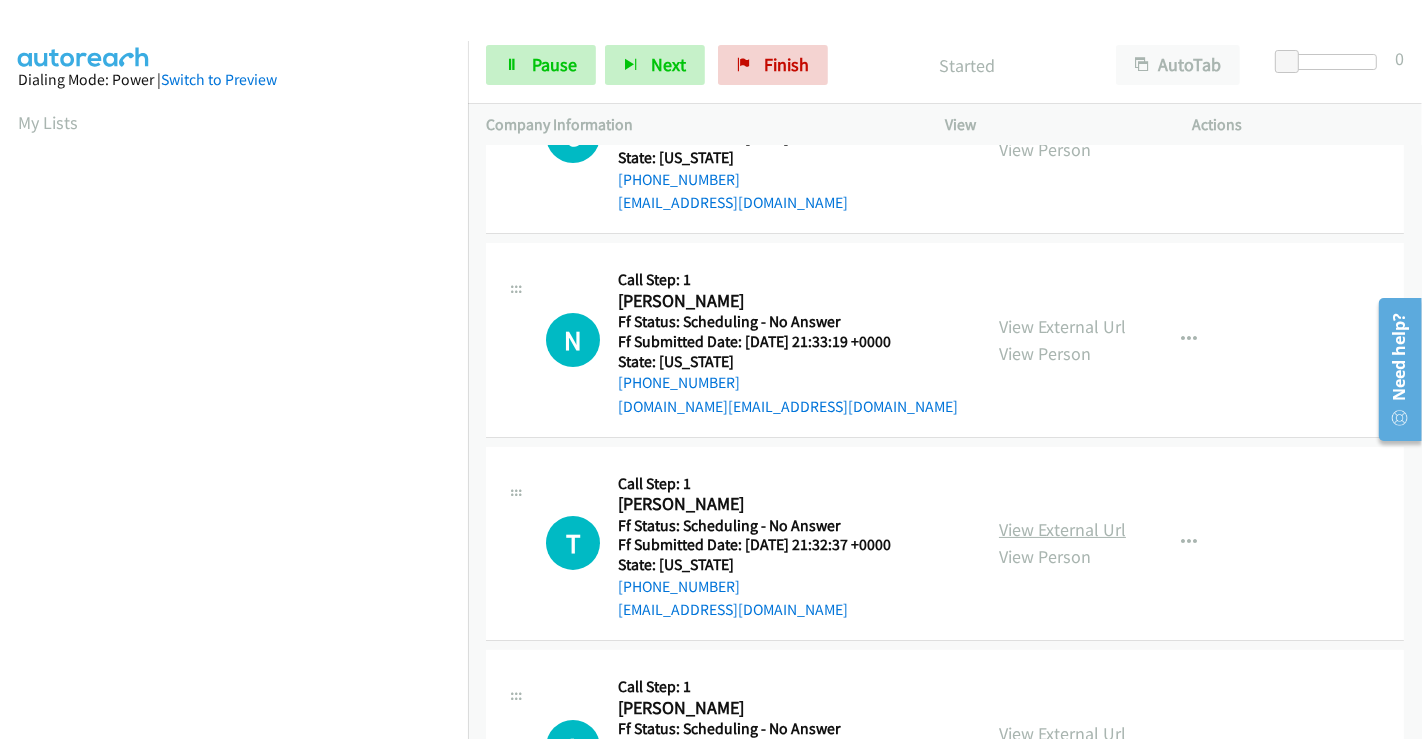 scroll, scrollTop: 222, scrollLeft: 0, axis: vertical 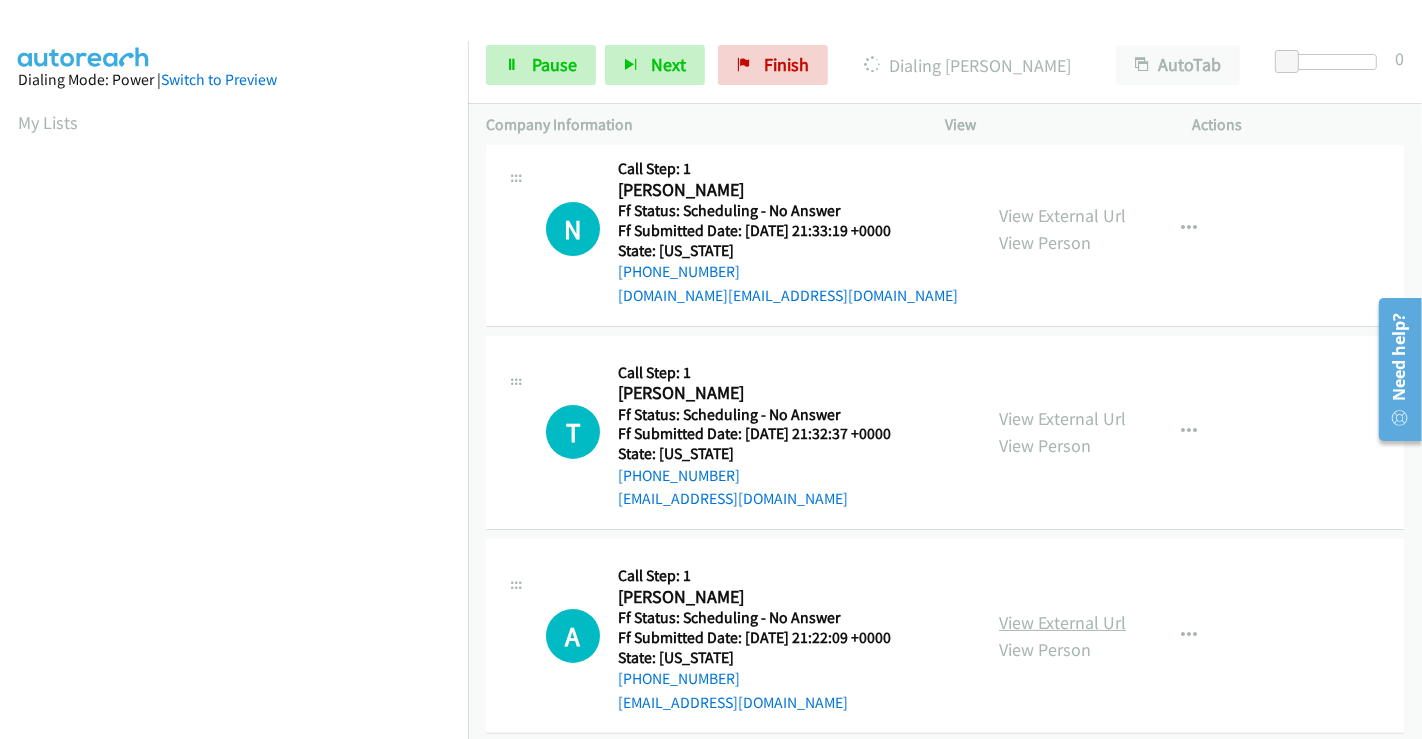 click on "View External Url" at bounding box center [1062, 622] 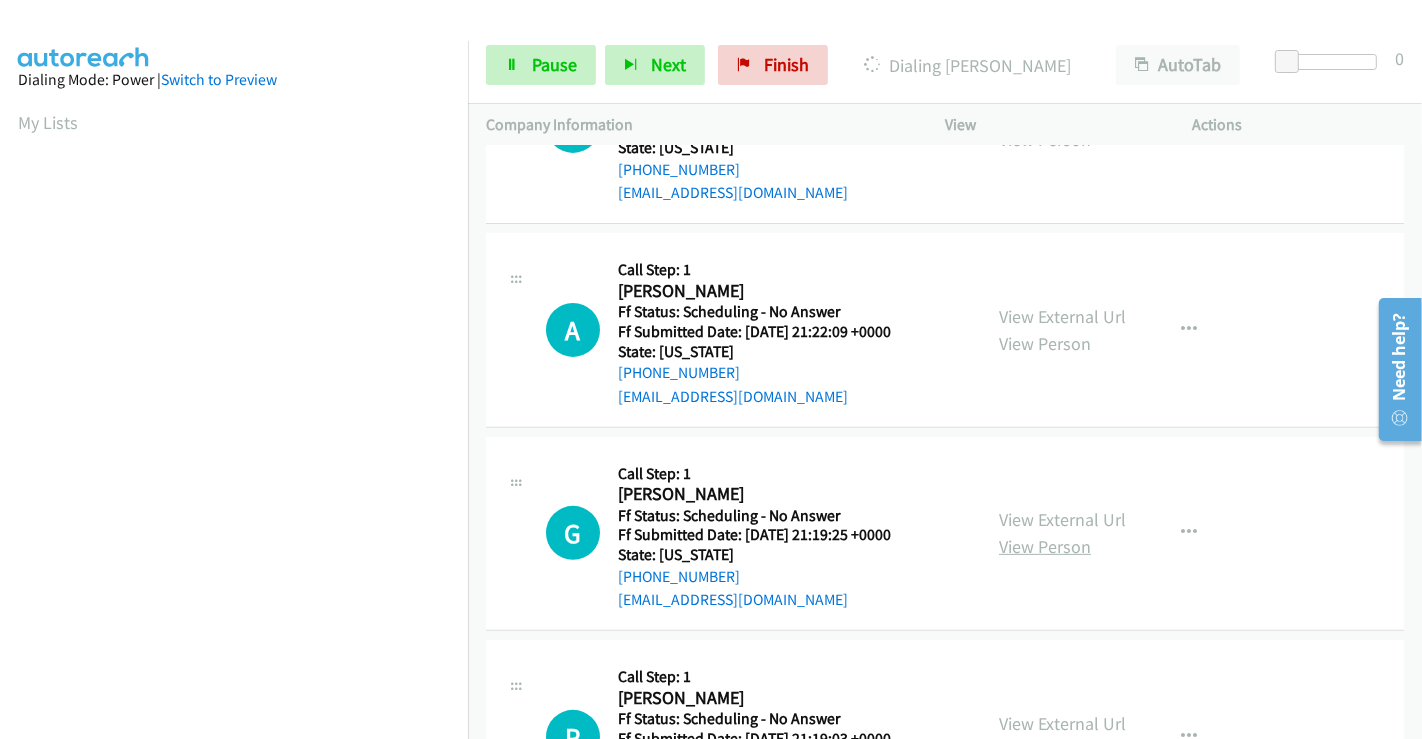 scroll, scrollTop: 555, scrollLeft: 0, axis: vertical 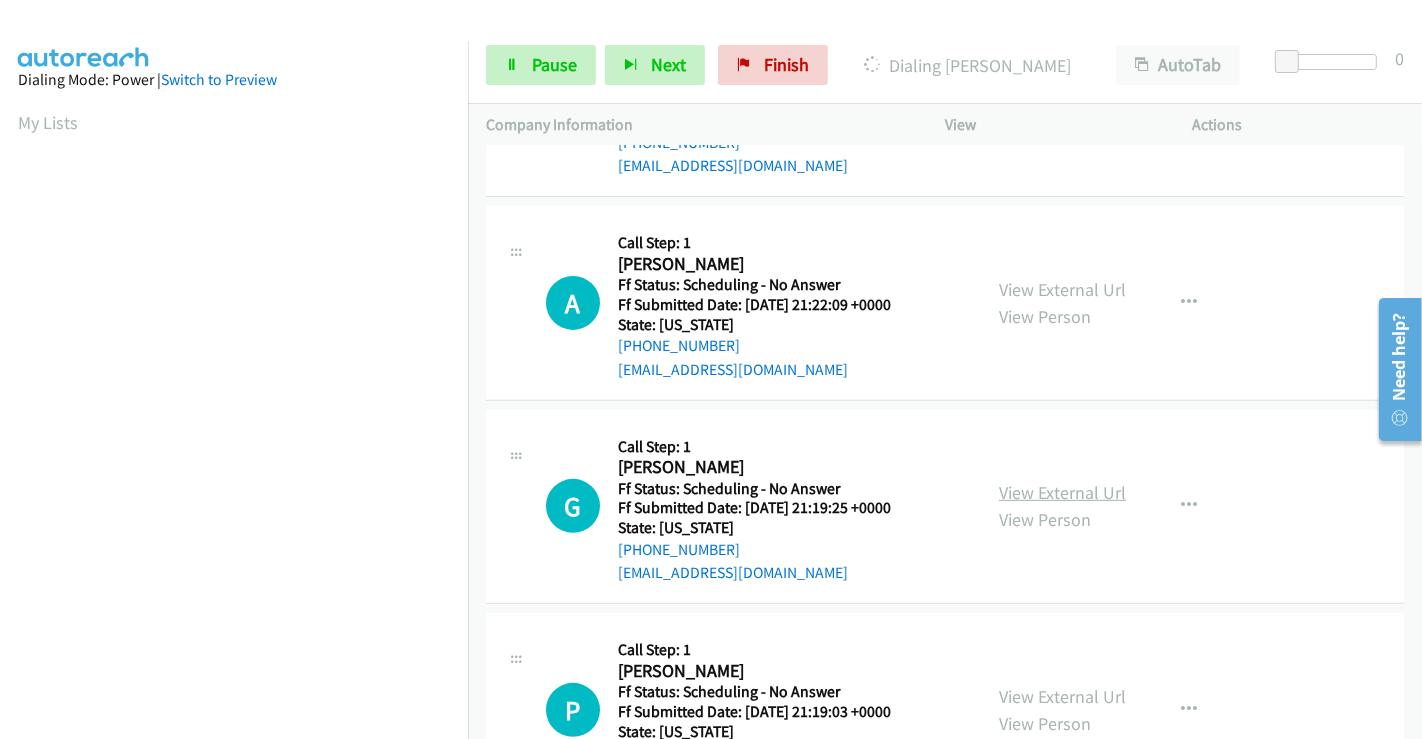 click on "View External Url" at bounding box center [1062, 492] 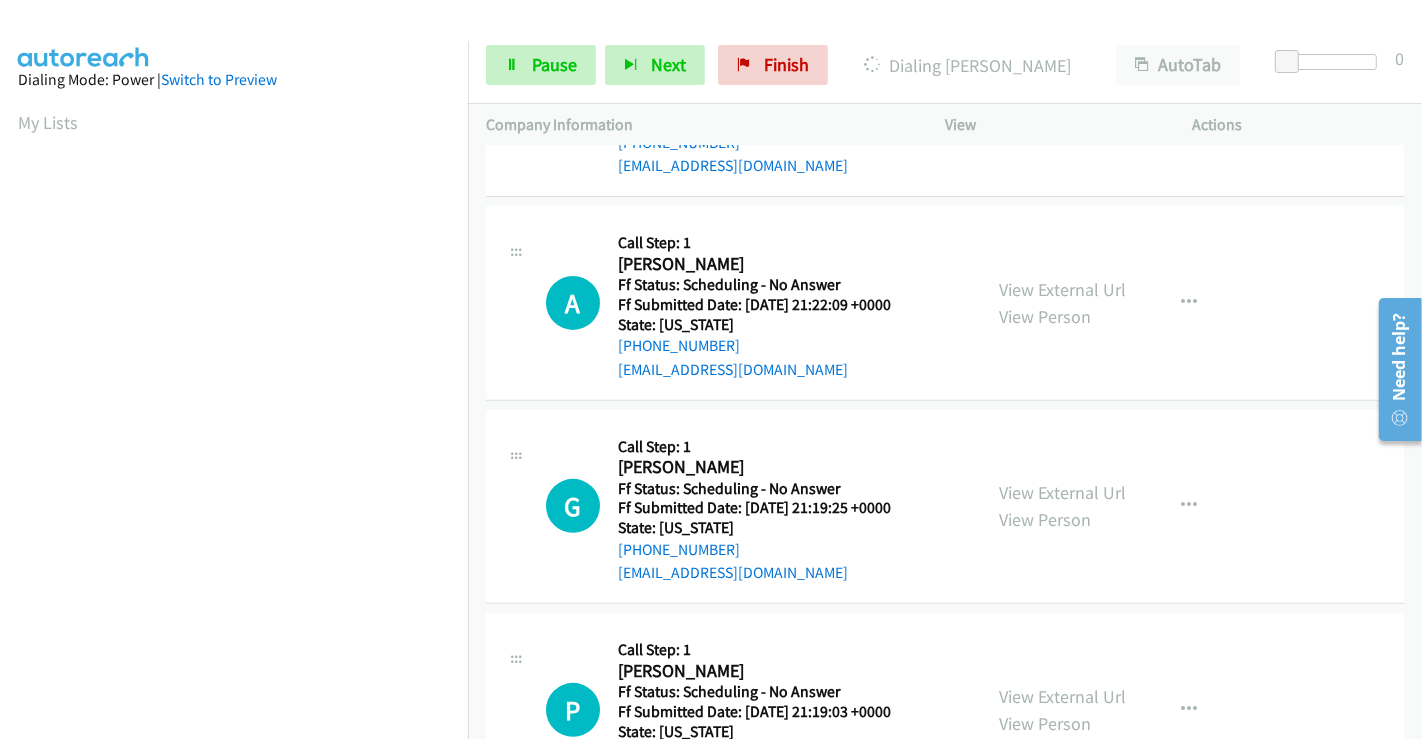 scroll, scrollTop: 385, scrollLeft: 0, axis: vertical 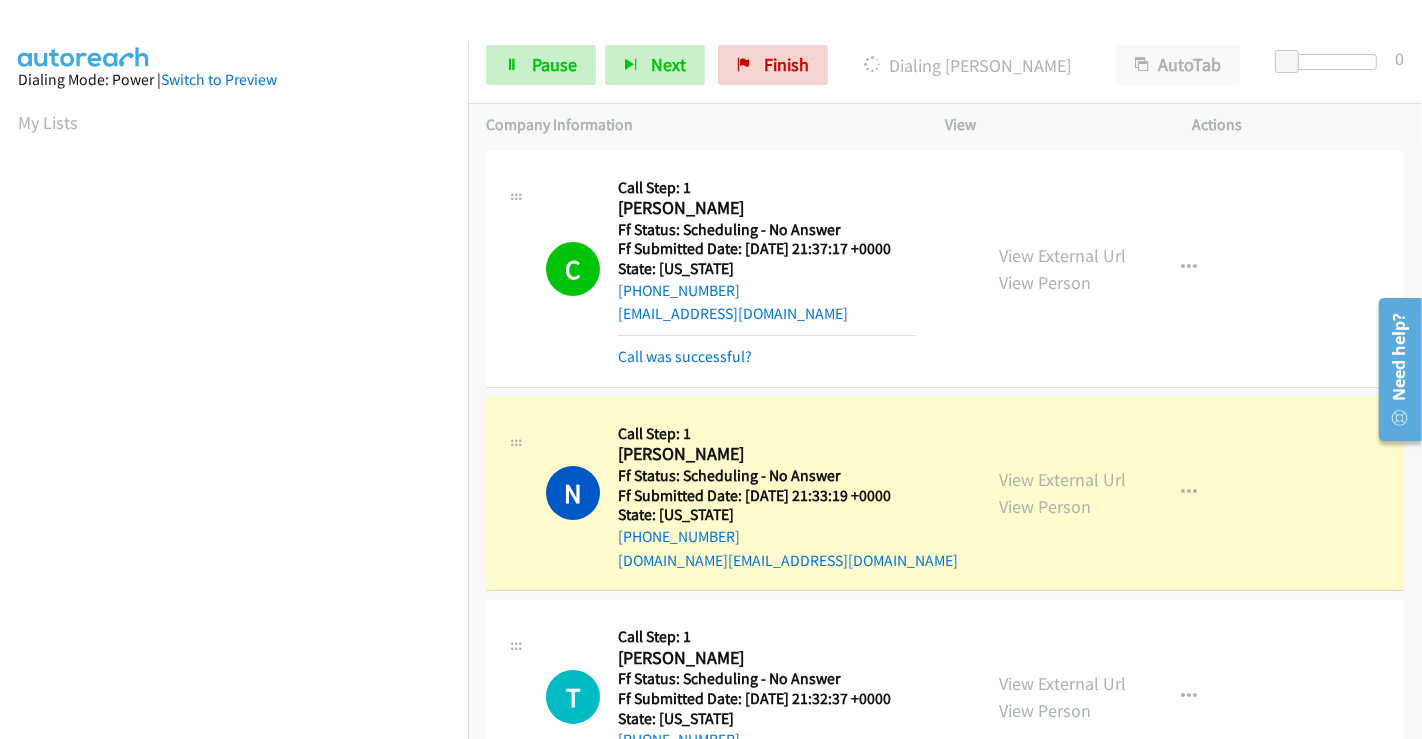 click on "Dialing Mode: Power
|
Switch to Preview
My Lists" at bounding box center [234, 594] 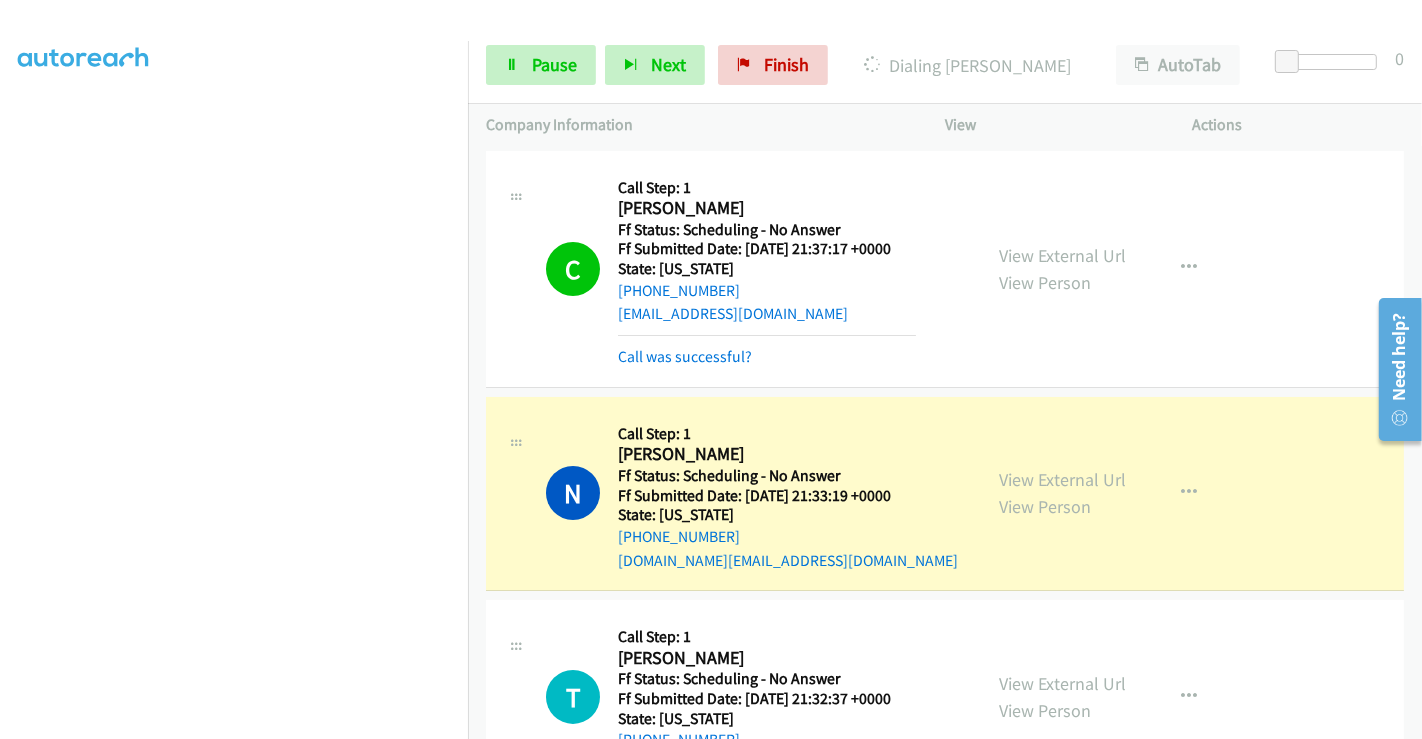 scroll, scrollTop: 345, scrollLeft: 0, axis: vertical 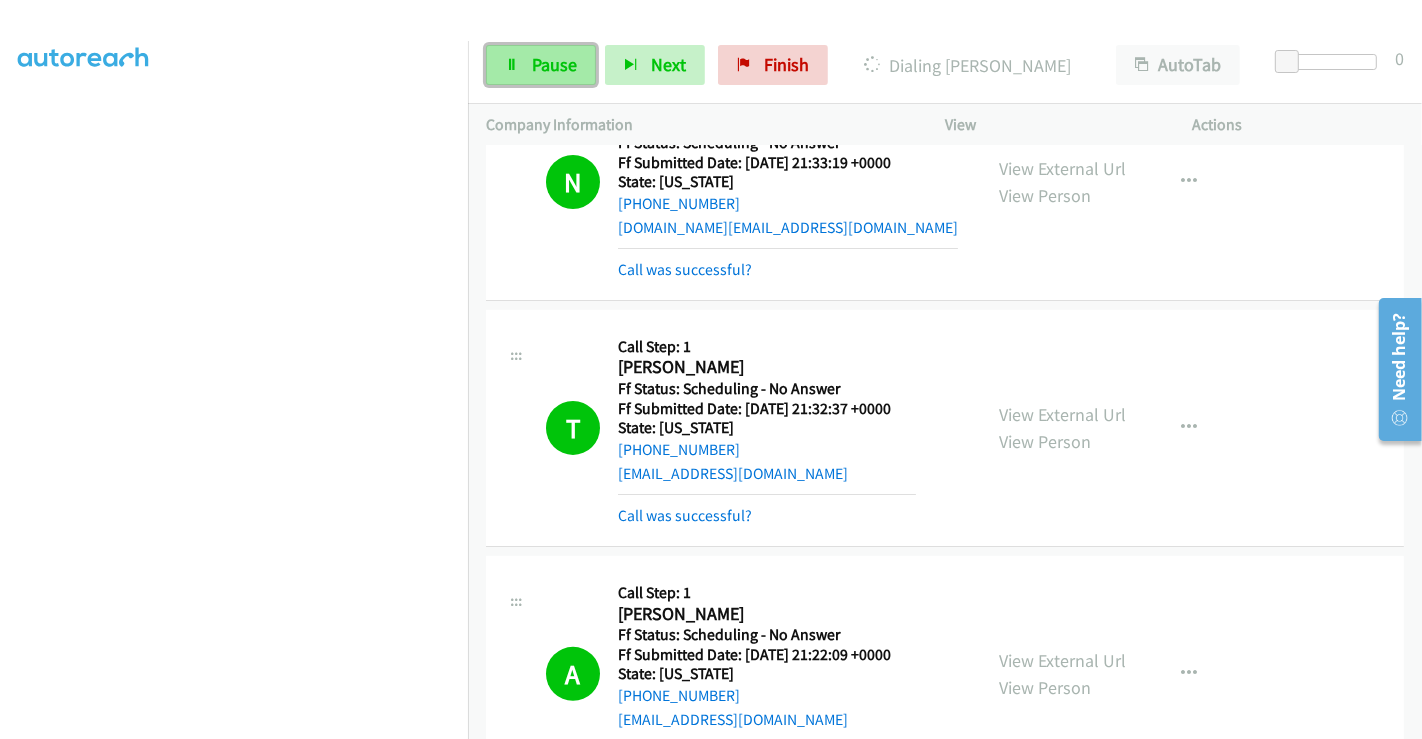 click on "Pause" at bounding box center [541, 65] 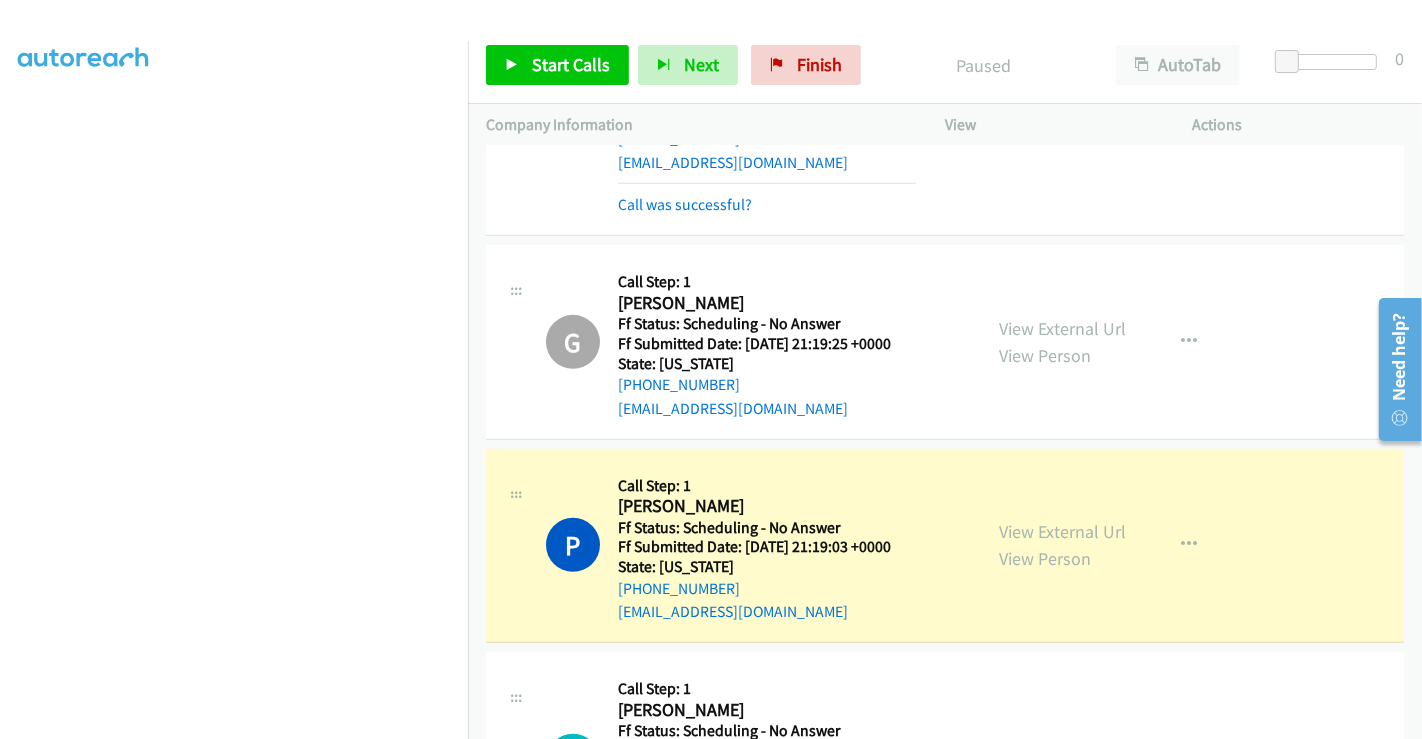 scroll, scrollTop: 1000, scrollLeft: 0, axis: vertical 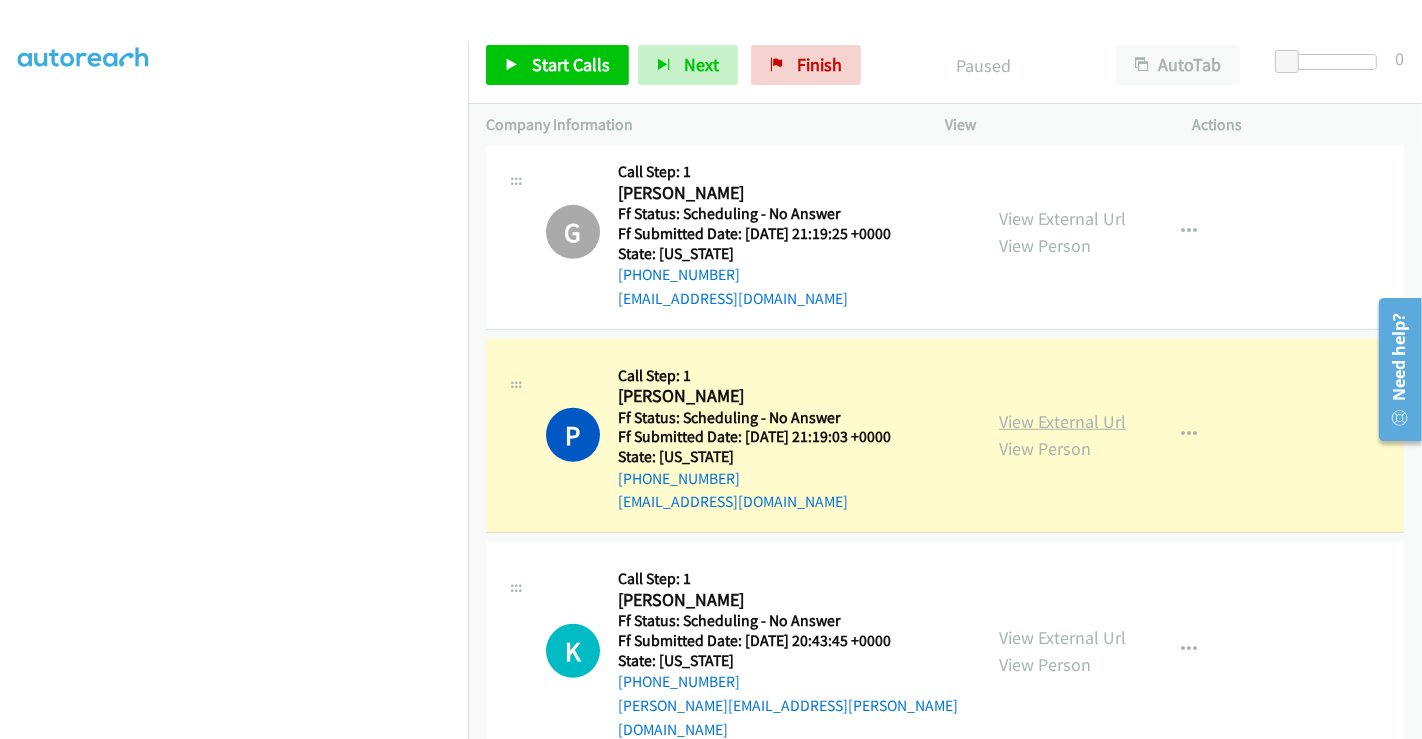 click on "View External Url" at bounding box center (1062, 421) 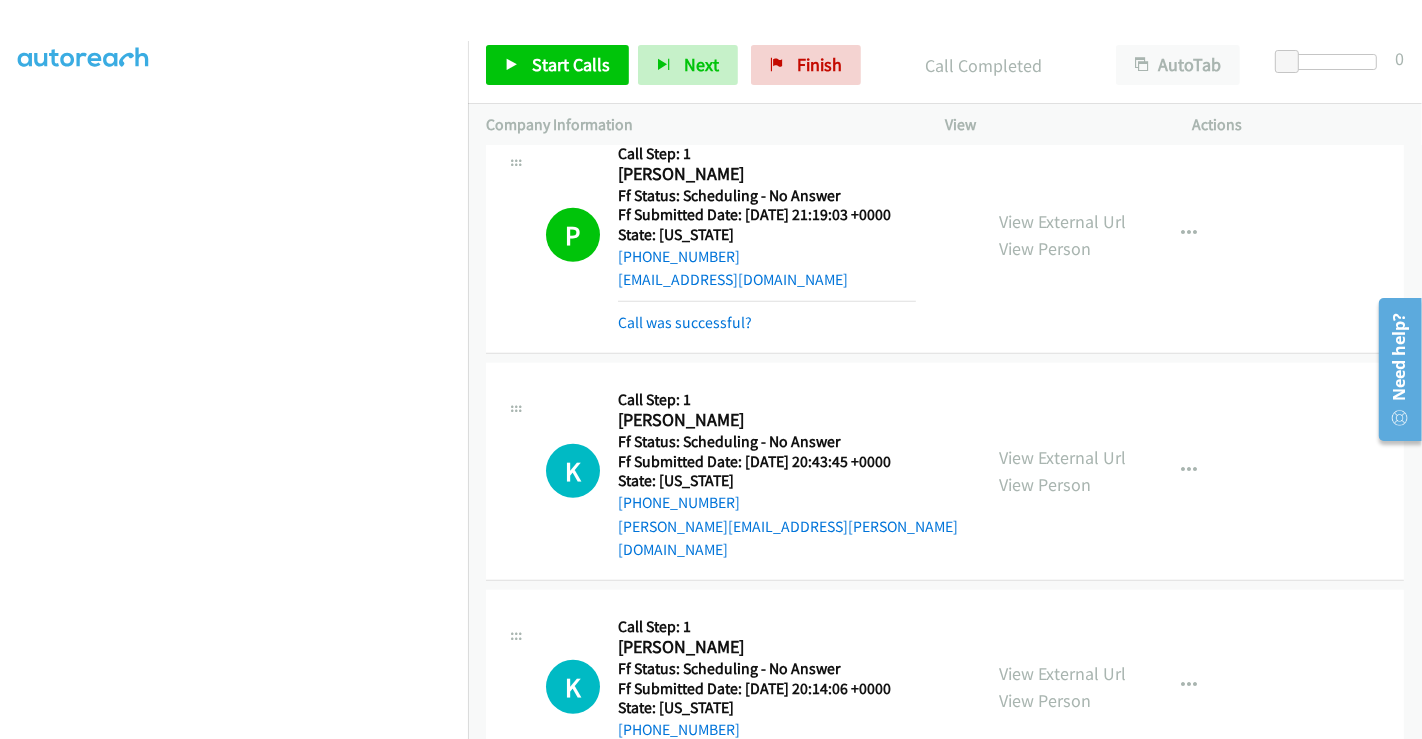 scroll, scrollTop: 555, scrollLeft: 0, axis: vertical 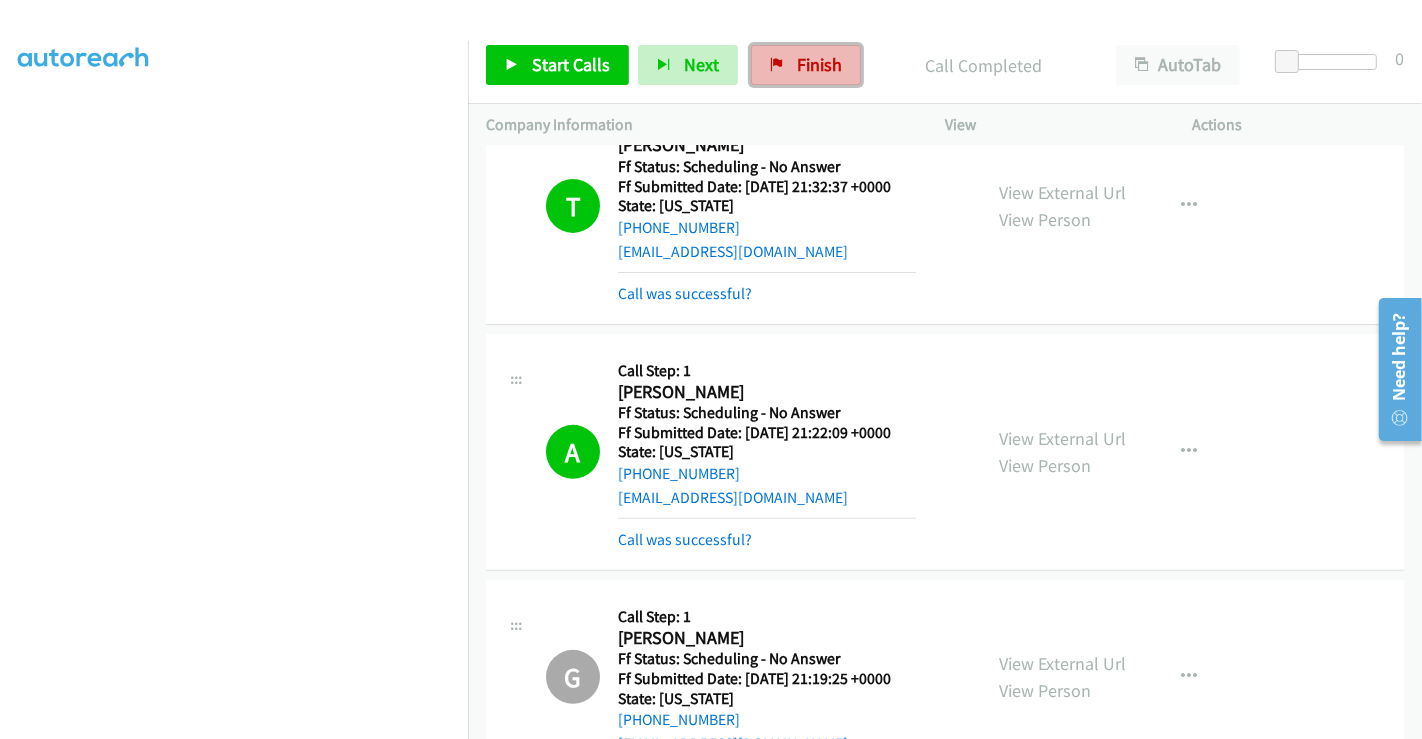click on "Finish" at bounding box center (806, 65) 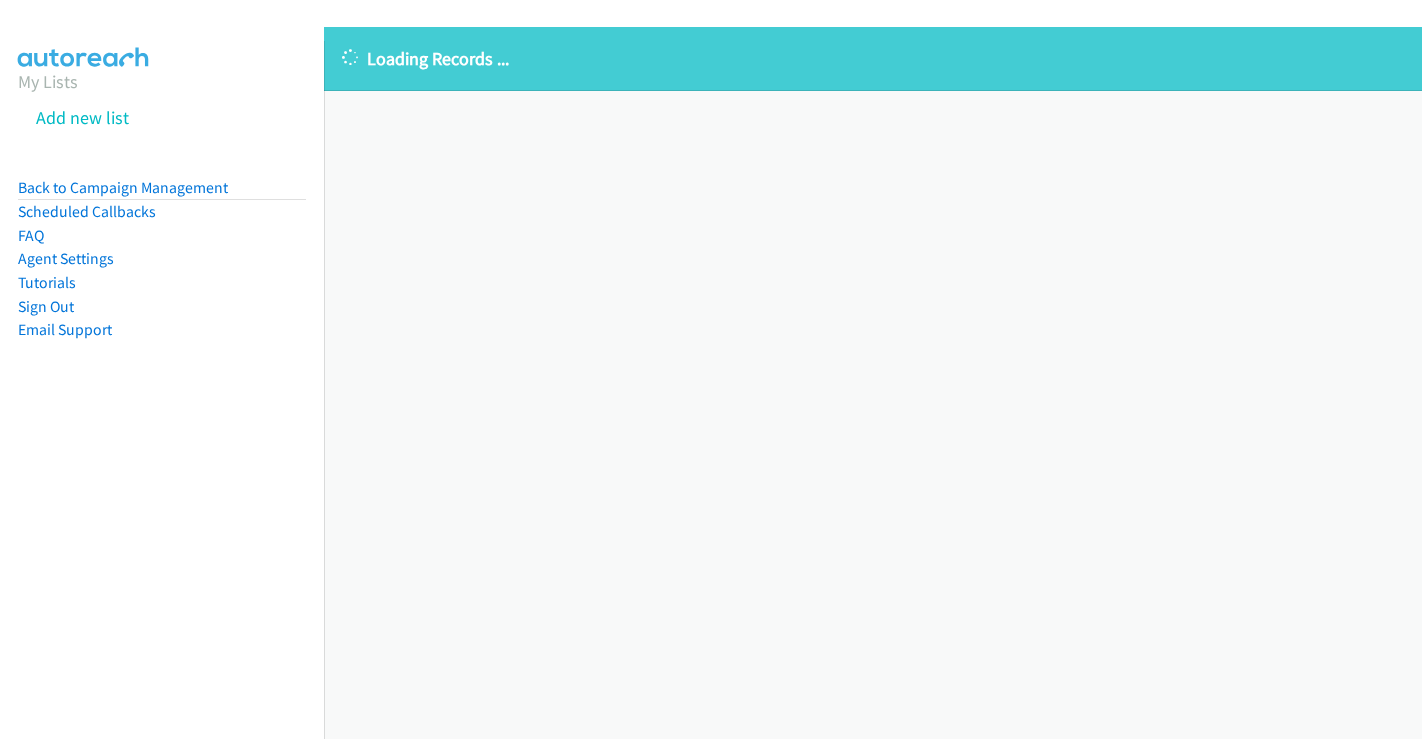 scroll, scrollTop: 0, scrollLeft: 0, axis: both 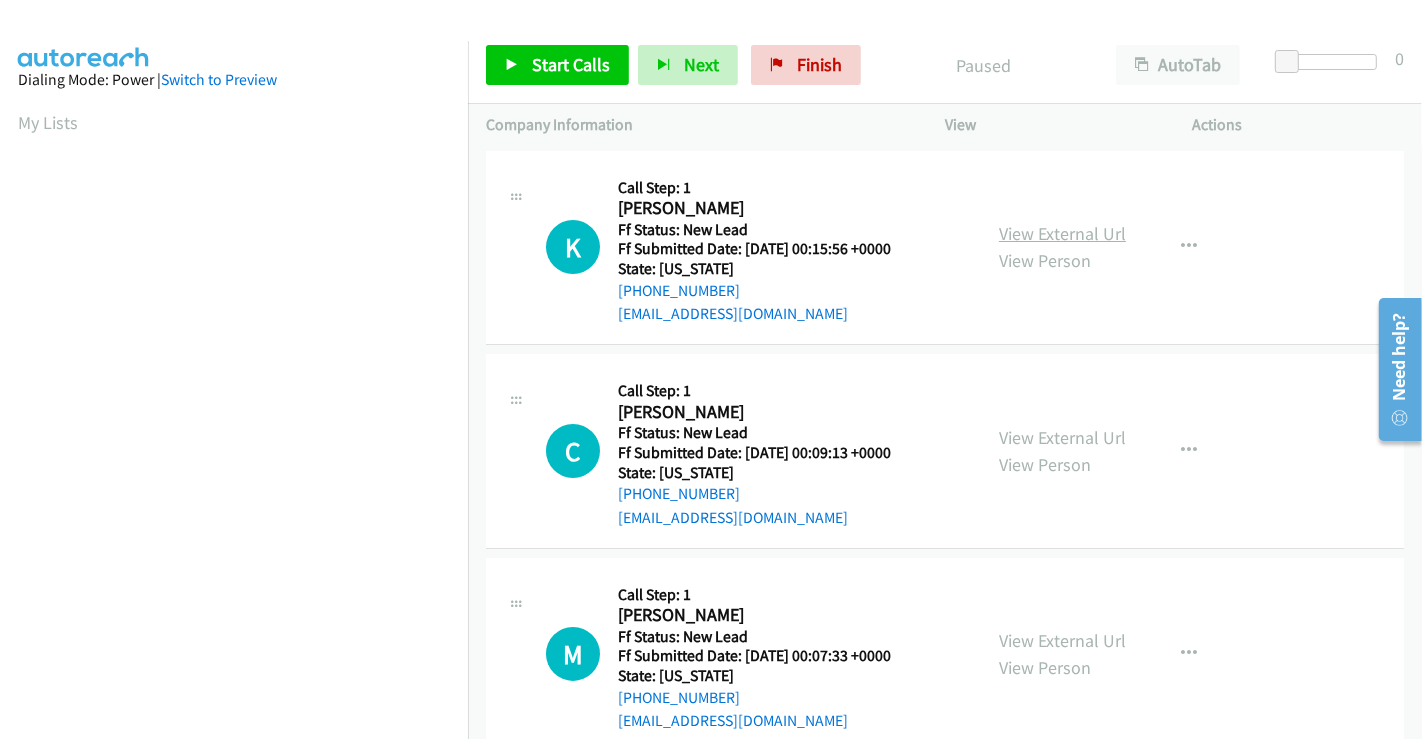click on "View External Url" at bounding box center (1062, 233) 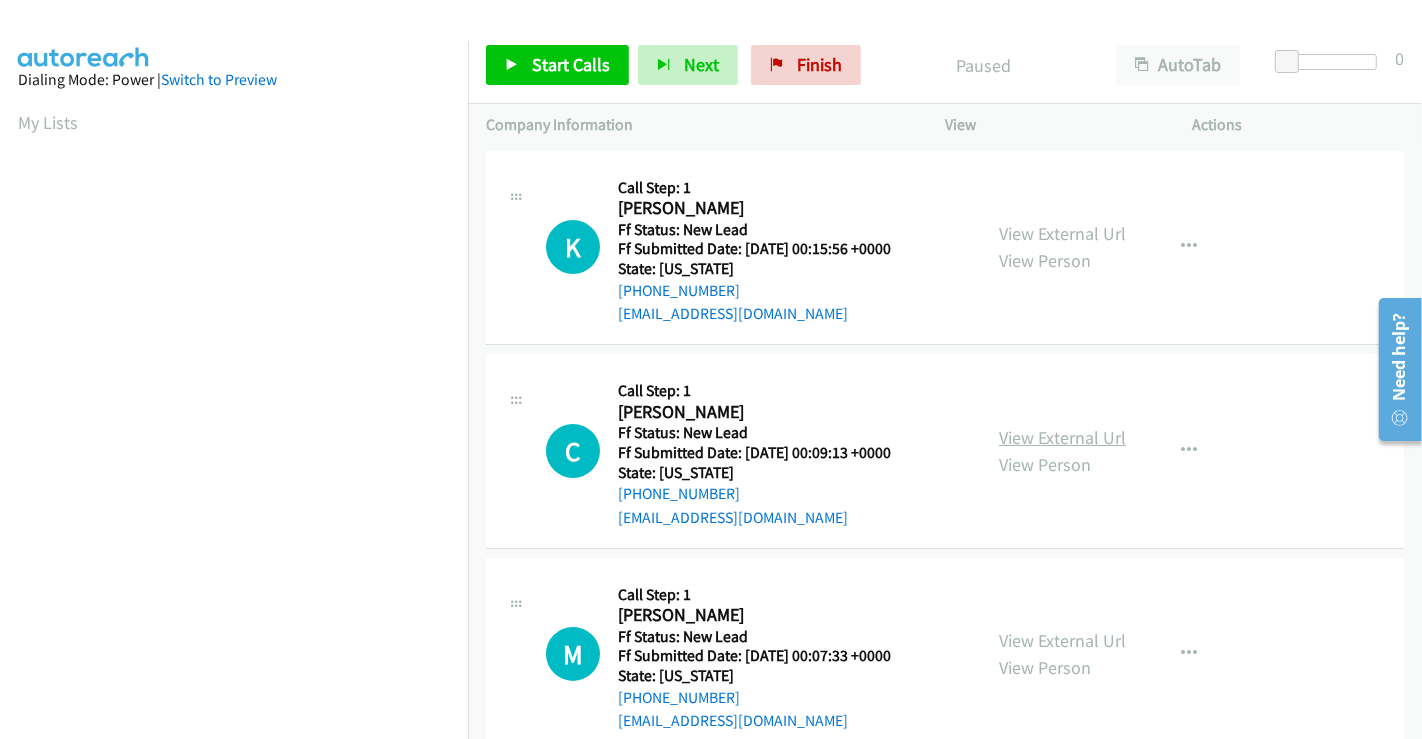 click on "View External Url" at bounding box center (1062, 437) 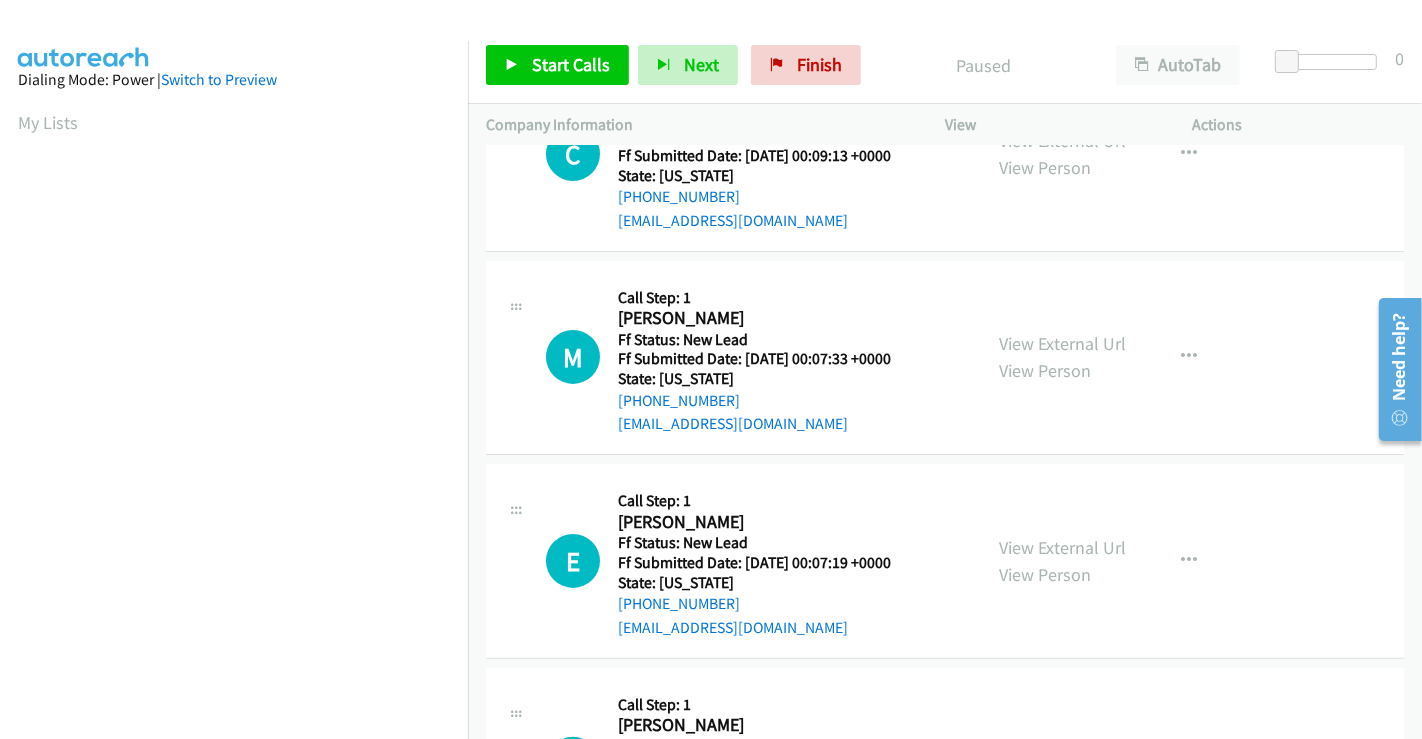 scroll, scrollTop: 333, scrollLeft: 0, axis: vertical 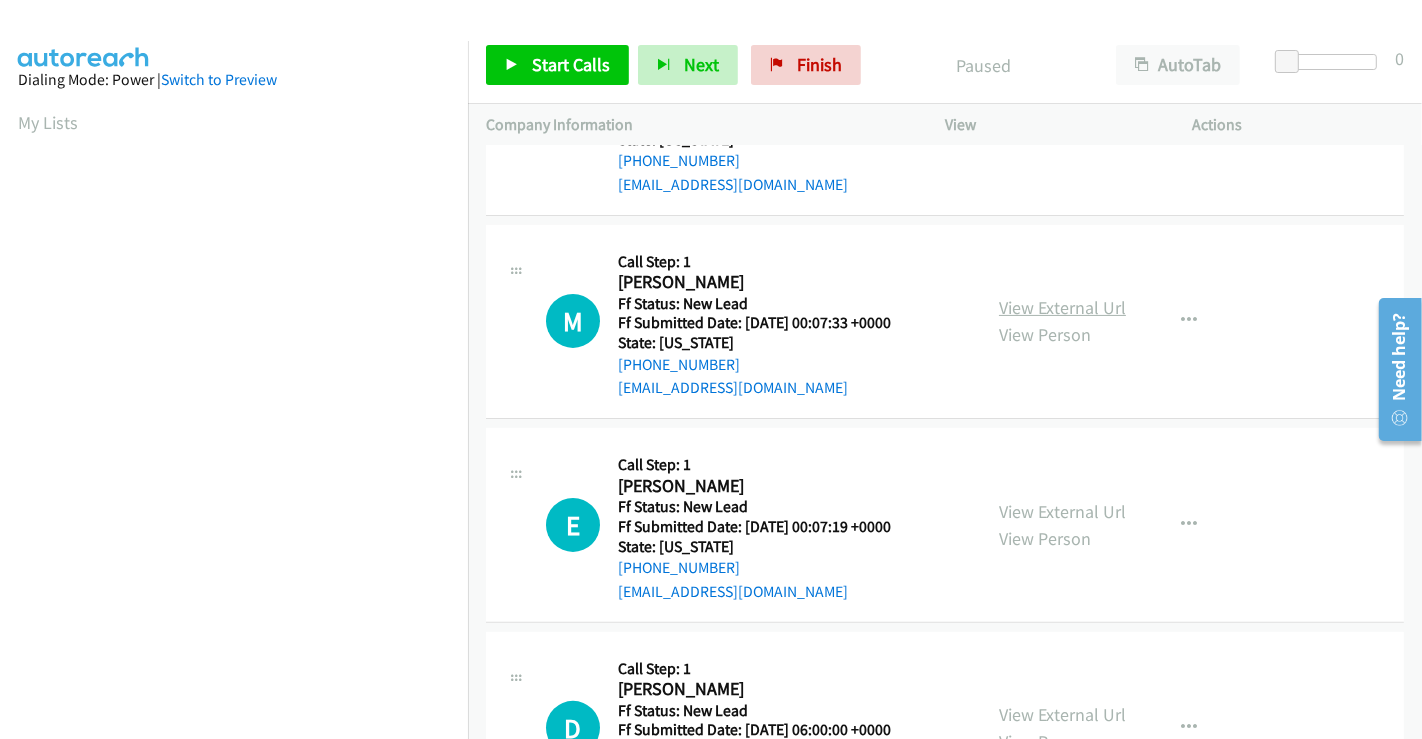 click on "View External Url" at bounding box center [1062, 307] 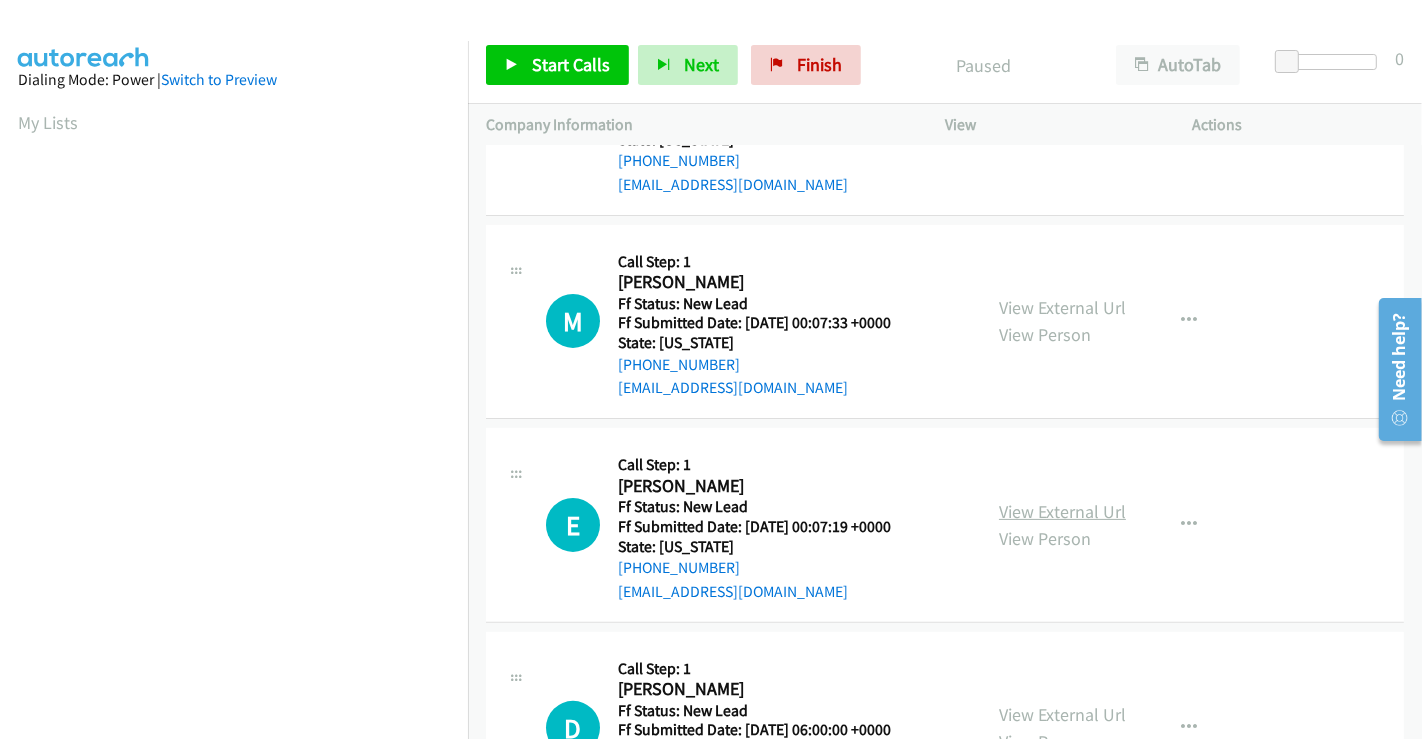 click on "View External Url" at bounding box center [1062, 511] 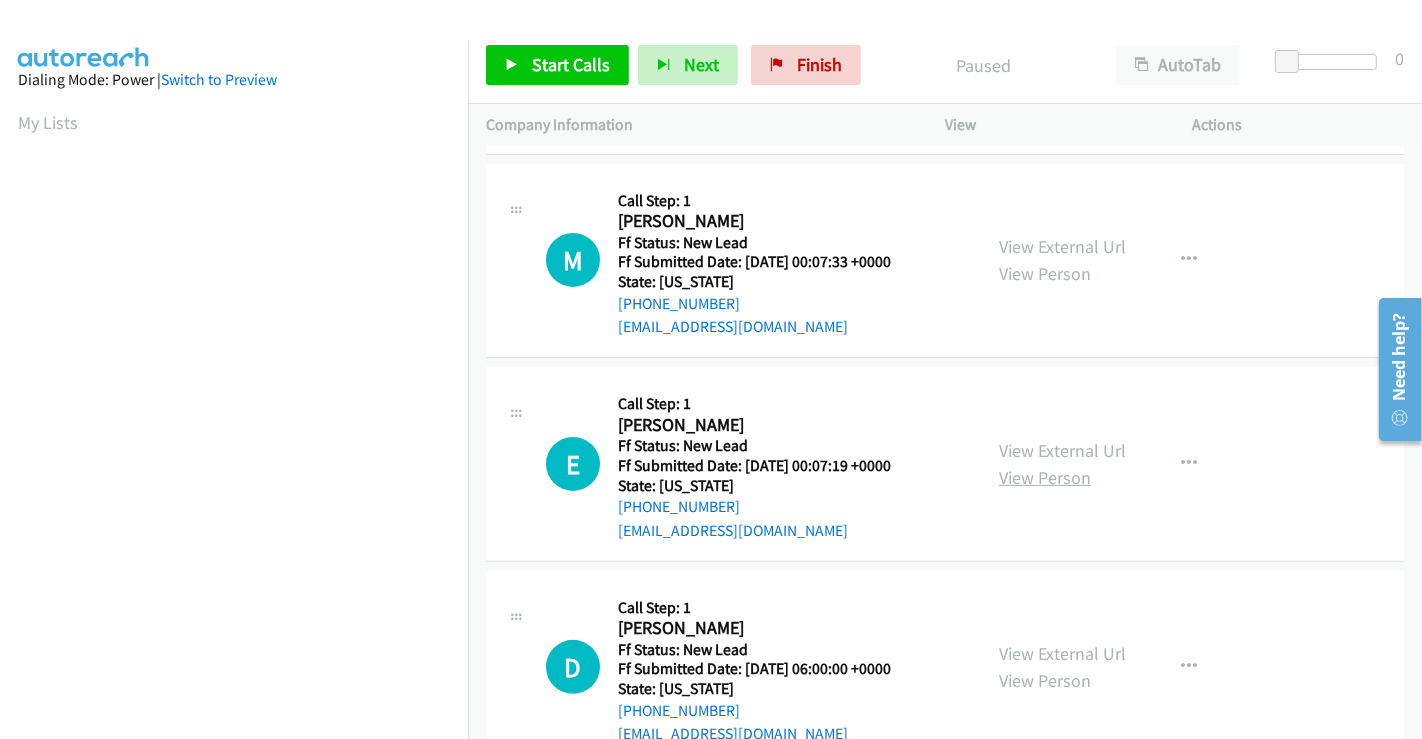 scroll, scrollTop: 449, scrollLeft: 0, axis: vertical 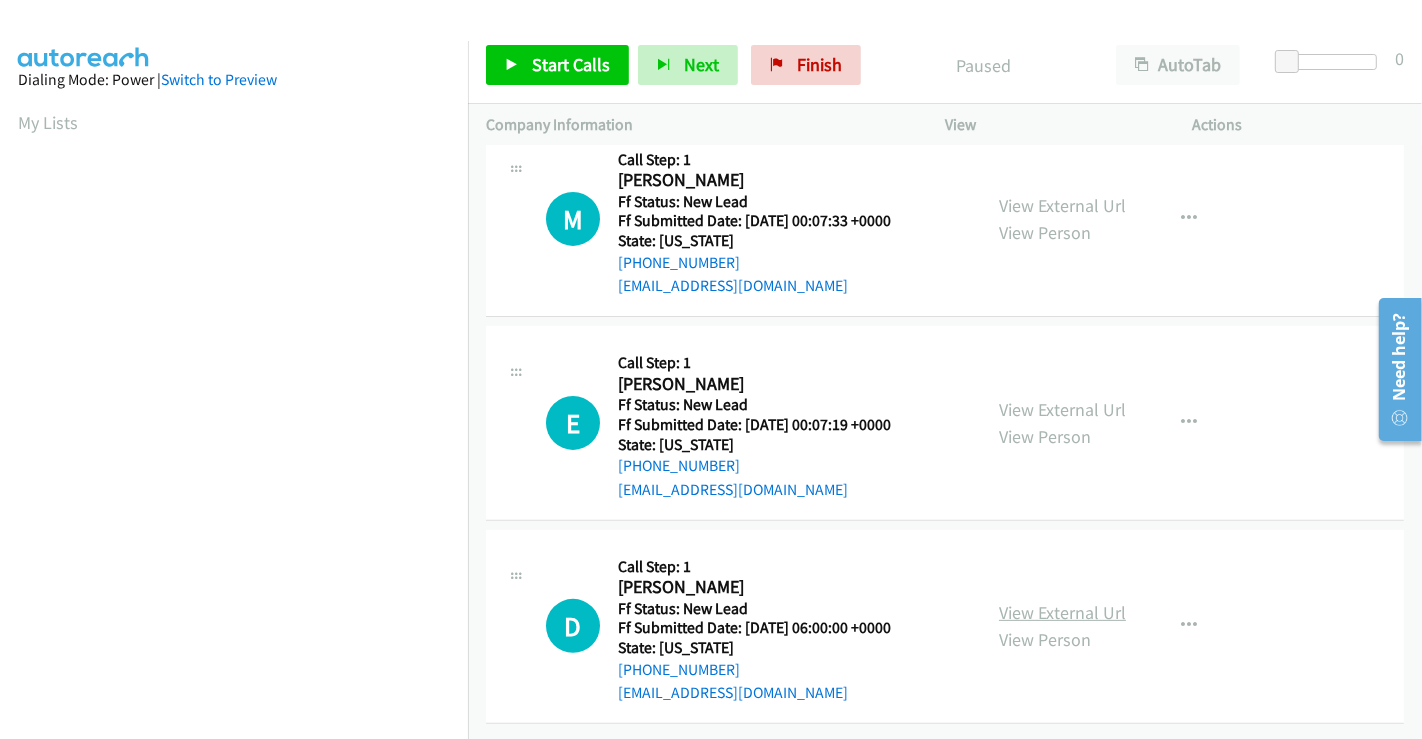 click on "View External Url" at bounding box center (1062, 612) 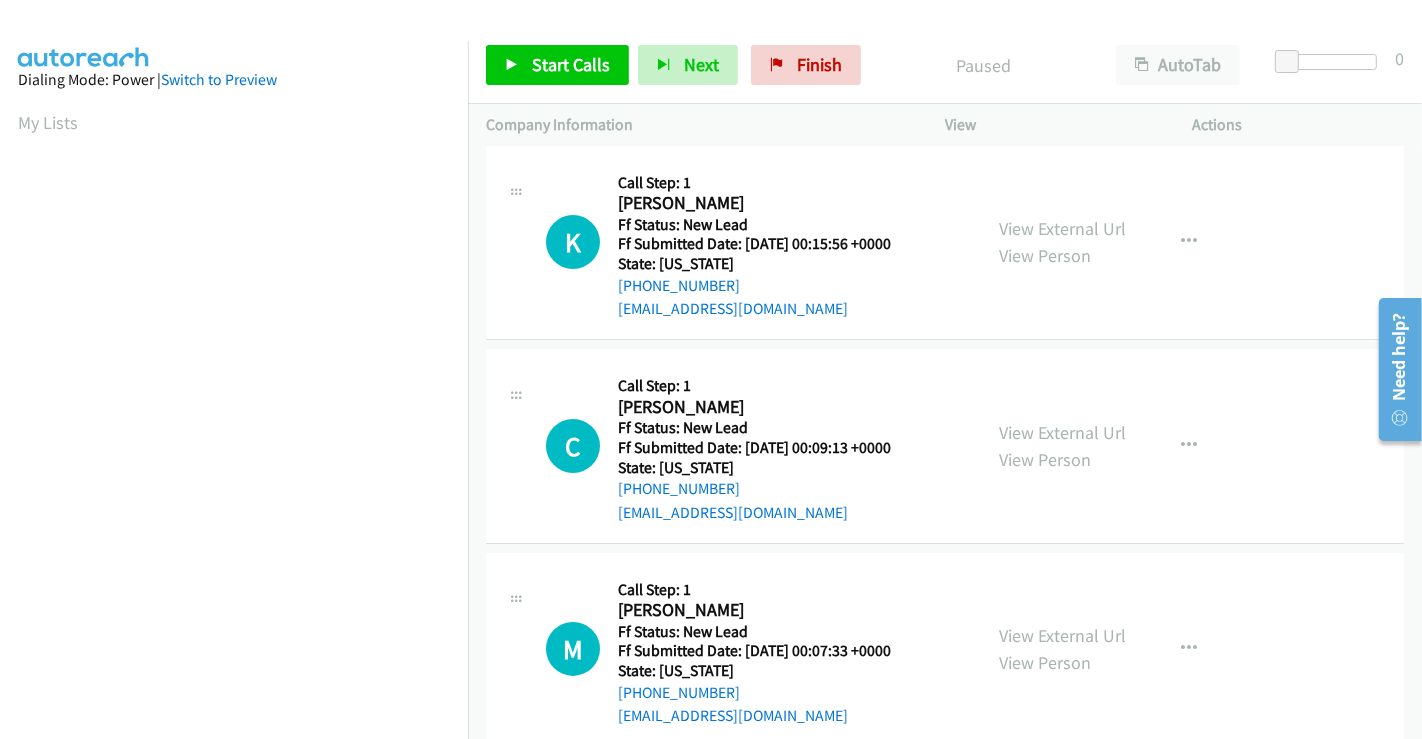 scroll, scrollTop: 0, scrollLeft: 0, axis: both 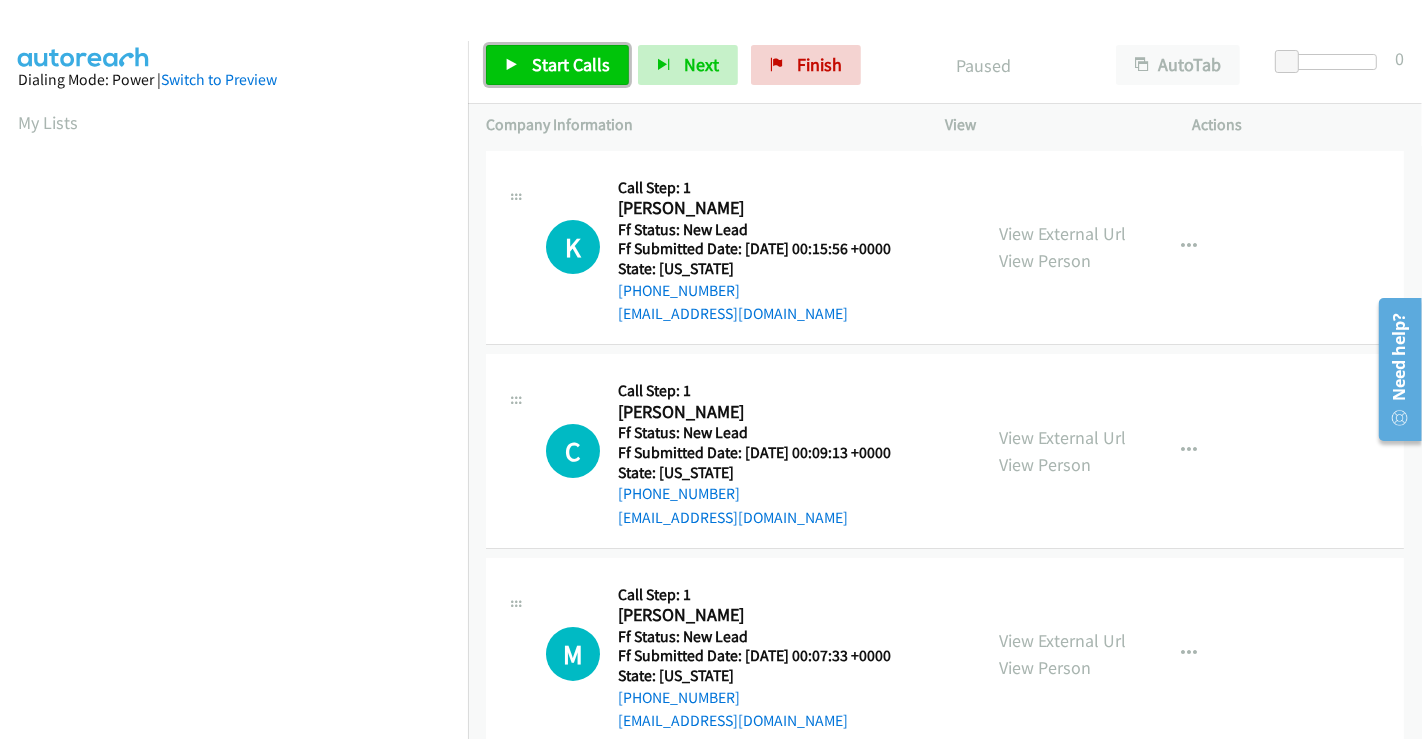 click on "Start Calls" at bounding box center (571, 64) 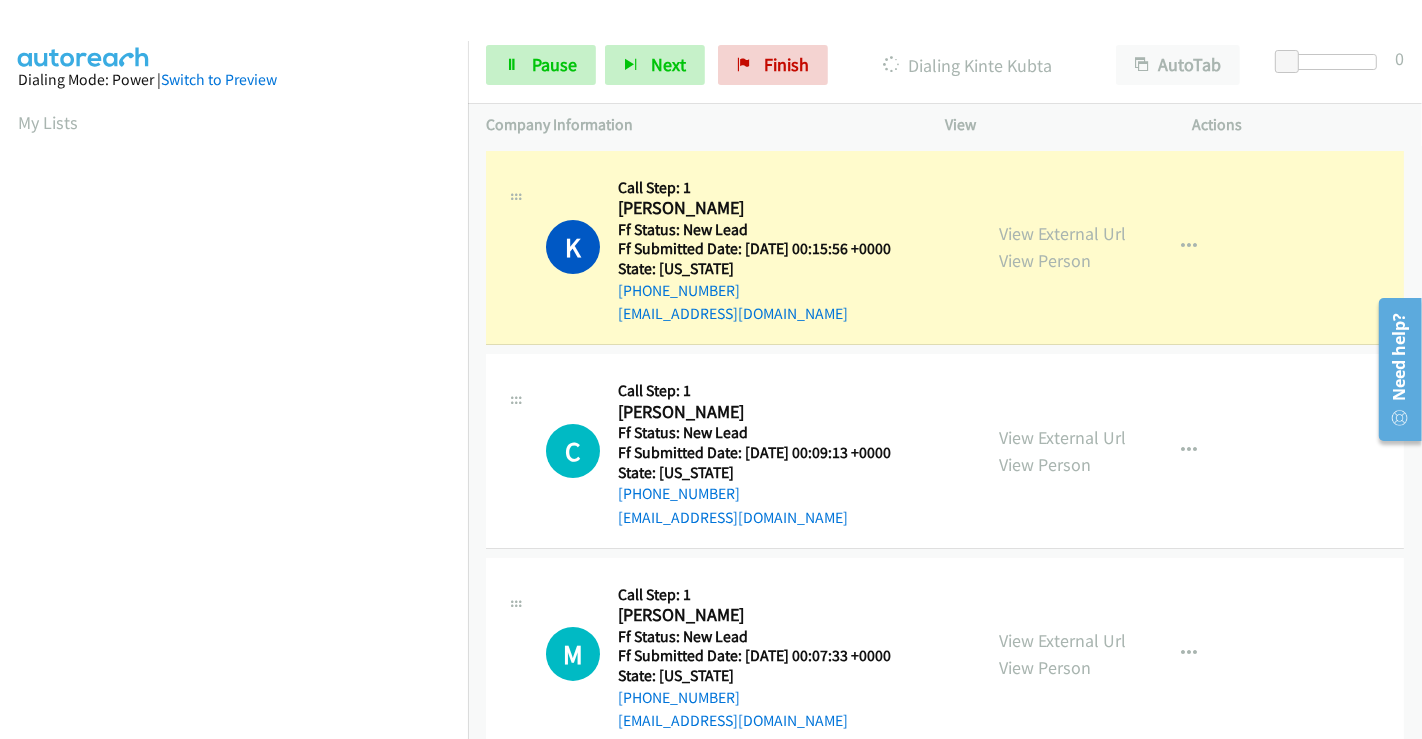 scroll, scrollTop: 385, scrollLeft: 0, axis: vertical 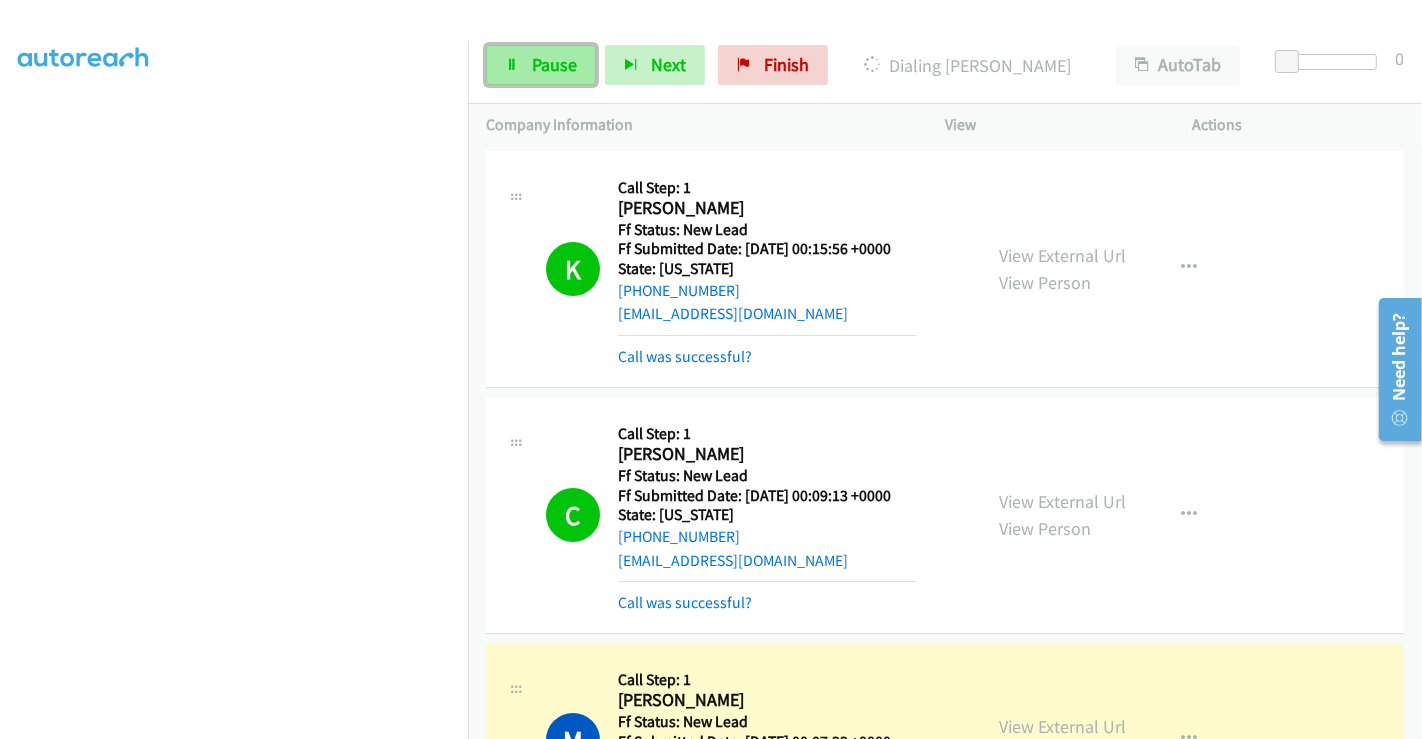 click on "Pause" at bounding box center [554, 64] 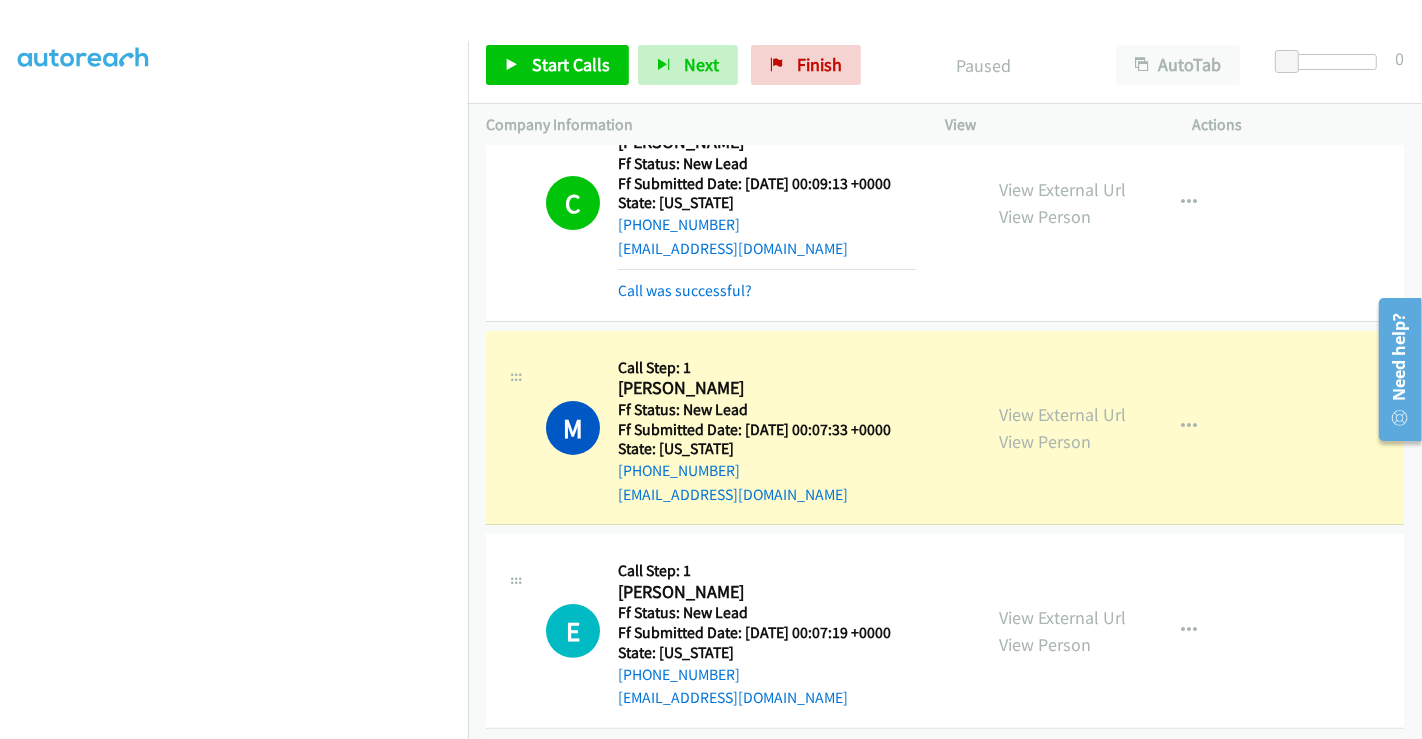 scroll, scrollTop: 311, scrollLeft: 0, axis: vertical 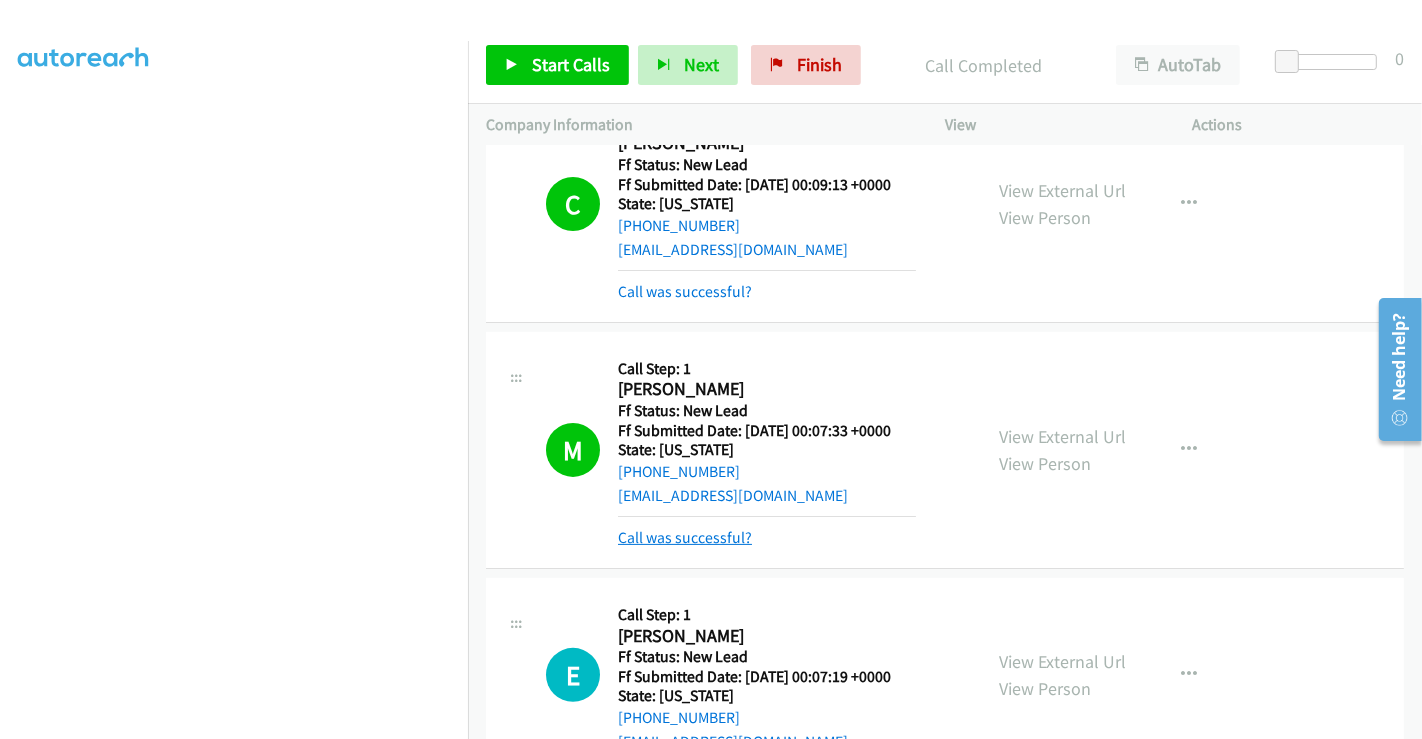 click on "Call was successful?" at bounding box center (685, 537) 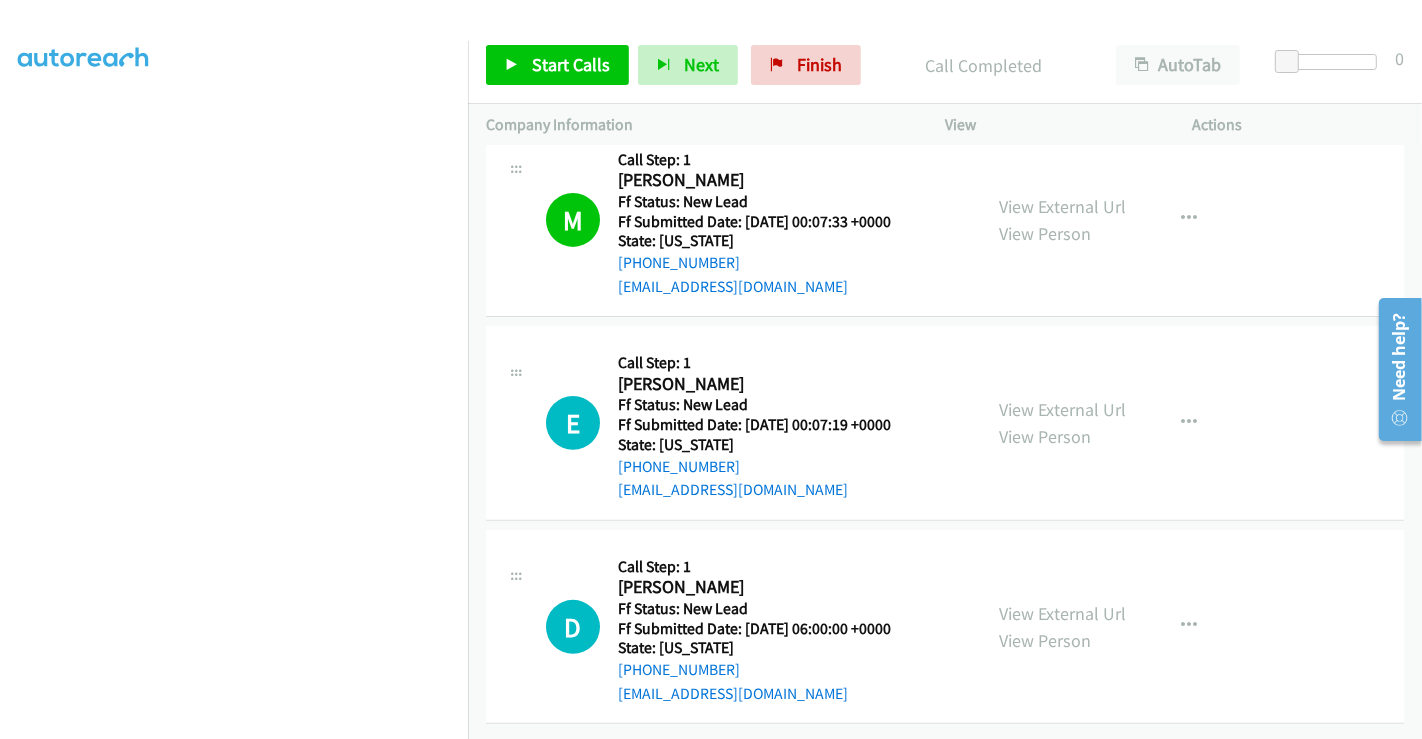 scroll, scrollTop: 534, scrollLeft: 0, axis: vertical 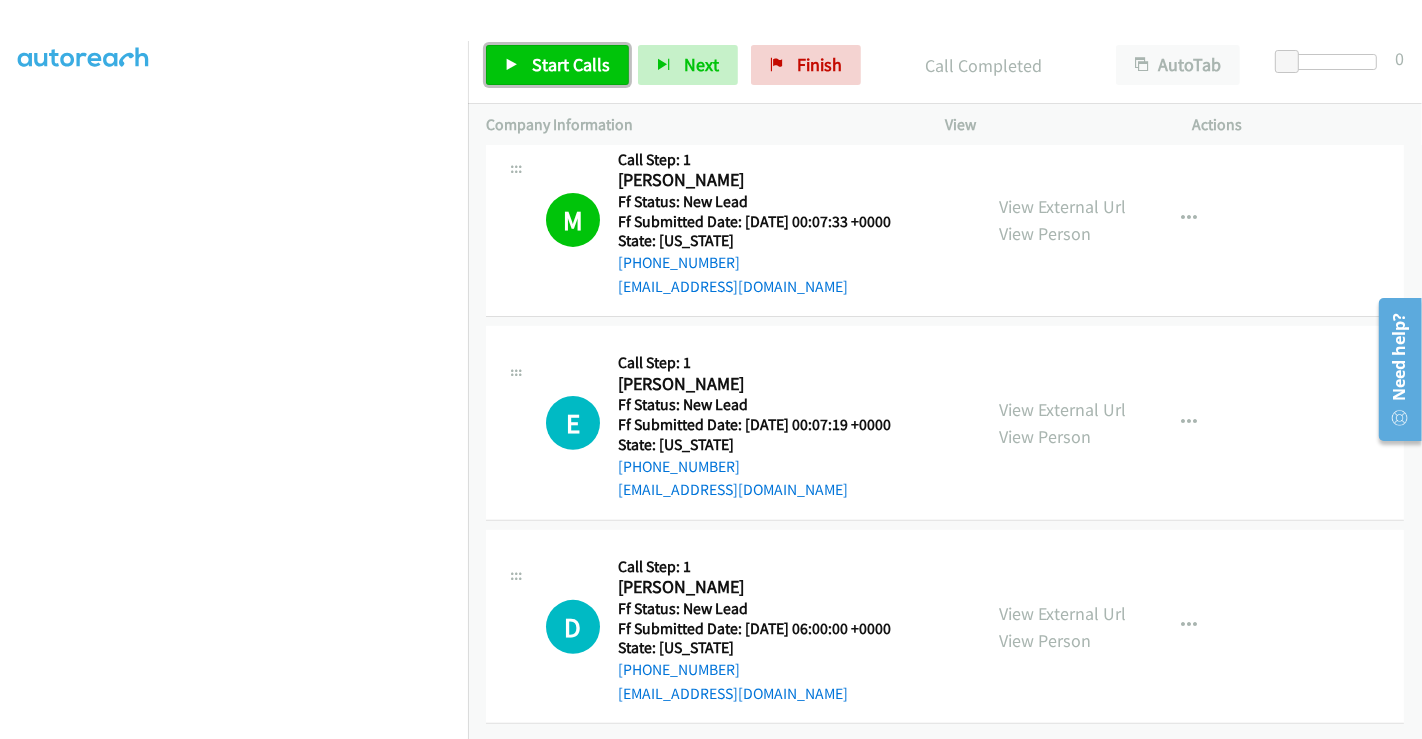click on "Start Calls" at bounding box center [571, 64] 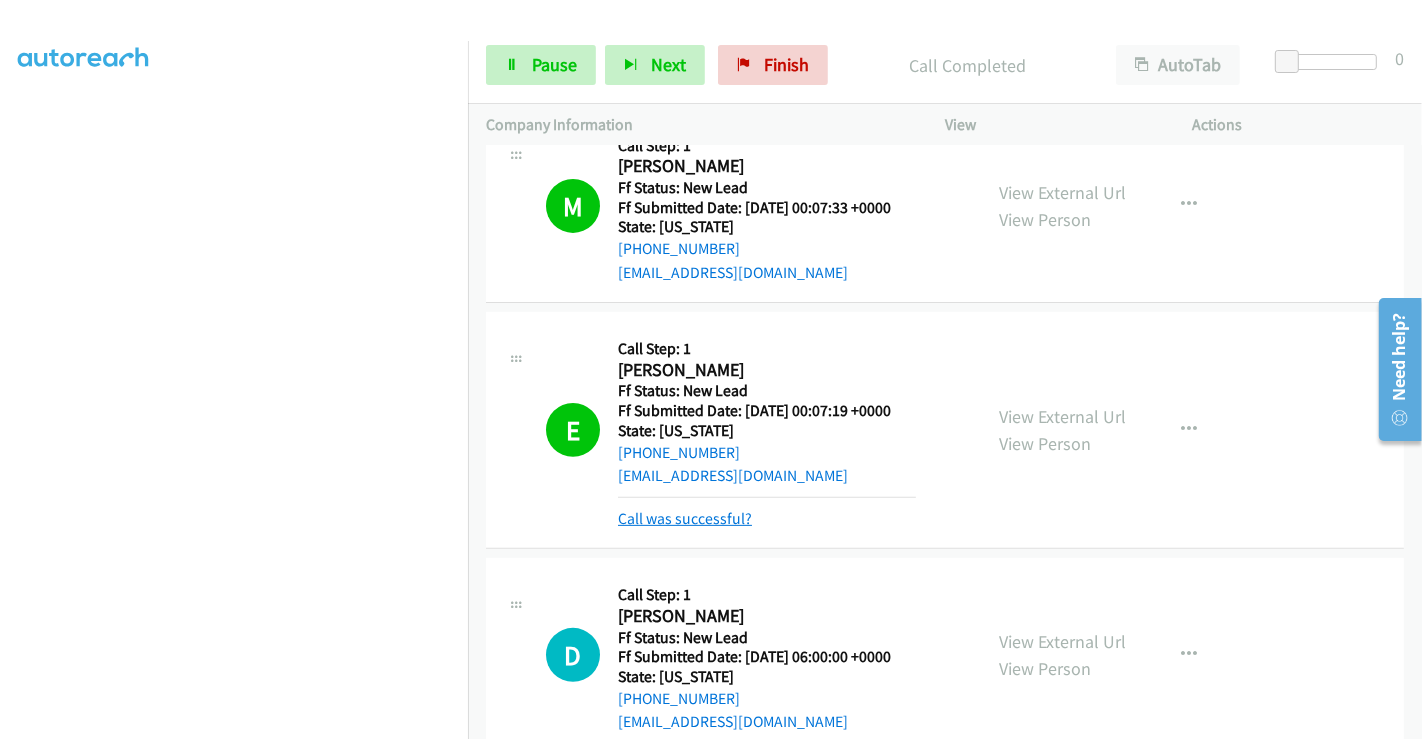 click on "Call was successful?" at bounding box center (685, 518) 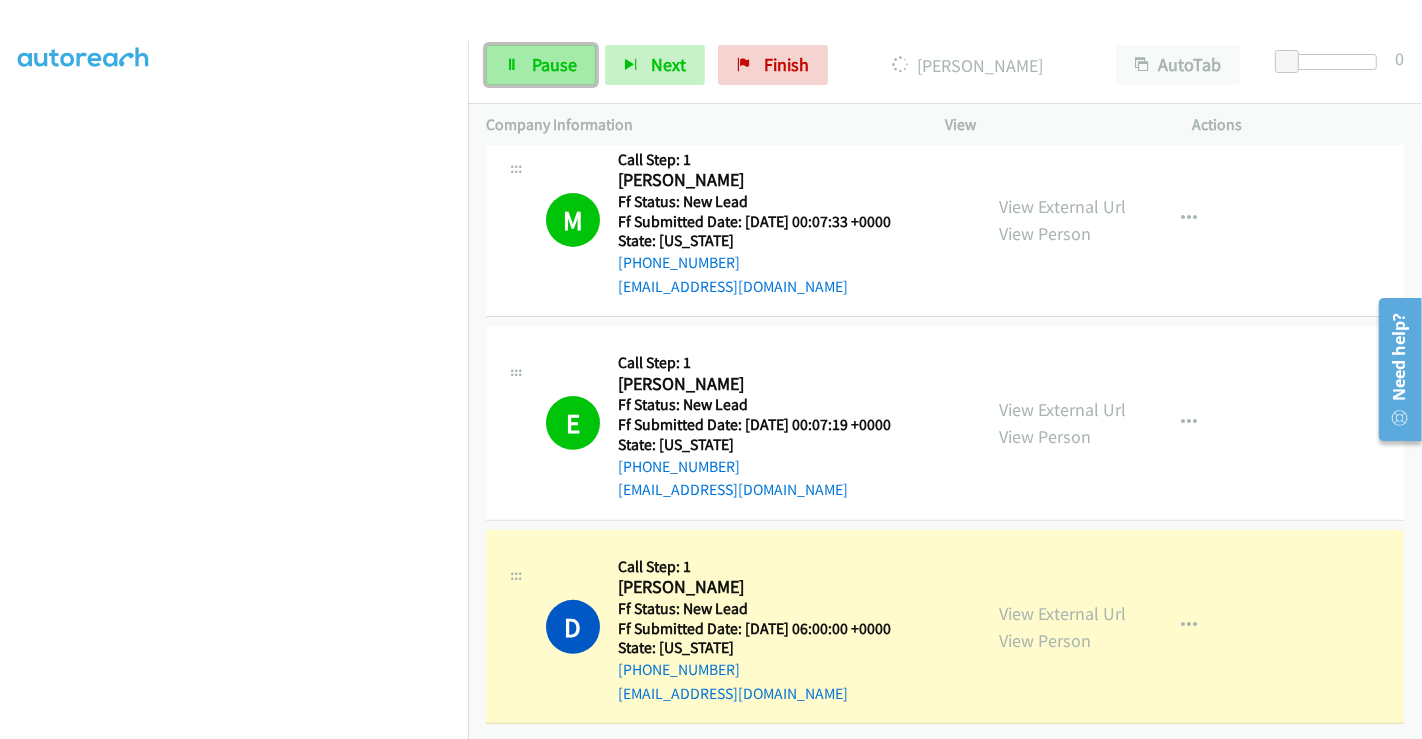 click on "Pause" at bounding box center [554, 64] 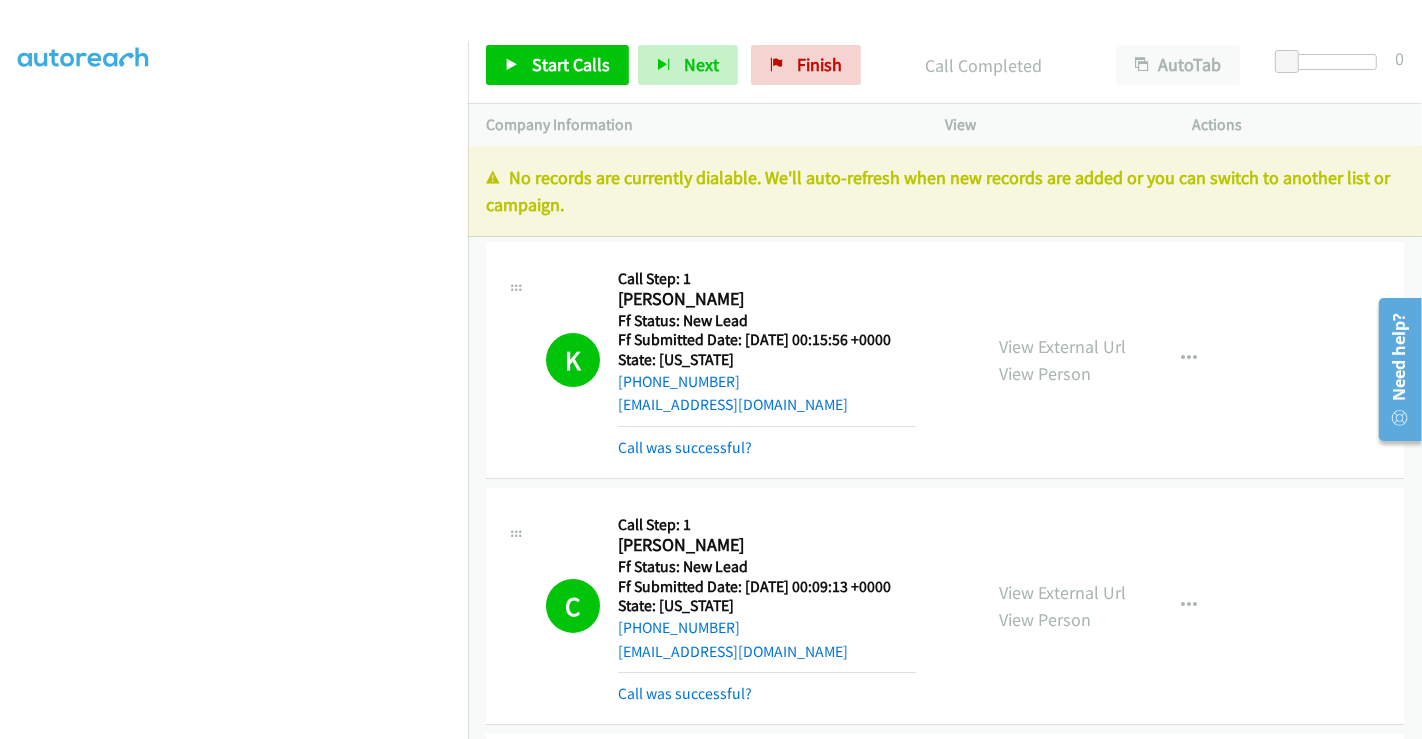 scroll, scrollTop: 0, scrollLeft: 0, axis: both 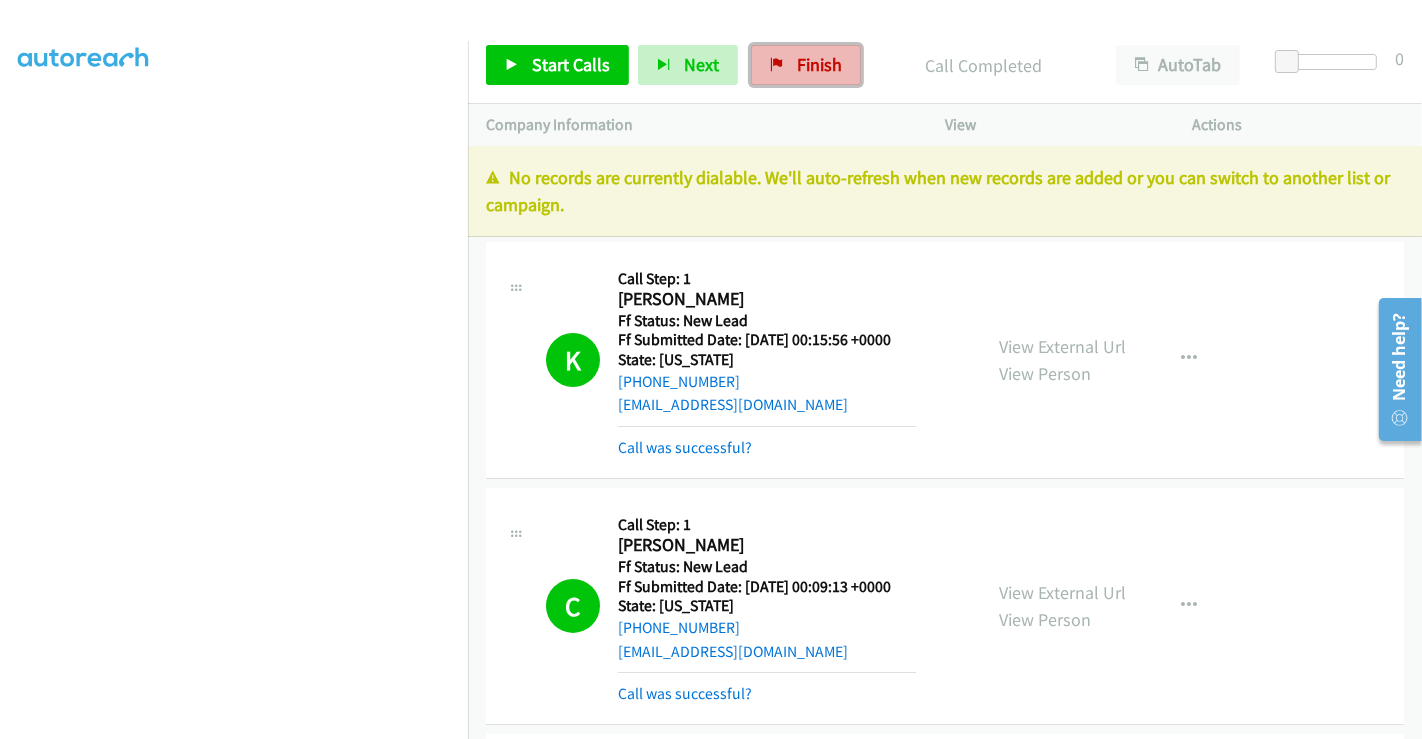 click on "Finish" at bounding box center (819, 64) 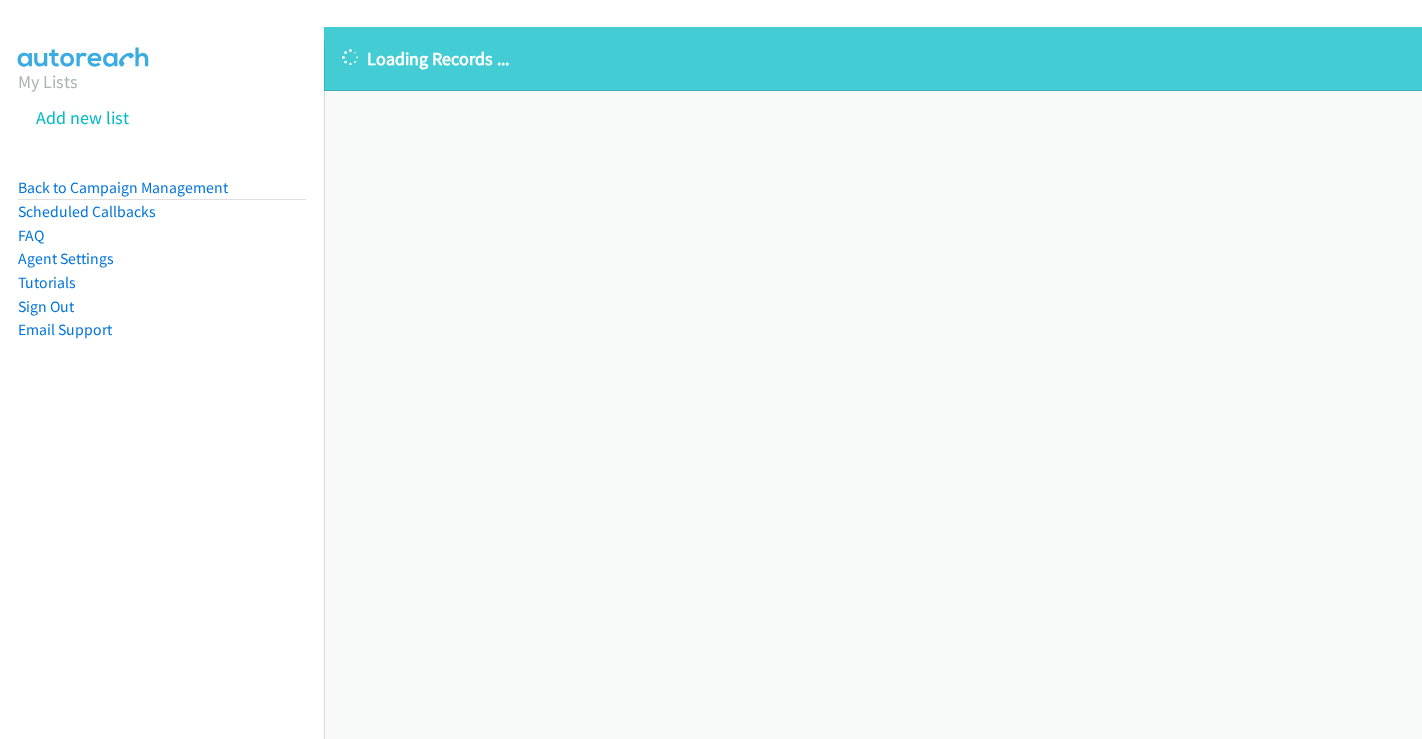 scroll, scrollTop: 0, scrollLeft: 0, axis: both 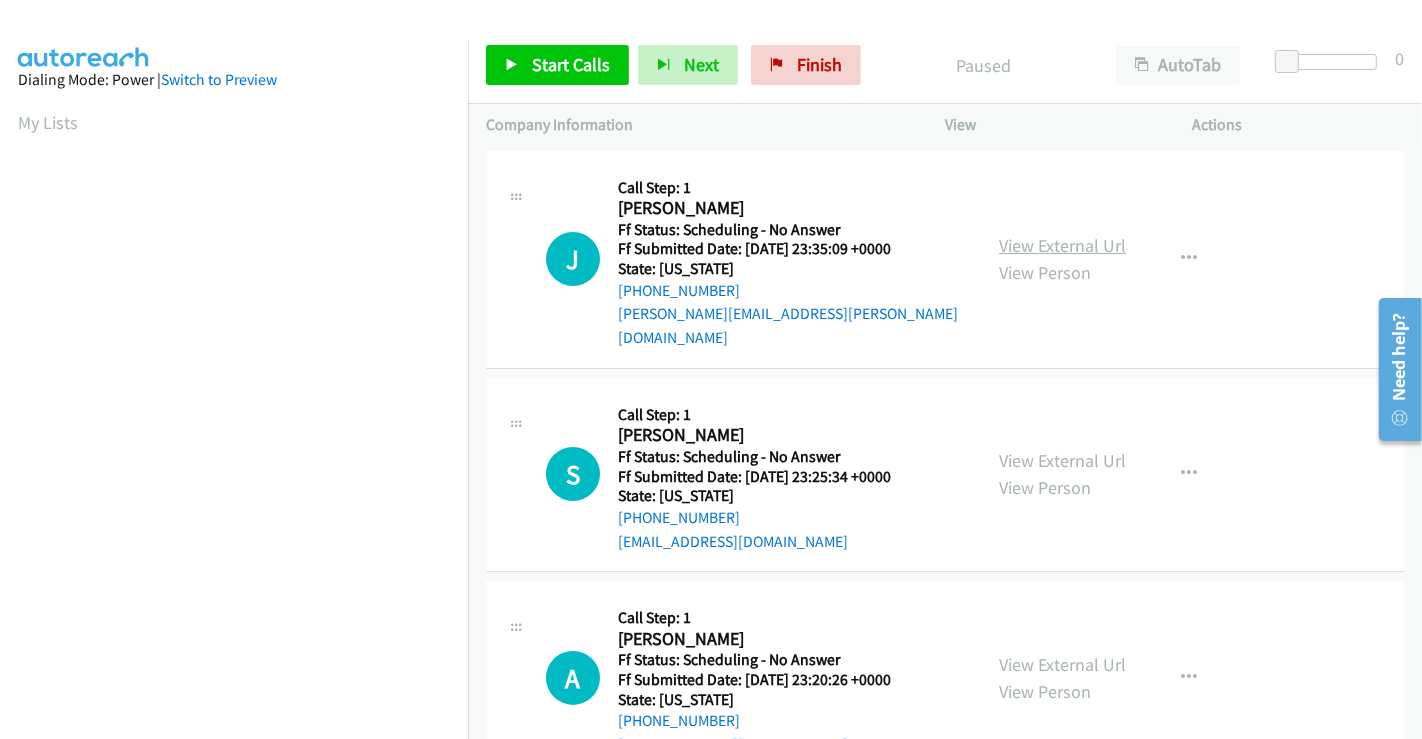 click on "View External Url" at bounding box center (1062, 245) 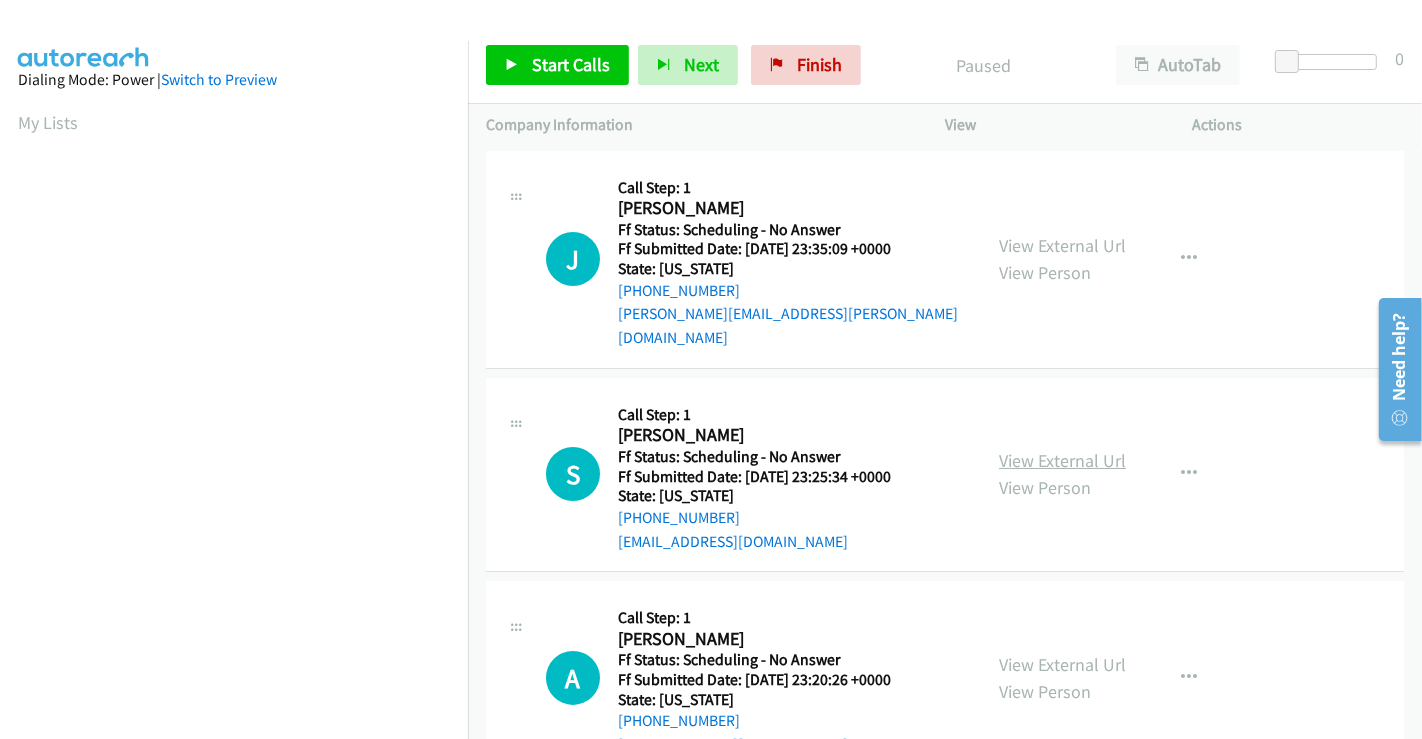 click on "View External Url" at bounding box center [1062, 460] 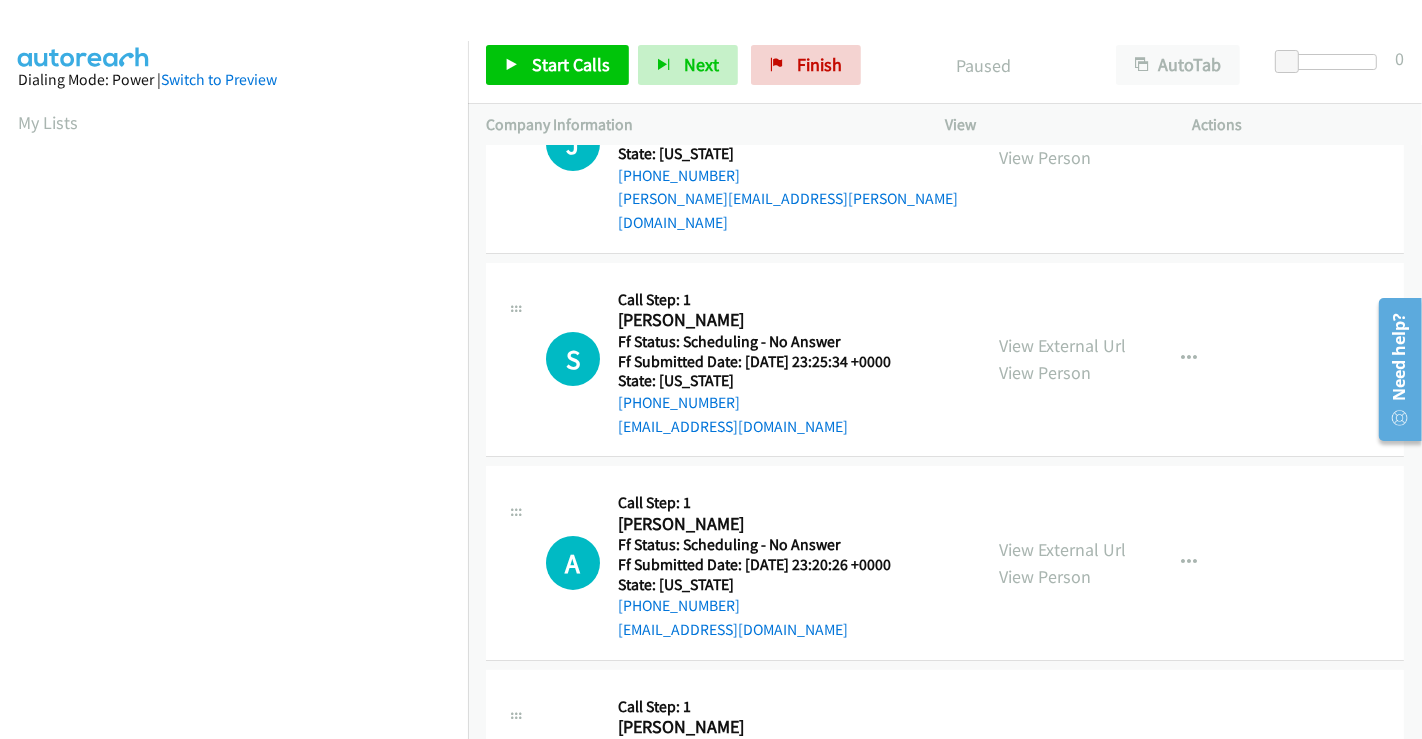 scroll, scrollTop: 333, scrollLeft: 0, axis: vertical 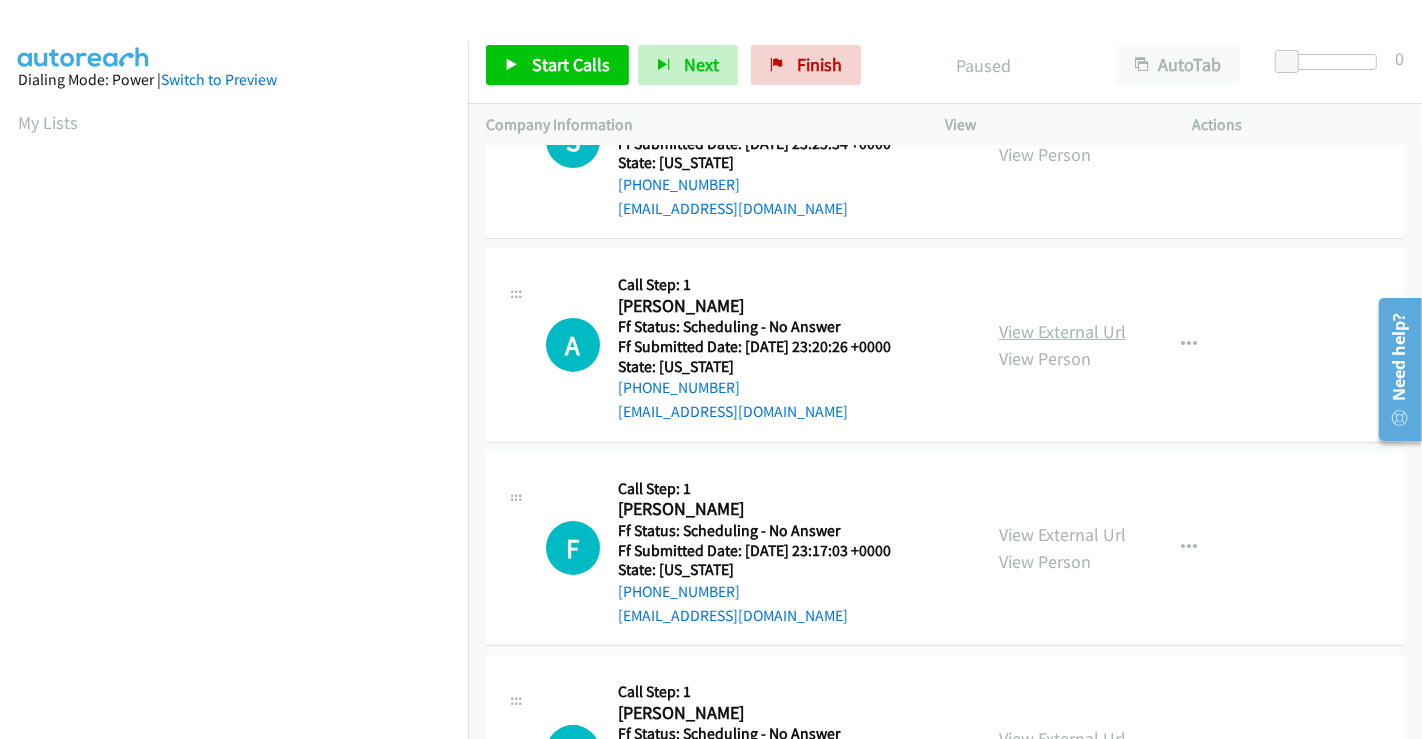 click on "View External Url" at bounding box center [1062, 331] 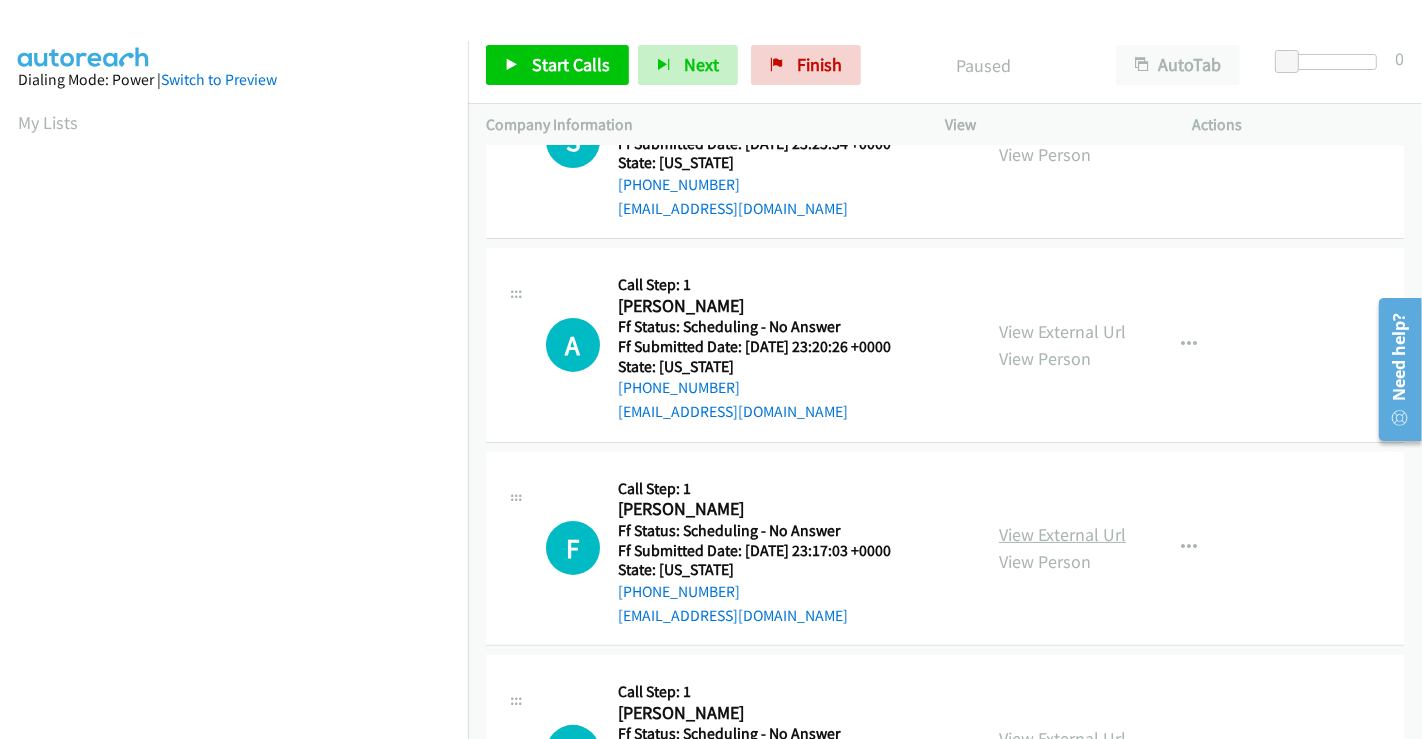 click on "View External Url" at bounding box center (1062, 534) 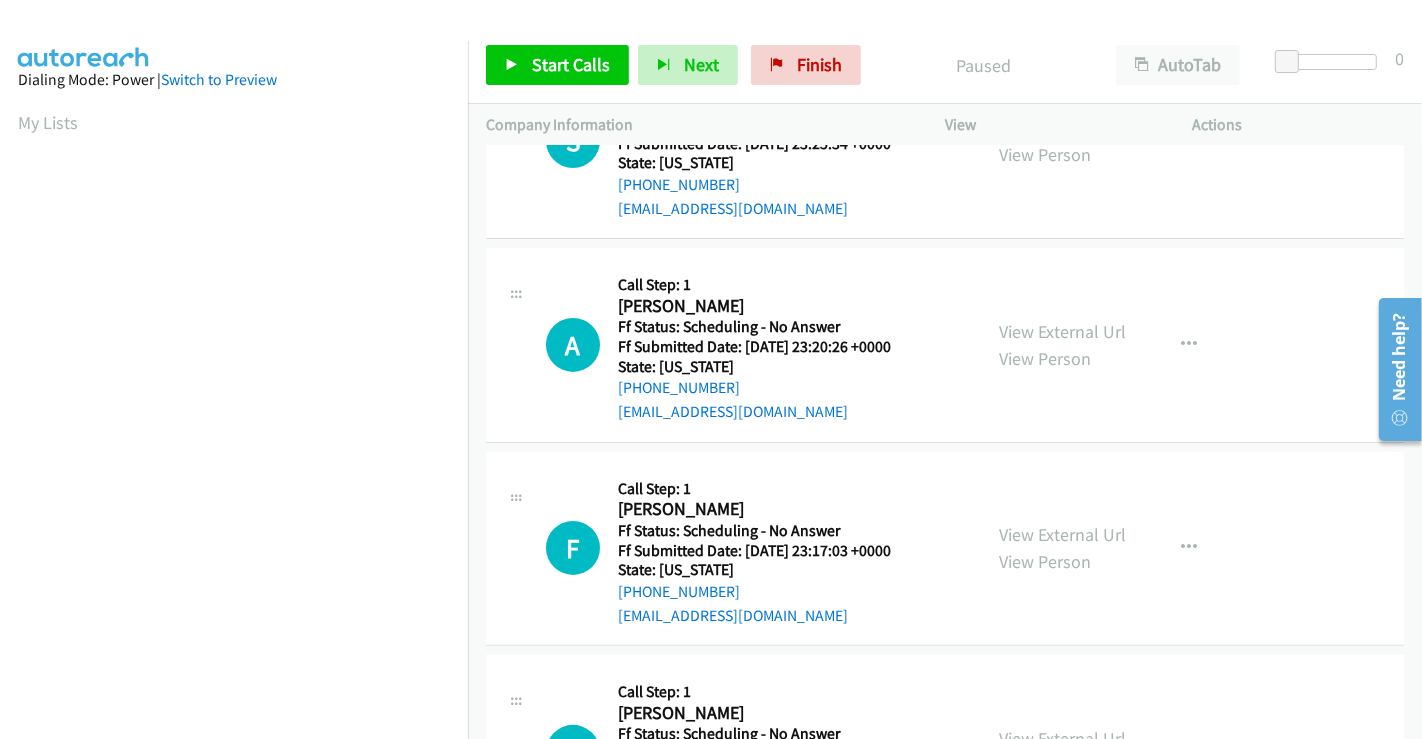 click on "View External Url" at bounding box center [1062, 738] 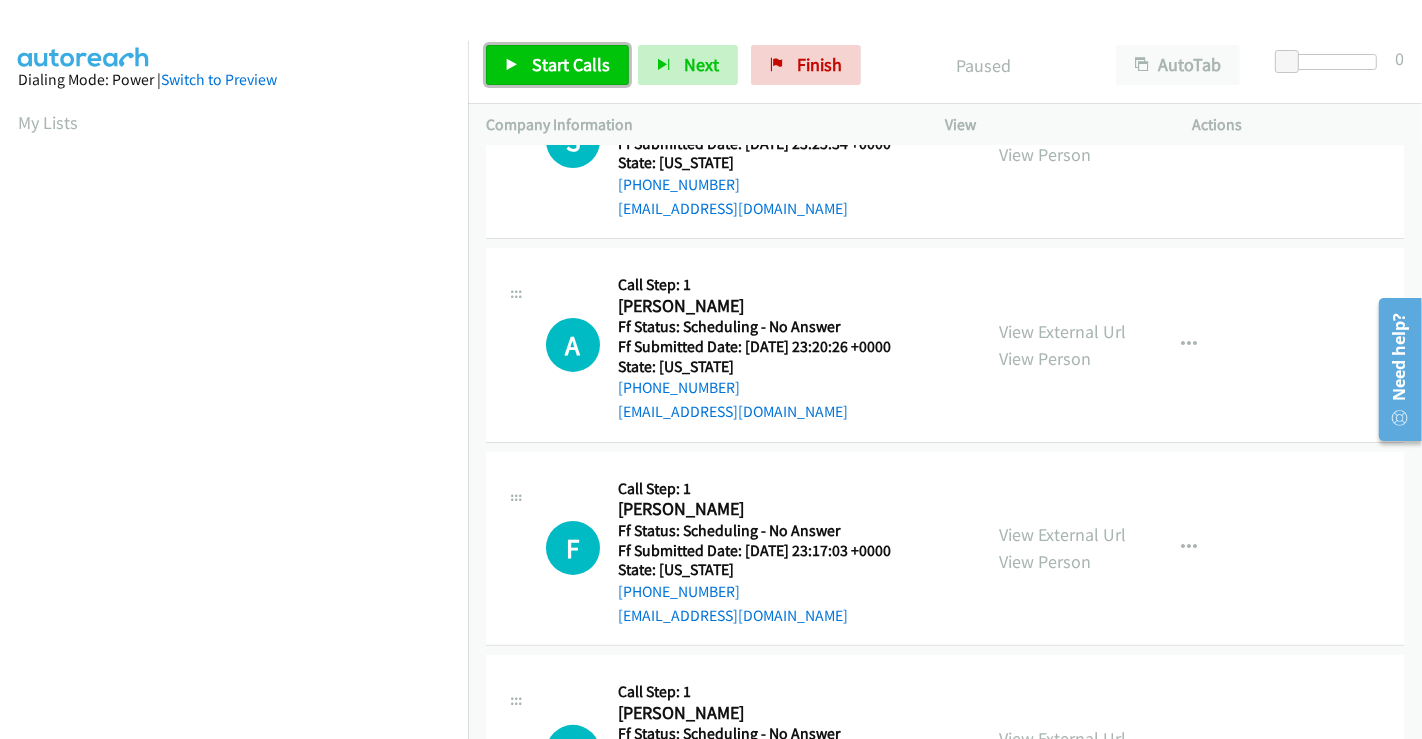 click on "Start Calls" at bounding box center [571, 64] 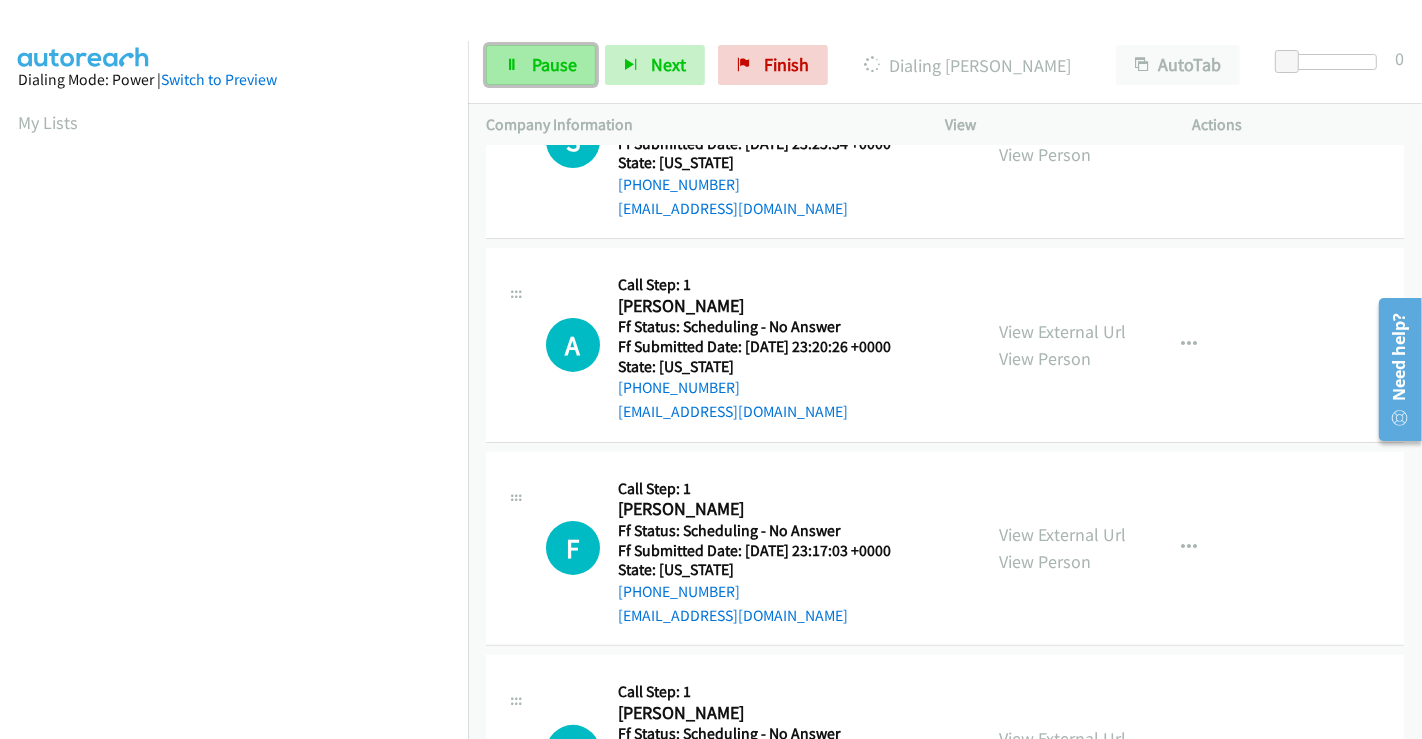 click on "Pause" at bounding box center [554, 64] 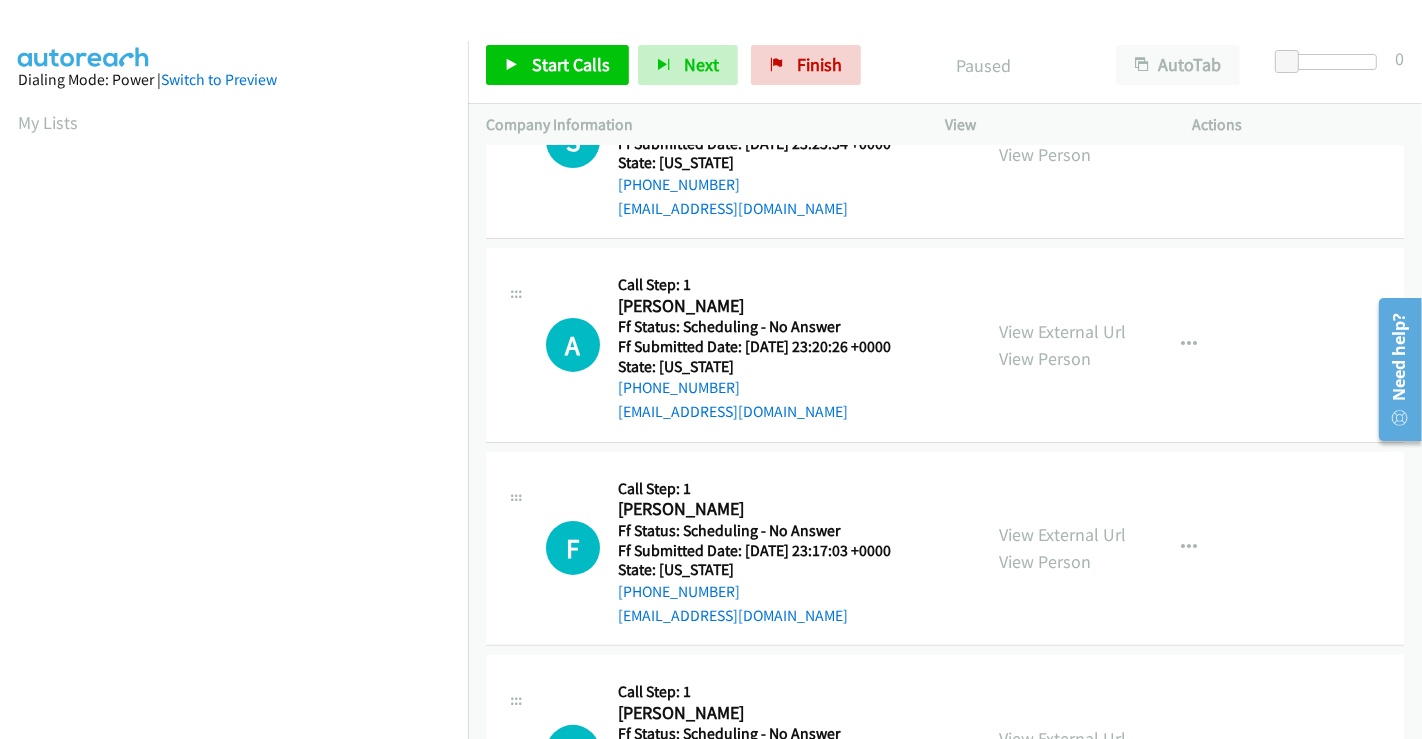 scroll, scrollTop: 0, scrollLeft: 0, axis: both 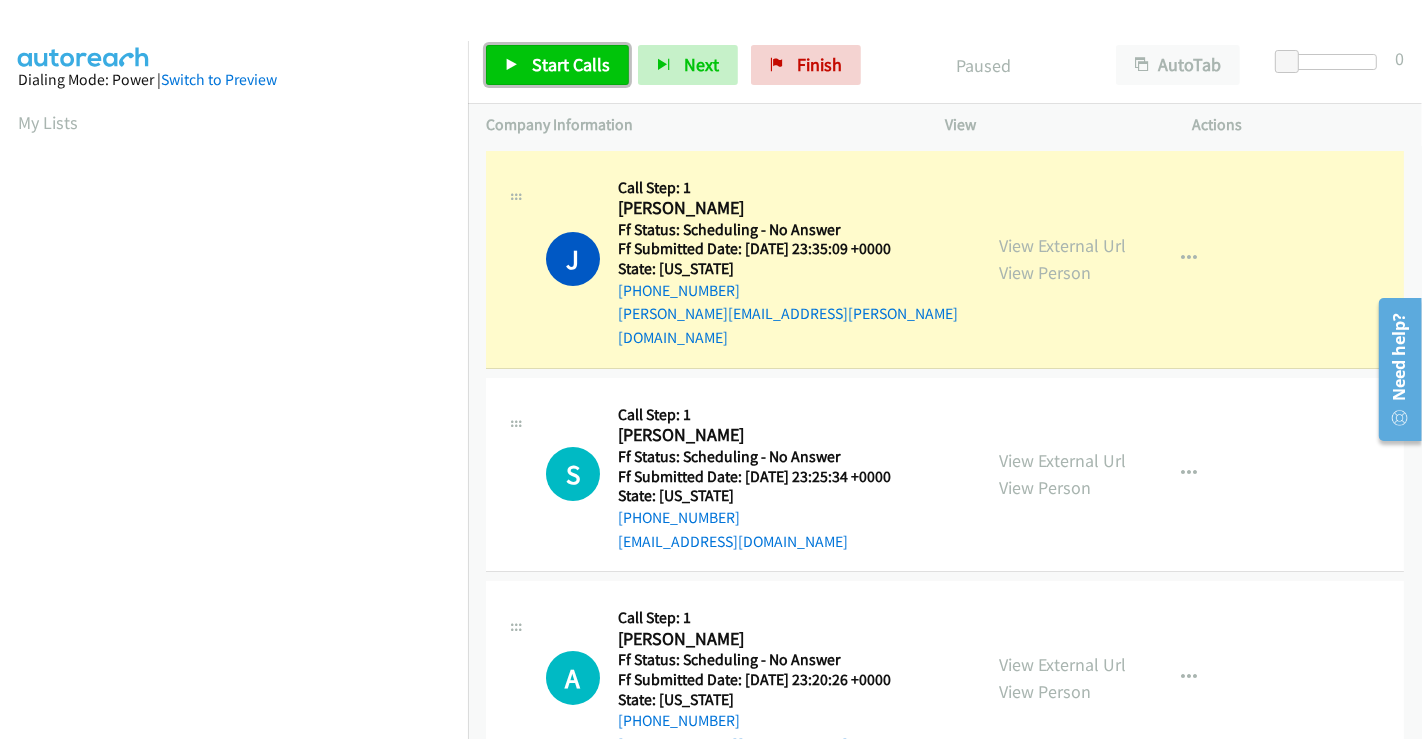 click on "Start Calls" at bounding box center (557, 65) 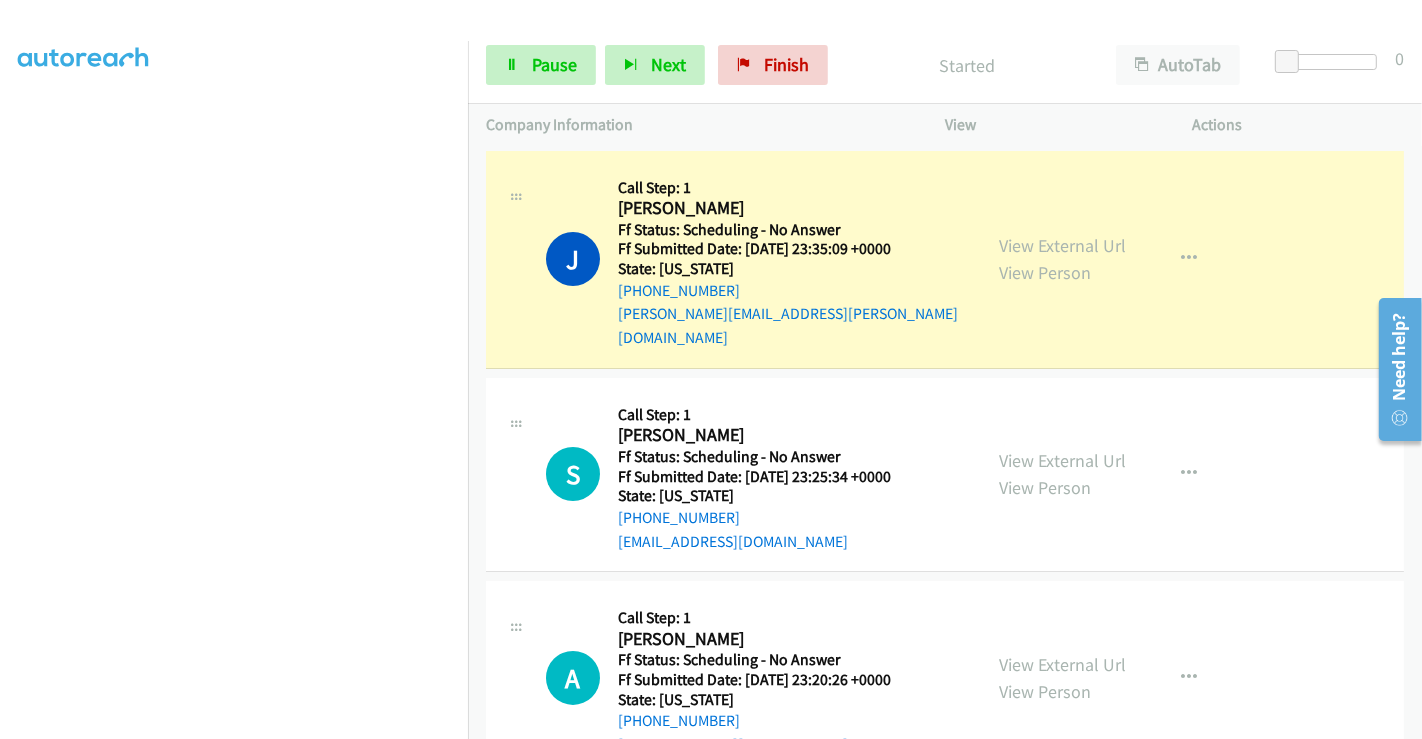 scroll, scrollTop: 0, scrollLeft: 0, axis: both 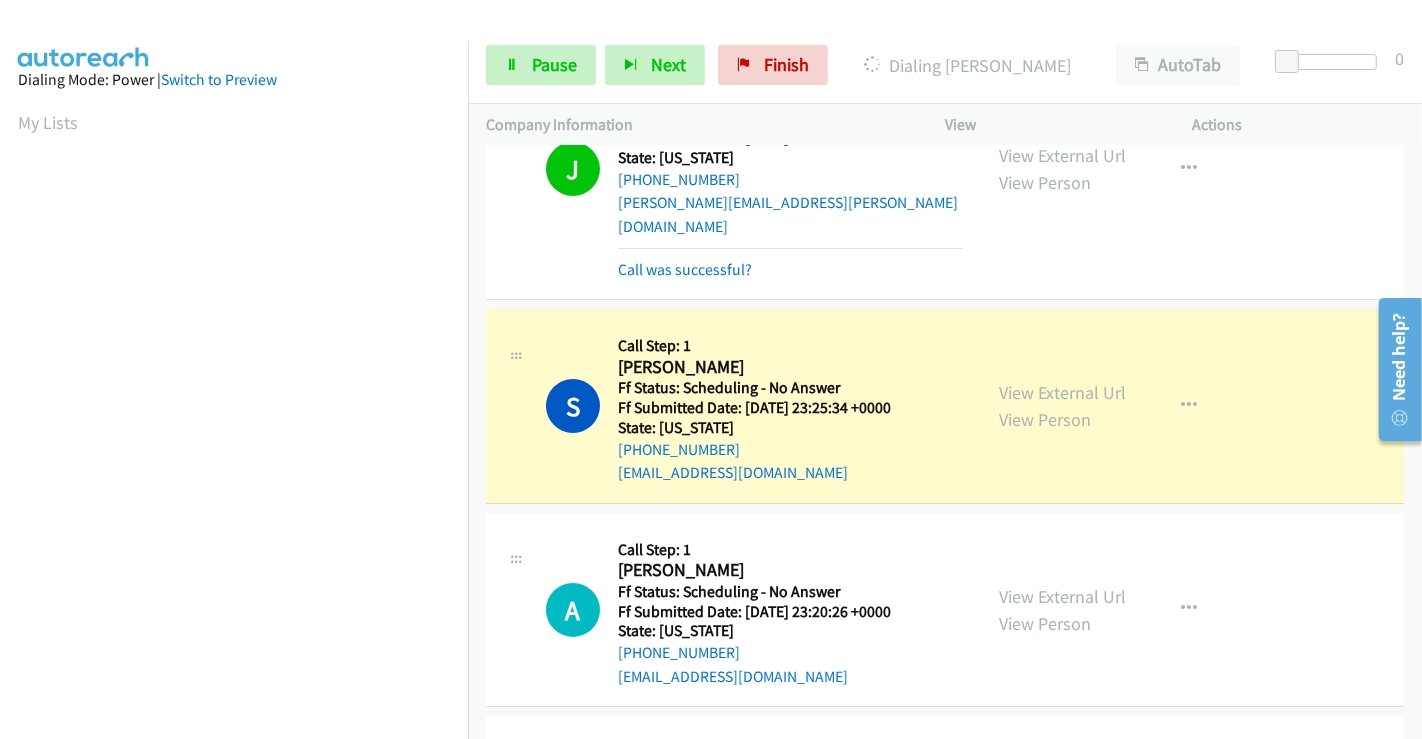 click on "Dialing Mode: Power
|
Switch to Preview
My Lists" at bounding box center (234, 594) 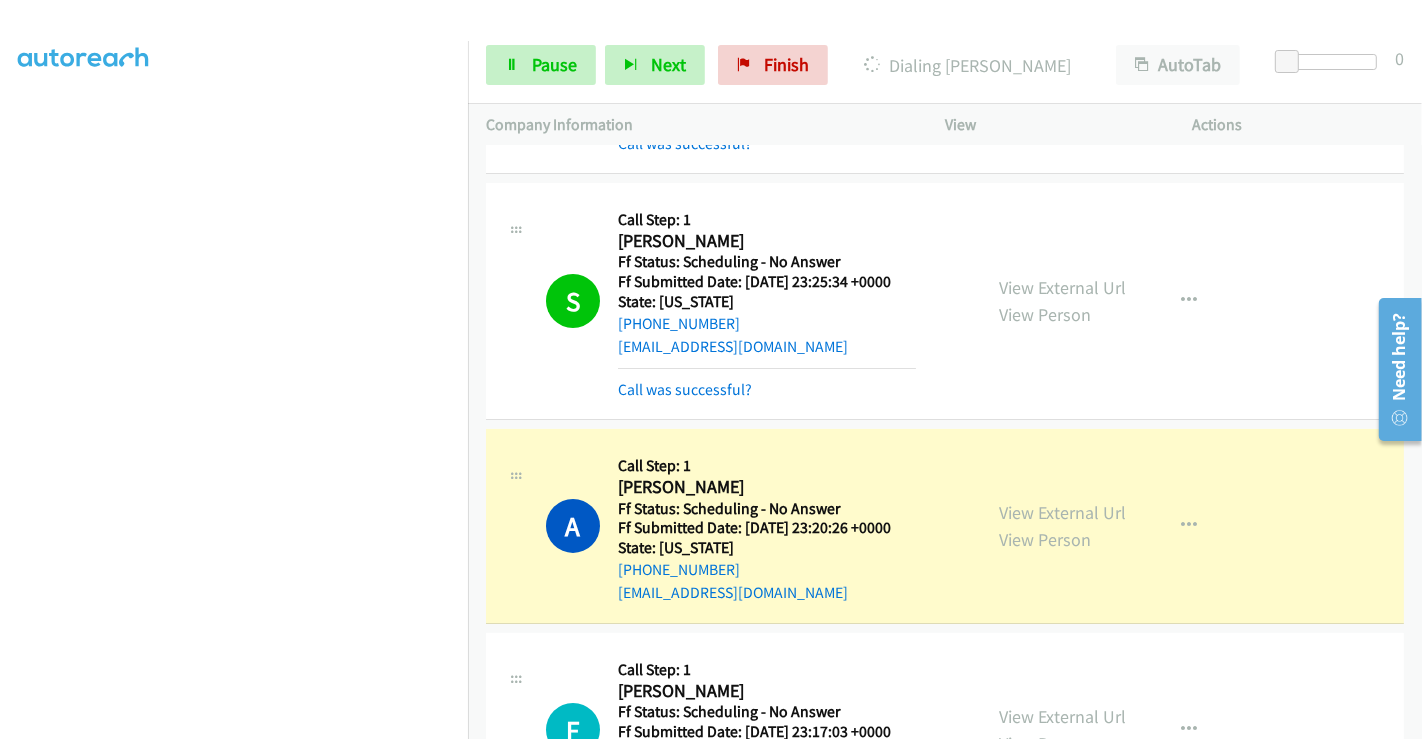 scroll, scrollTop: 333, scrollLeft: 0, axis: vertical 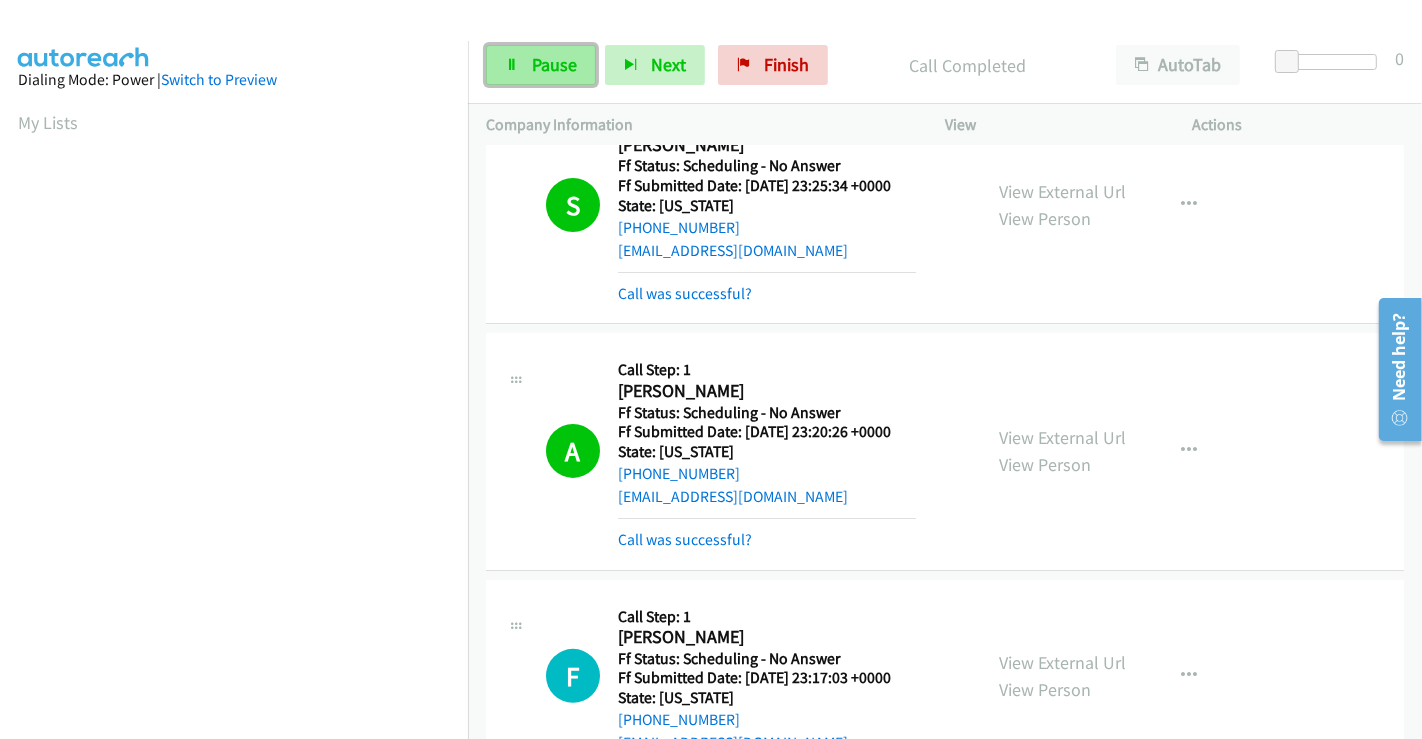 click on "Pause" at bounding box center (554, 64) 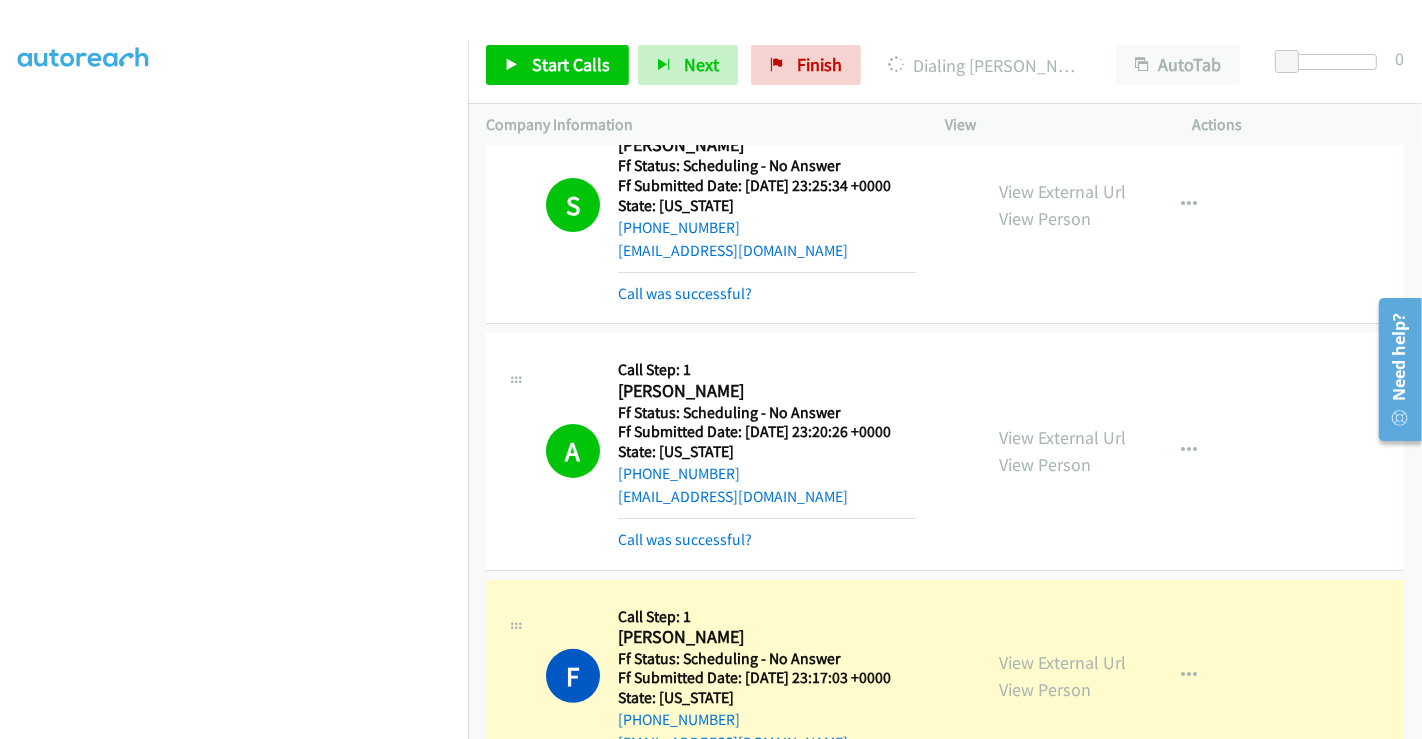 scroll, scrollTop: 0, scrollLeft: 0, axis: both 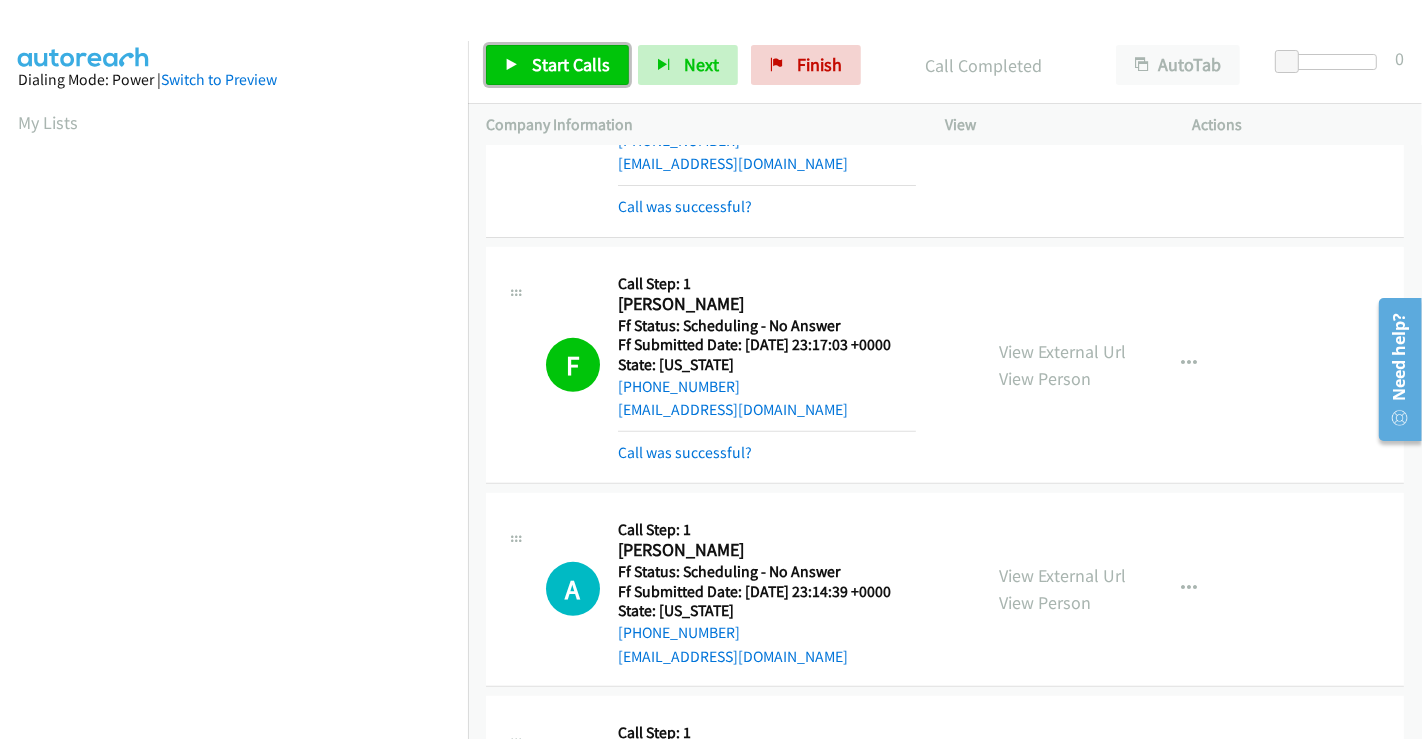click on "Start Calls" at bounding box center (557, 65) 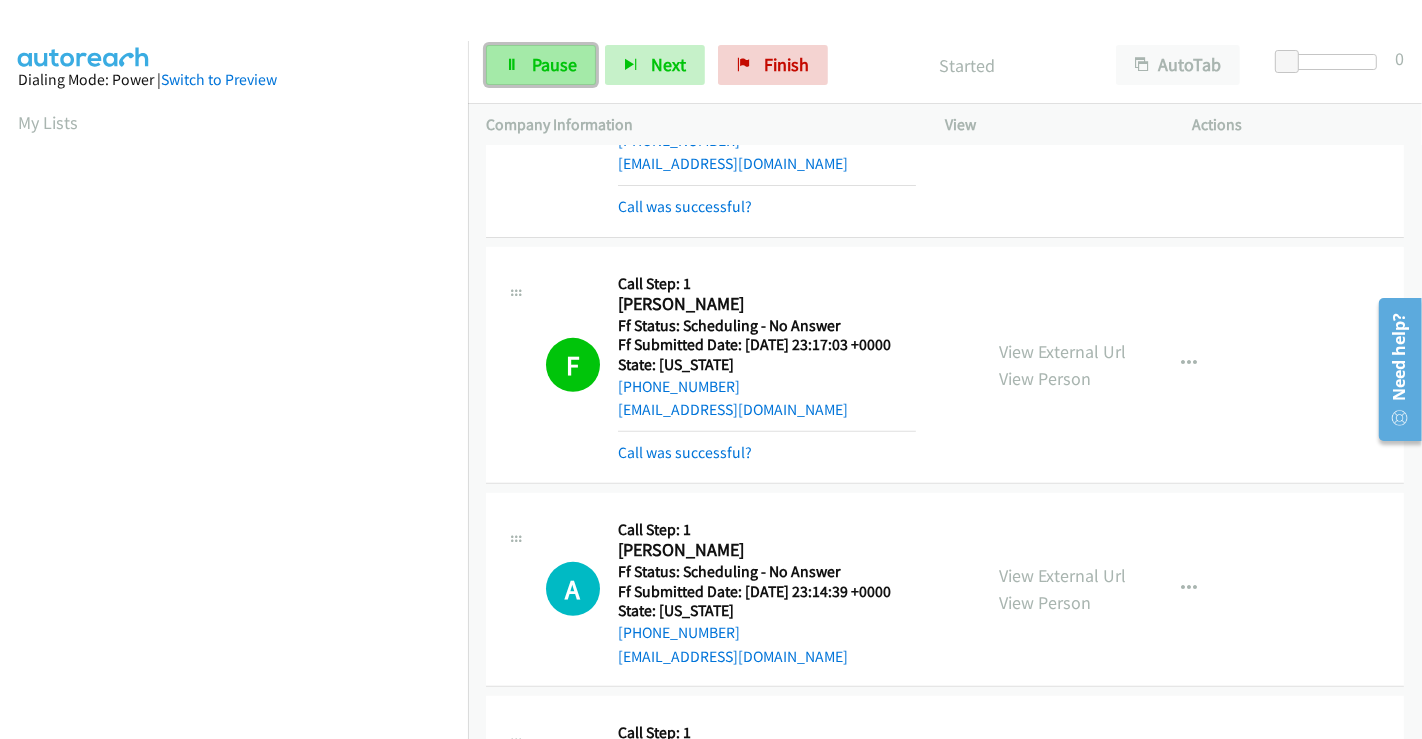 click on "Pause" at bounding box center (541, 65) 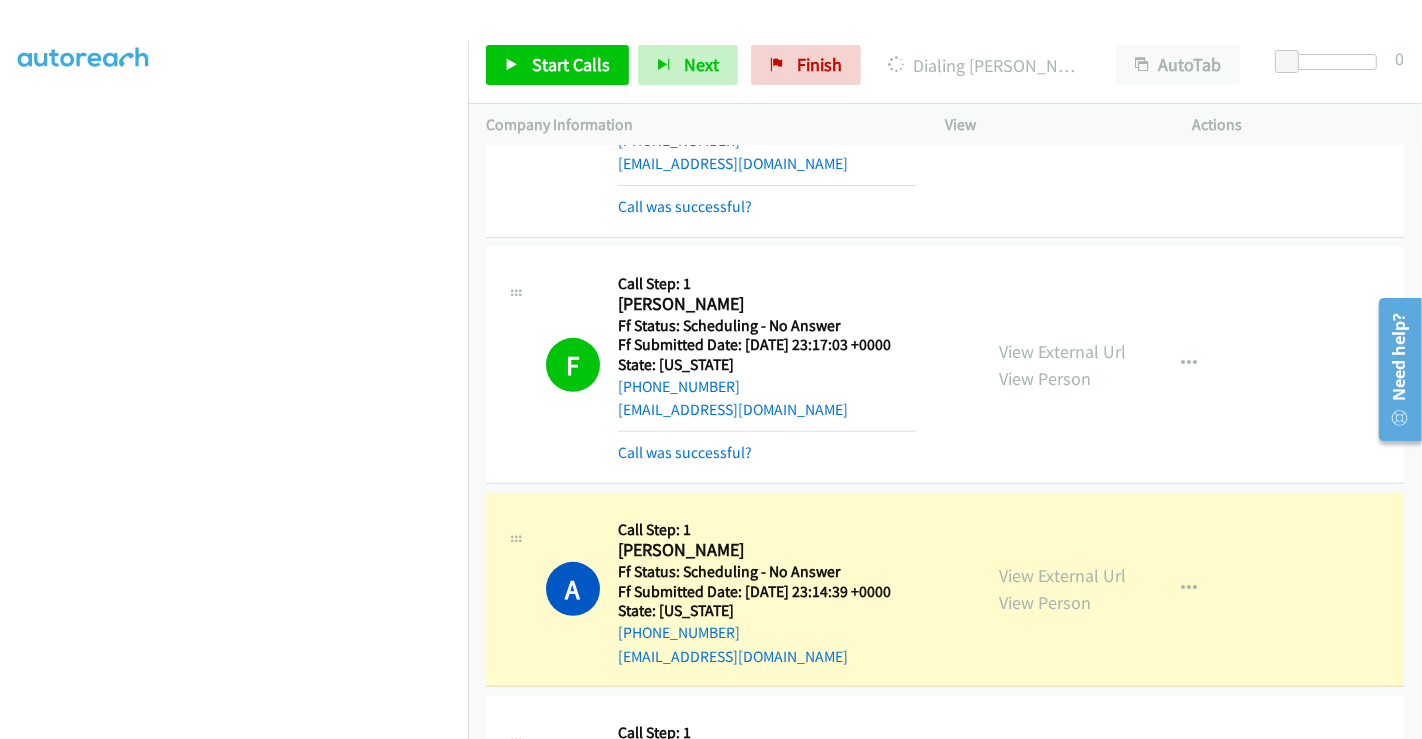 scroll, scrollTop: 0, scrollLeft: 0, axis: both 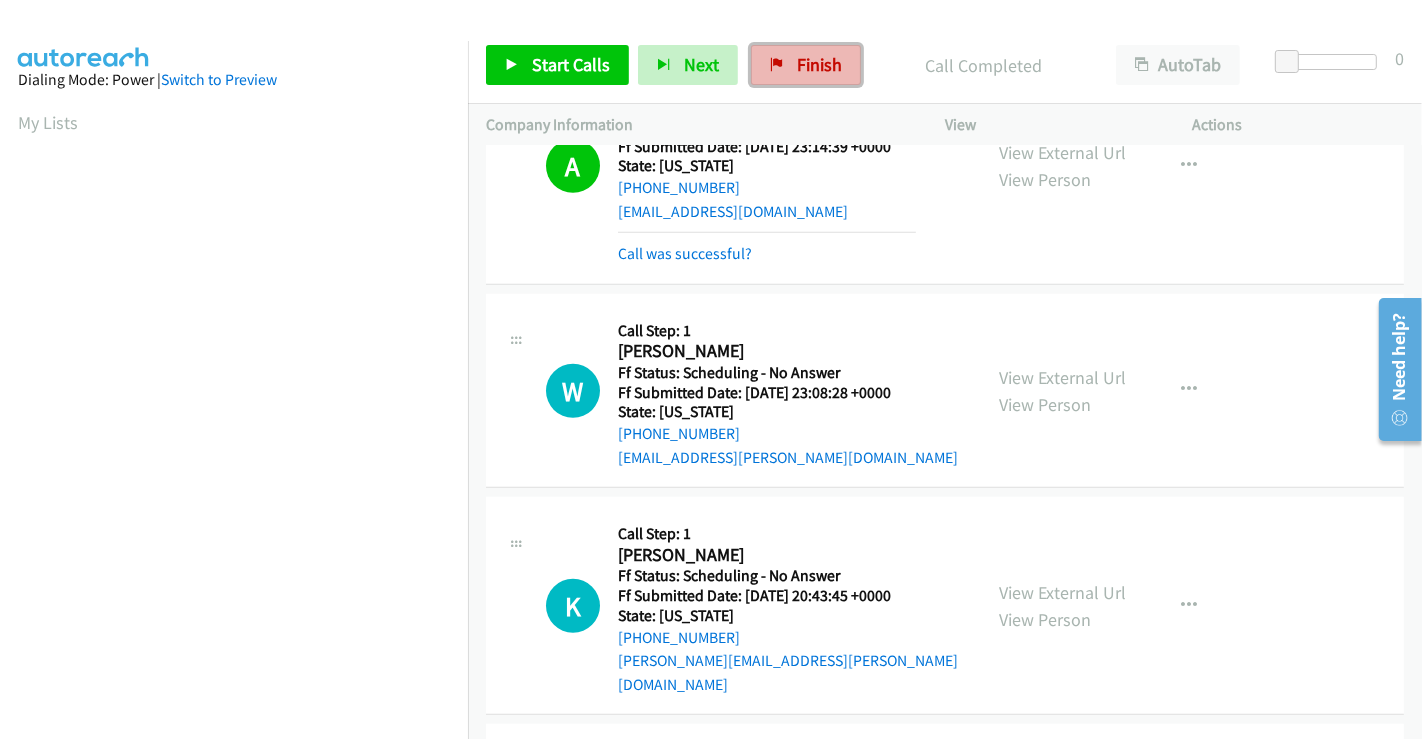click on "Finish" at bounding box center [819, 64] 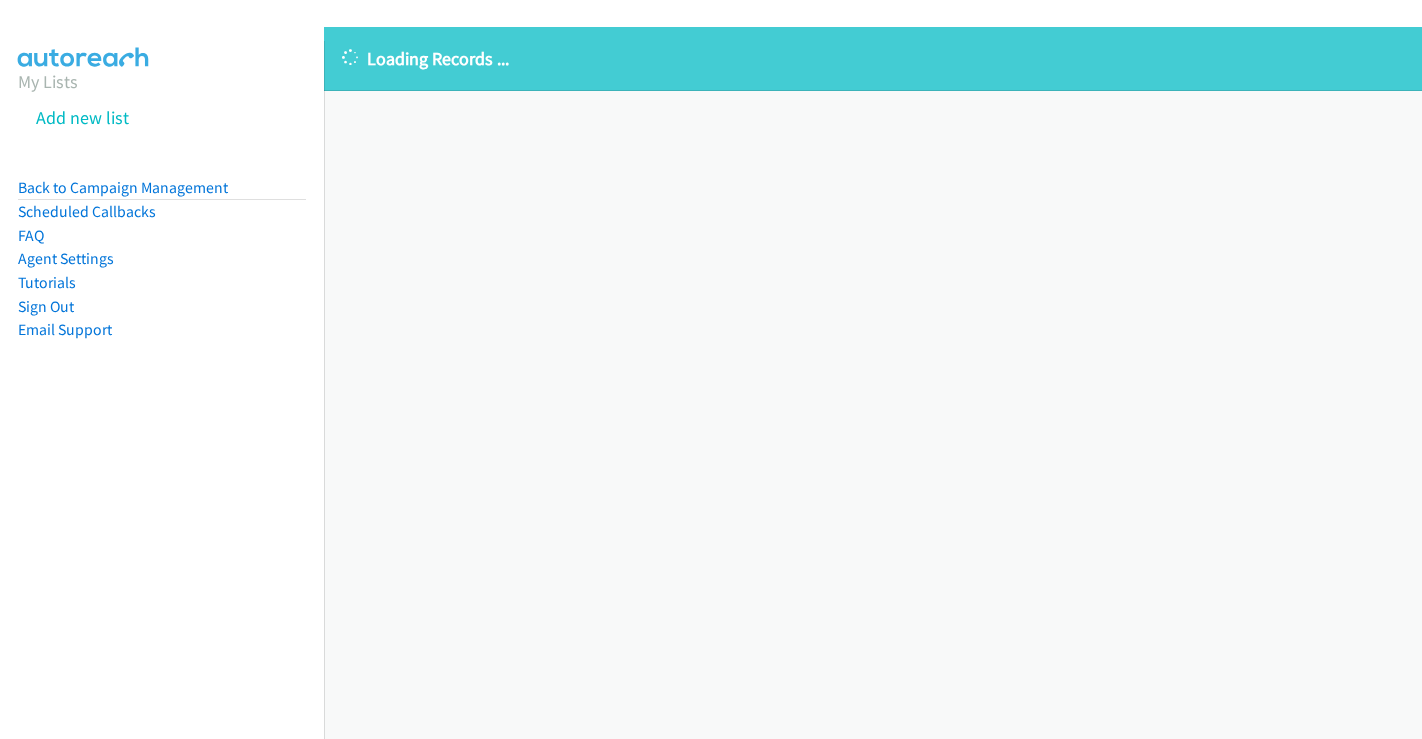 scroll, scrollTop: 0, scrollLeft: 0, axis: both 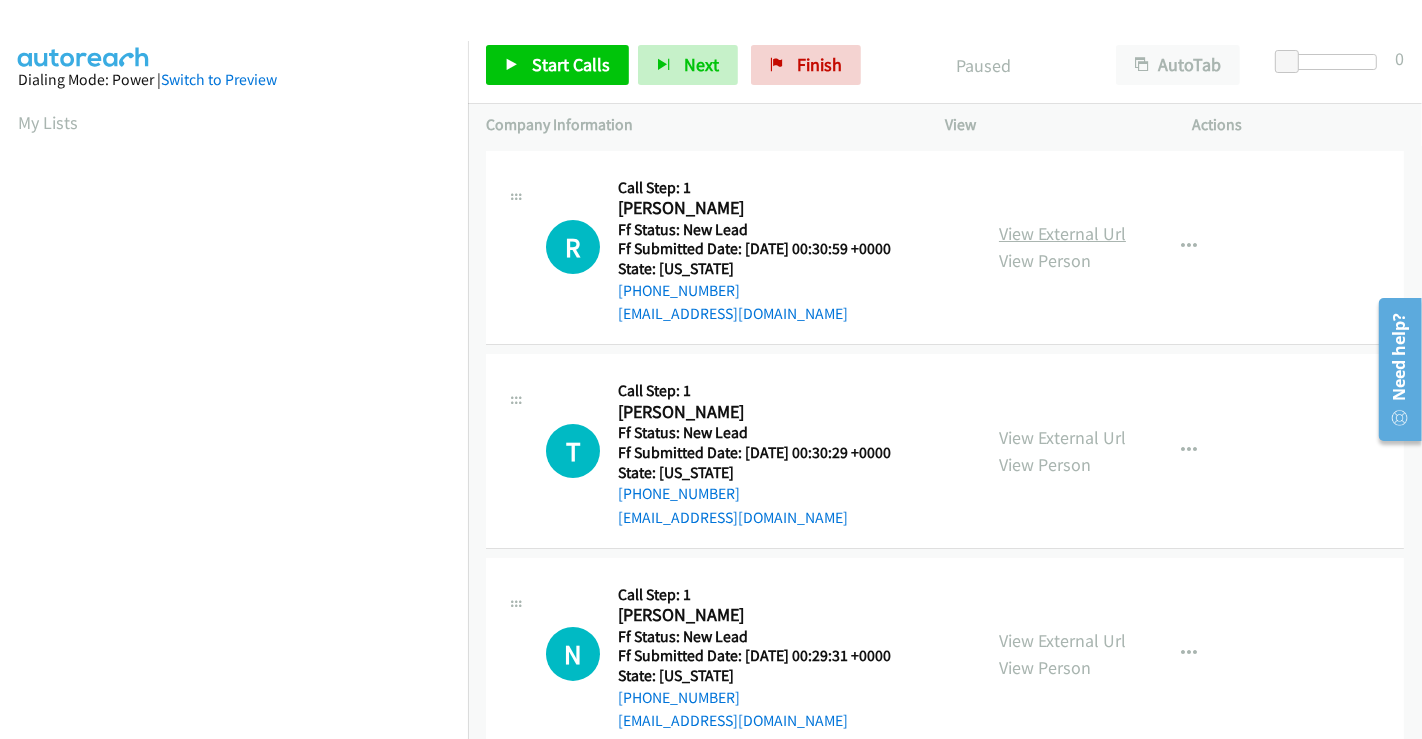 click on "View External Url" at bounding box center [1062, 233] 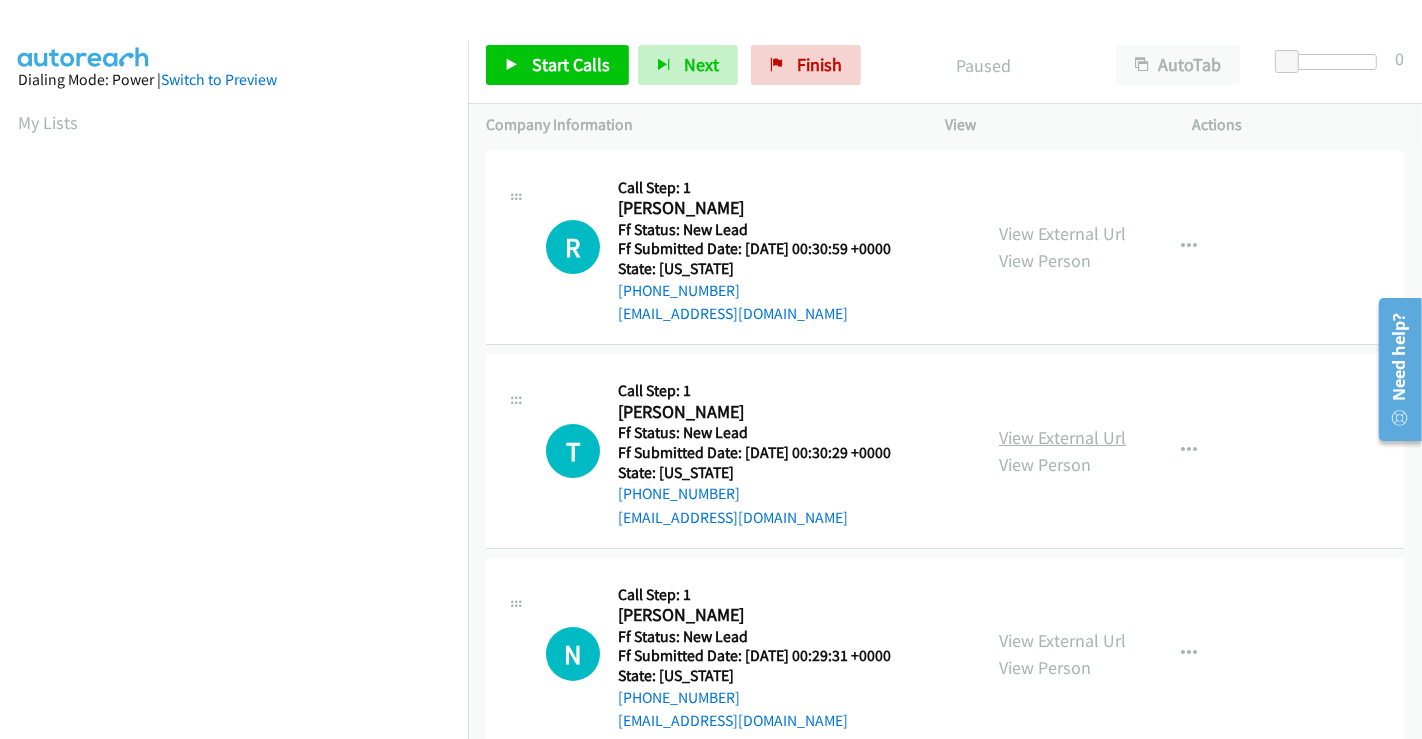 click on "View External Url" at bounding box center (1062, 437) 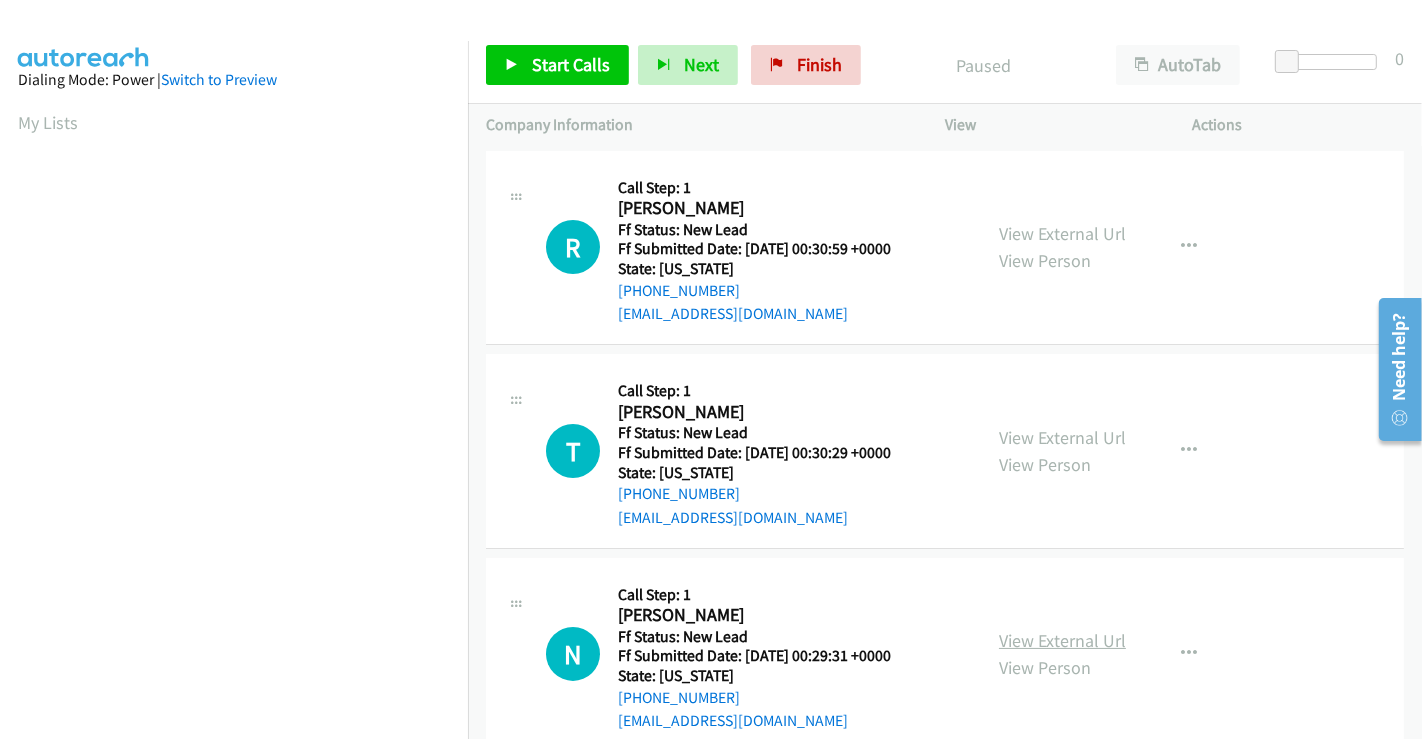 click on "View External Url" at bounding box center (1062, 640) 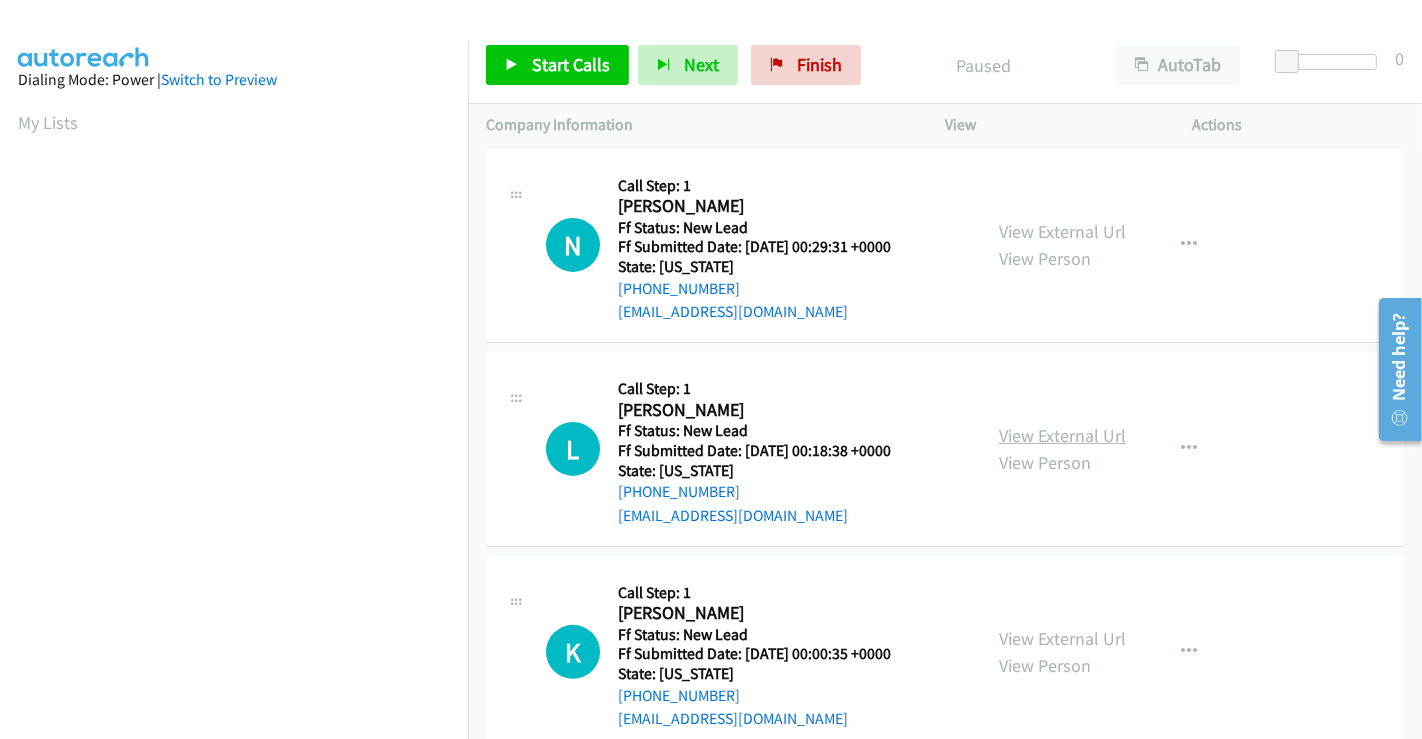 scroll, scrollTop: 449, scrollLeft: 0, axis: vertical 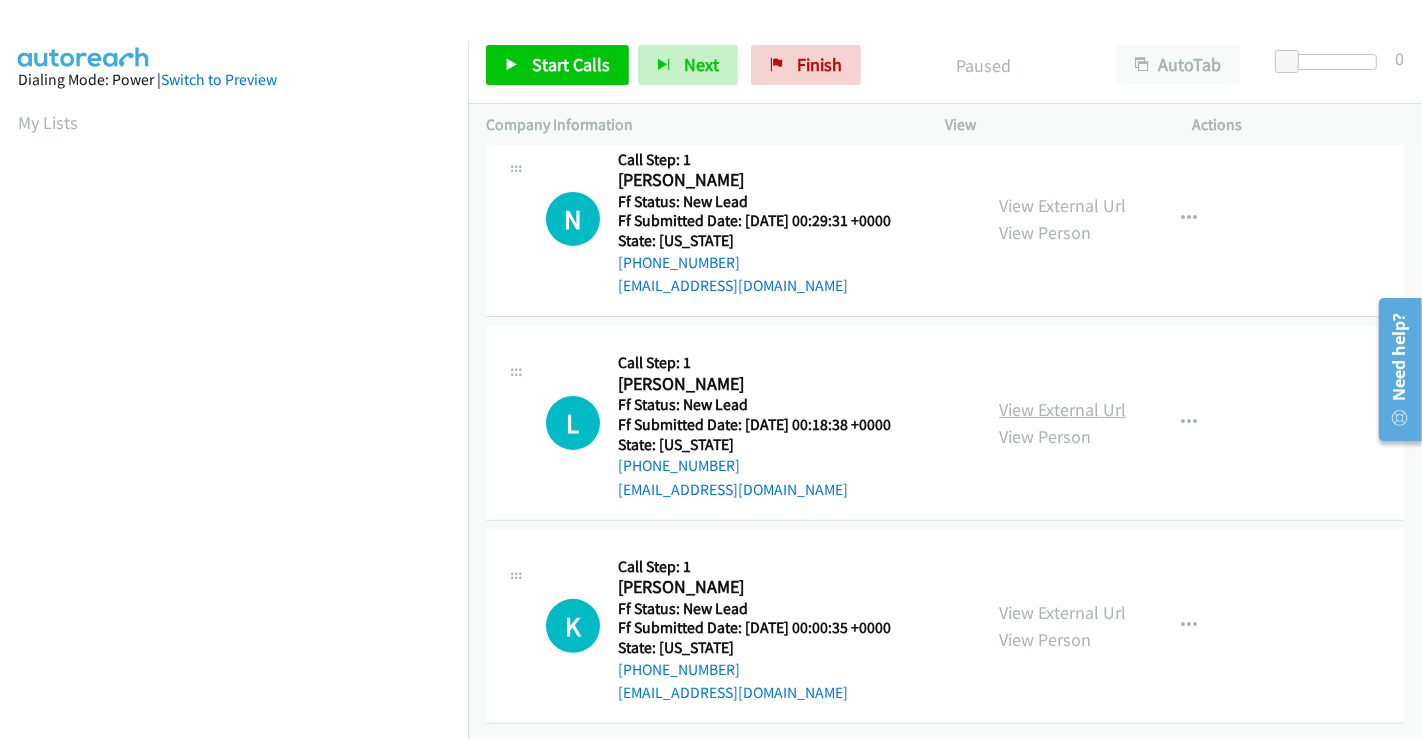 click on "View External Url" at bounding box center [1062, 409] 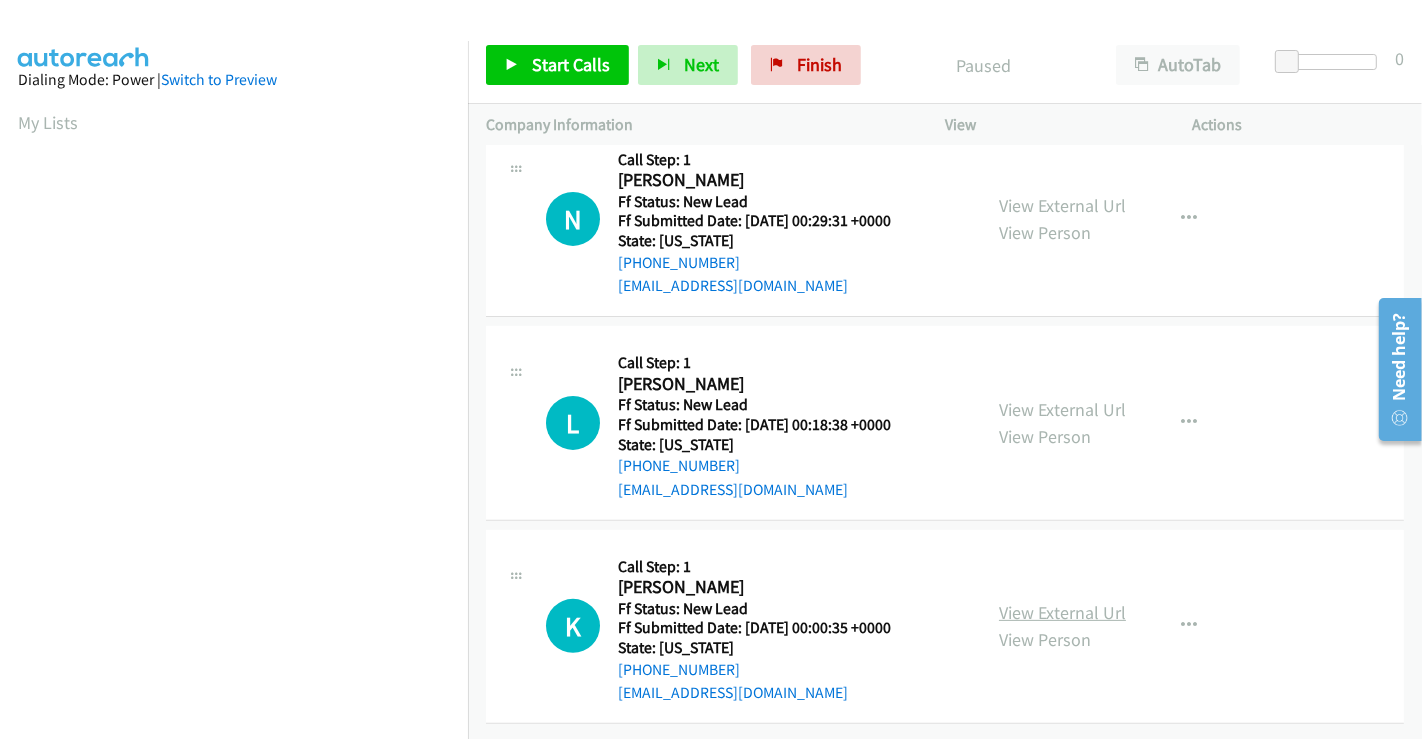 click on "View External Url" at bounding box center [1062, 612] 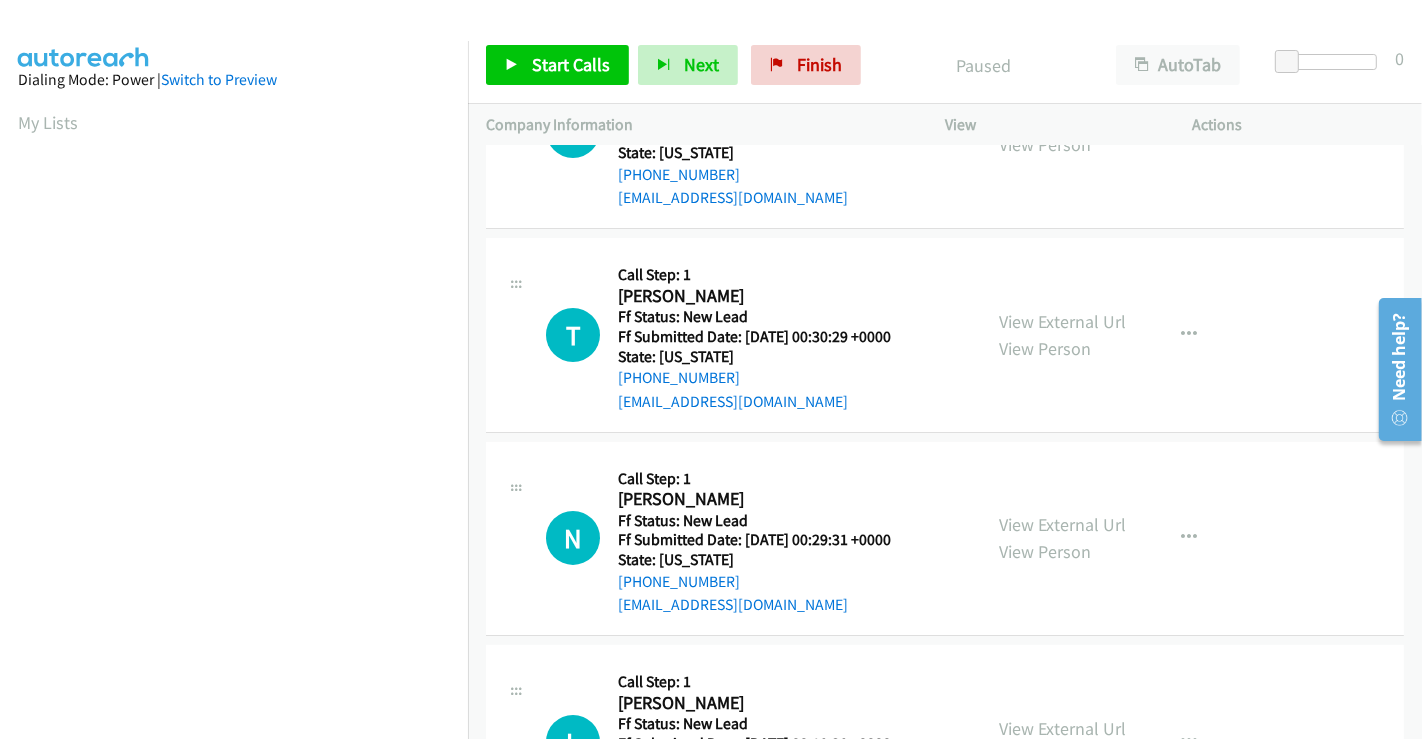 scroll, scrollTop: 0, scrollLeft: 0, axis: both 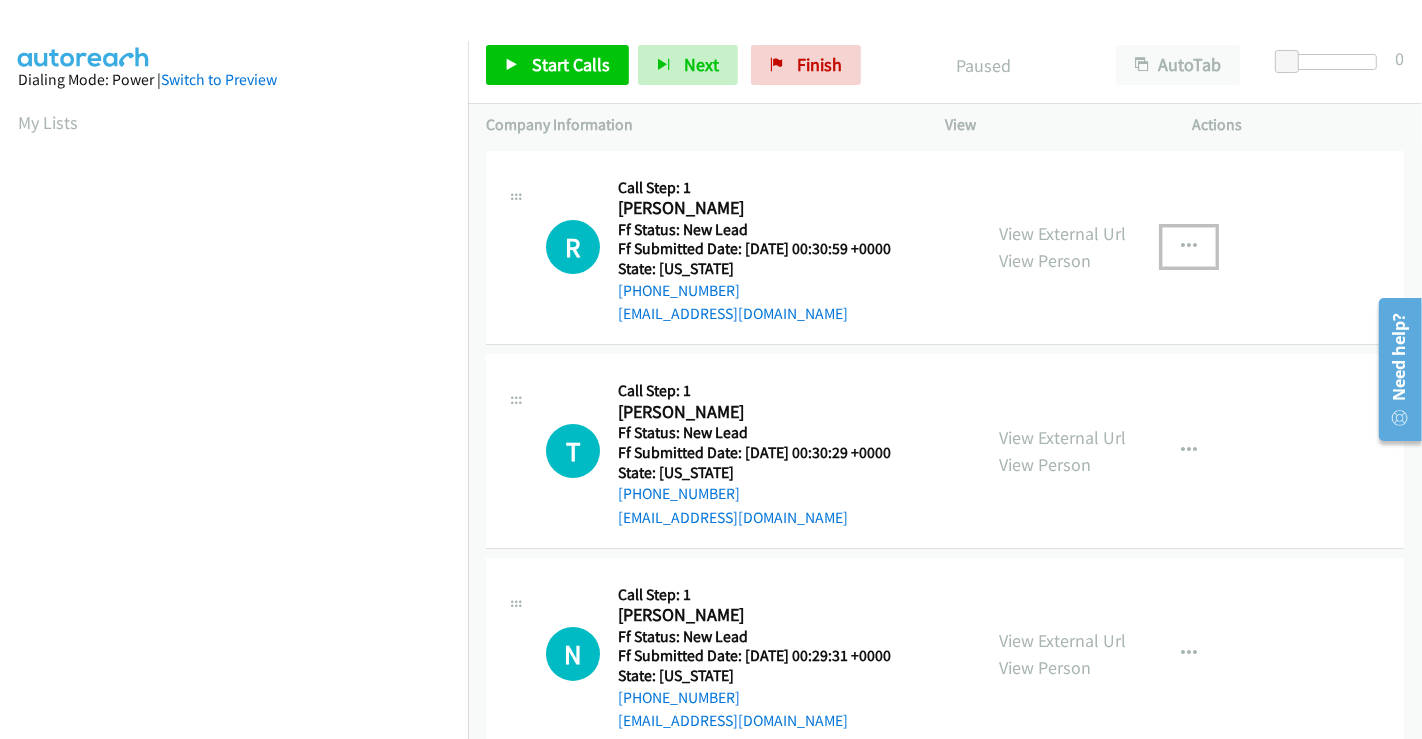click at bounding box center [1189, 247] 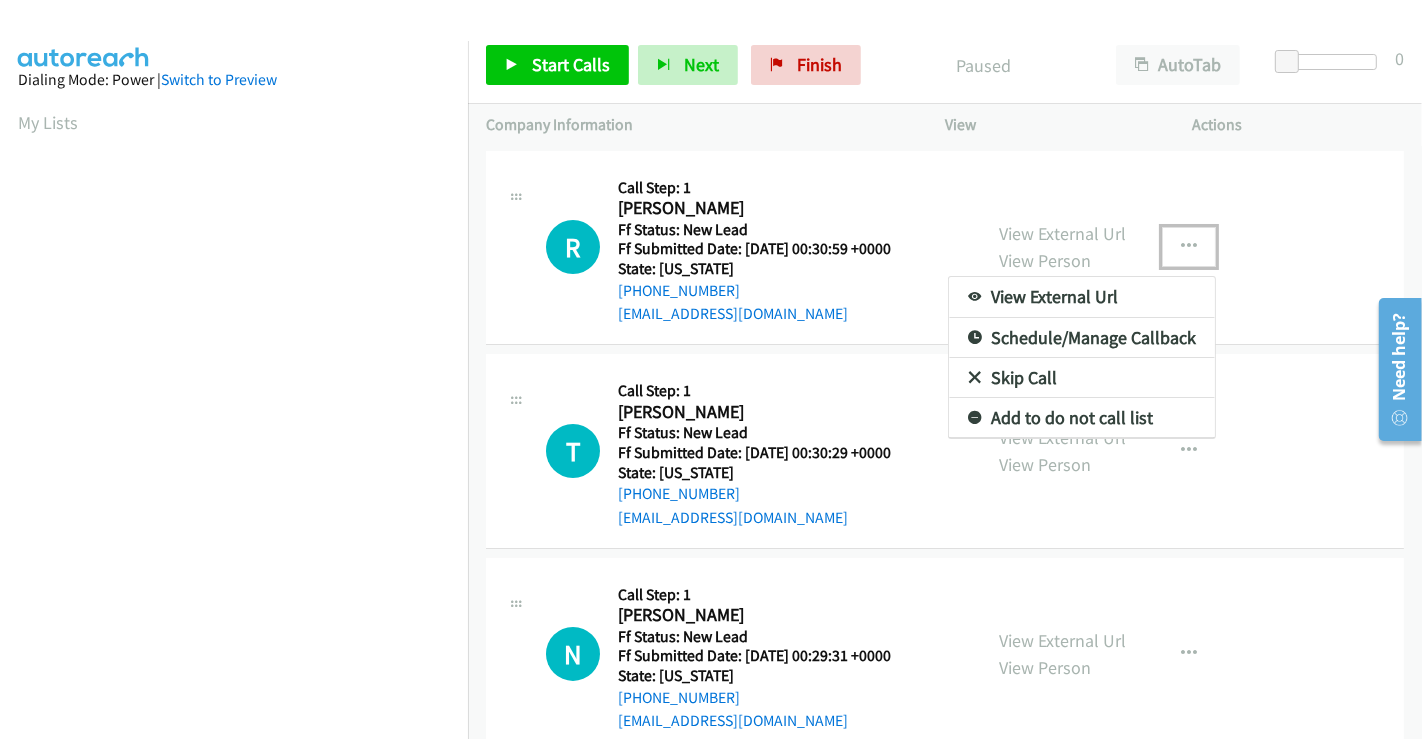 click on "Skip Call" at bounding box center [1082, 378] 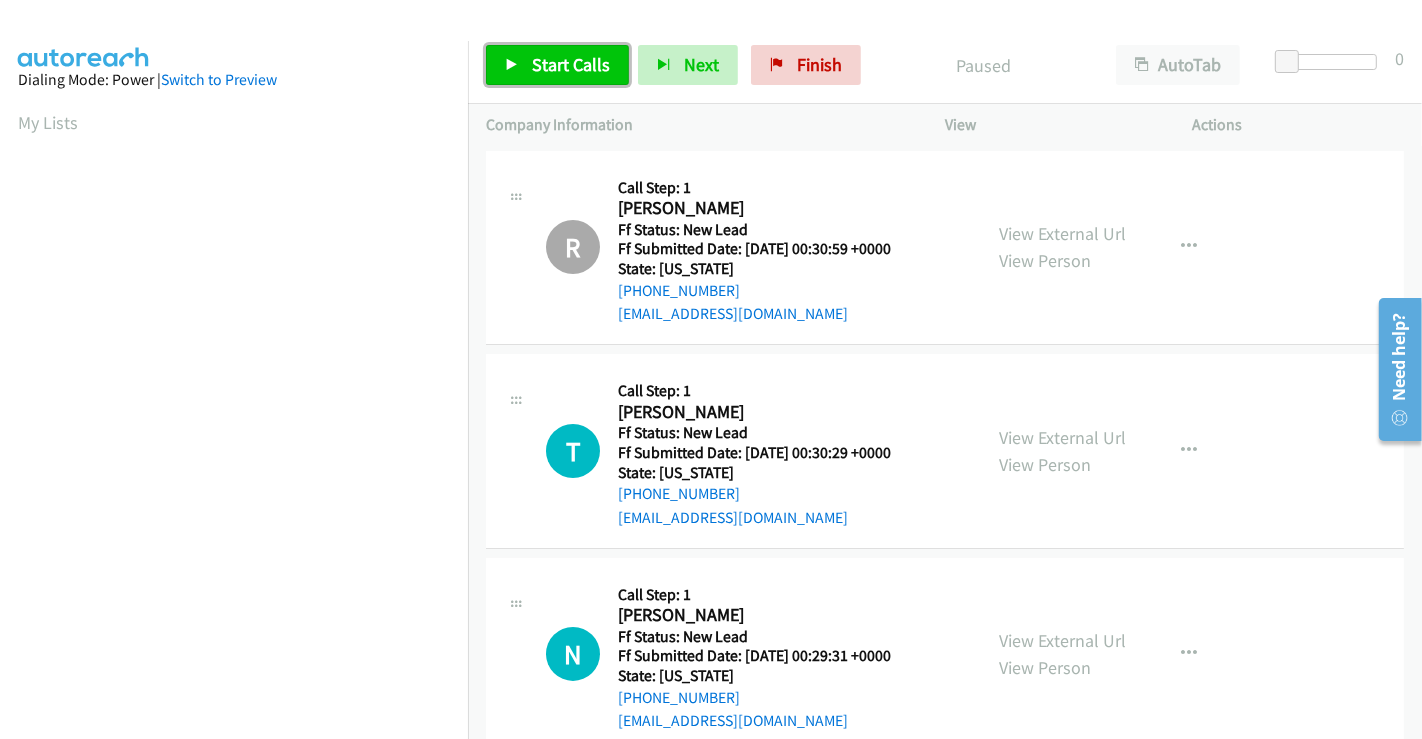 click on "Start Calls" at bounding box center [571, 64] 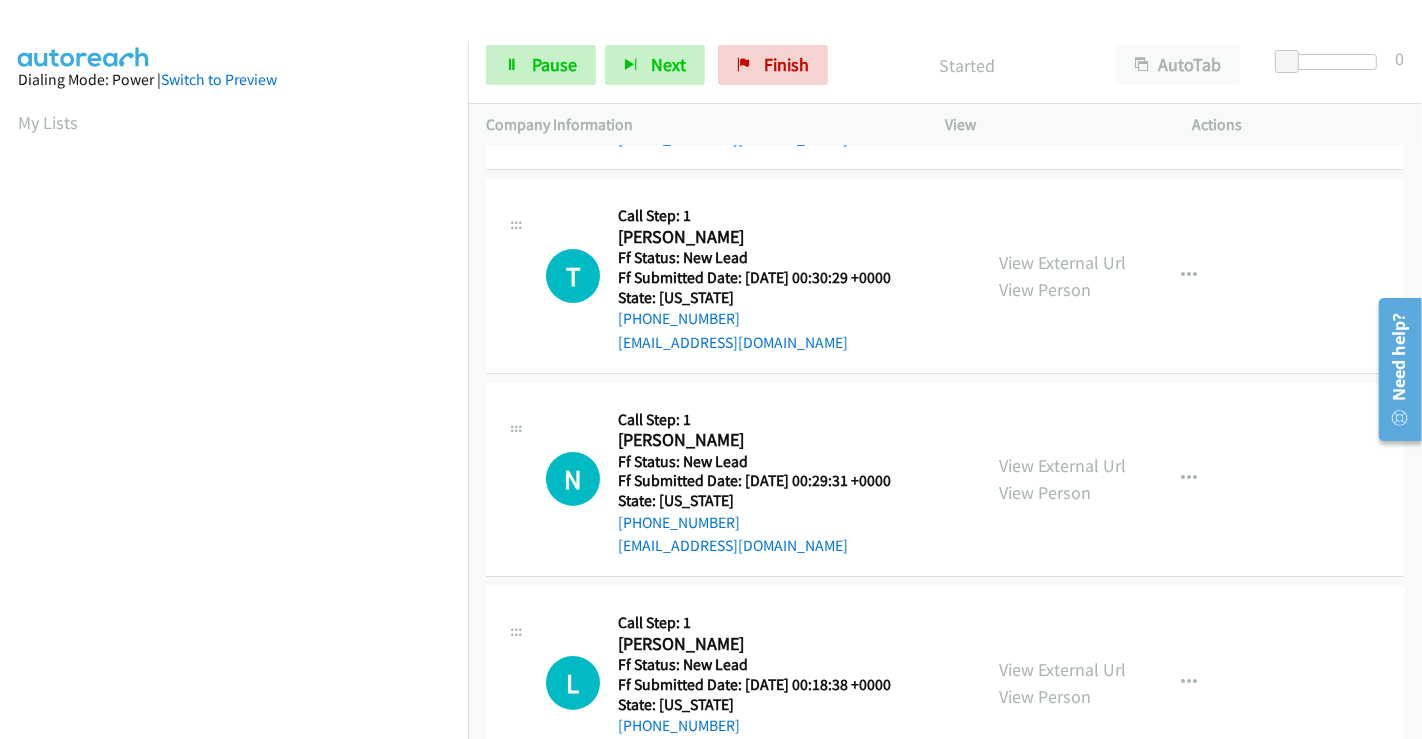 scroll, scrollTop: 222, scrollLeft: 0, axis: vertical 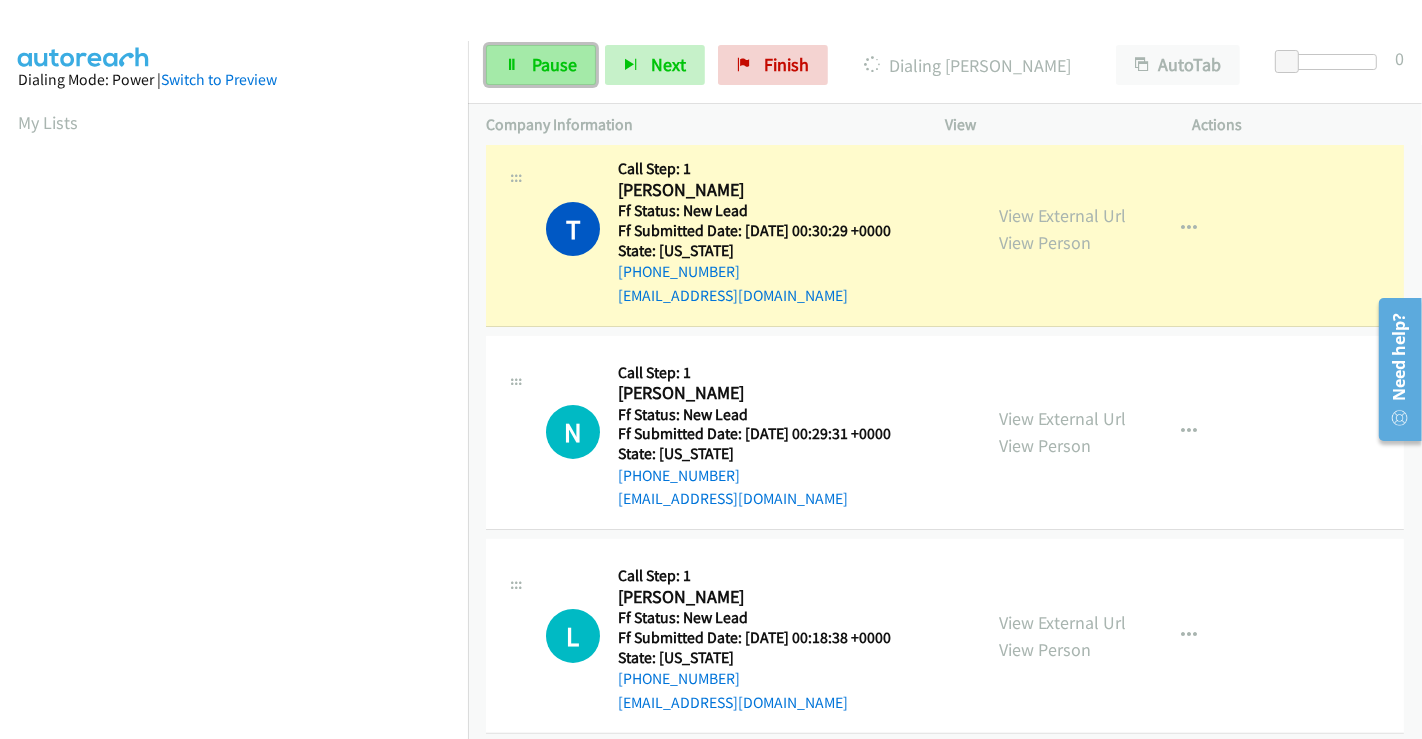click on "Pause" at bounding box center (554, 64) 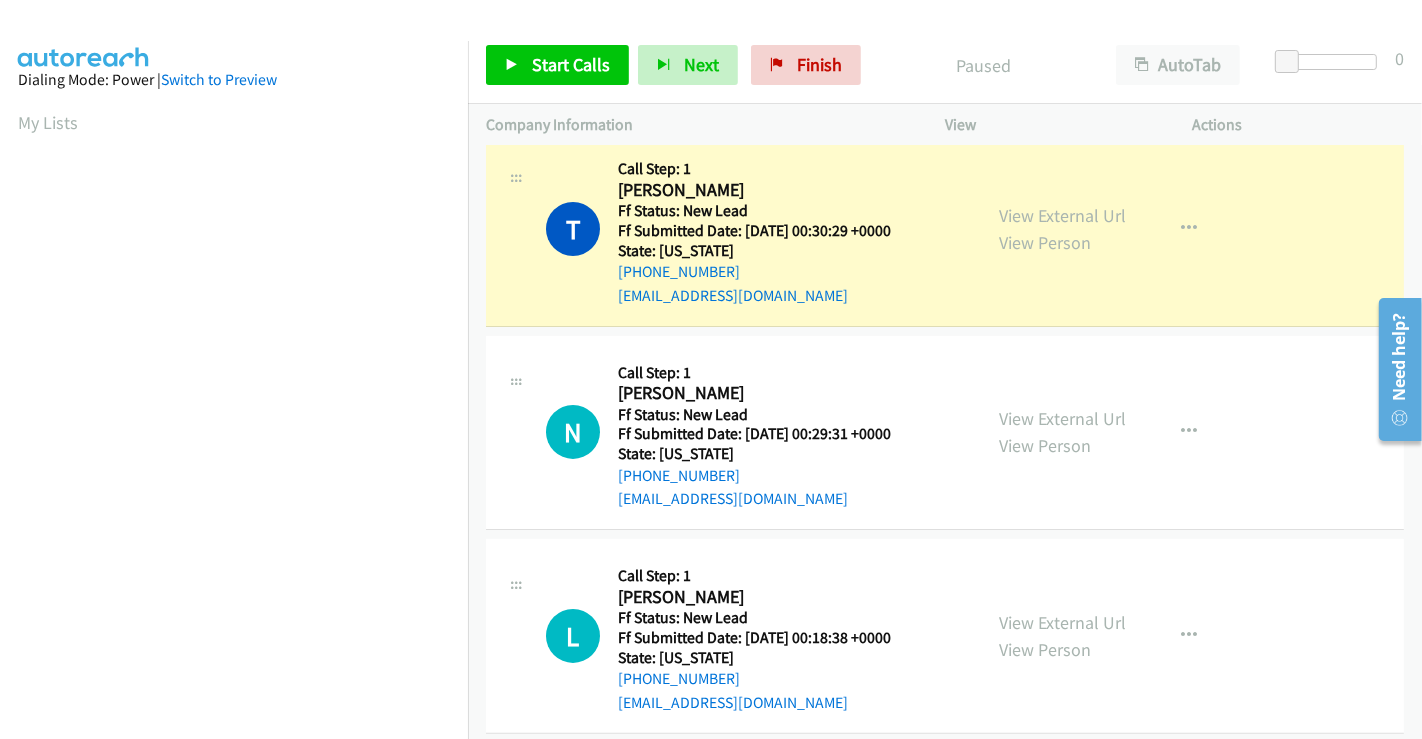 scroll, scrollTop: 385, scrollLeft: 0, axis: vertical 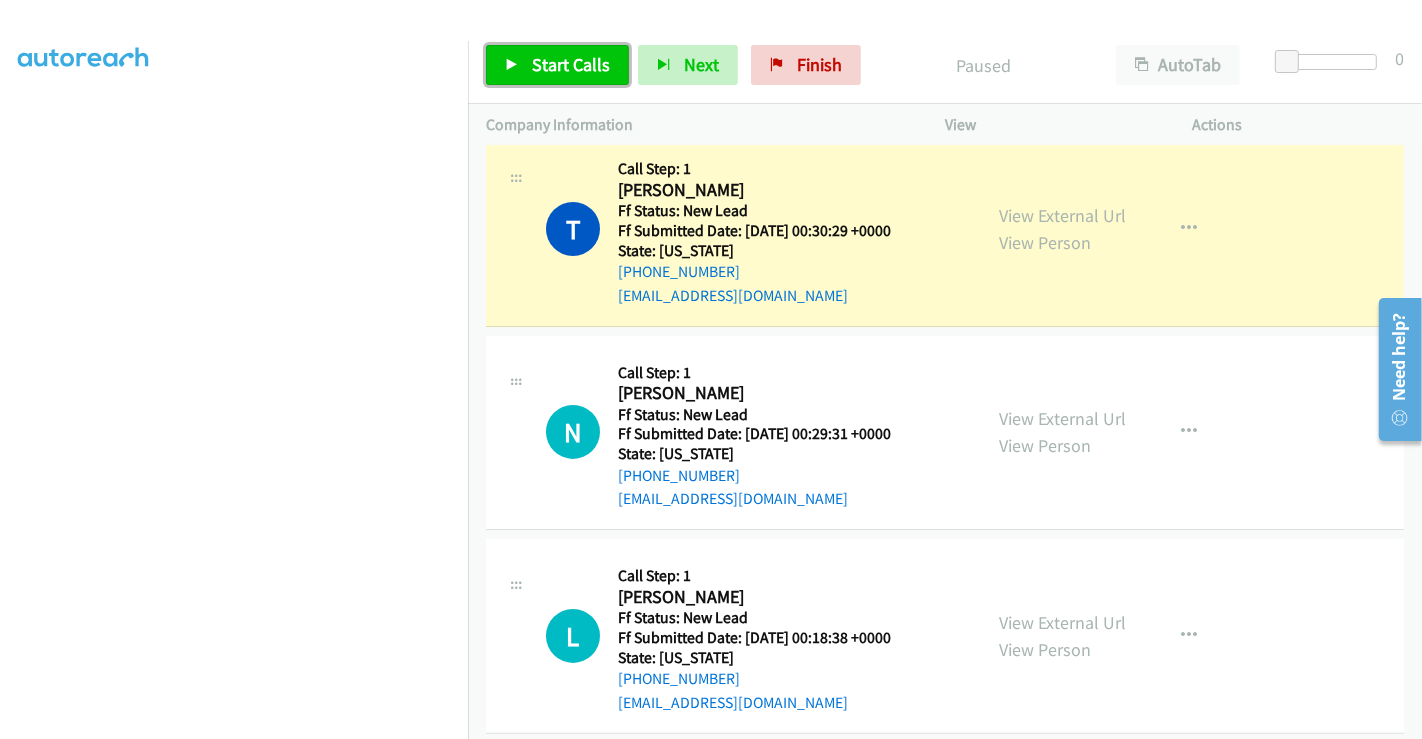 click on "Start Calls" at bounding box center [557, 65] 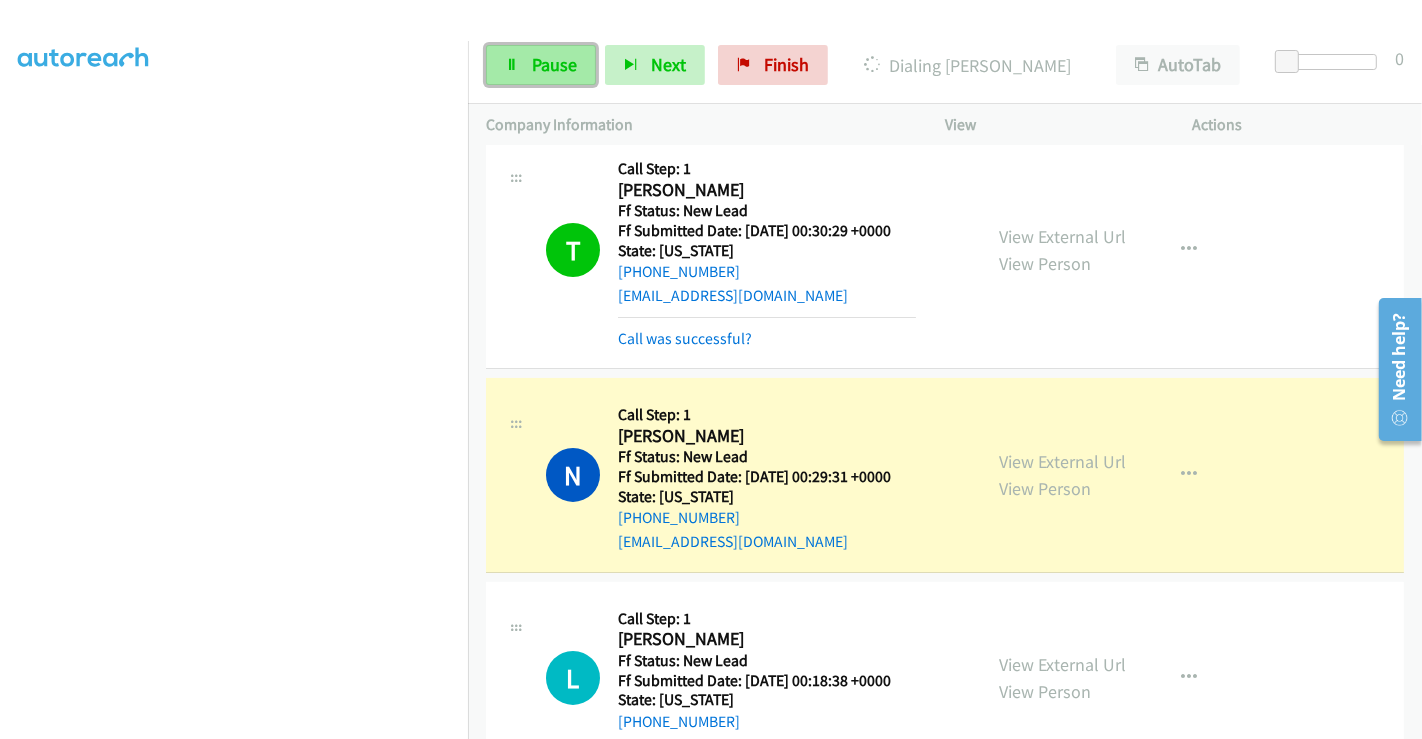 click on "Pause" at bounding box center (554, 64) 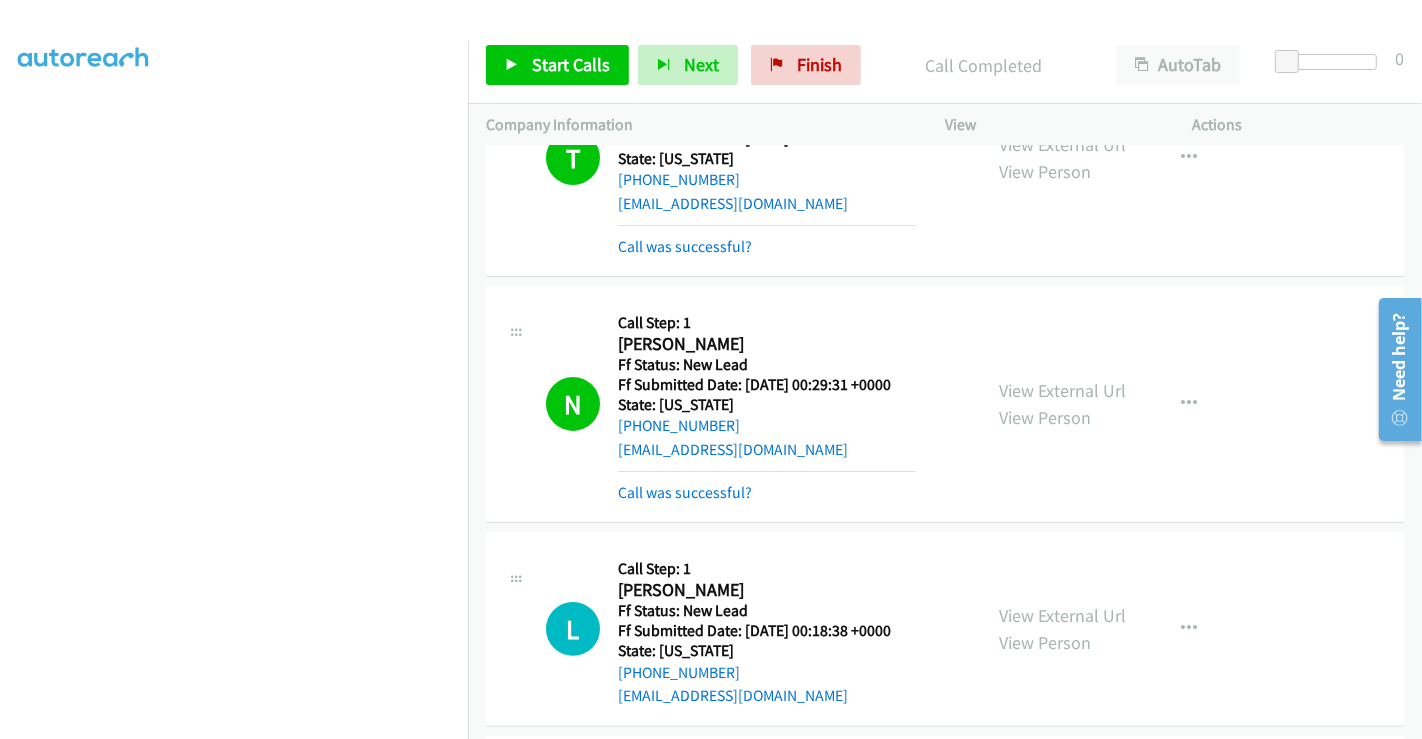 scroll, scrollTop: 444, scrollLeft: 0, axis: vertical 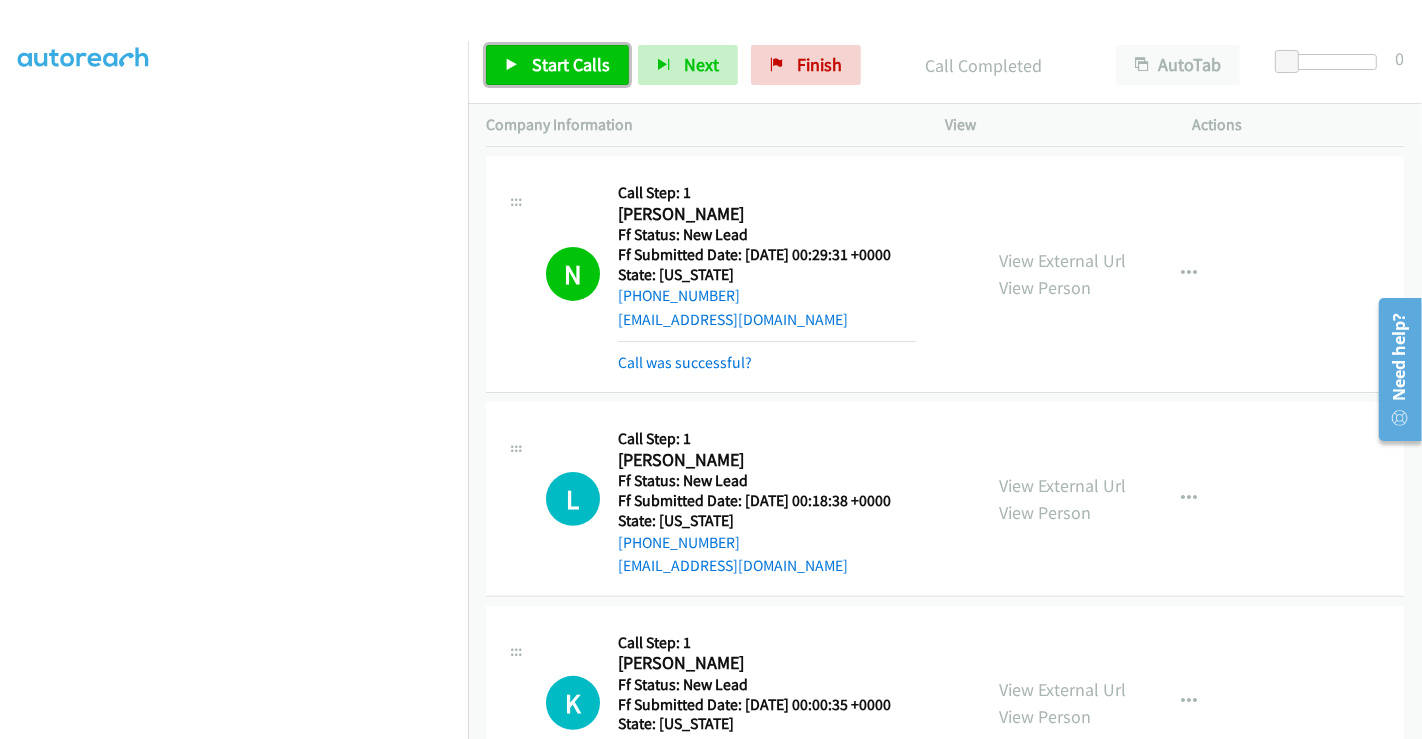 click on "Start Calls" at bounding box center (571, 64) 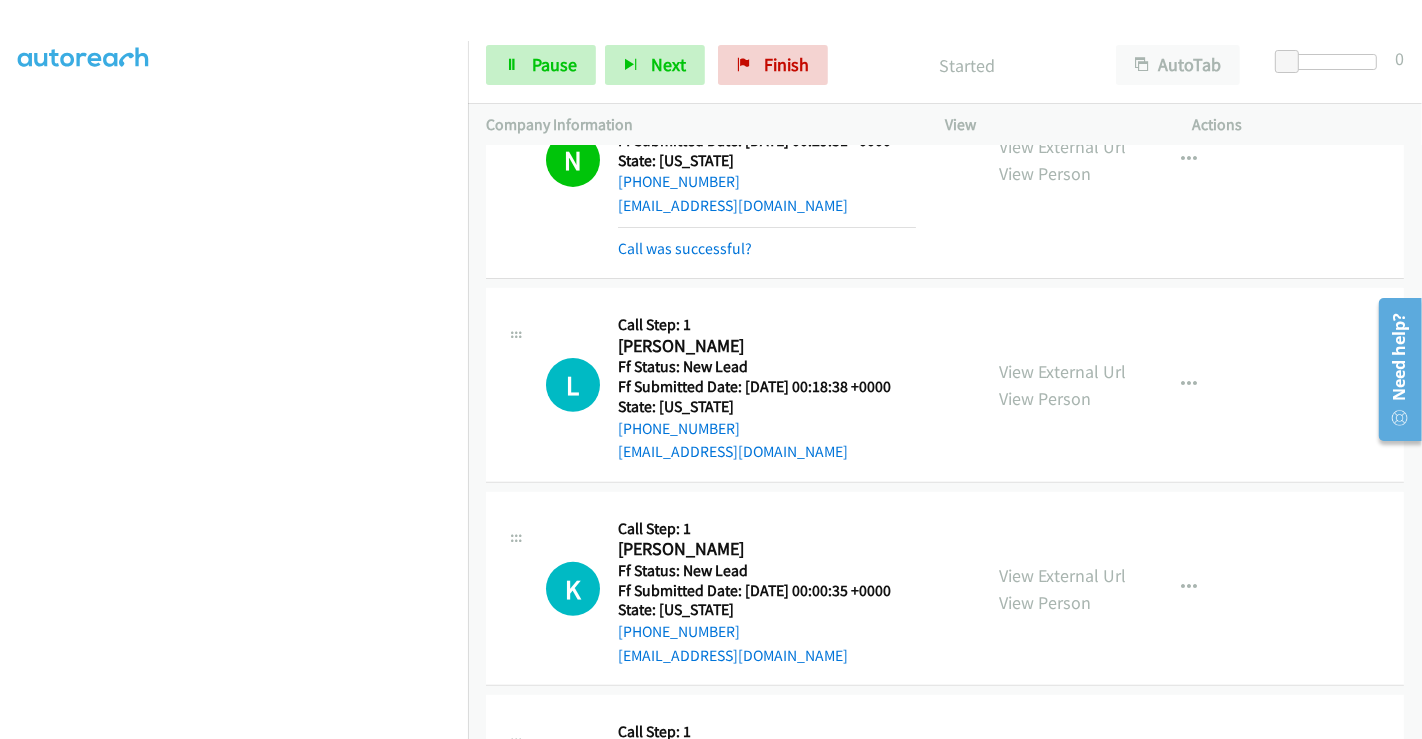 scroll, scrollTop: 666, scrollLeft: 0, axis: vertical 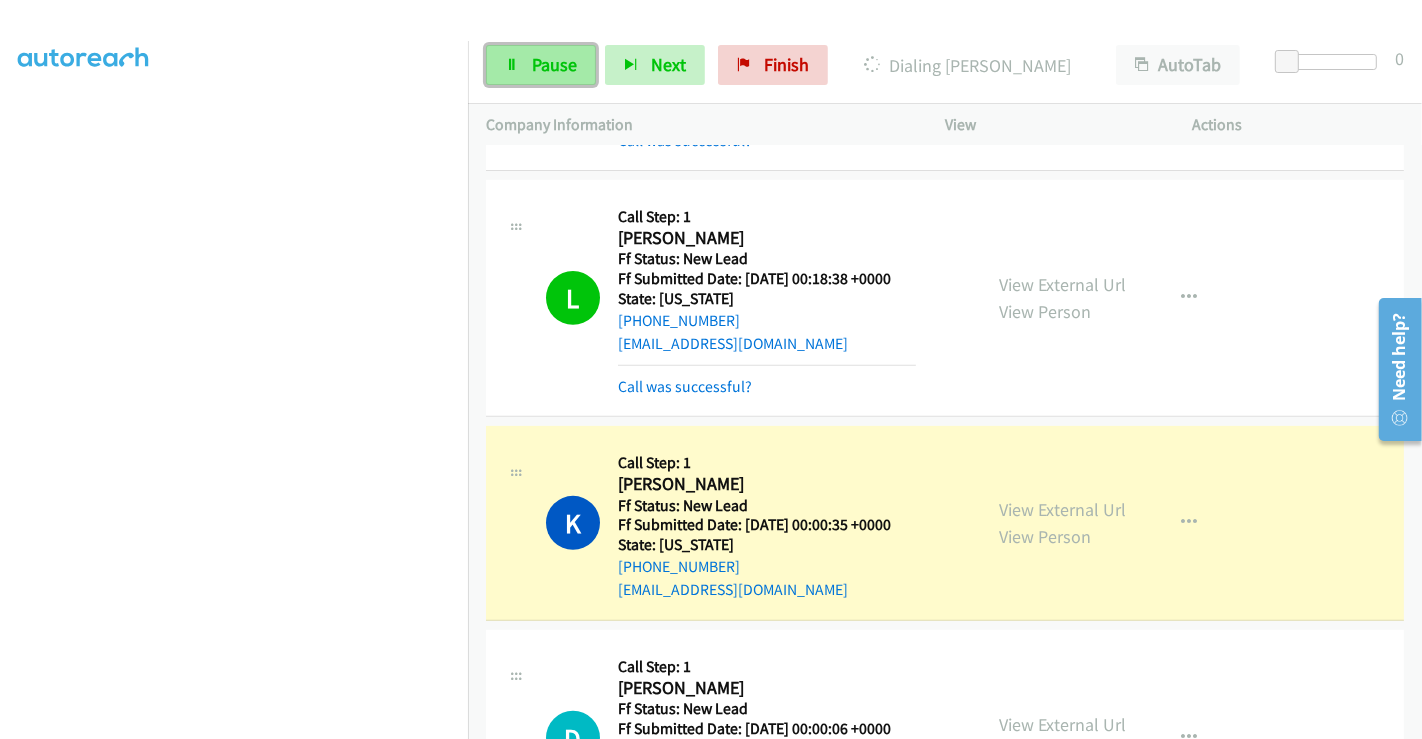click on "Pause" at bounding box center [541, 65] 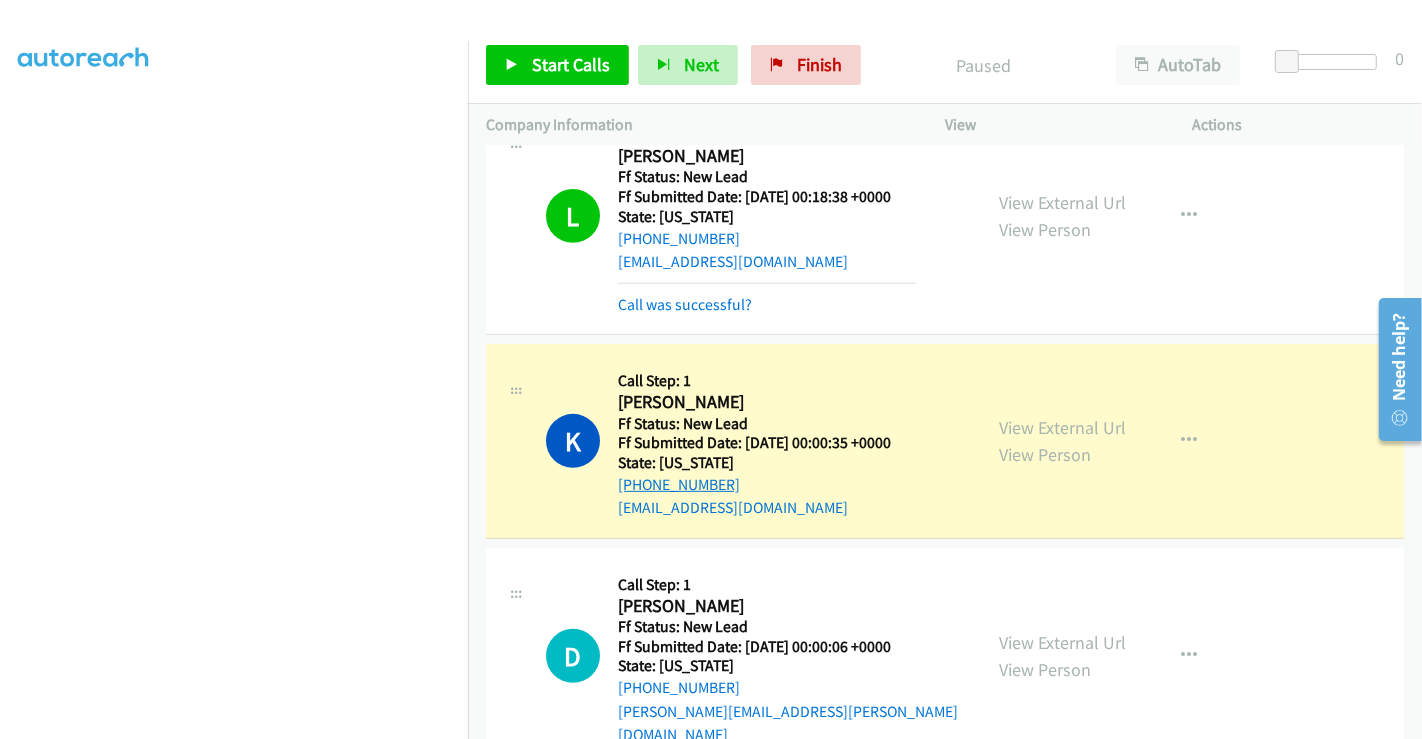 scroll, scrollTop: 888, scrollLeft: 0, axis: vertical 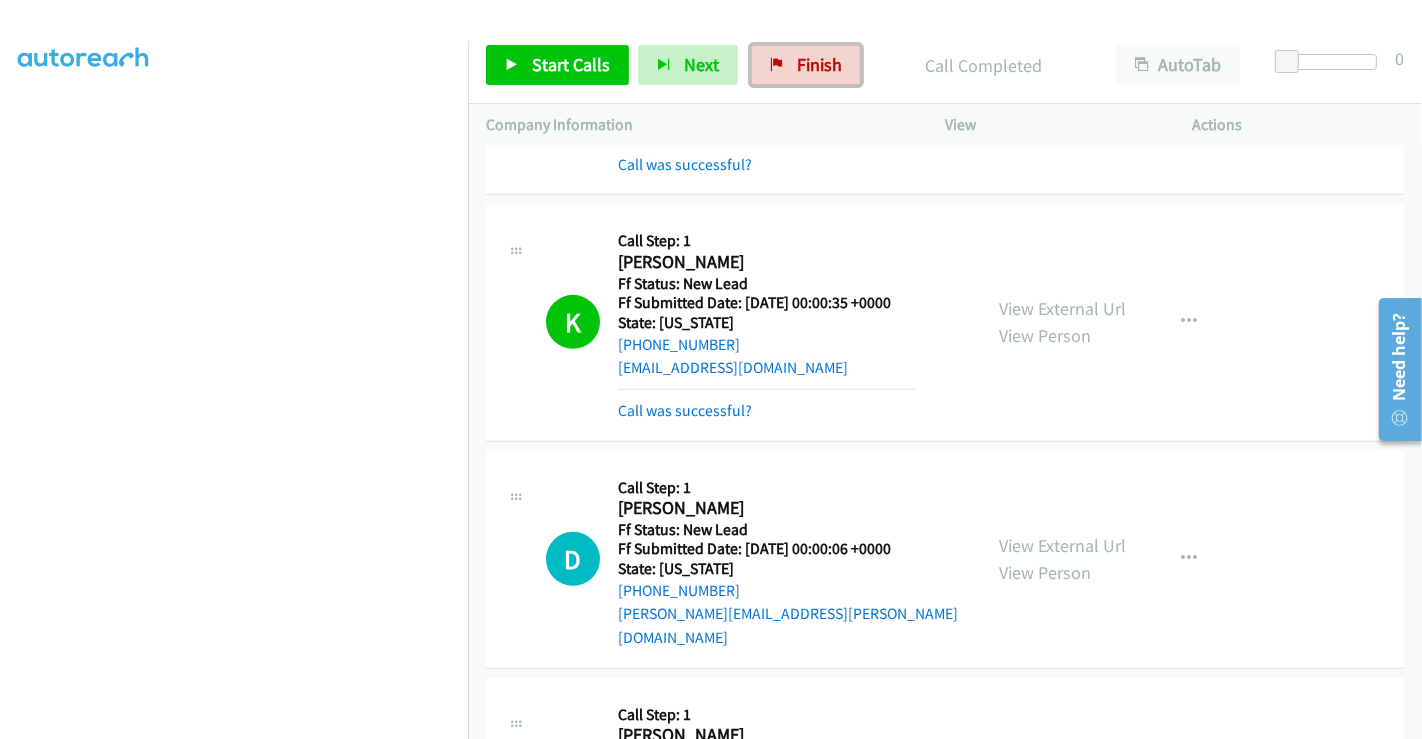 click on "Finish" at bounding box center [819, 64] 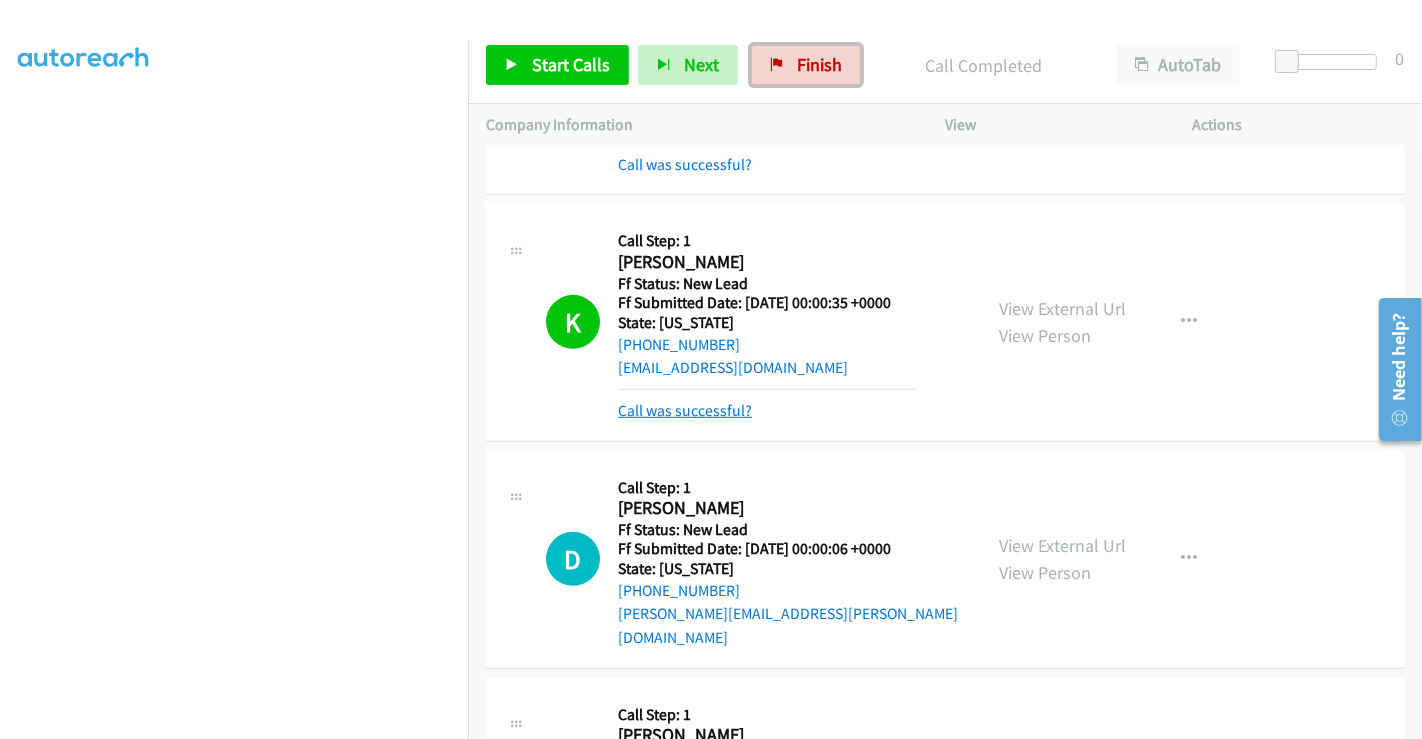 click on "Call was successful?" at bounding box center [685, 410] 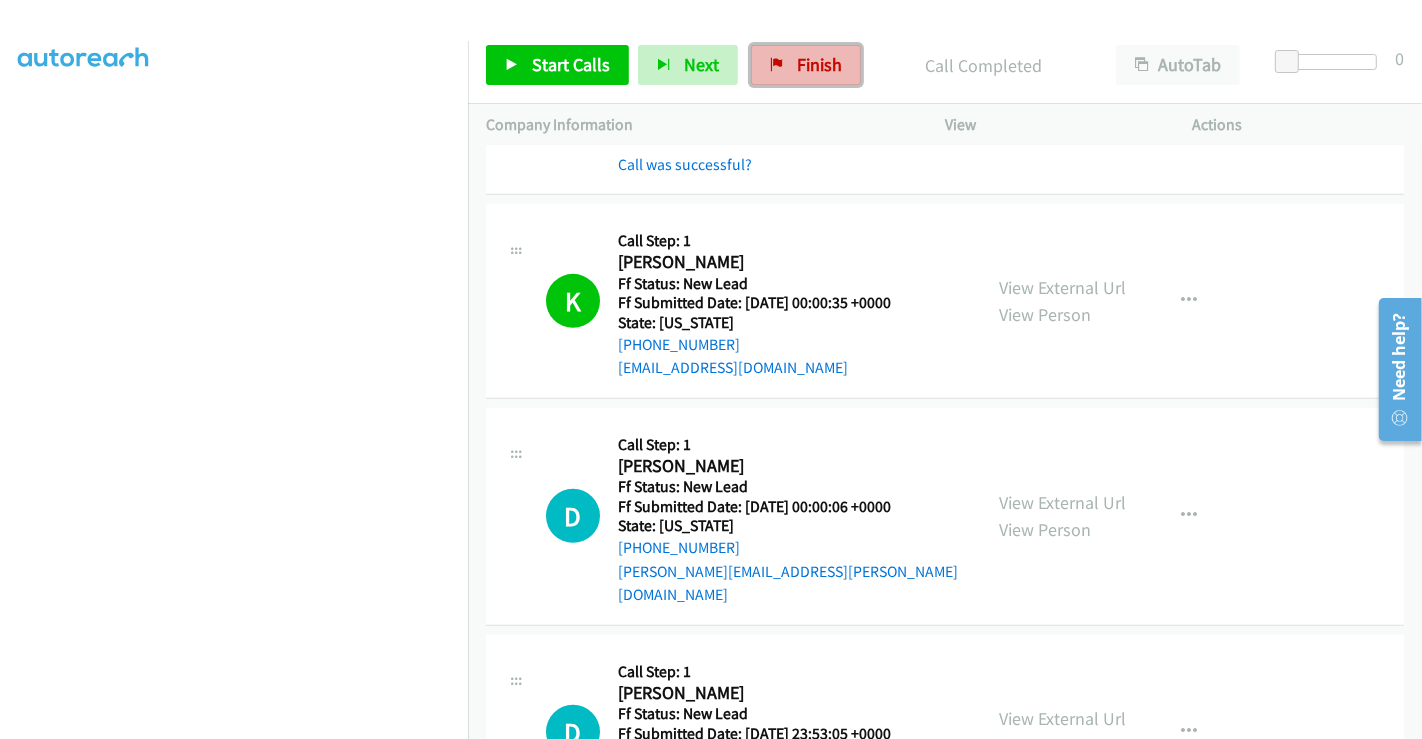click on "Finish" at bounding box center (806, 65) 